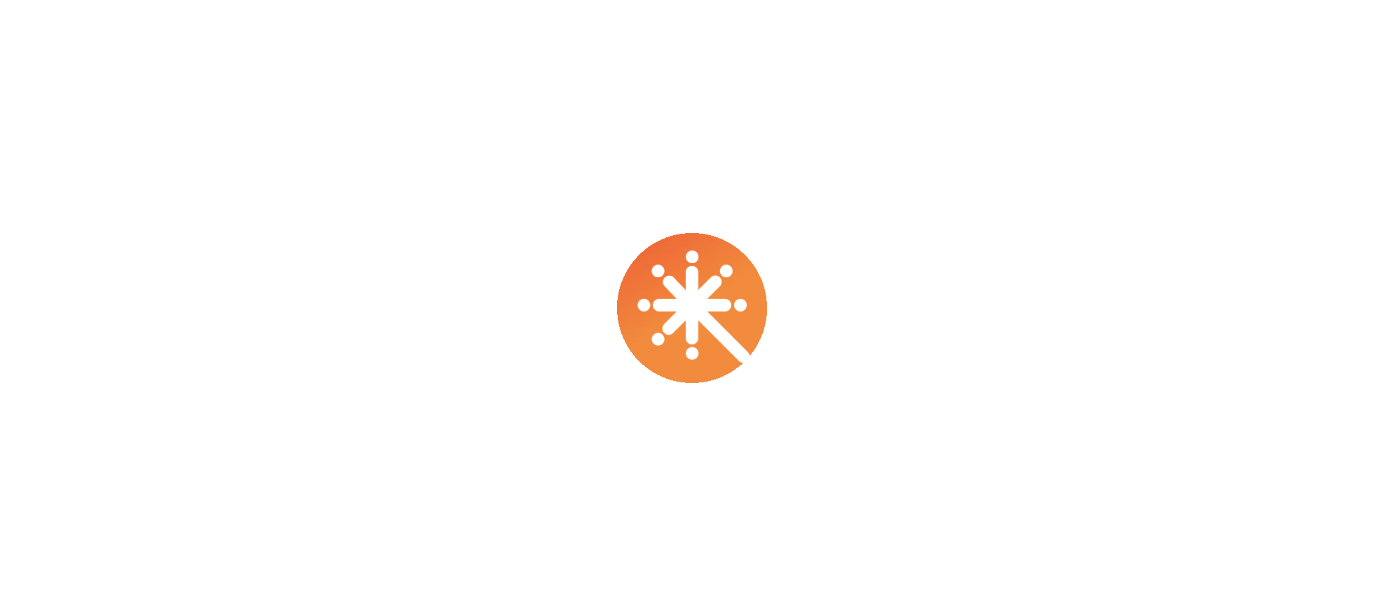 scroll, scrollTop: 0, scrollLeft: 0, axis: both 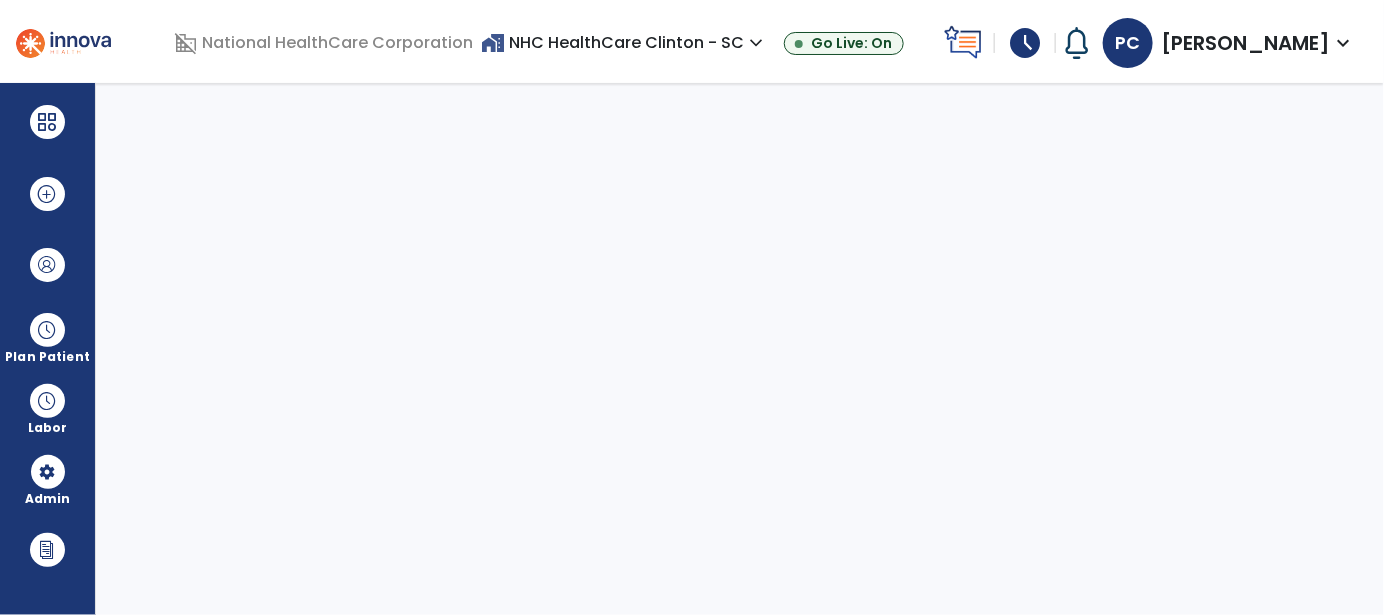 select on "***" 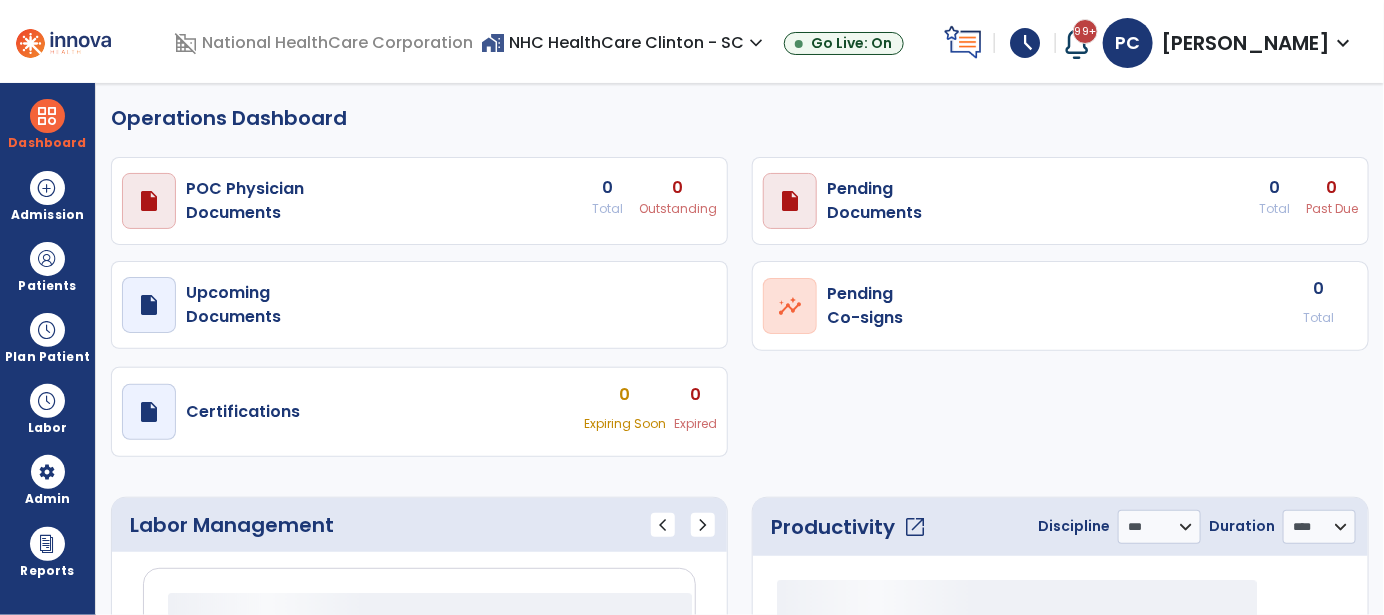 select on "***" 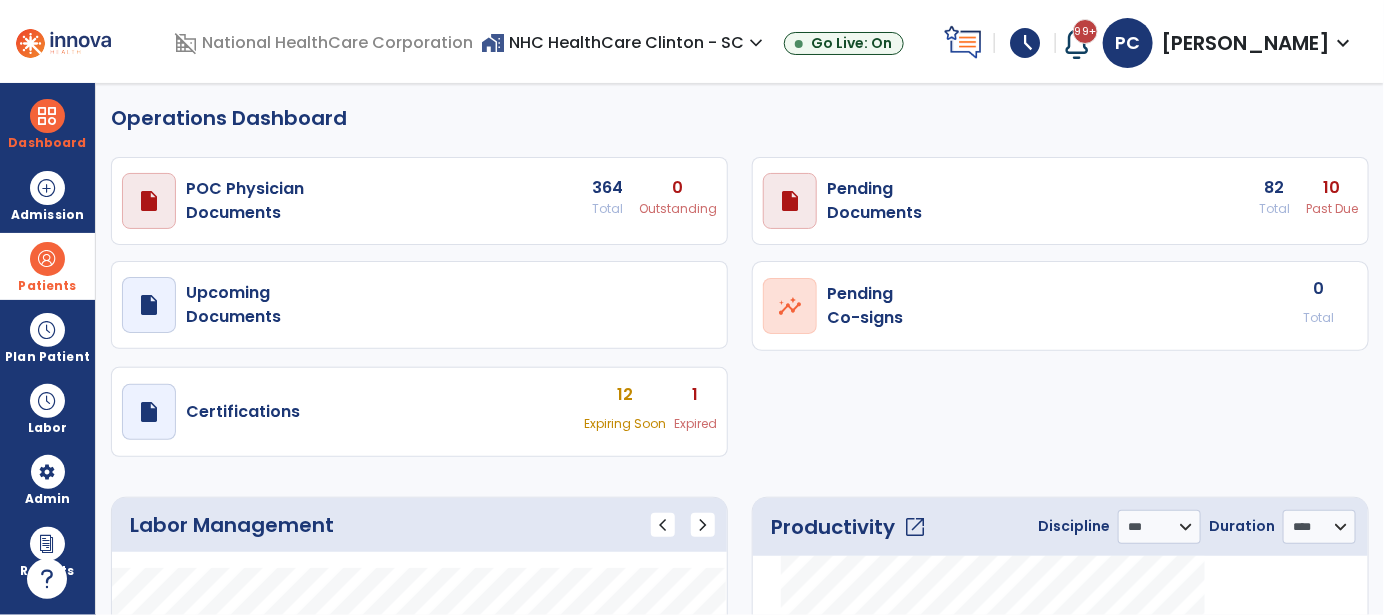 click at bounding box center [47, 259] 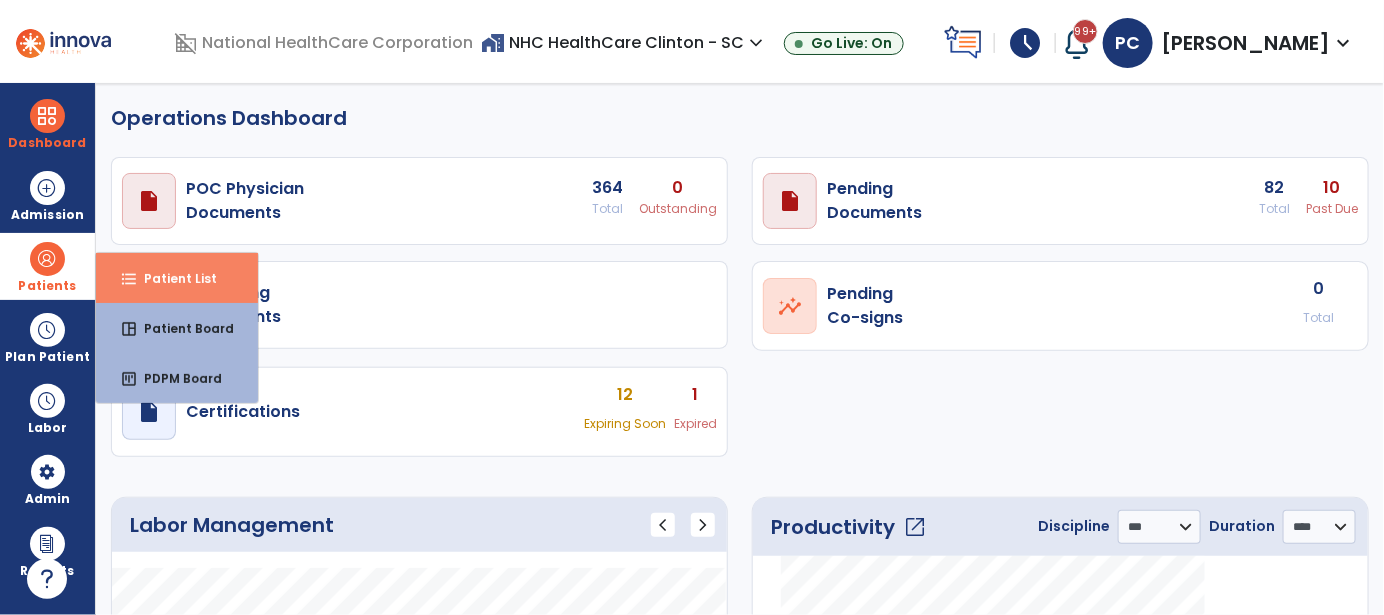 click on "Patient List" at bounding box center [172, 278] 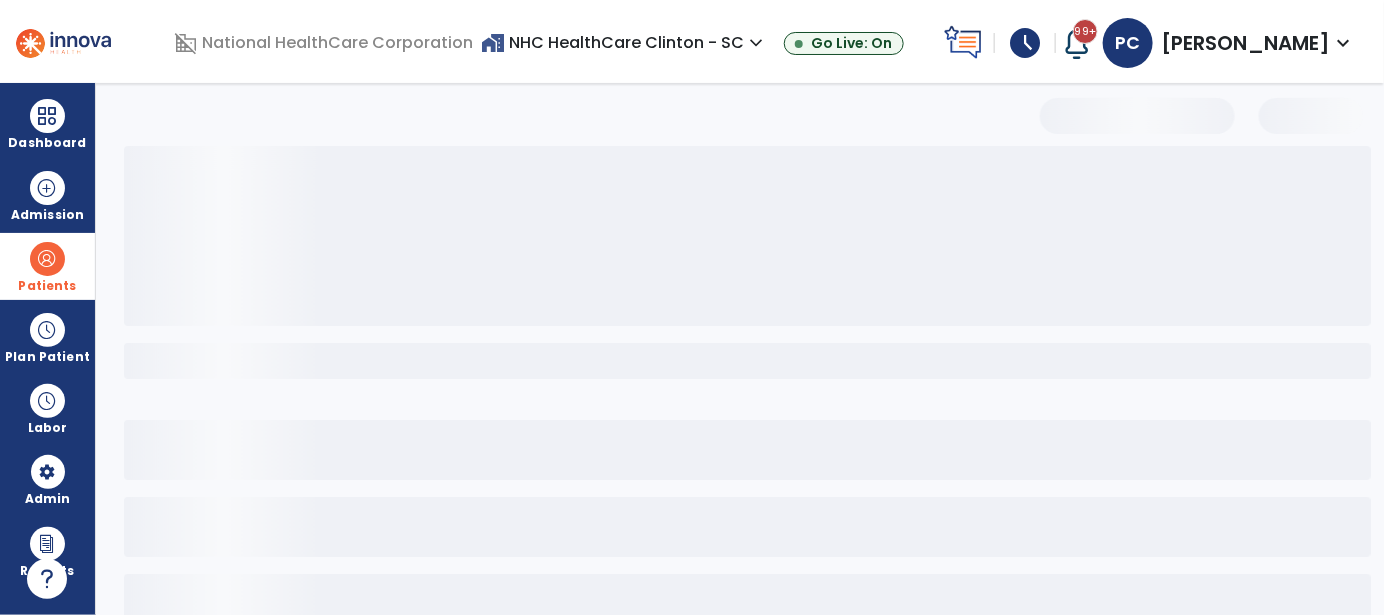 select on "***" 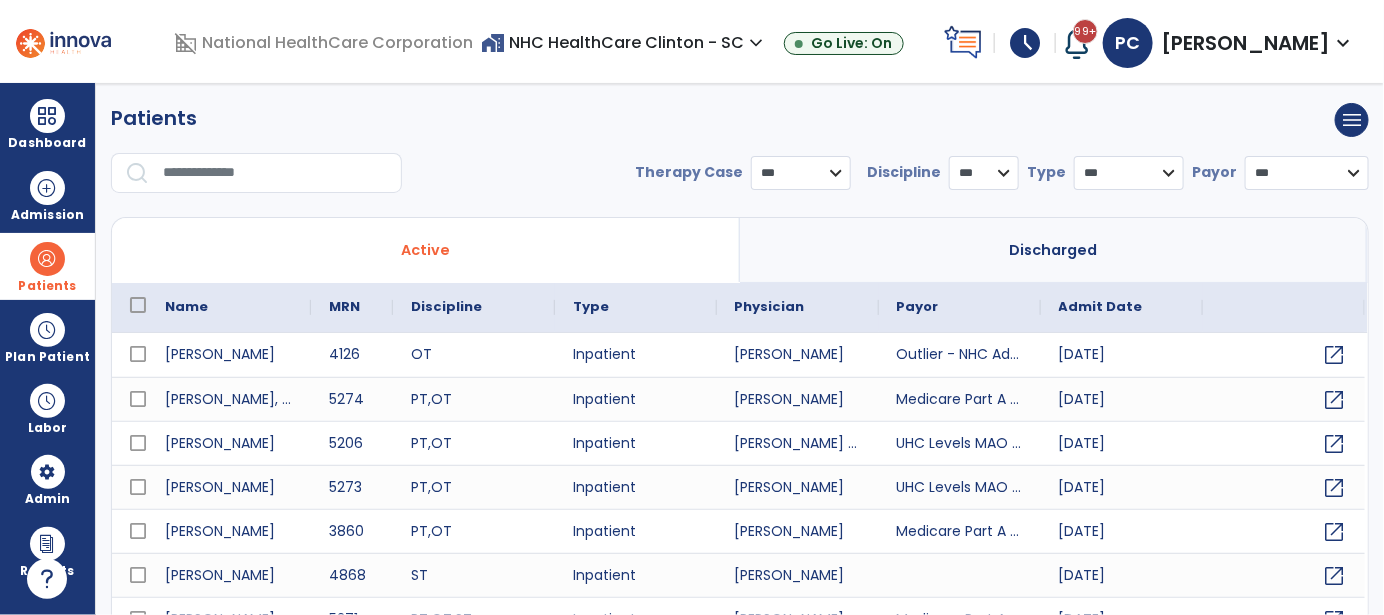 click at bounding box center [47, 259] 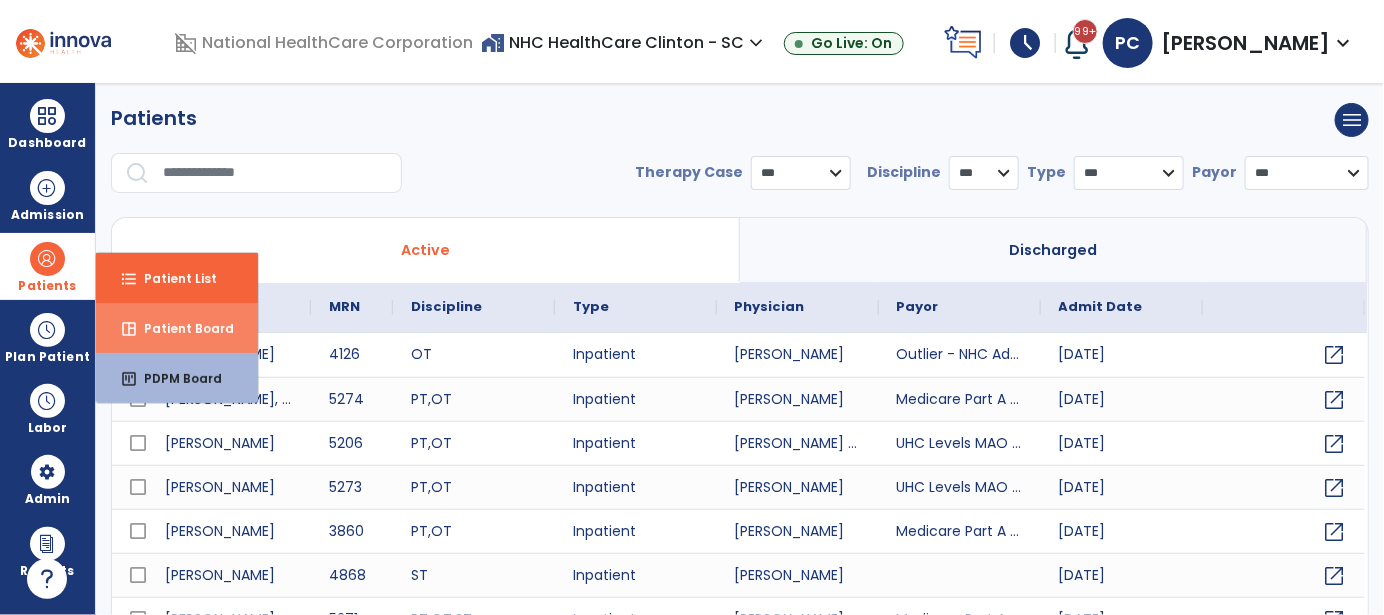 click on "Patient Board" at bounding box center [181, 328] 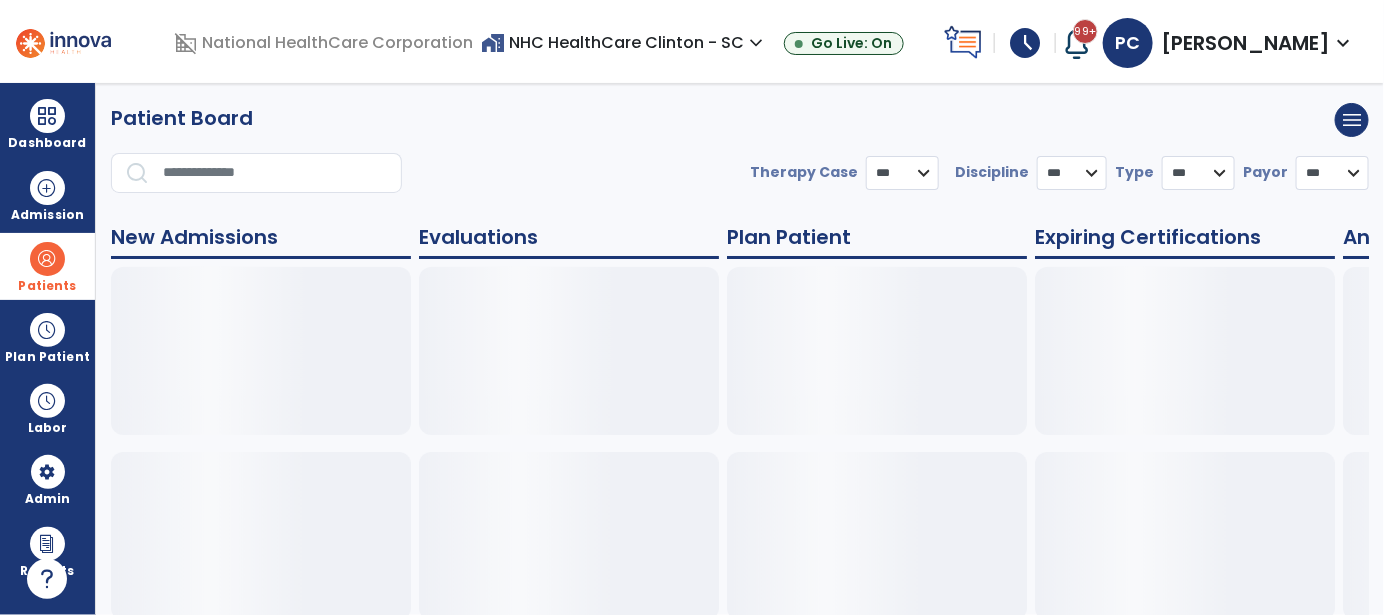 select on "***" 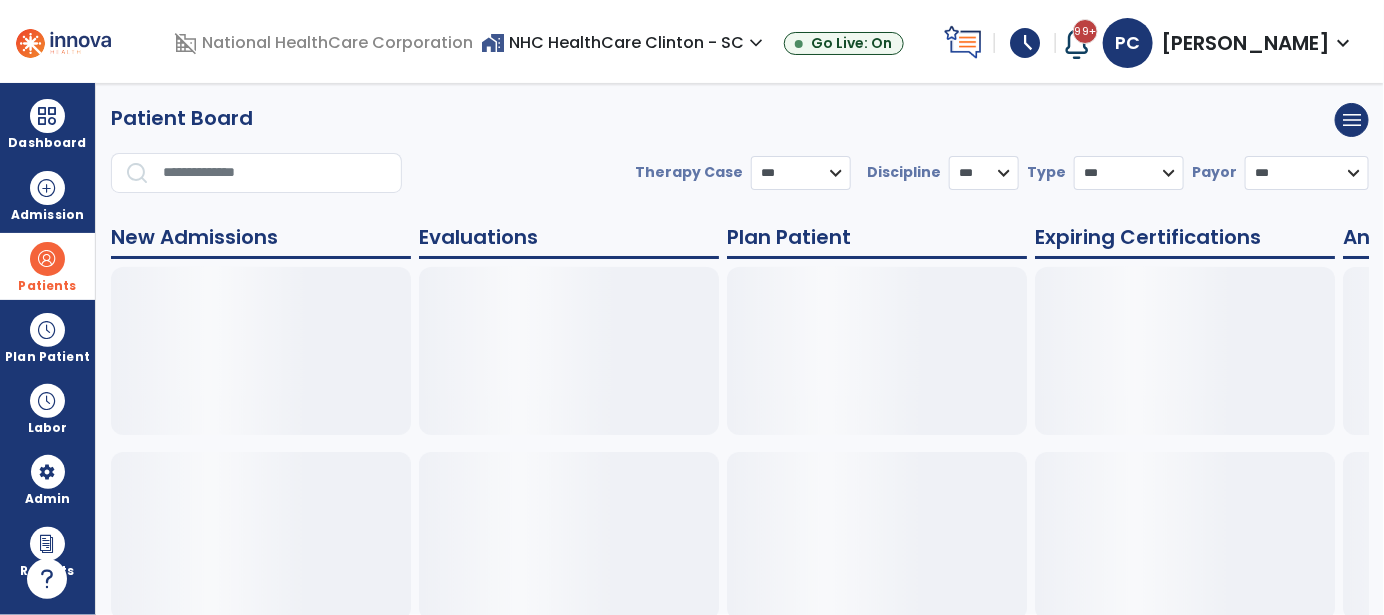 click on "Patients" at bounding box center (47, 286) 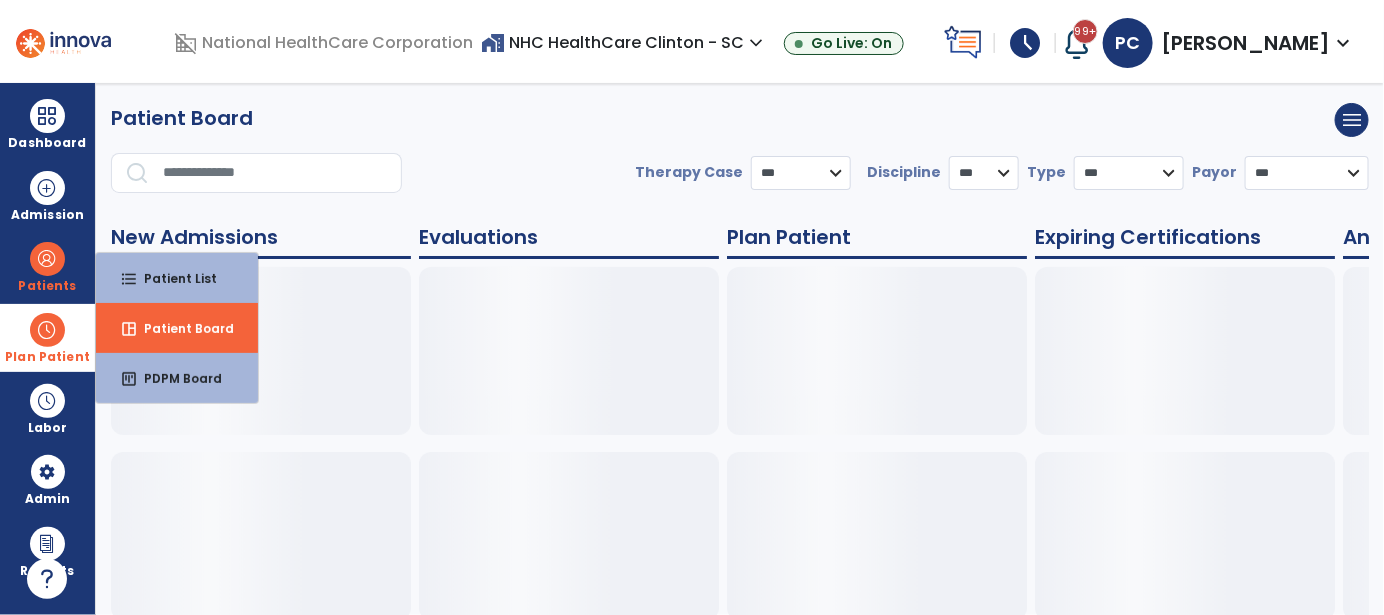 click on "Plan Patient" at bounding box center (47, 266) 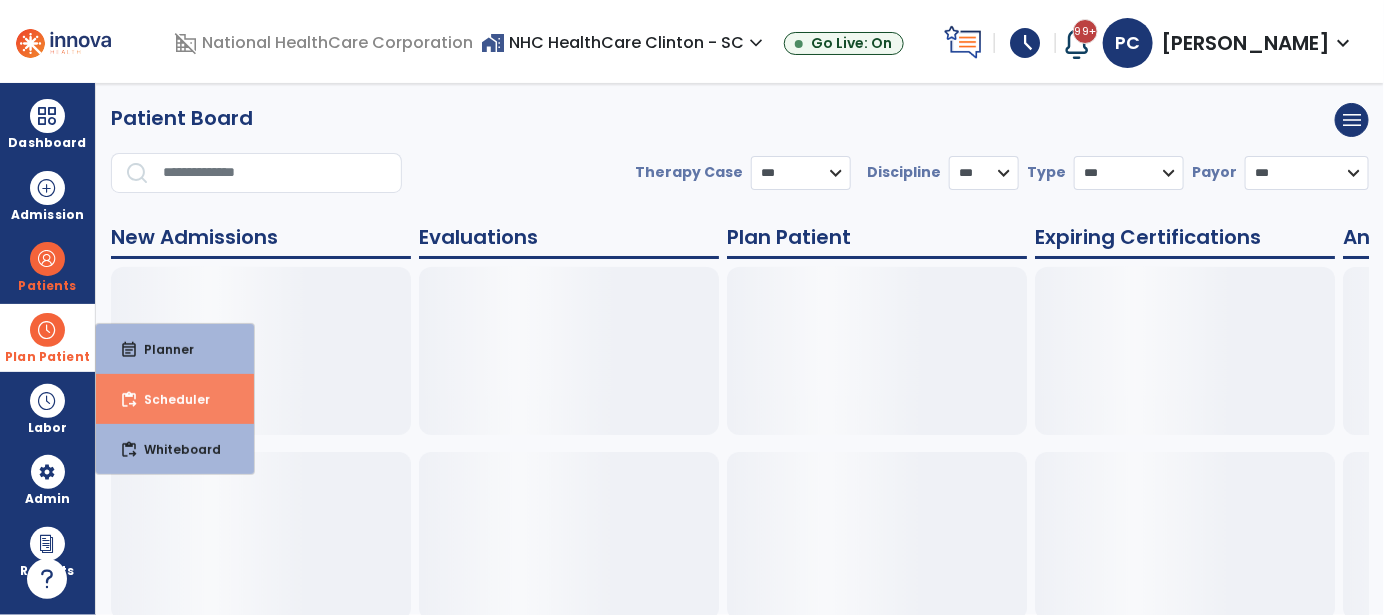 click on "Scheduler" at bounding box center [169, 399] 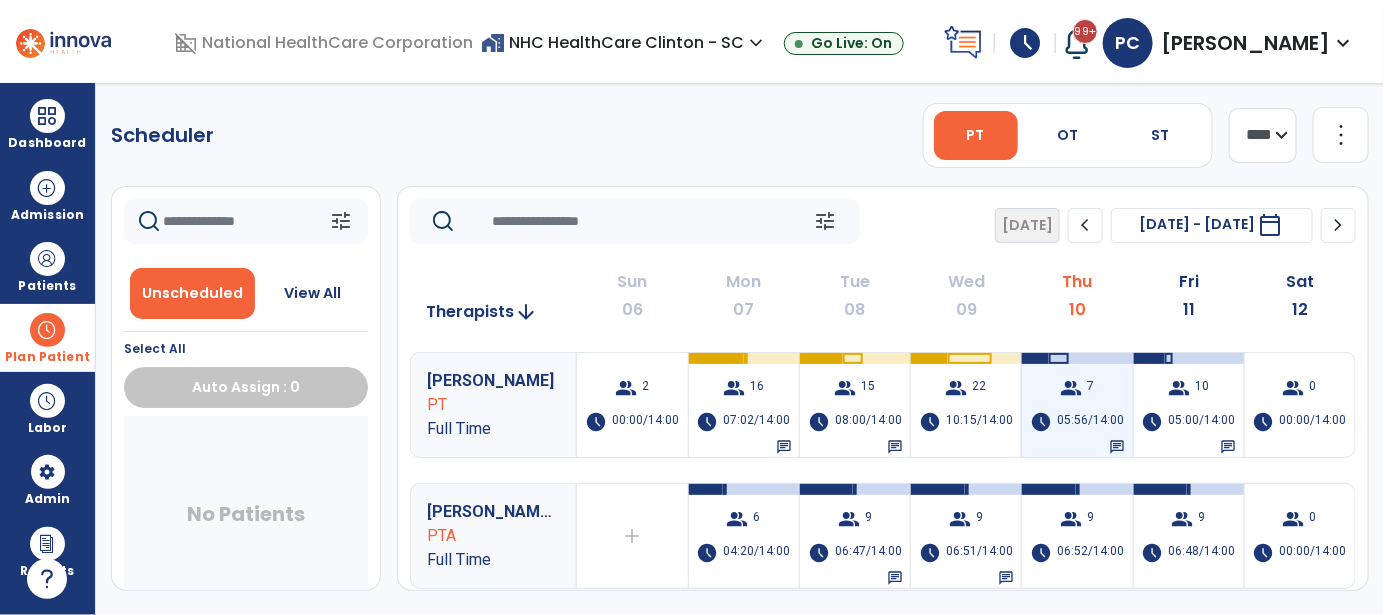 click on "05:56/14:00" at bounding box center [1090, 422] 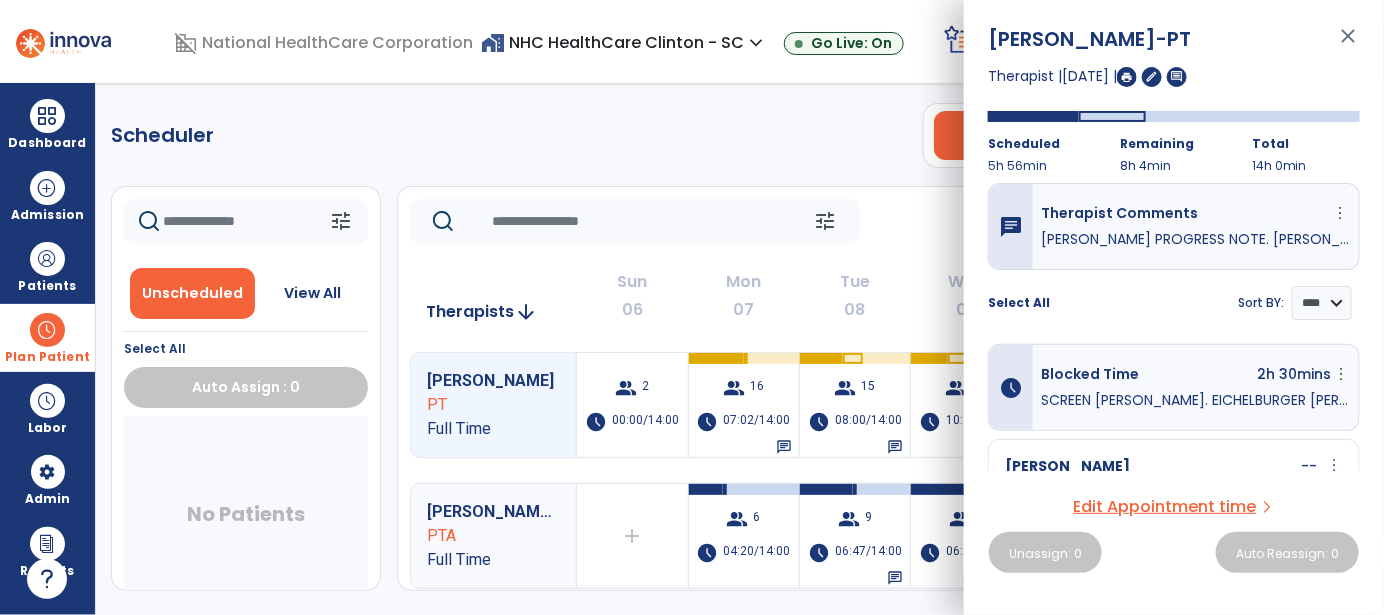 click at bounding box center (1127, 77) 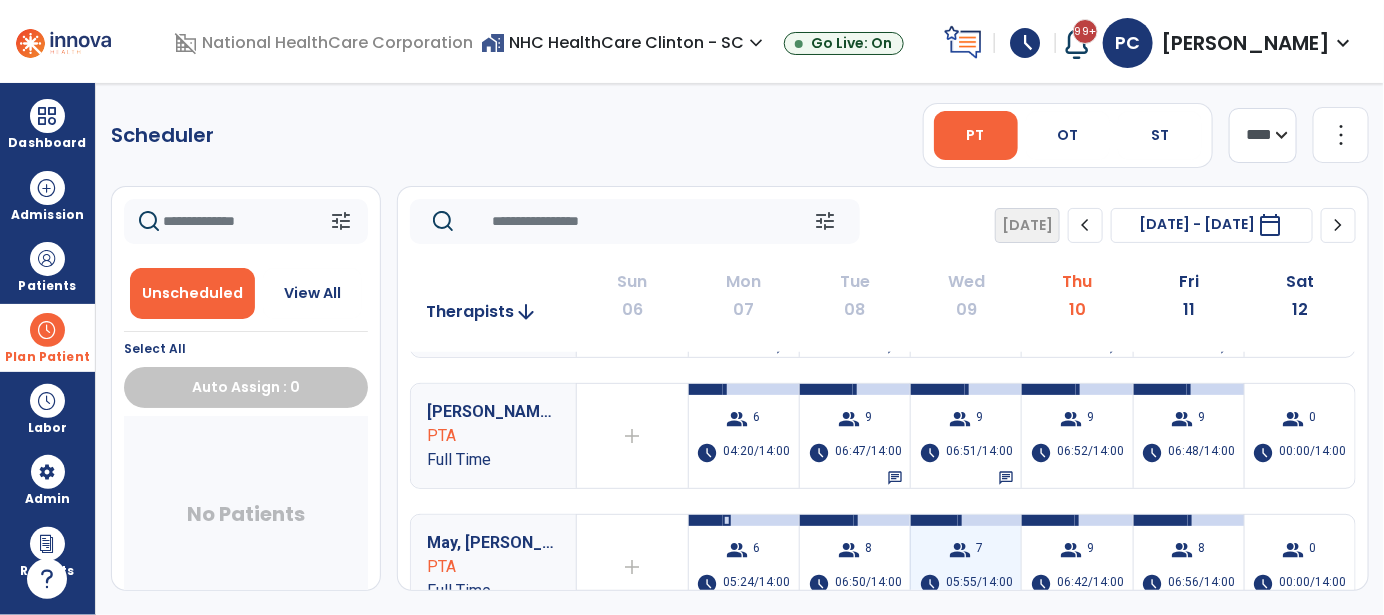 scroll, scrollTop: 0, scrollLeft: 0, axis: both 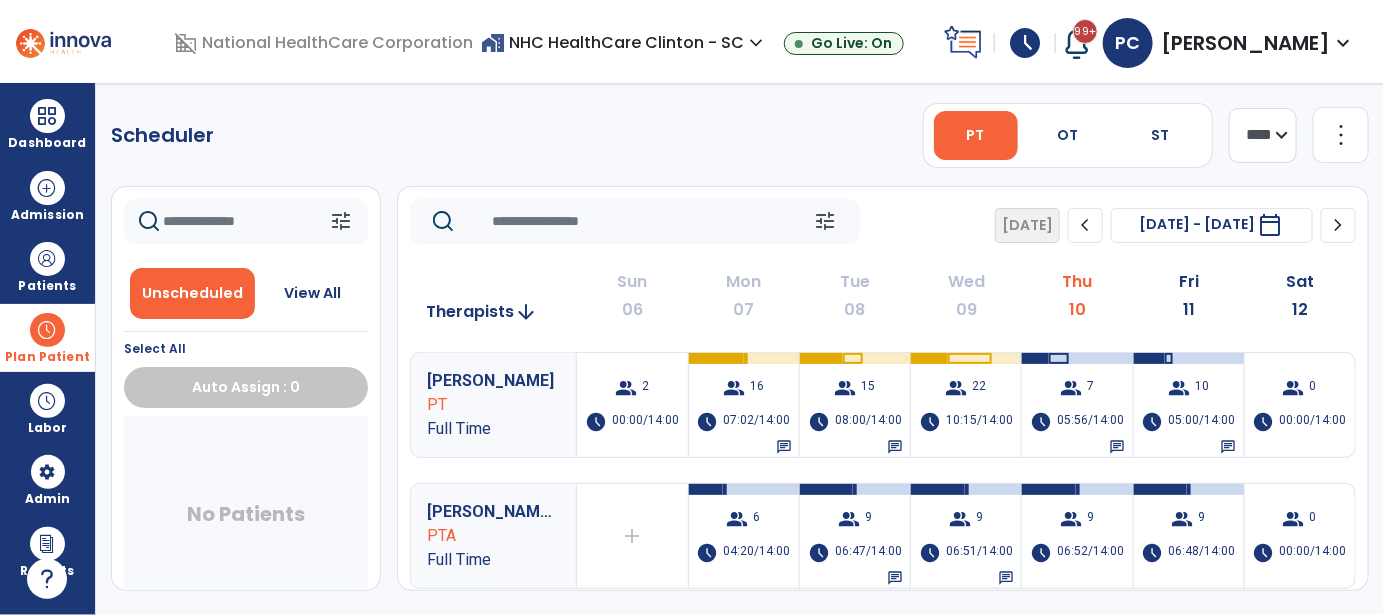 click on "Plan Patient" at bounding box center (47, 357) 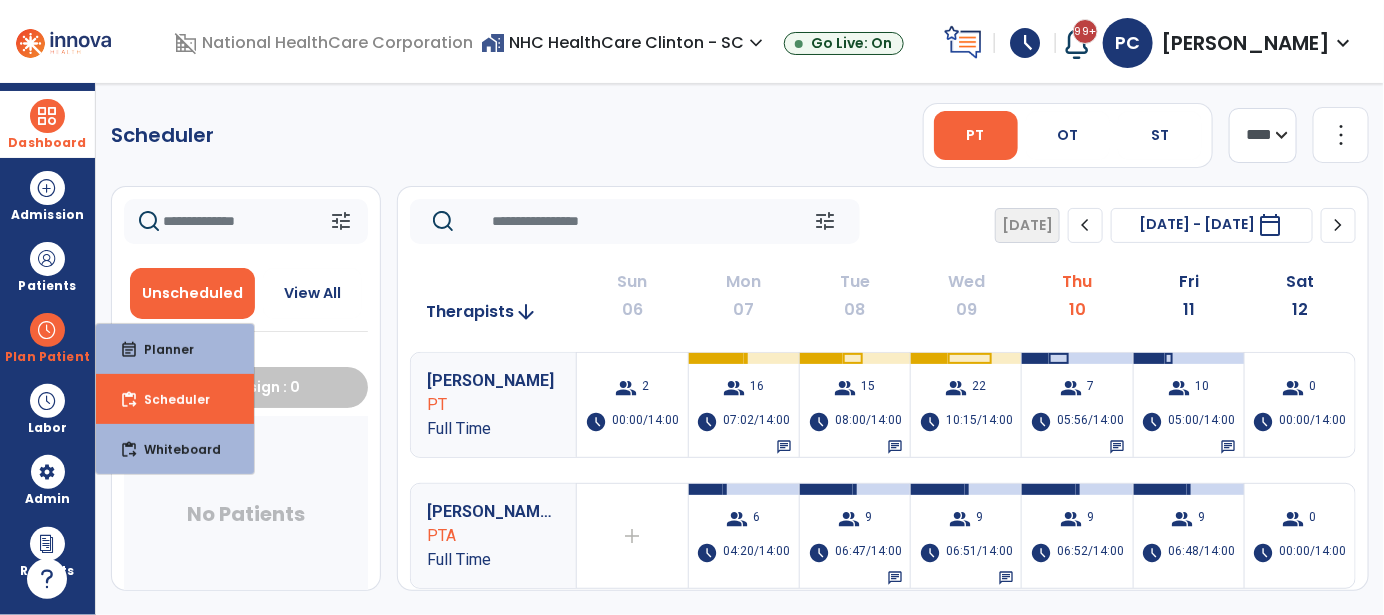 click on "Dashboard" at bounding box center (47, 124) 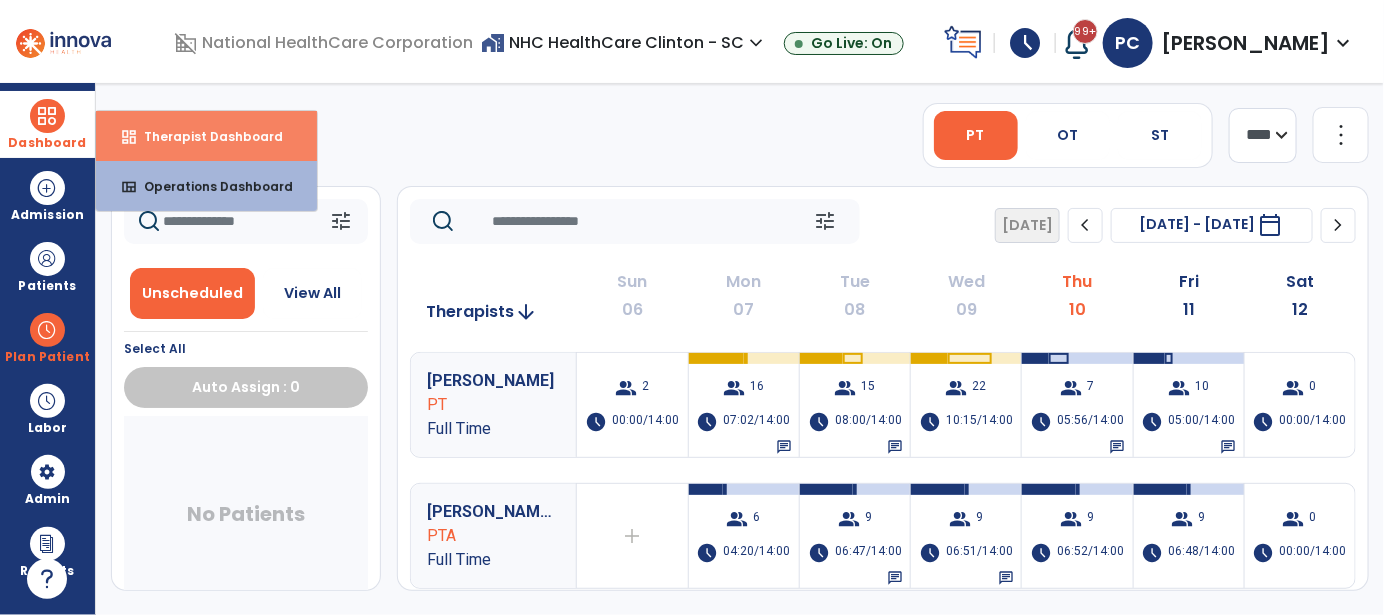 click on "dashboard  Therapist Dashboard" at bounding box center (206, 136) 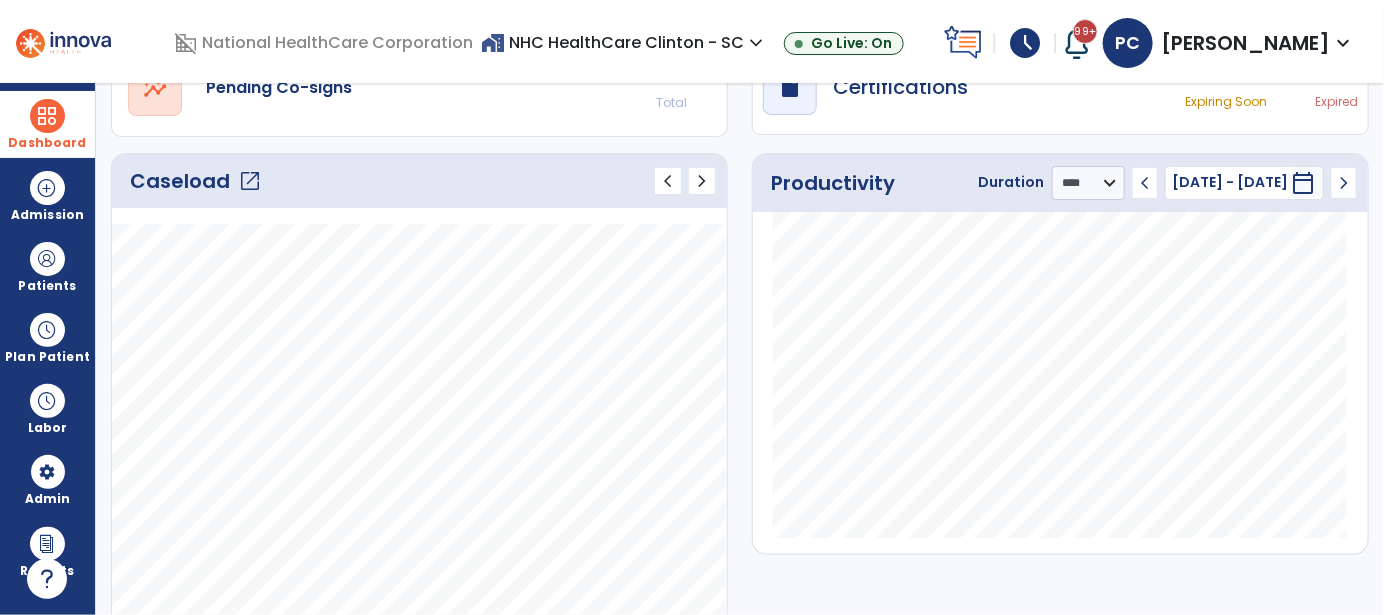 scroll, scrollTop: 100, scrollLeft: 0, axis: vertical 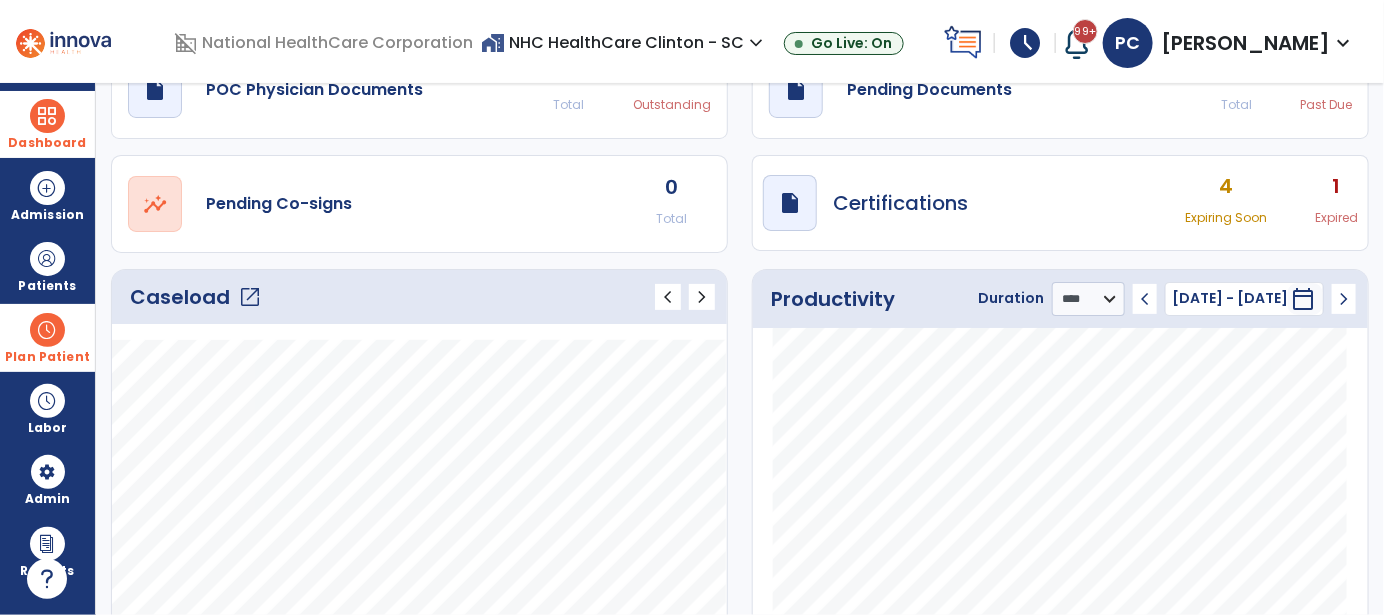 click on "Plan Patient" at bounding box center (47, 266) 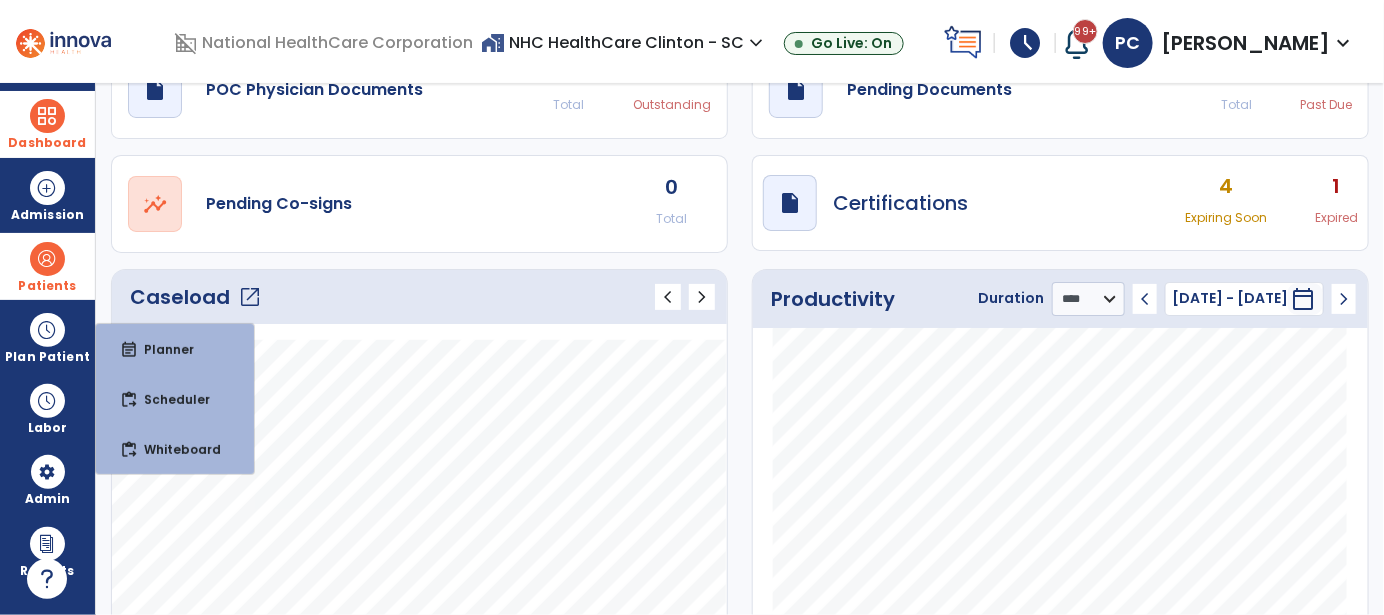 click at bounding box center (47, 259) 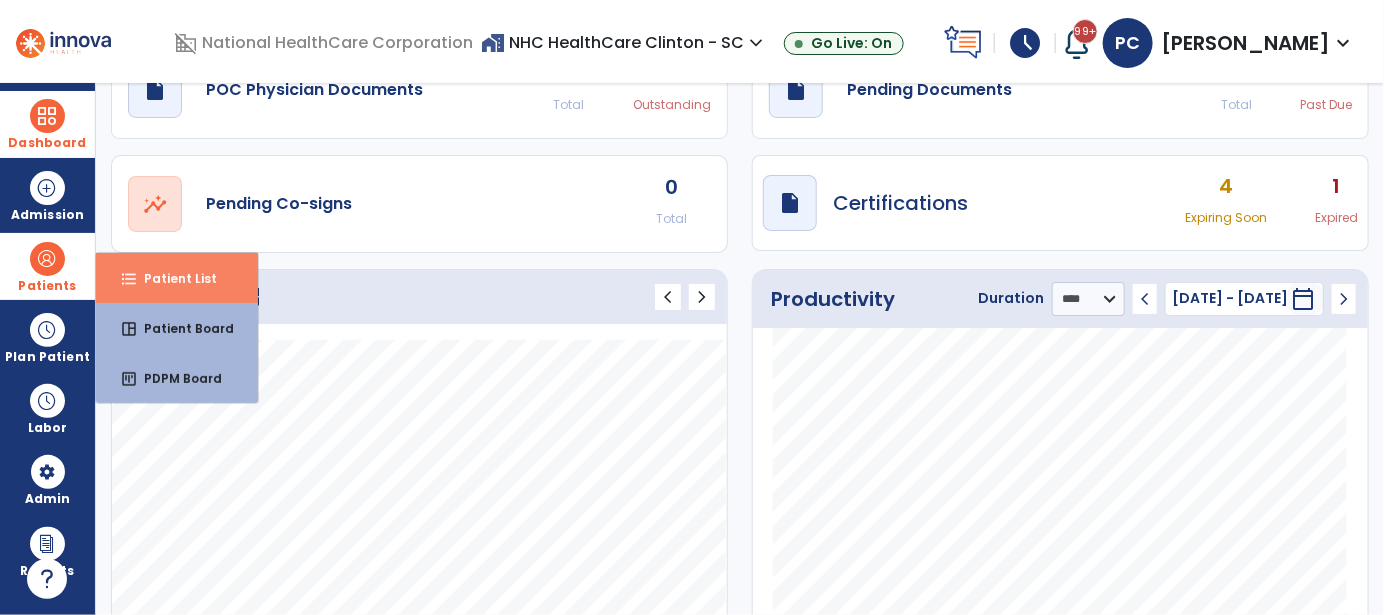 click on "format_list_bulleted  Patient List" at bounding box center (177, 278) 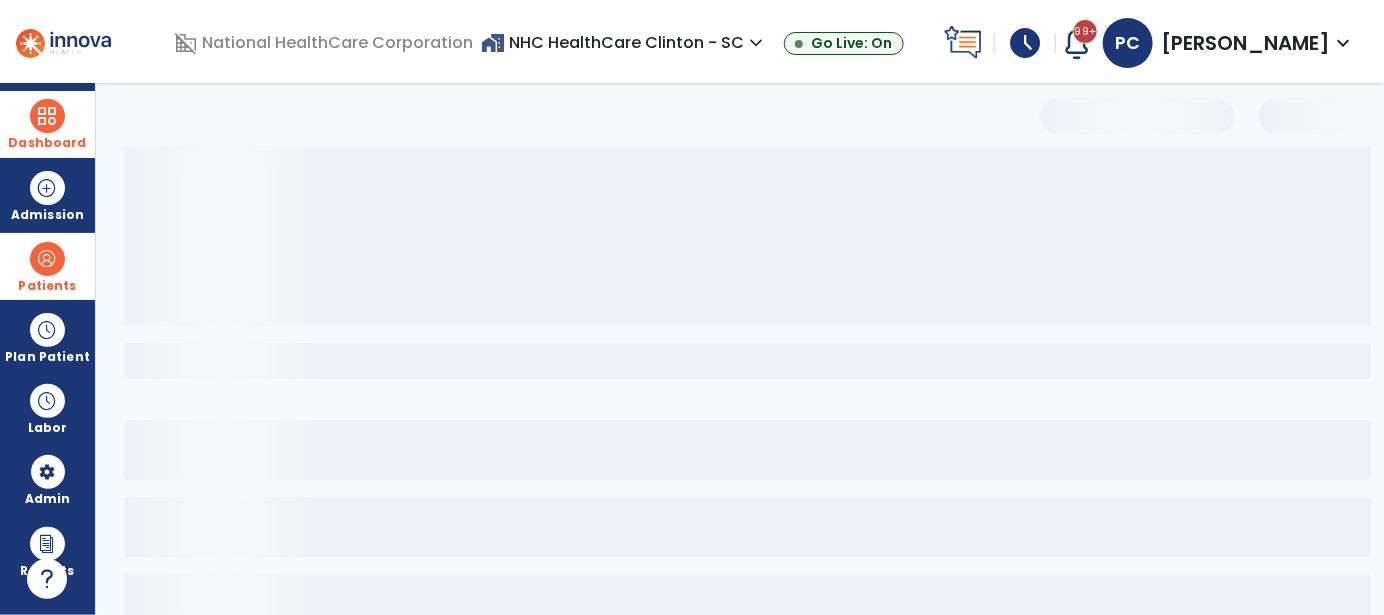 select on "***" 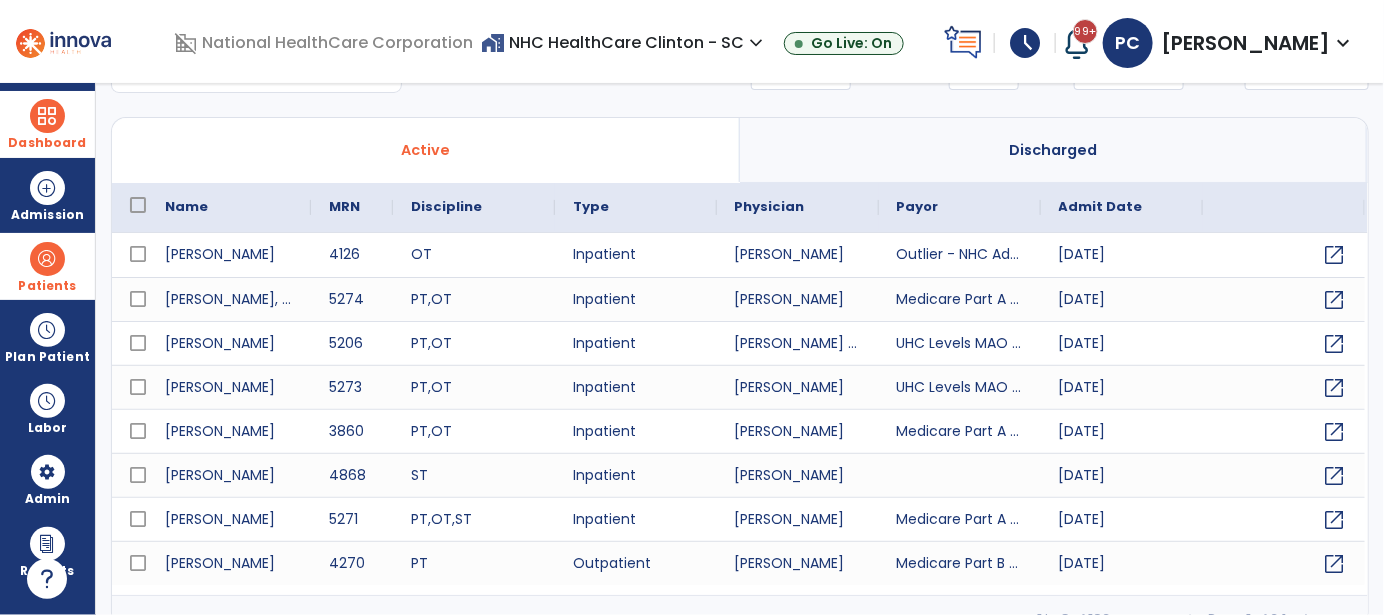 scroll, scrollTop: 0, scrollLeft: 0, axis: both 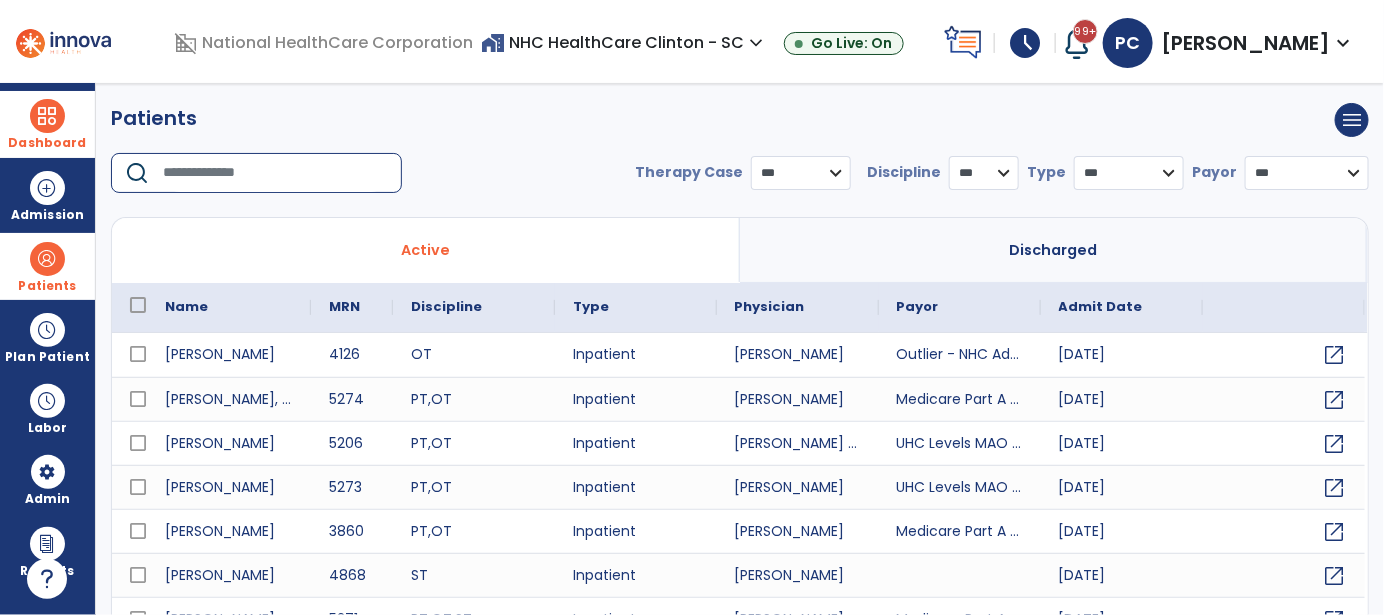 click at bounding box center [275, 173] 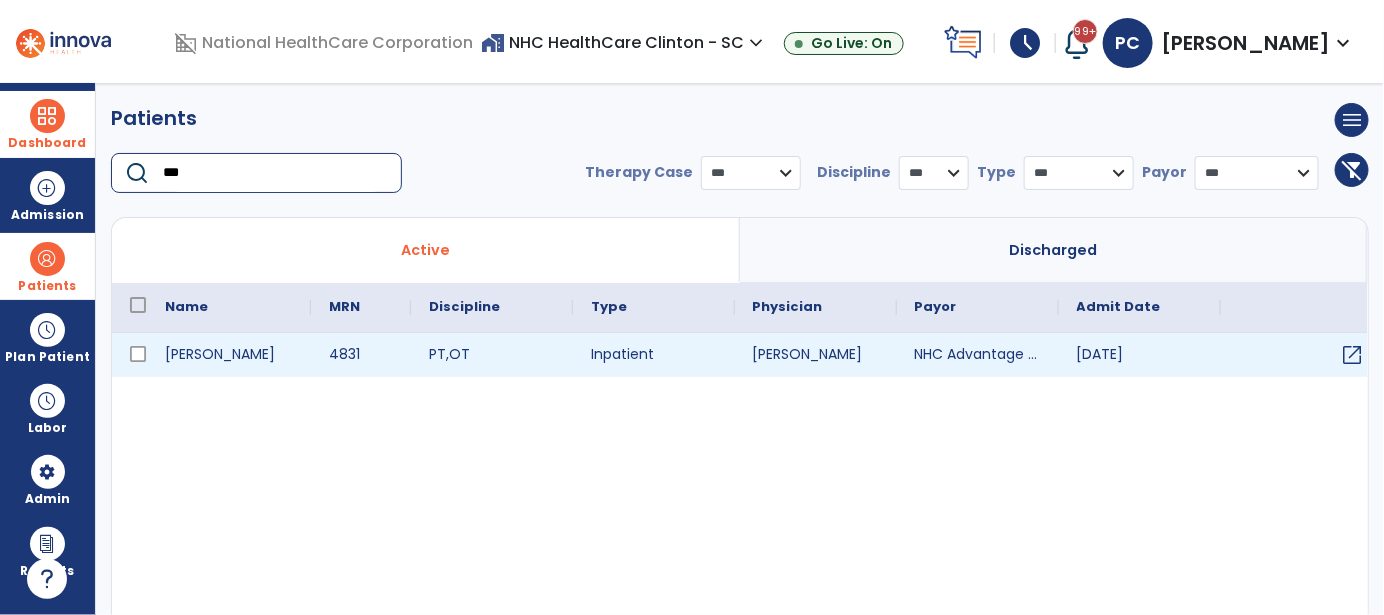 type on "***" 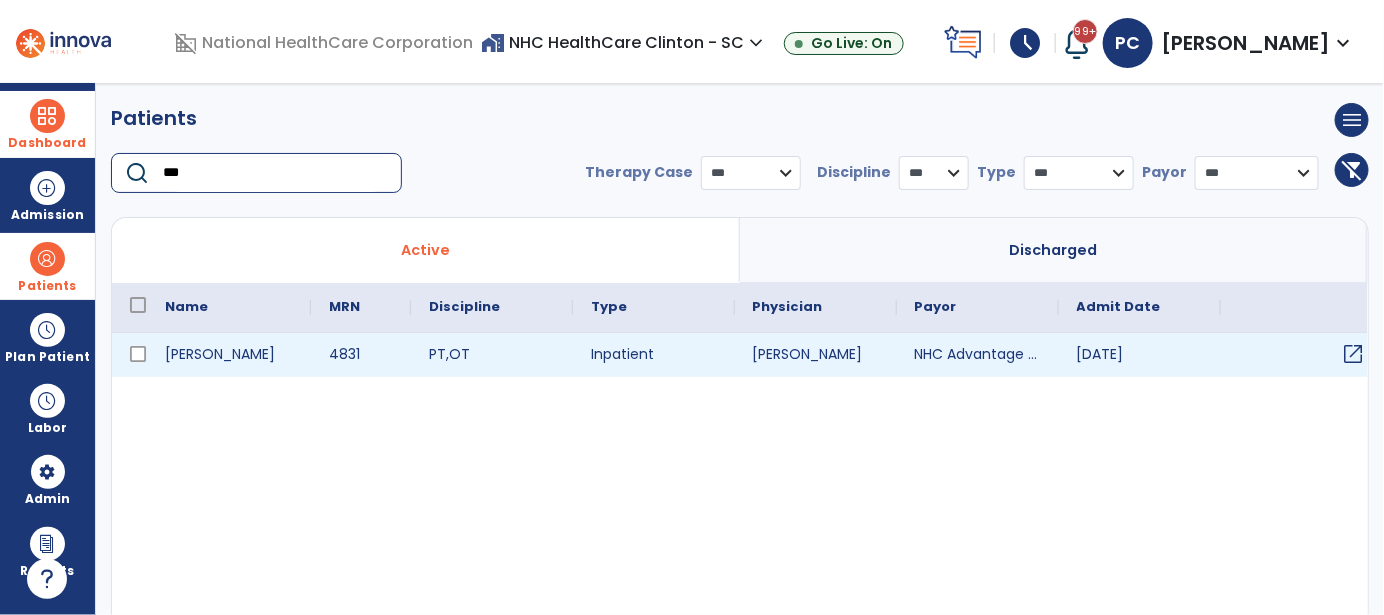 click on "open_in_new" at bounding box center [1354, 354] 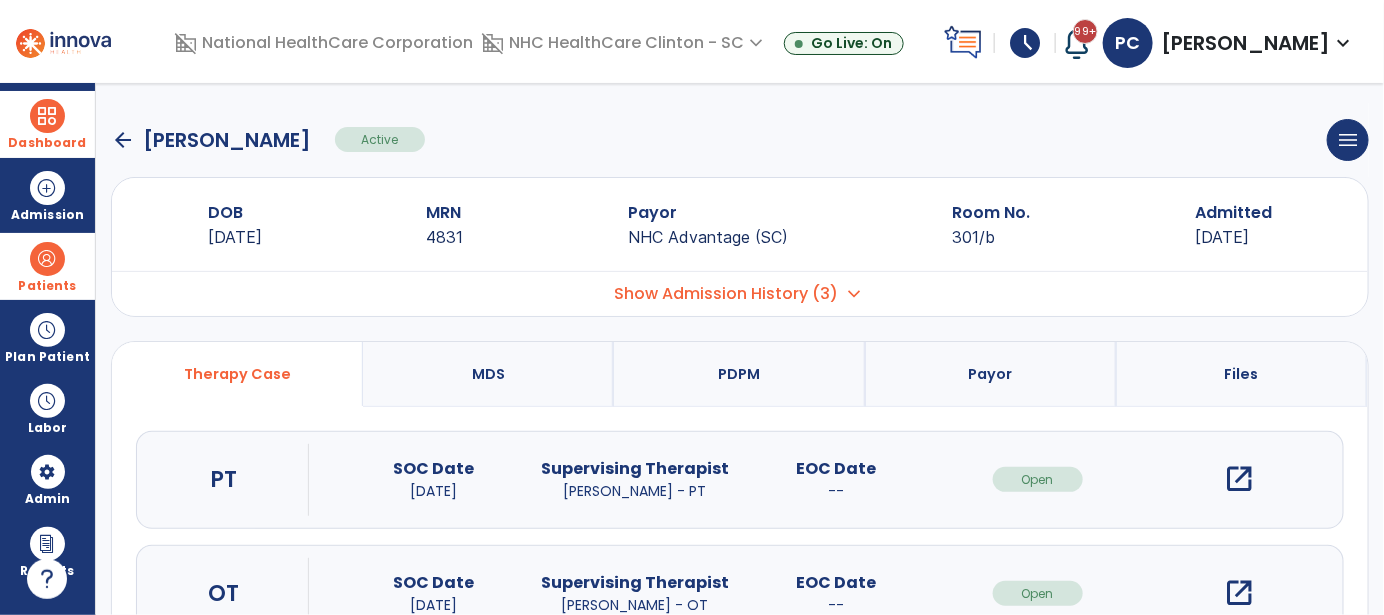 click on "open_in_new" at bounding box center (1239, 479) 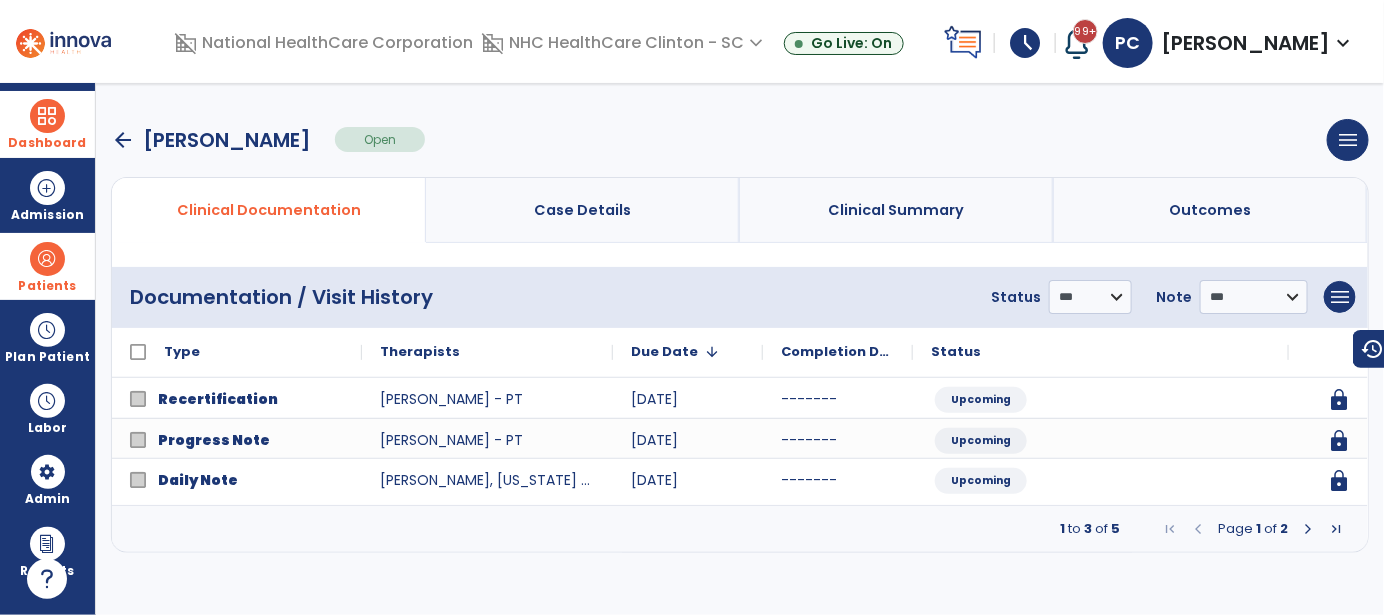 click at bounding box center (1308, 529) 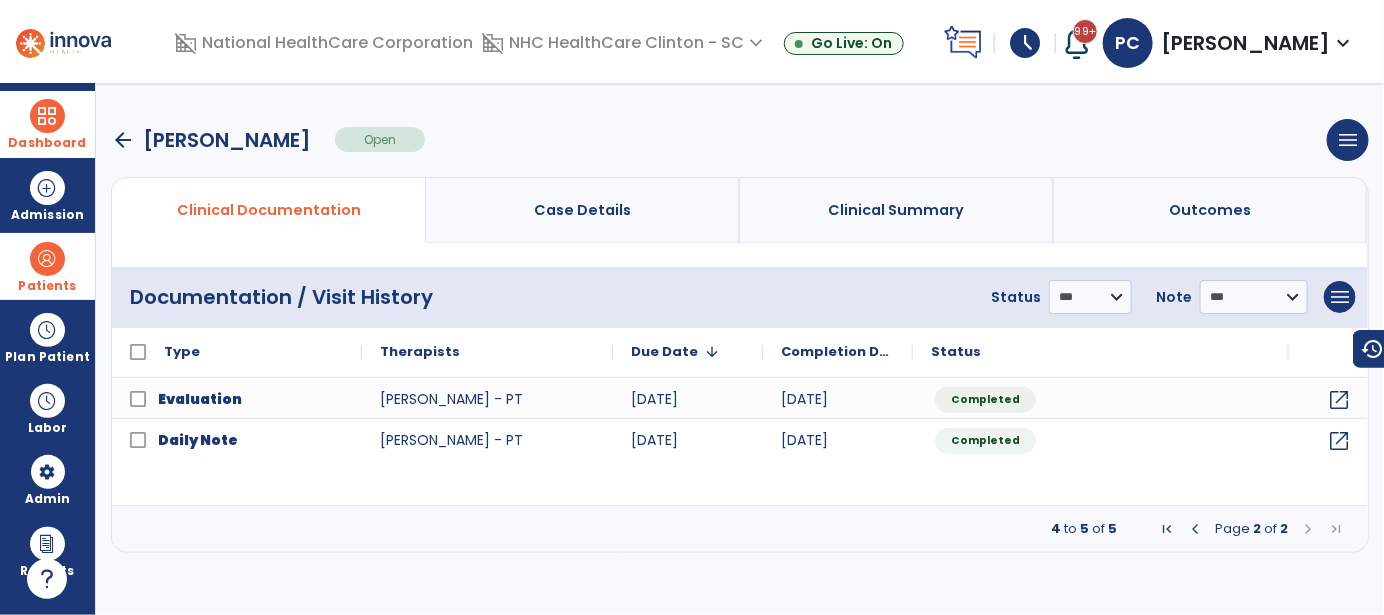 click on "arrow_back" at bounding box center (123, 140) 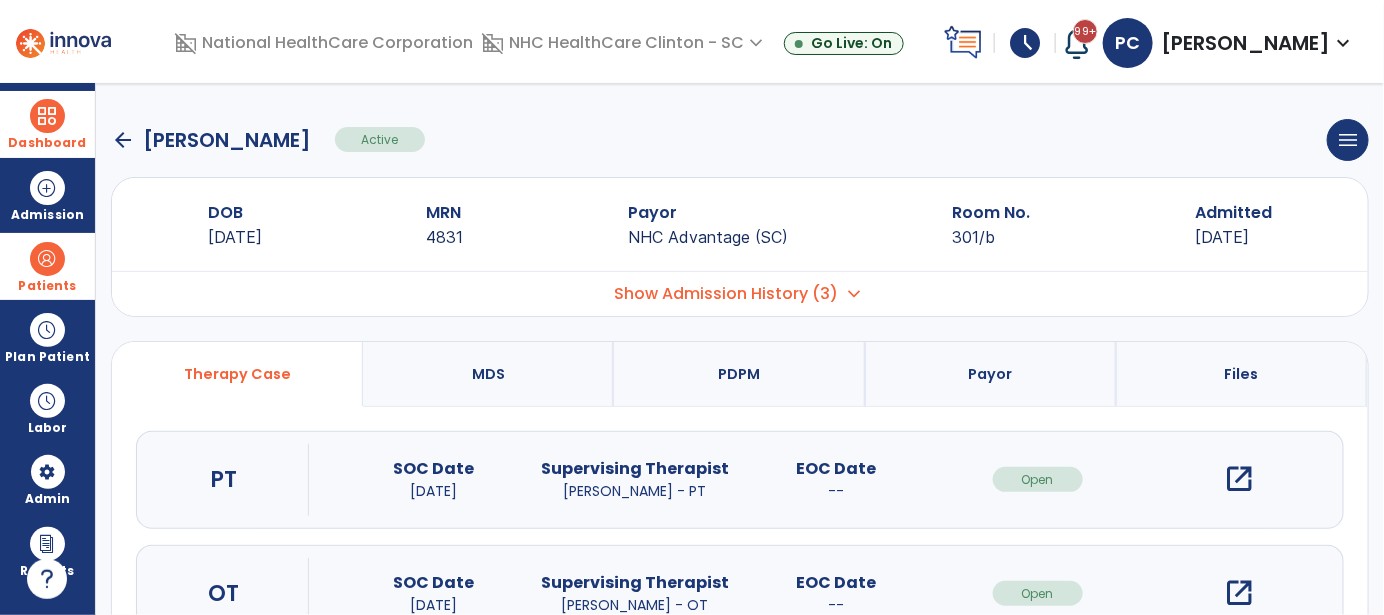 click on "Dashboard" at bounding box center (47, 124) 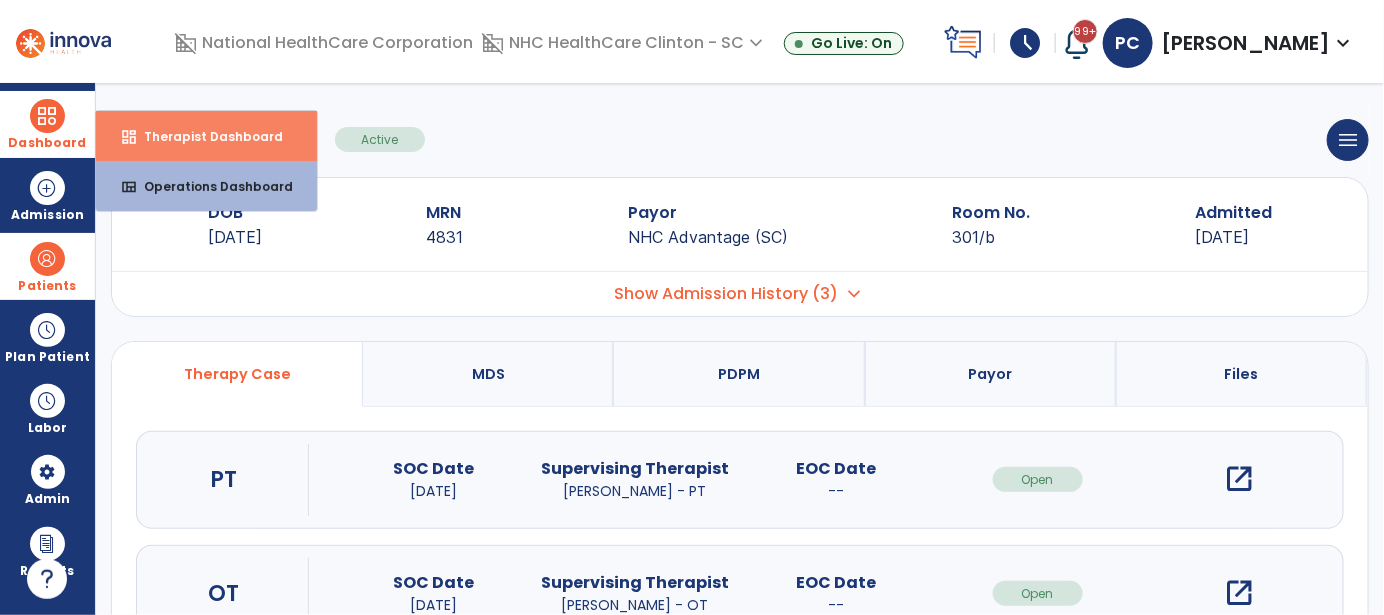 click on "Therapist Dashboard" at bounding box center (205, 136) 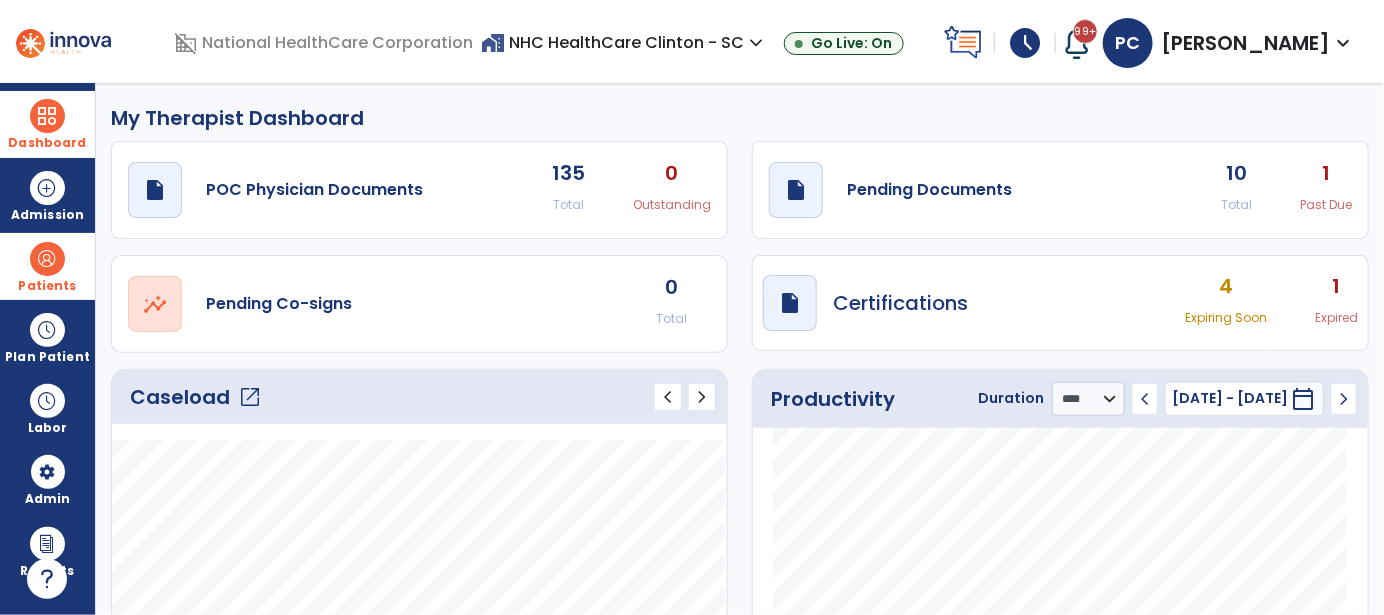 click on "1" 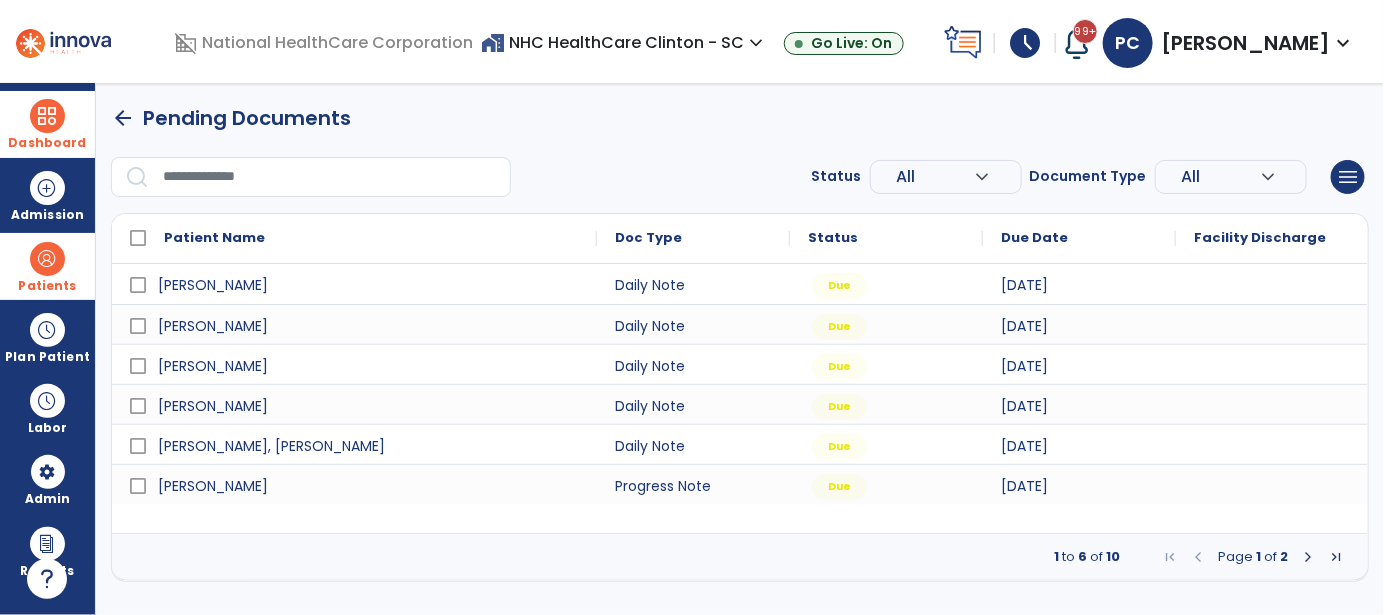 click at bounding box center (1308, 557) 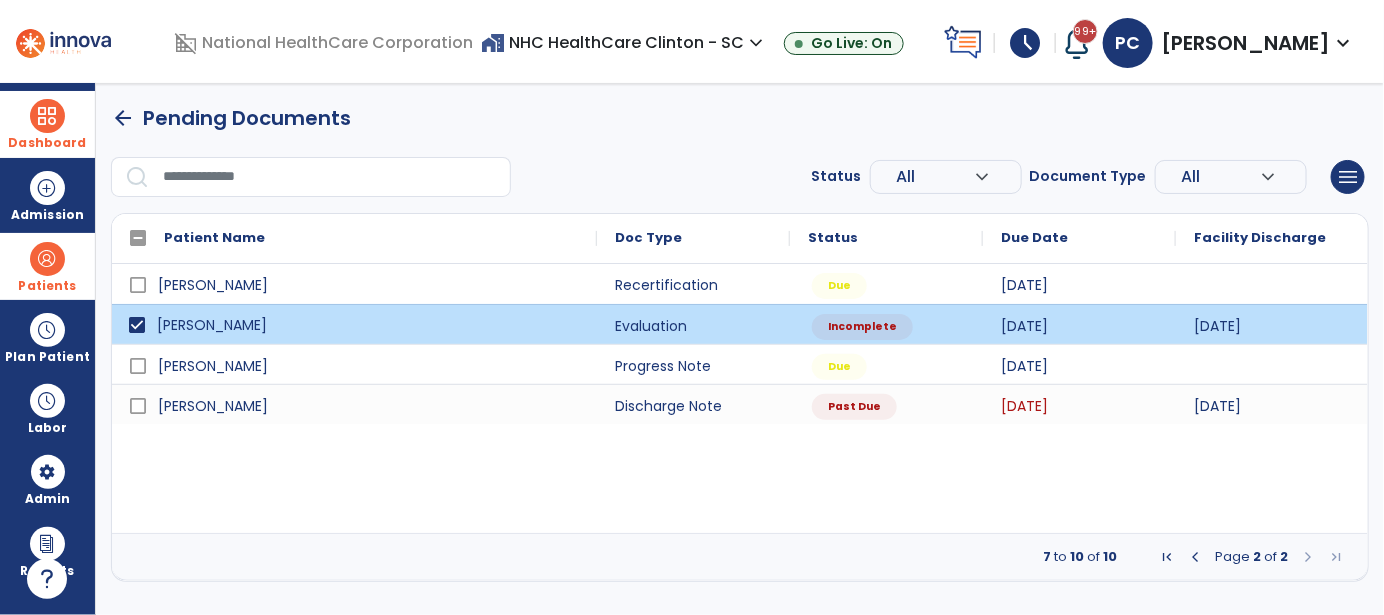click on "[PERSON_NAME]" at bounding box center [212, 325] 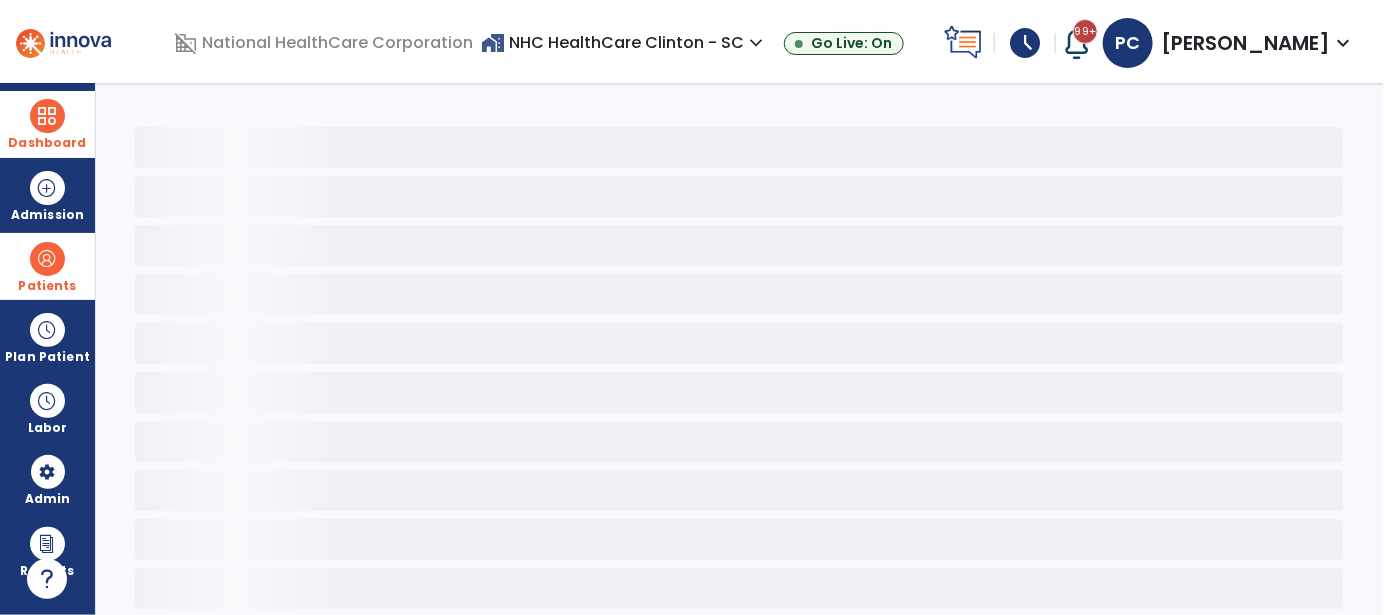 click 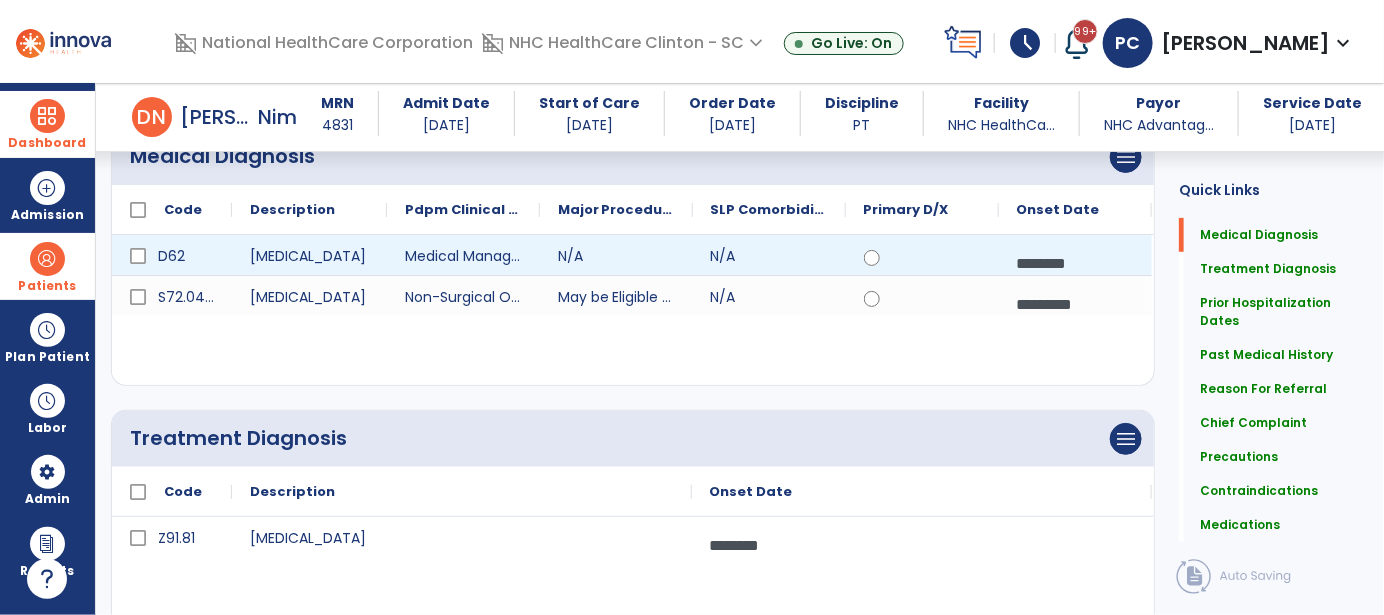 scroll, scrollTop: 0, scrollLeft: 0, axis: both 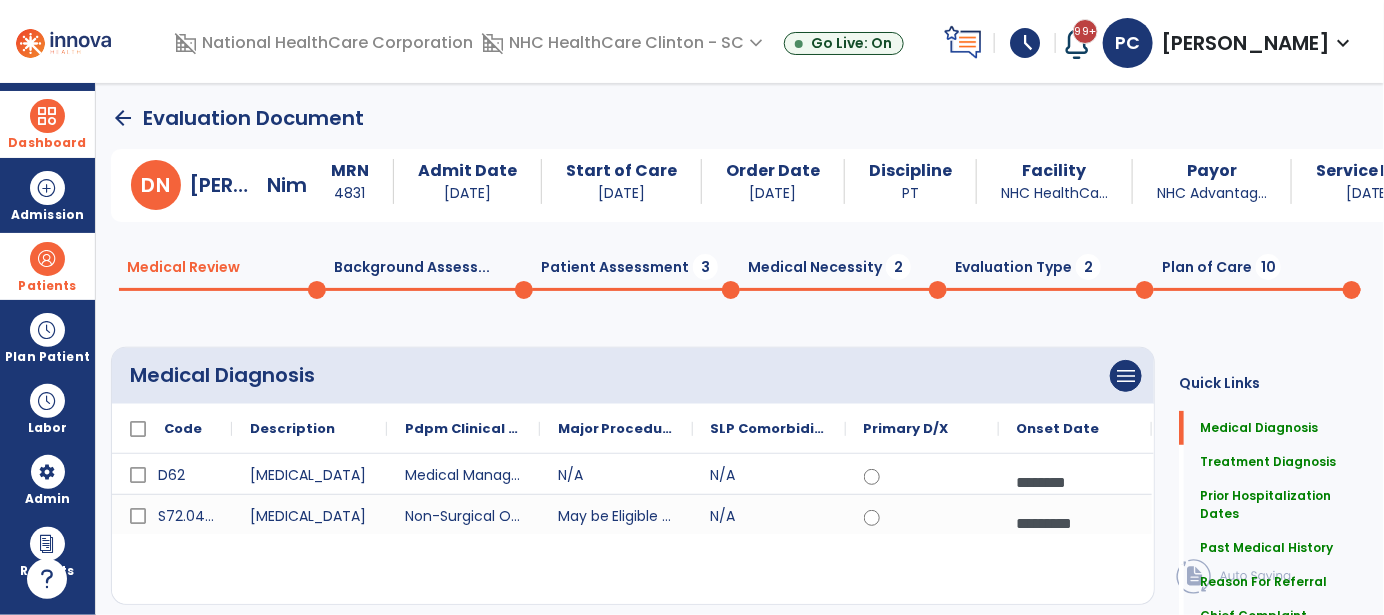 drag, startPoint x: 1180, startPoint y: 267, endPoint x: 1169, endPoint y: 271, distance: 11.7046995 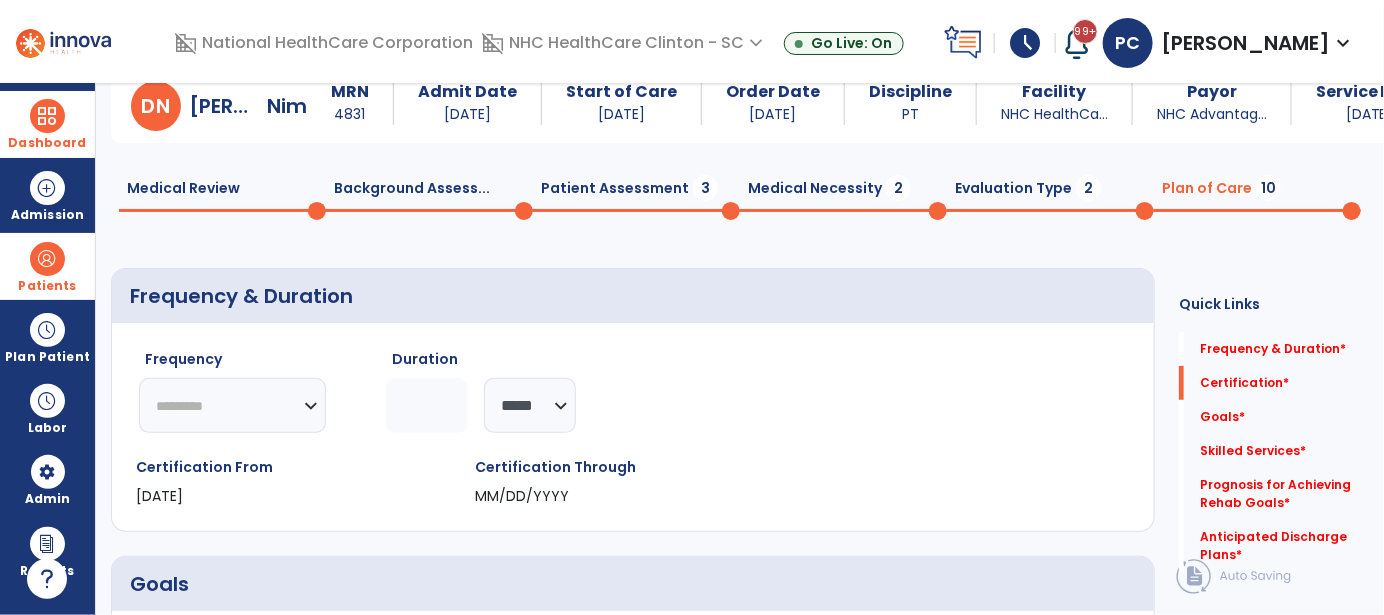 scroll, scrollTop: 0, scrollLeft: 0, axis: both 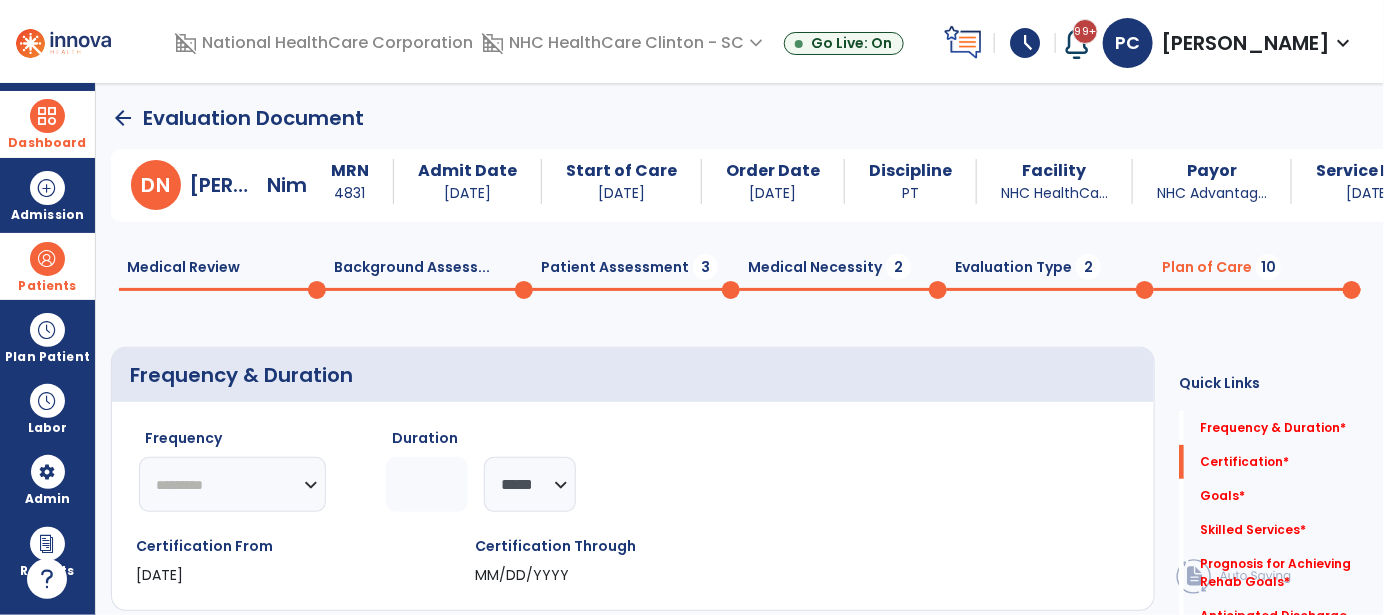 click on "arrow_back" 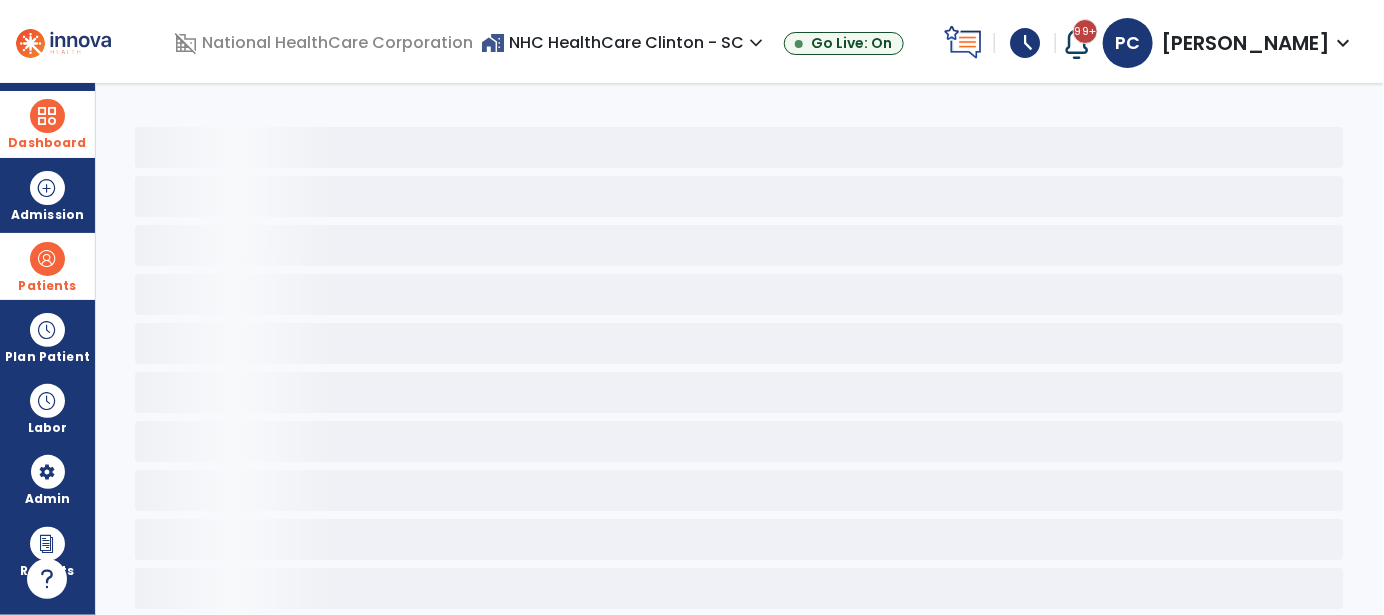 click at bounding box center [47, 259] 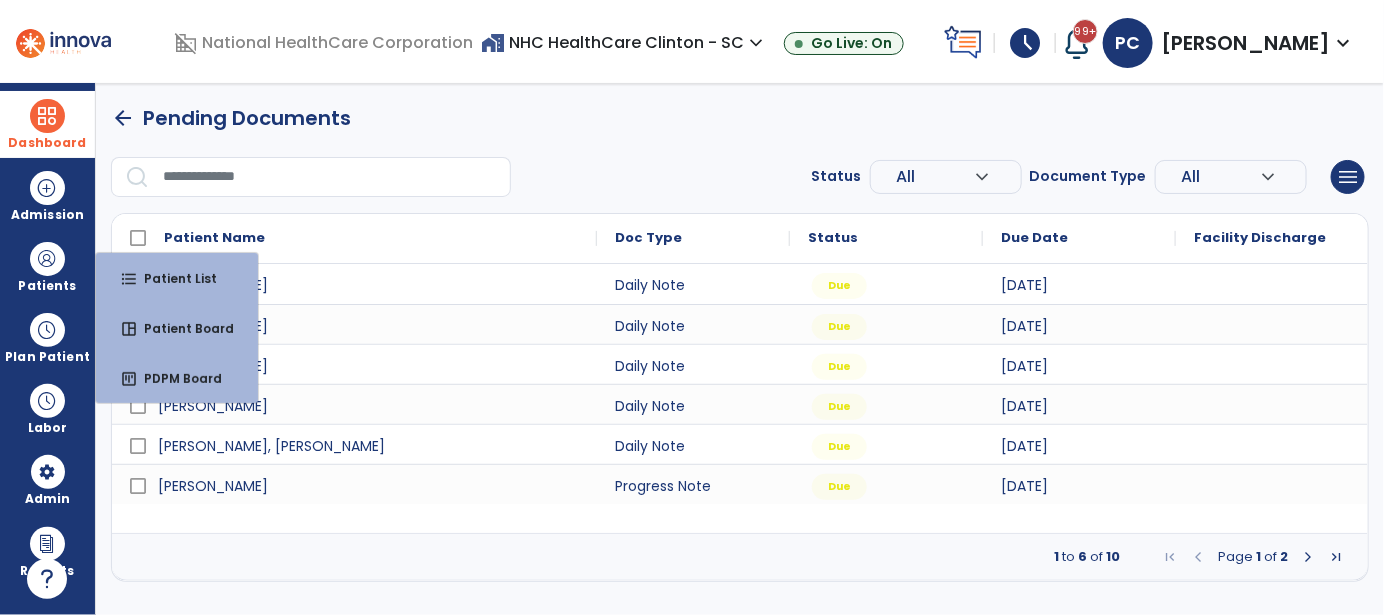 click on "arrow_back   Pending Documents  Status All  expand_more  ALL Due Past Due Incomplete Document Type All  expand_more  ALL Daily Note Progress Note Evaluation Discharge Note Recertification  menu   Export List   Print List
Patient Name
Doc Type
Status 1" at bounding box center (740, 342) 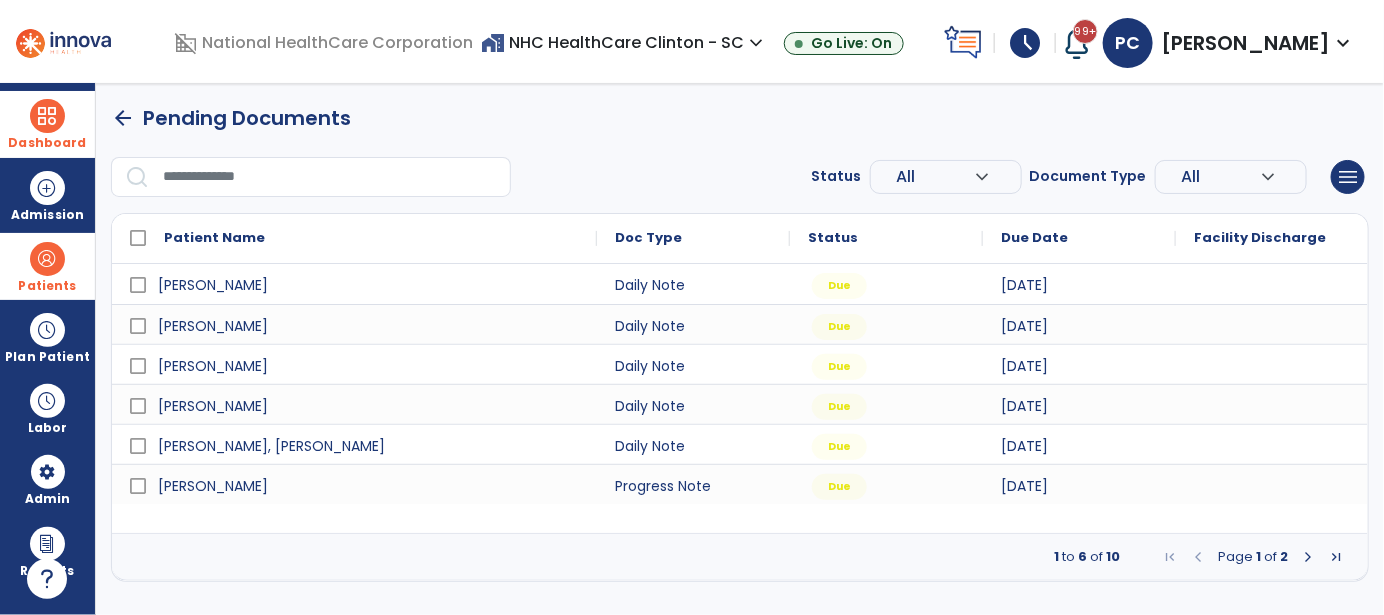click on "Patients" at bounding box center (47, 286) 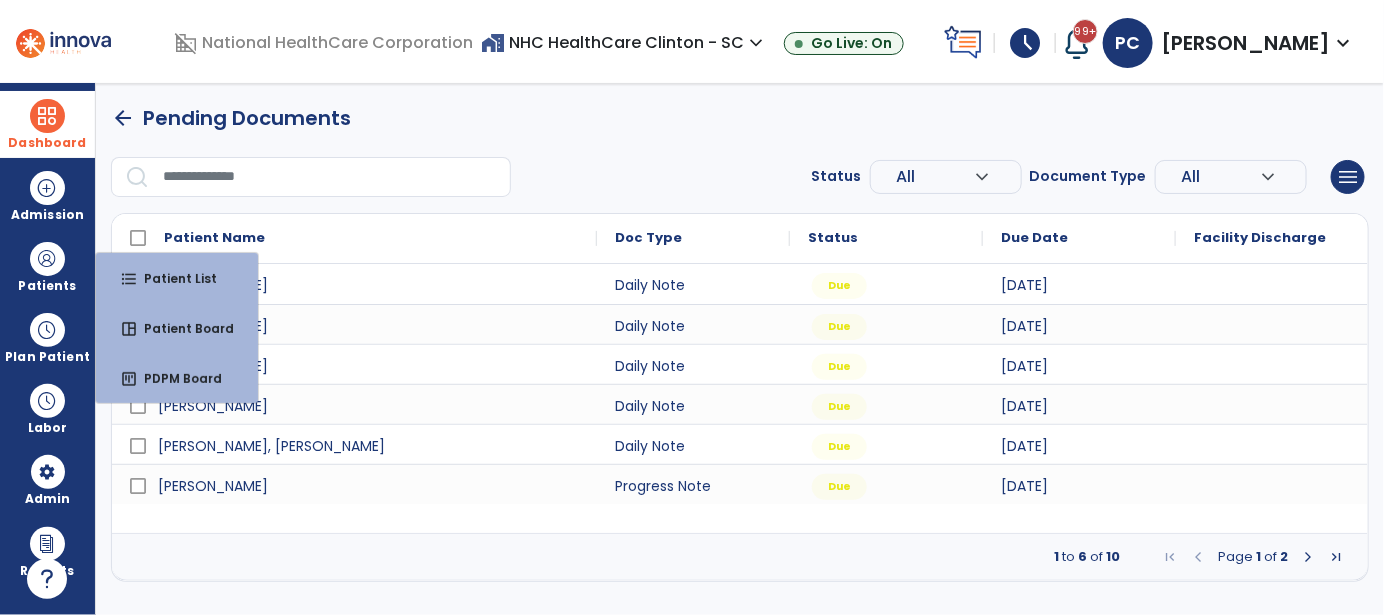drag, startPoint x: 211, startPoint y: 583, endPoint x: 211, endPoint y: 552, distance: 31 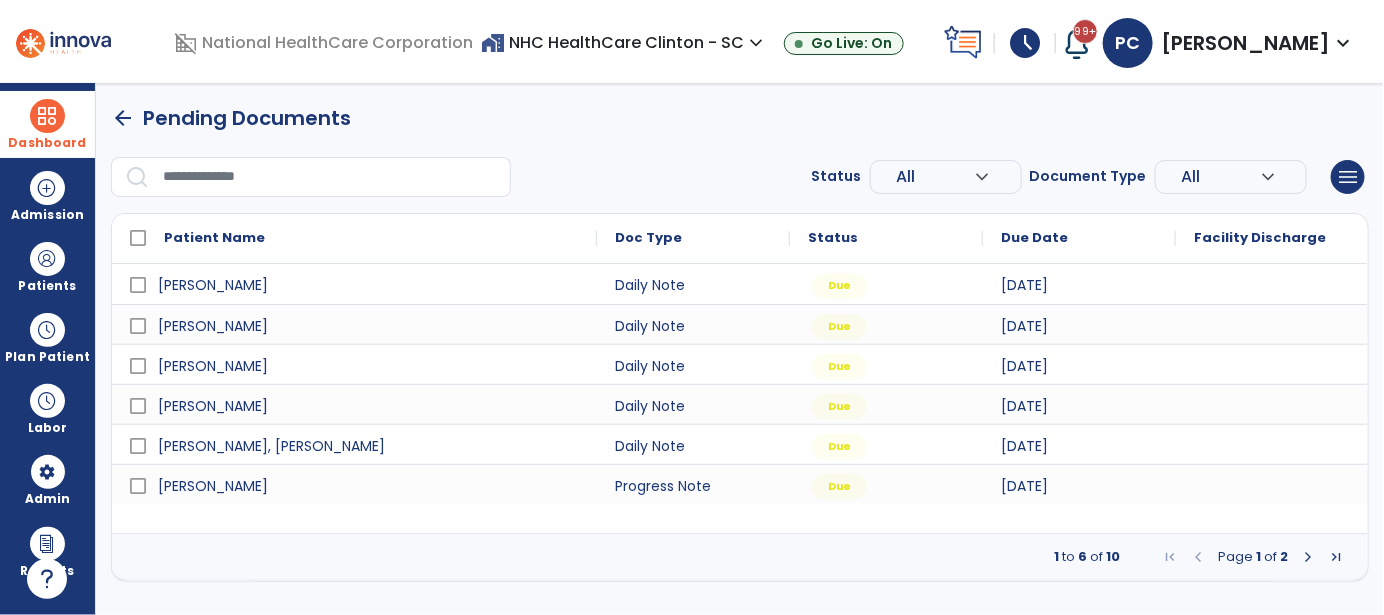 click at bounding box center (1308, 557) 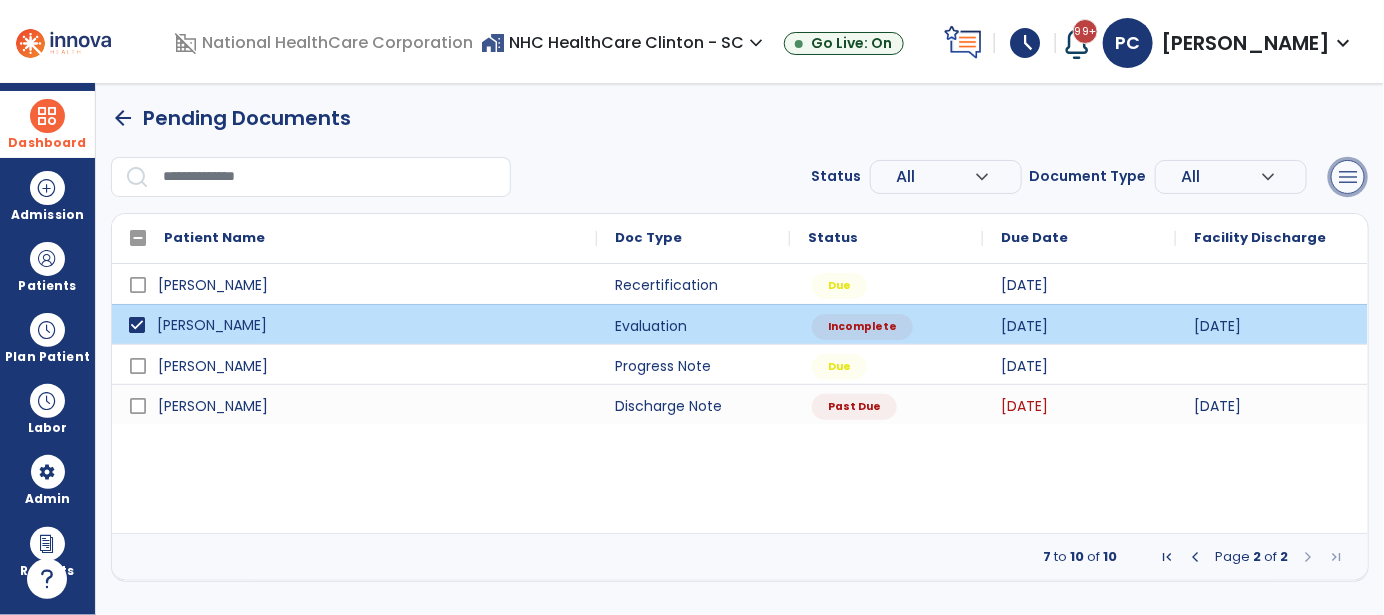 click on "menu" at bounding box center [1348, 177] 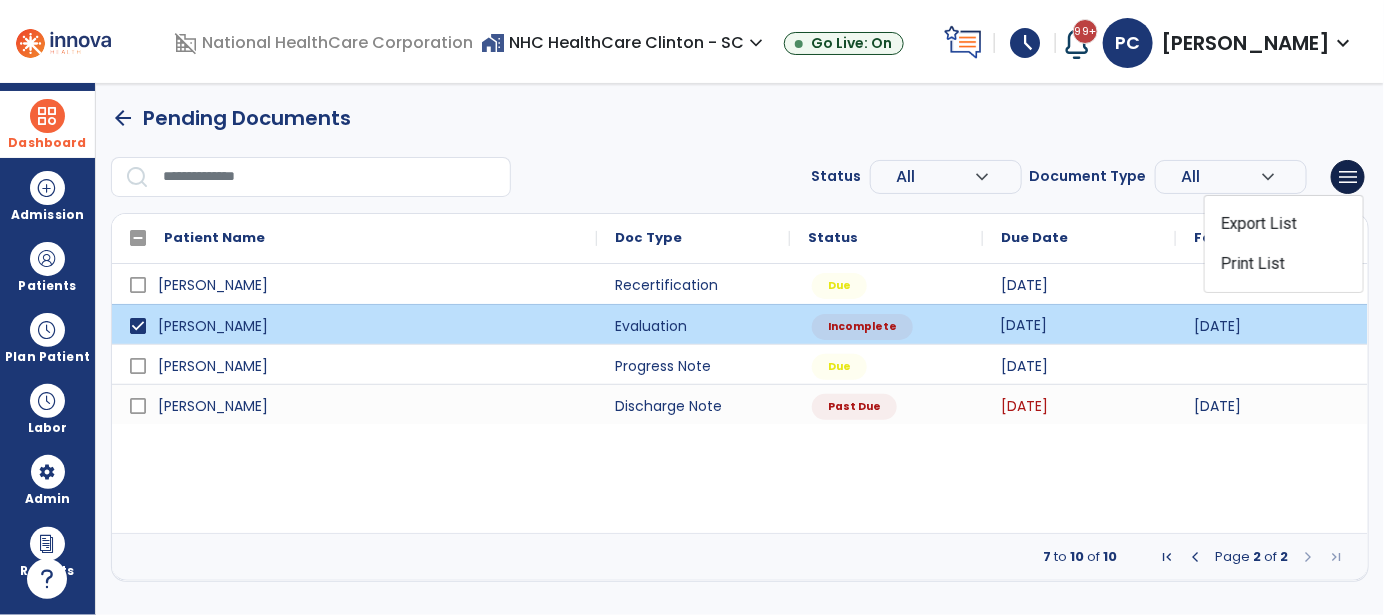 click on "[DATE]" at bounding box center [1023, 325] 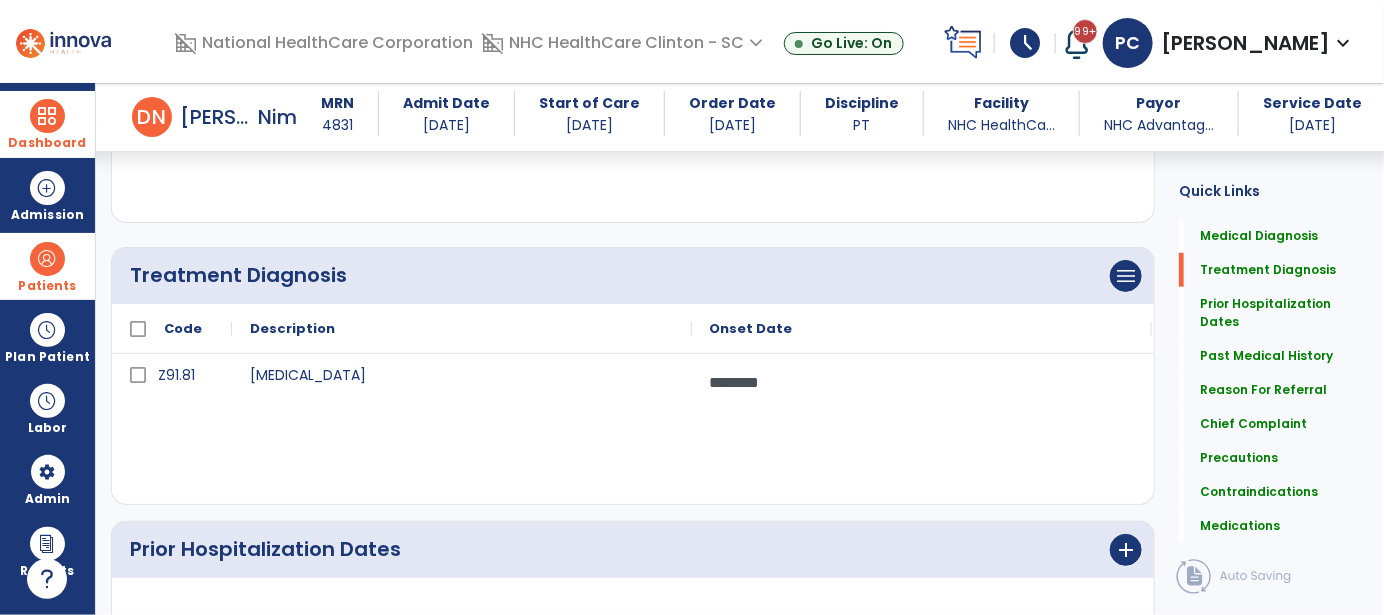 scroll, scrollTop: 200, scrollLeft: 0, axis: vertical 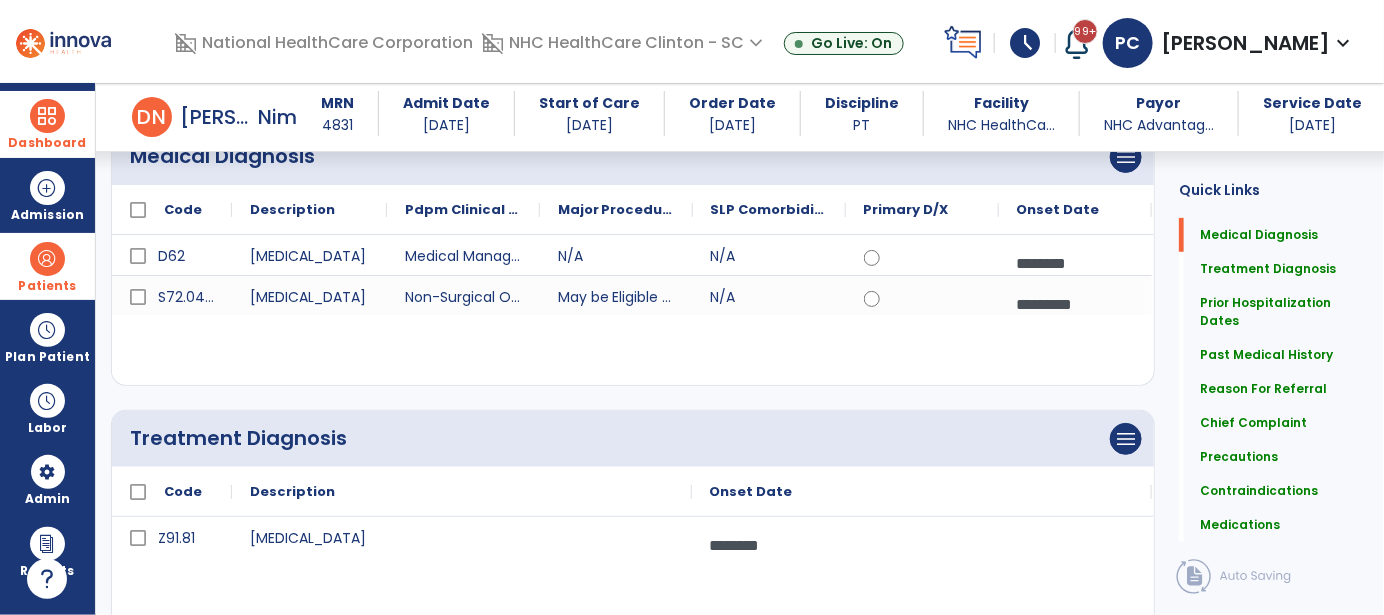 click at bounding box center (47, 259) 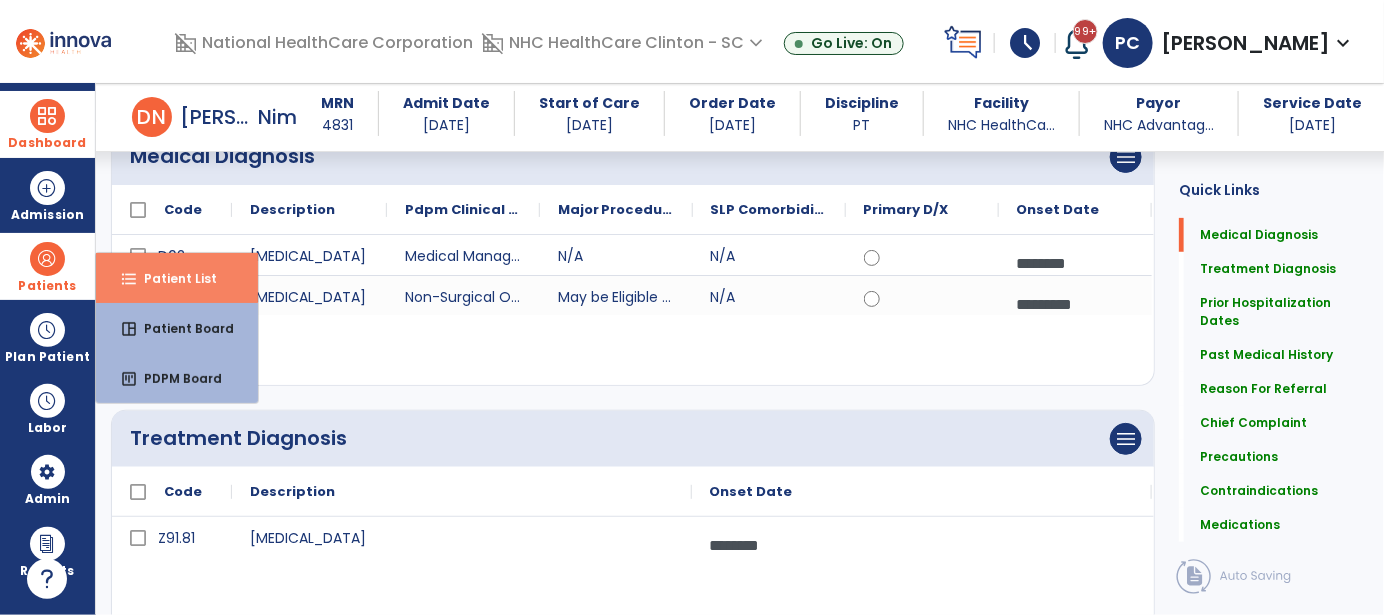 click on "Patient List" at bounding box center [172, 278] 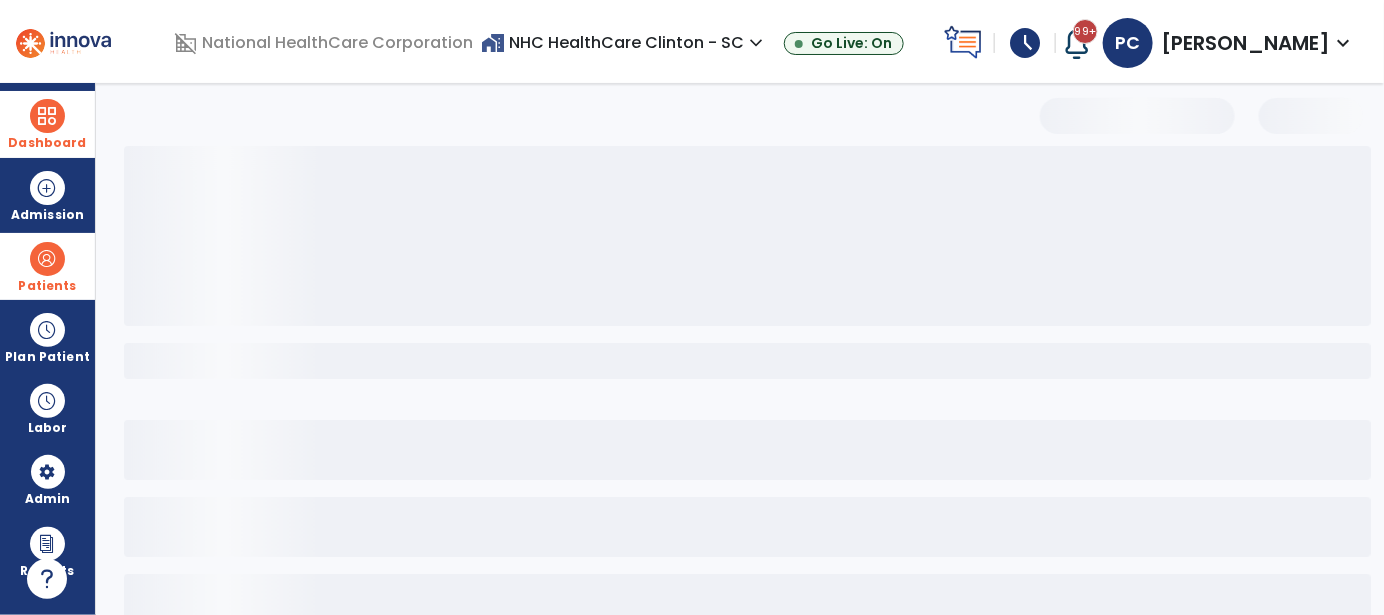 select on "***" 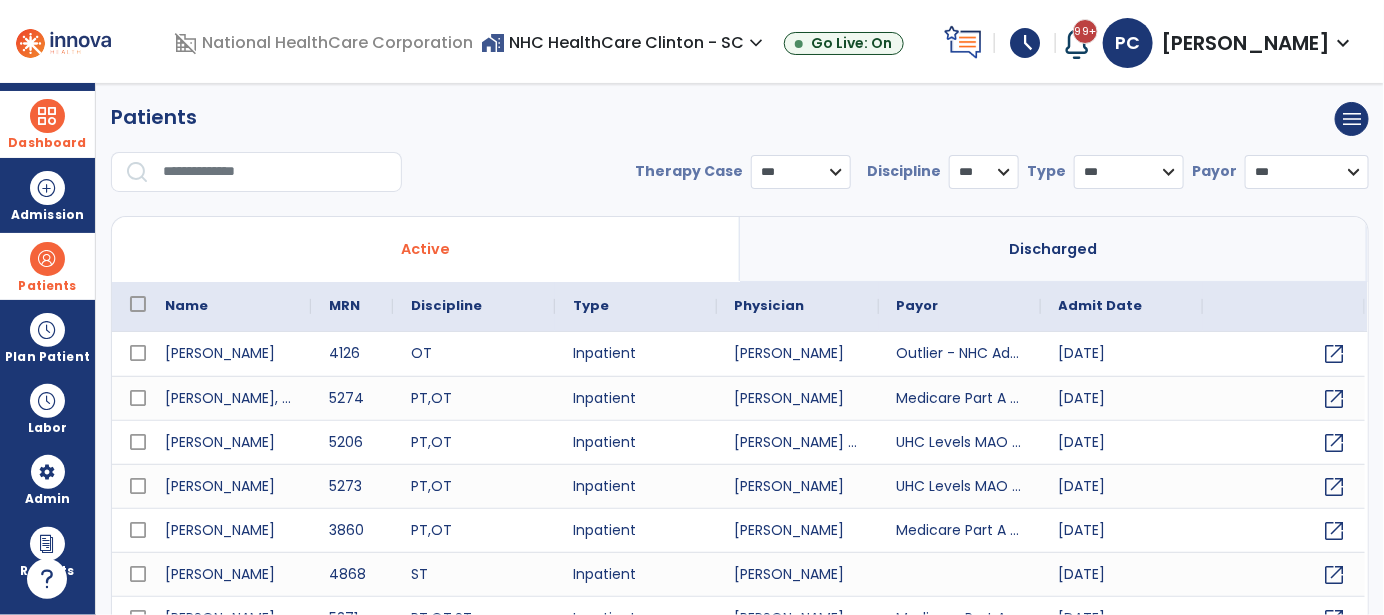 scroll, scrollTop: 0, scrollLeft: 0, axis: both 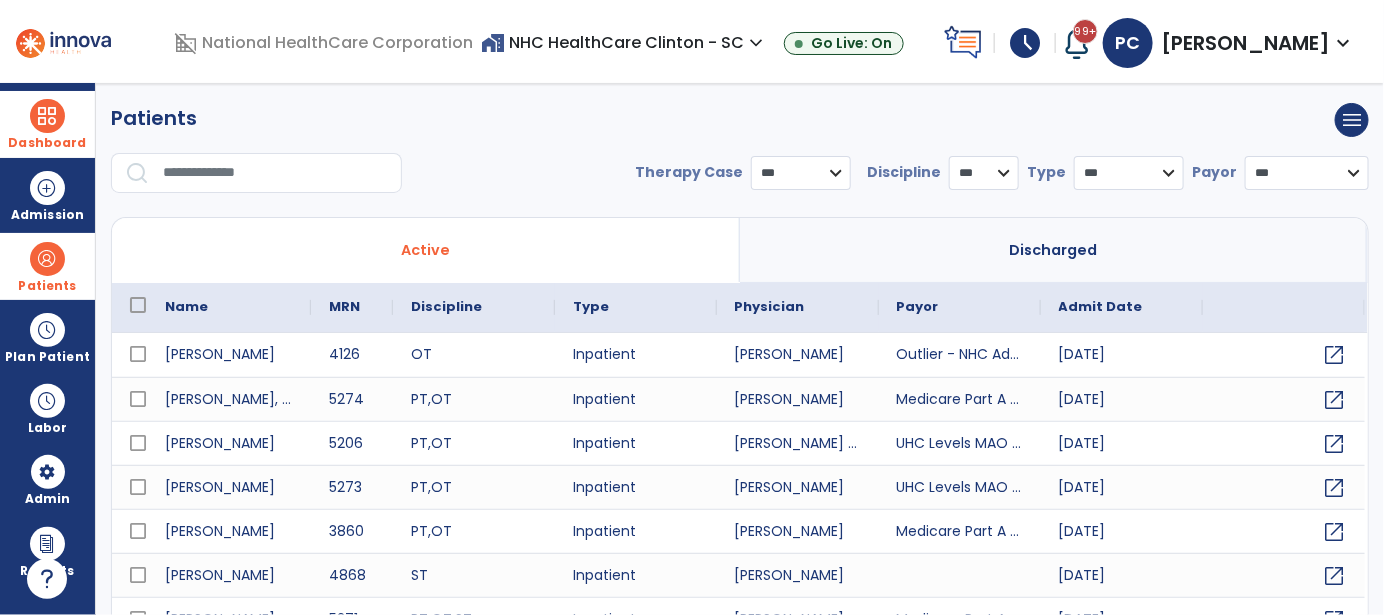 click at bounding box center (275, 173) 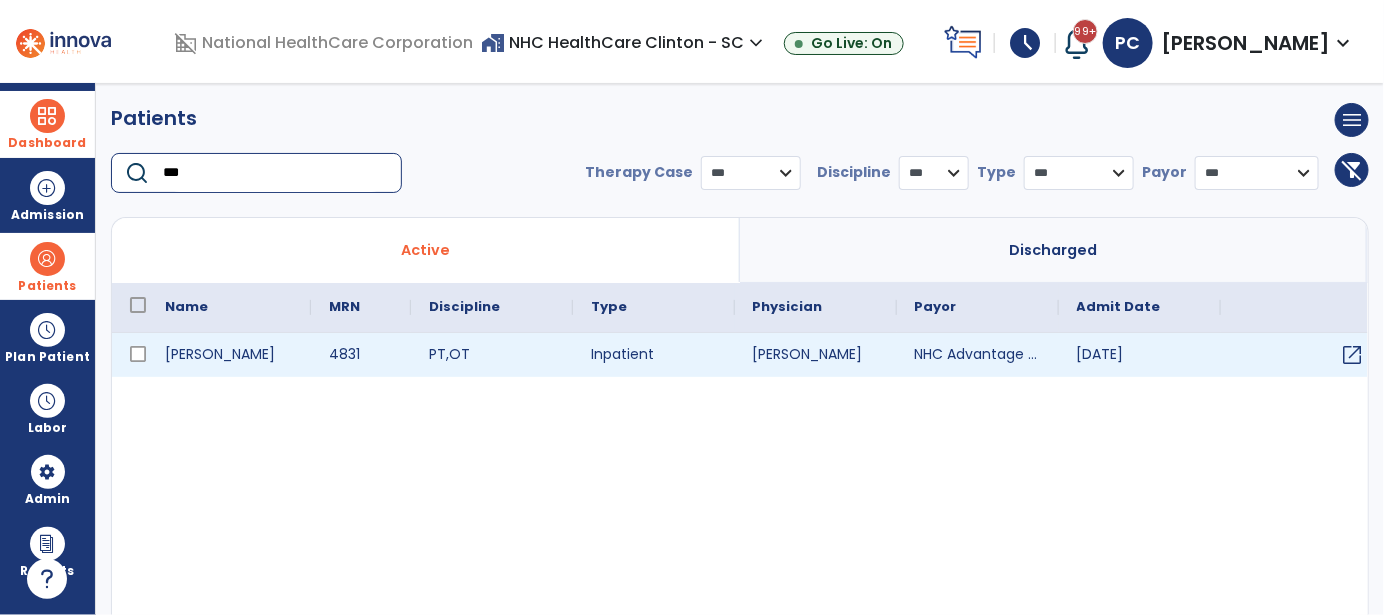 type on "***" 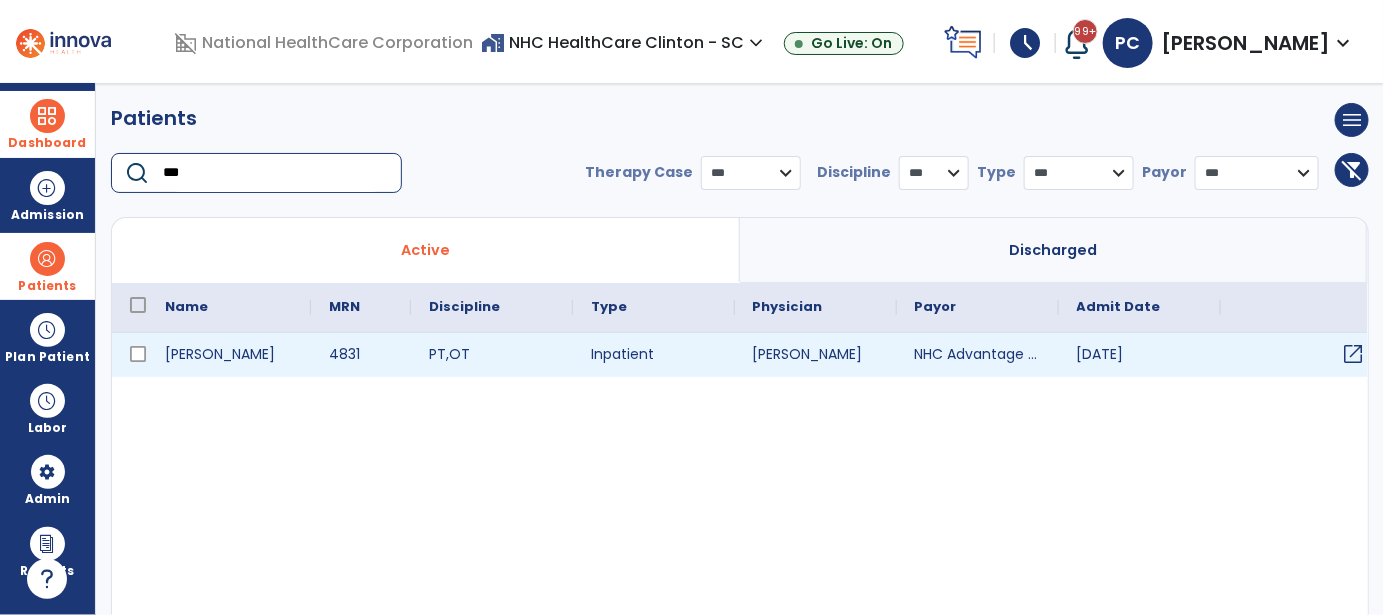 click on "open_in_new" at bounding box center [1354, 354] 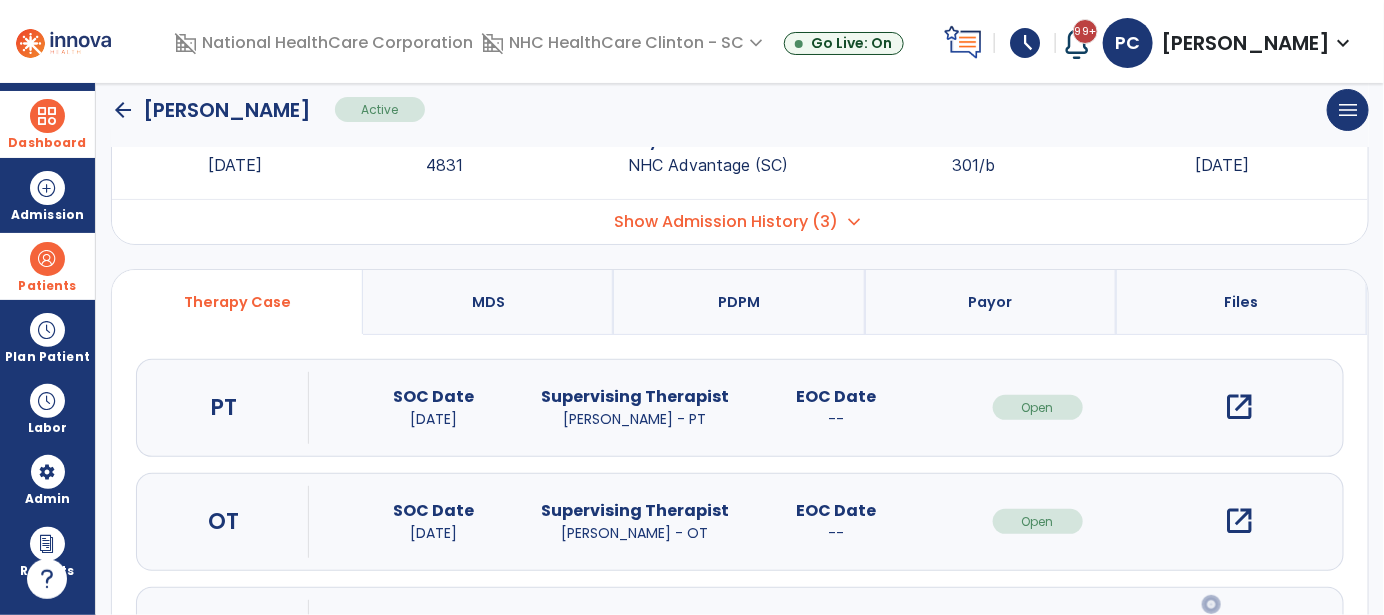 scroll, scrollTop: 100, scrollLeft: 0, axis: vertical 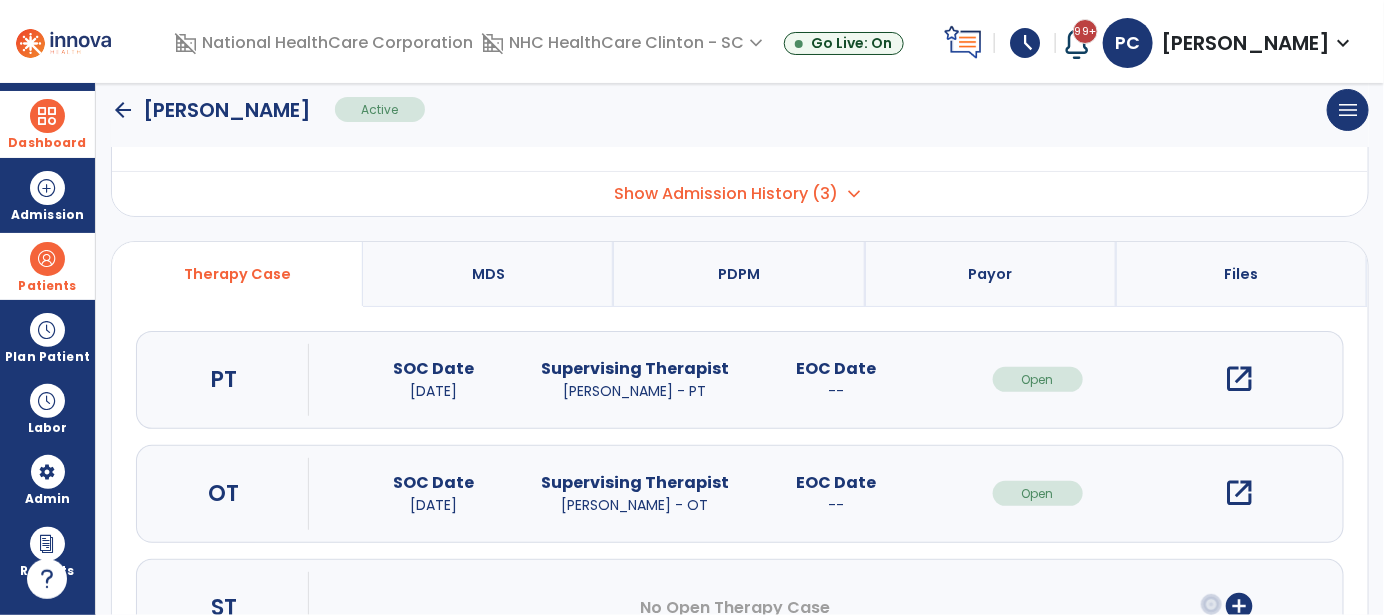 click on "expand_more" at bounding box center [854, 194] 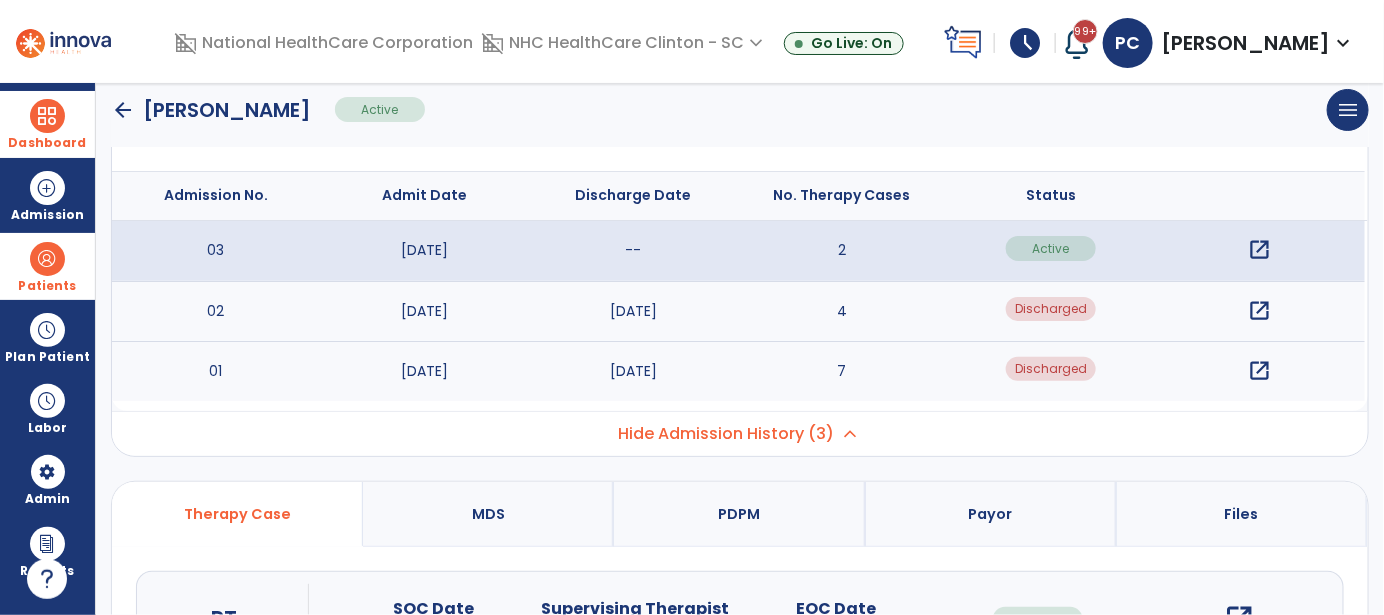 click on "open_in_new" at bounding box center [1260, 250] 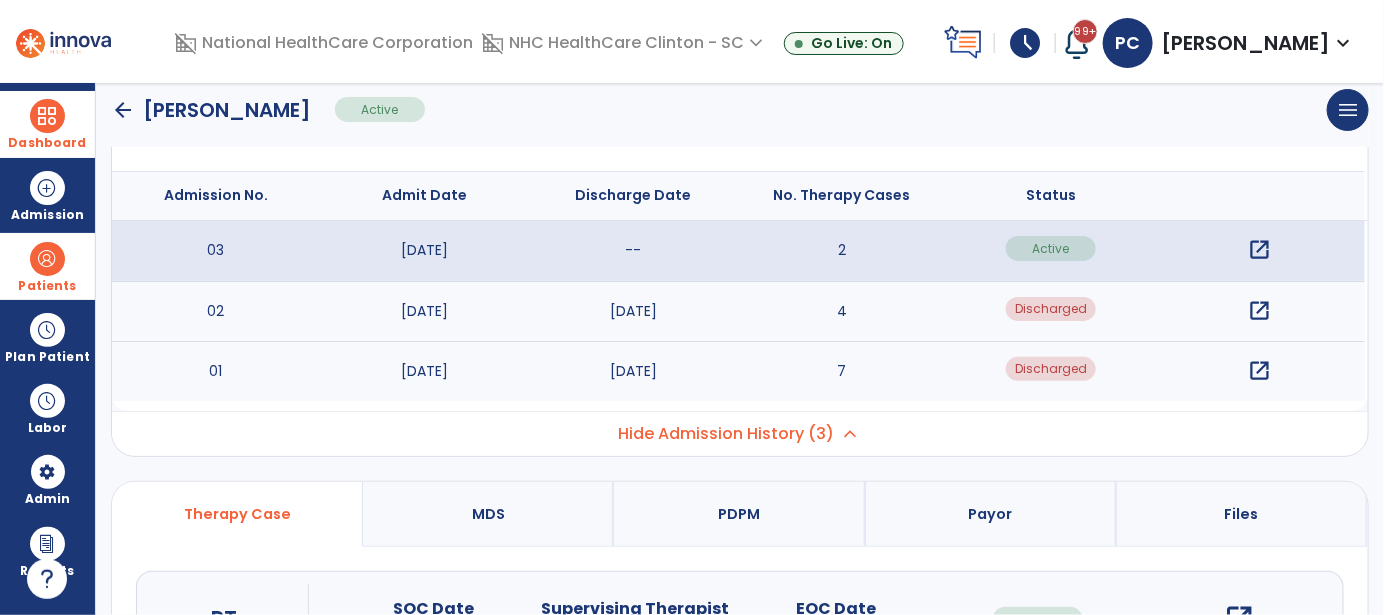 click on "open_in_new" at bounding box center (1260, 250) 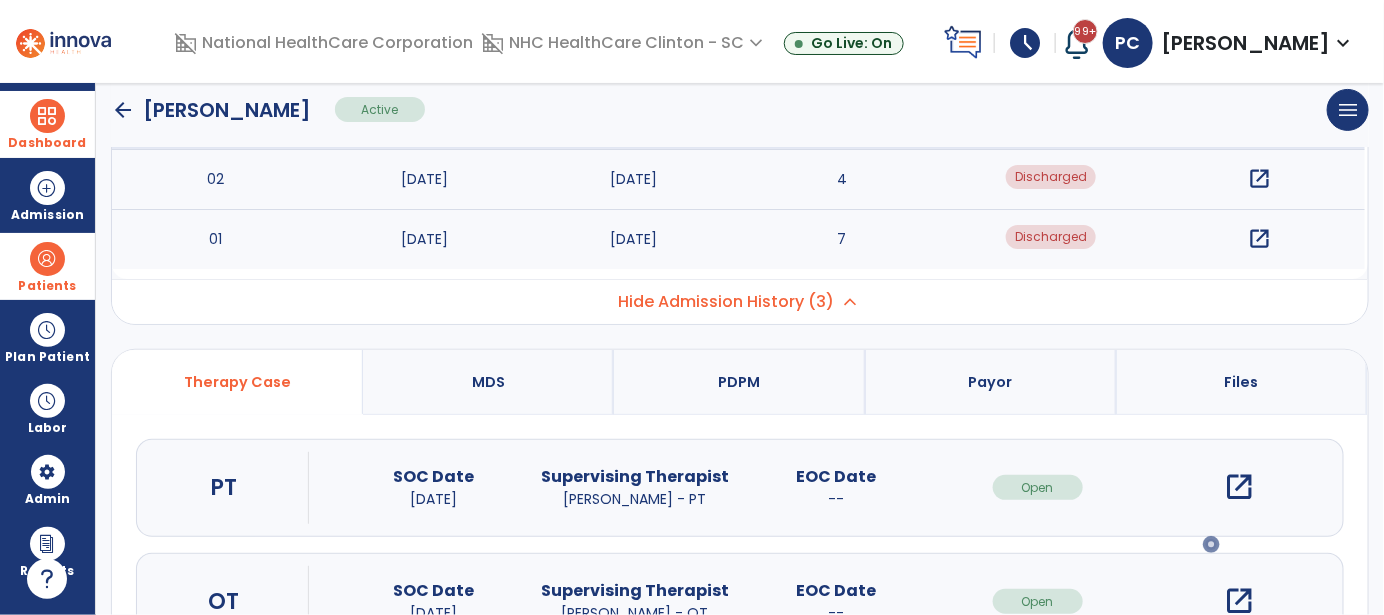 scroll, scrollTop: 400, scrollLeft: 0, axis: vertical 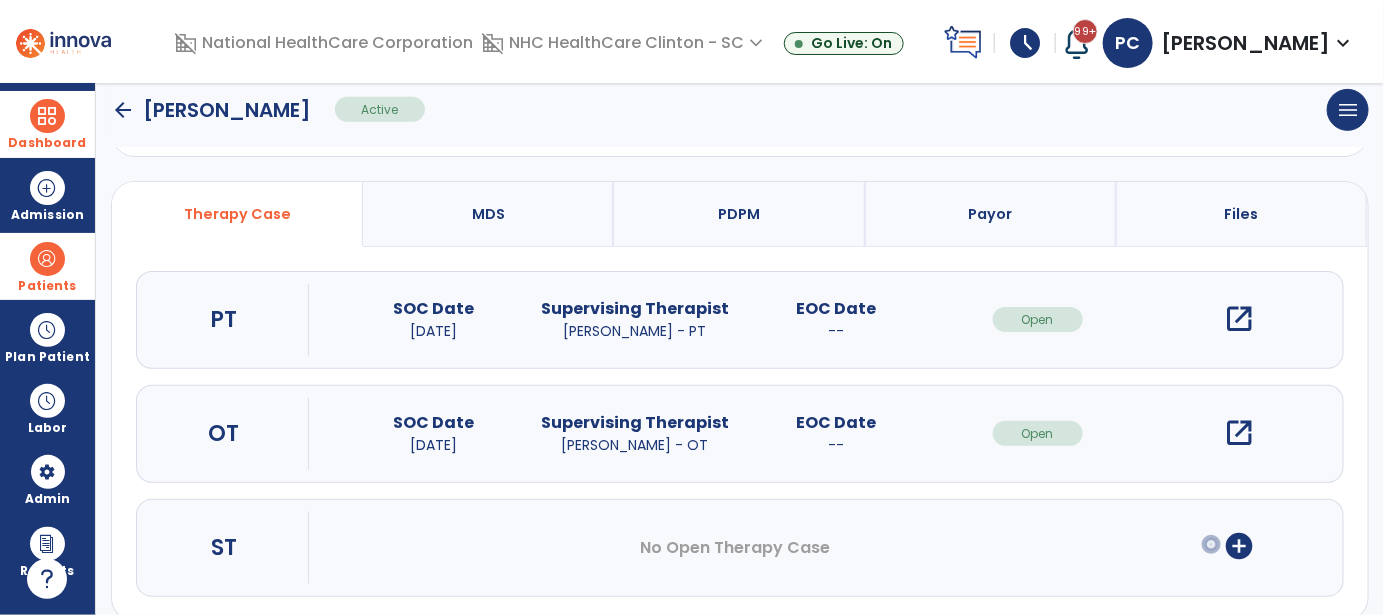 click on "open_in_new" at bounding box center (1239, 319) 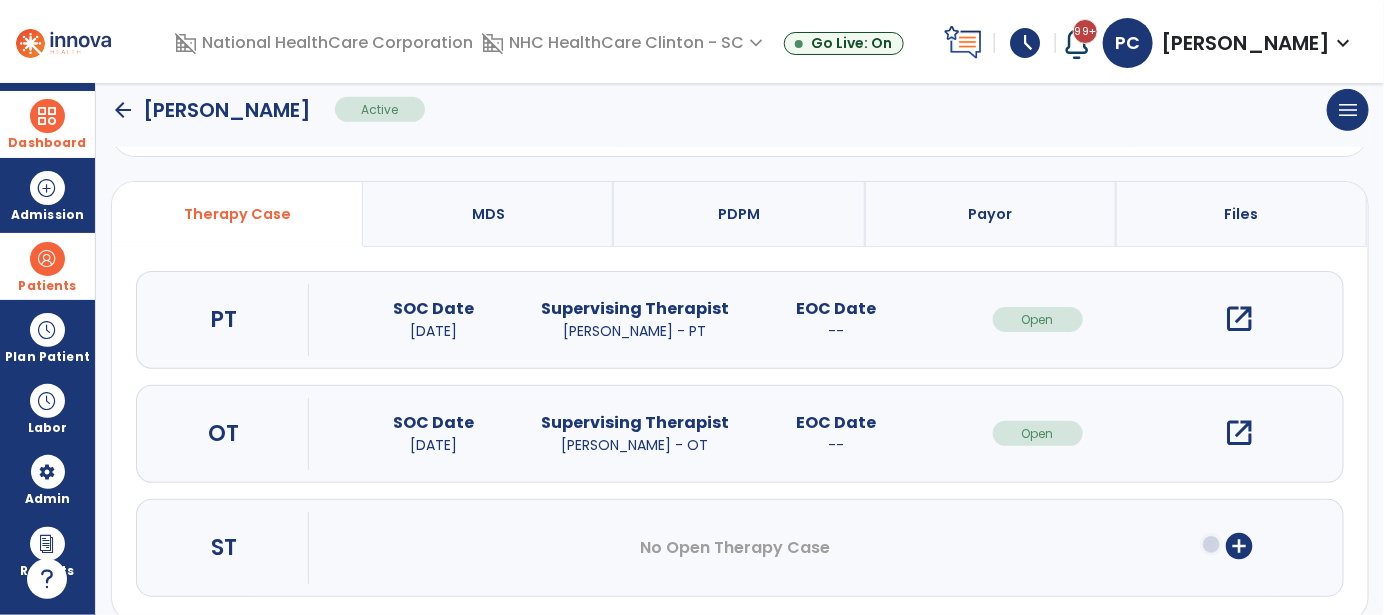 scroll, scrollTop: 0, scrollLeft: 0, axis: both 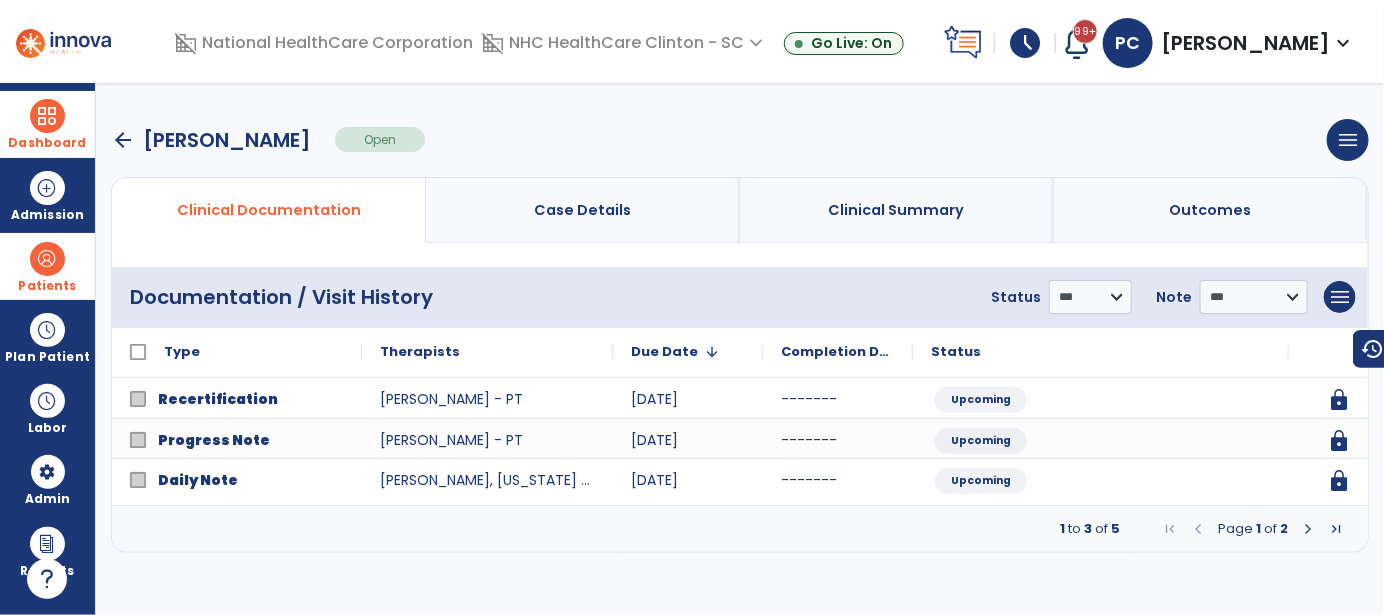 click at bounding box center [1308, 529] 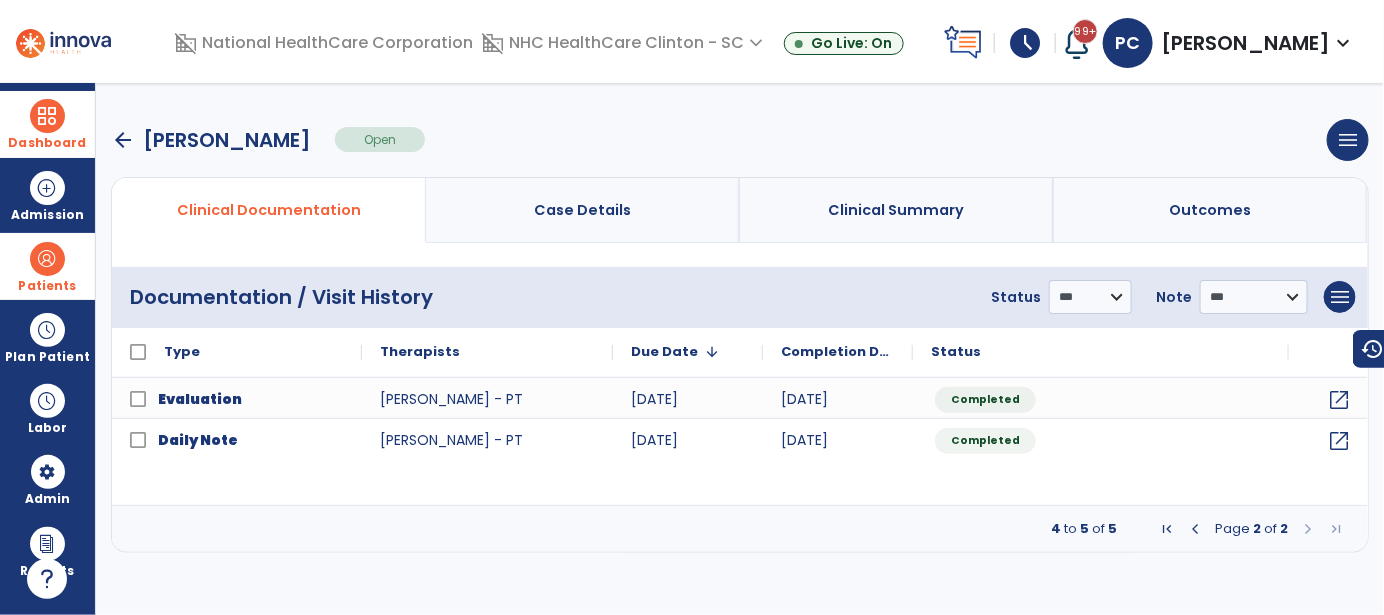 click on "arrow_back" at bounding box center [123, 140] 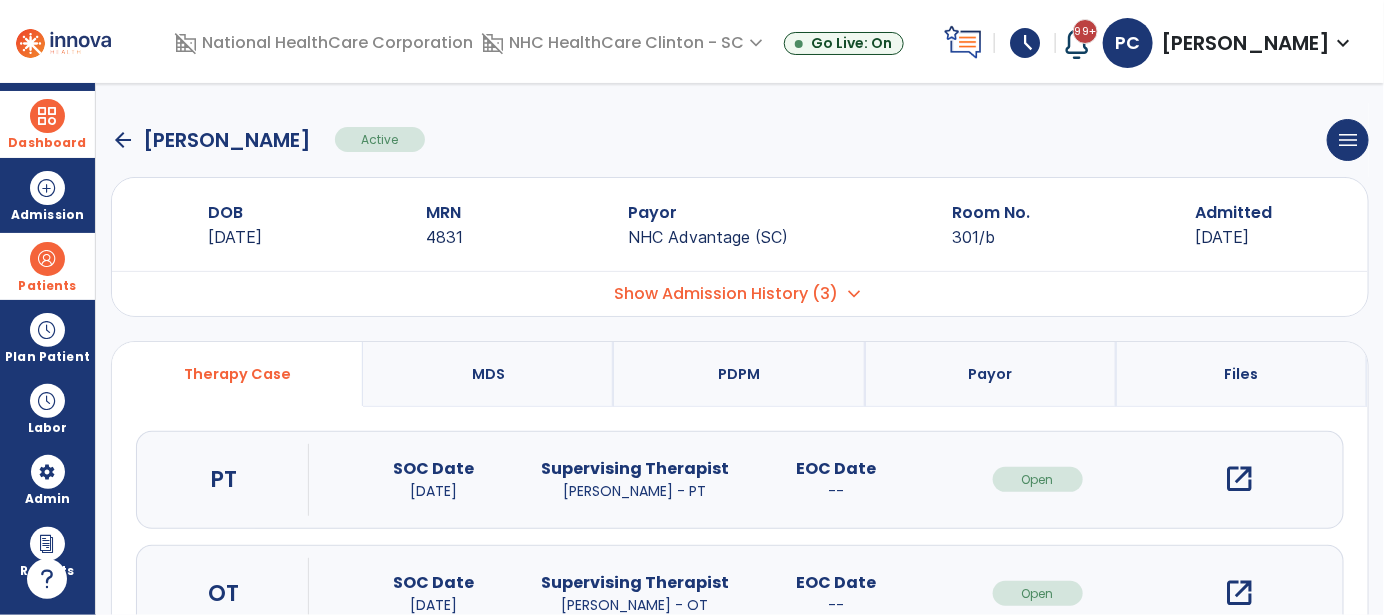 click on "arrow_back" 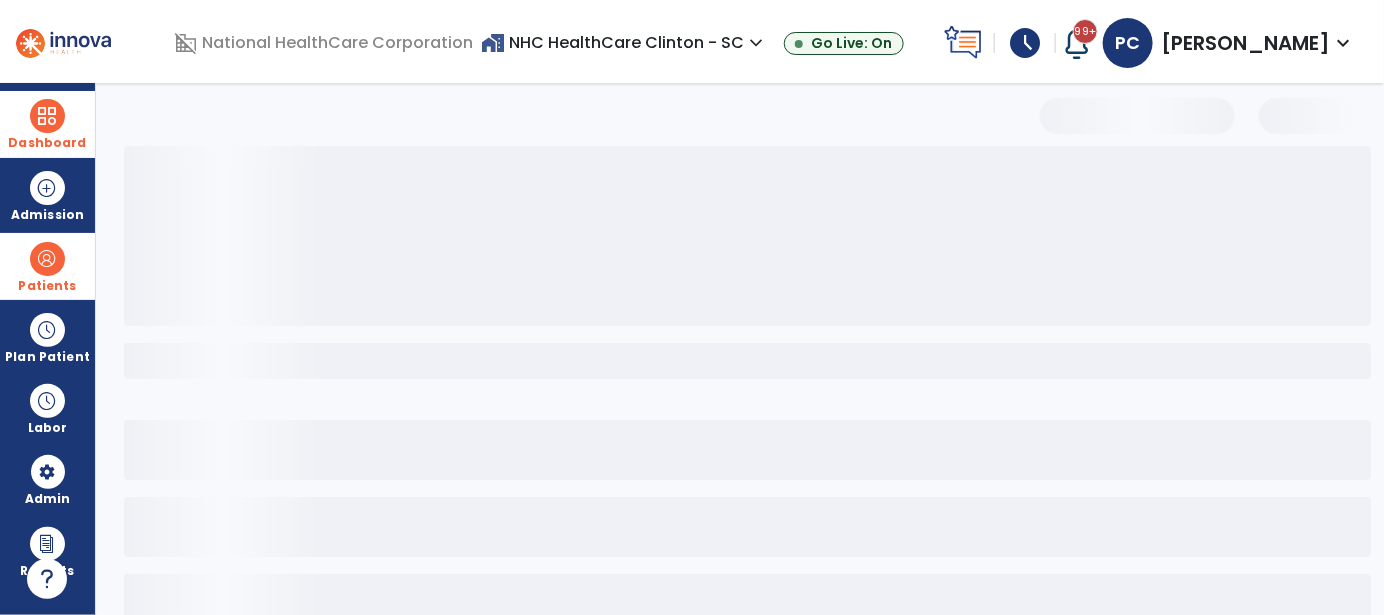 select on "***" 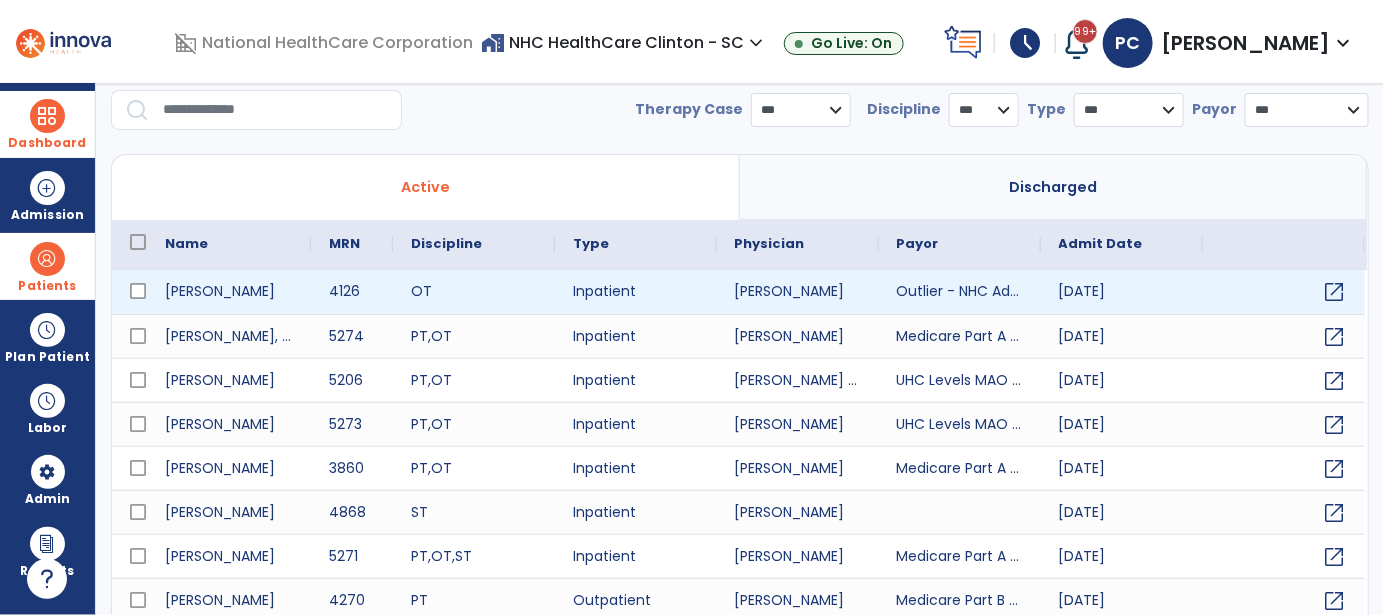 scroll, scrollTop: 126, scrollLeft: 0, axis: vertical 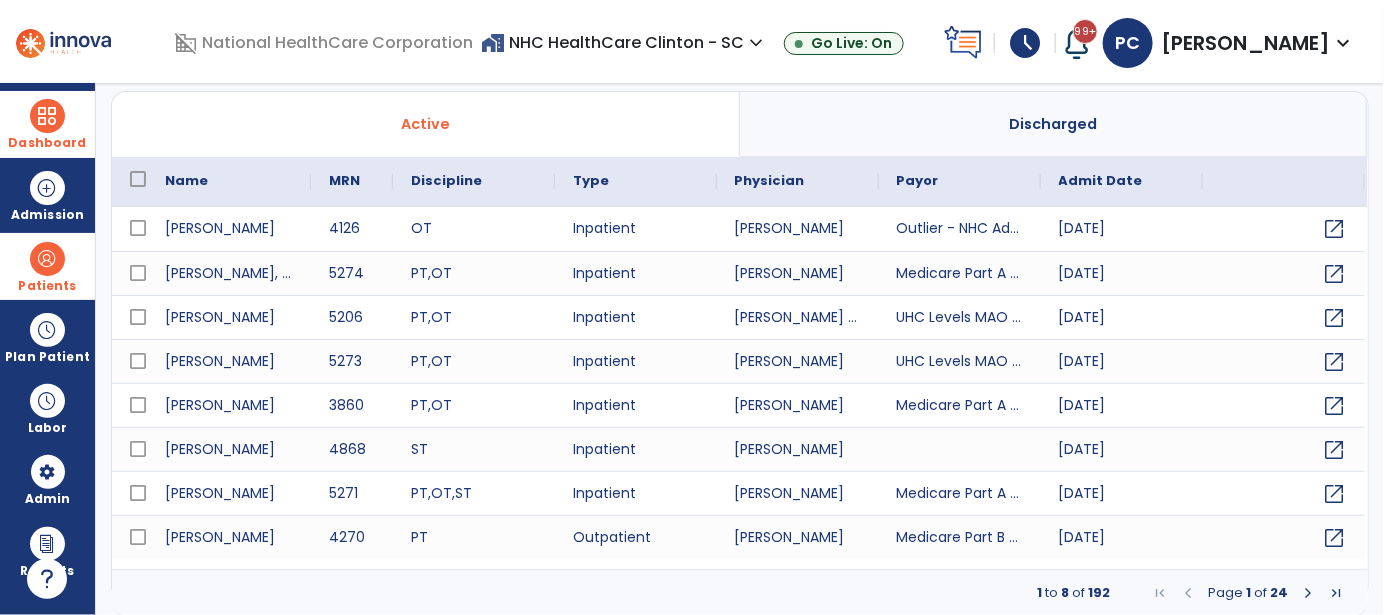 click at bounding box center [47, 116] 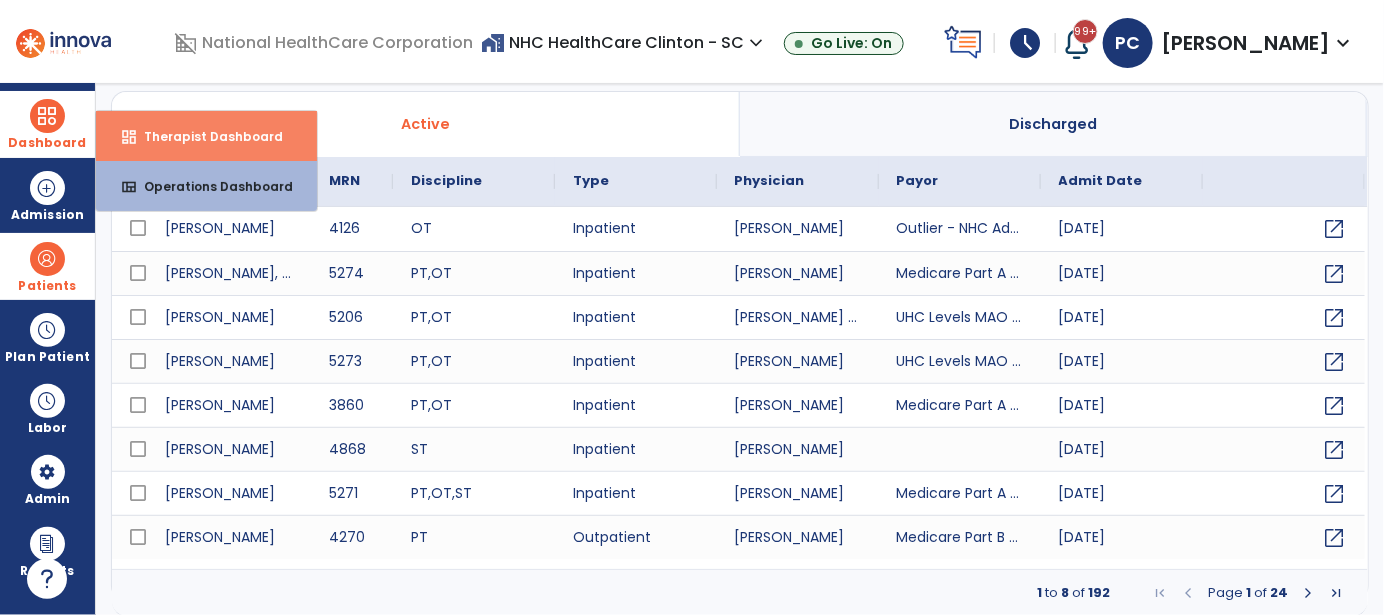 click on "Therapist Dashboard" at bounding box center (205, 136) 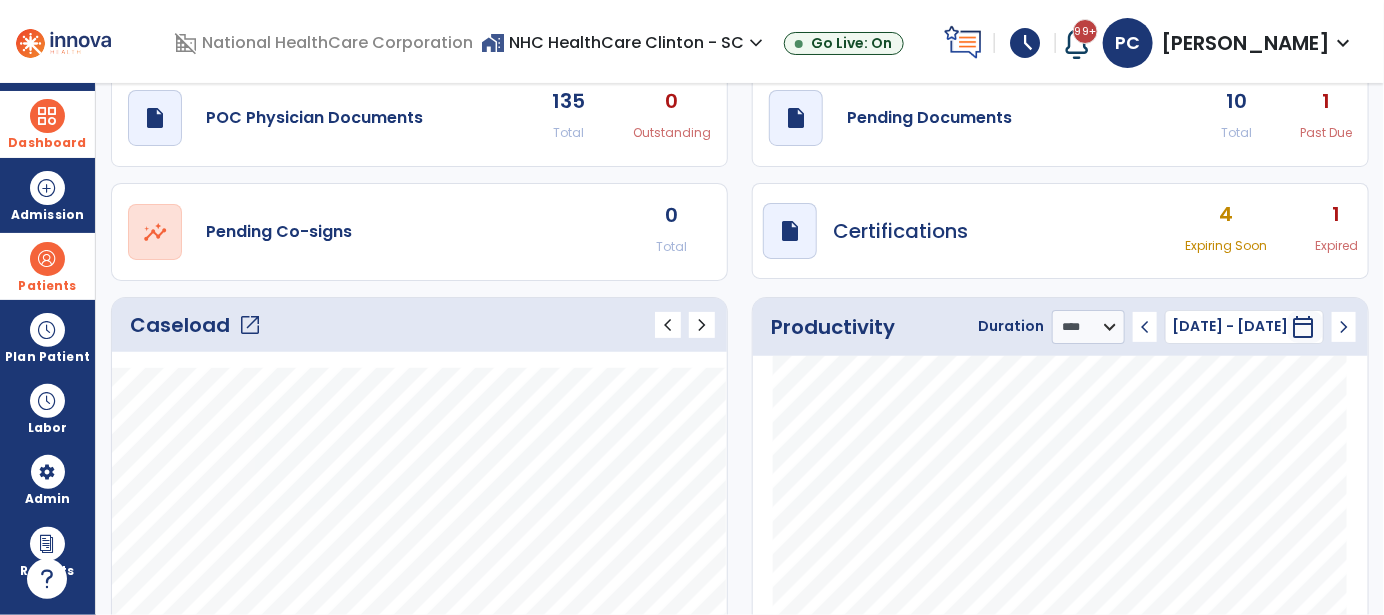scroll, scrollTop: 100, scrollLeft: 0, axis: vertical 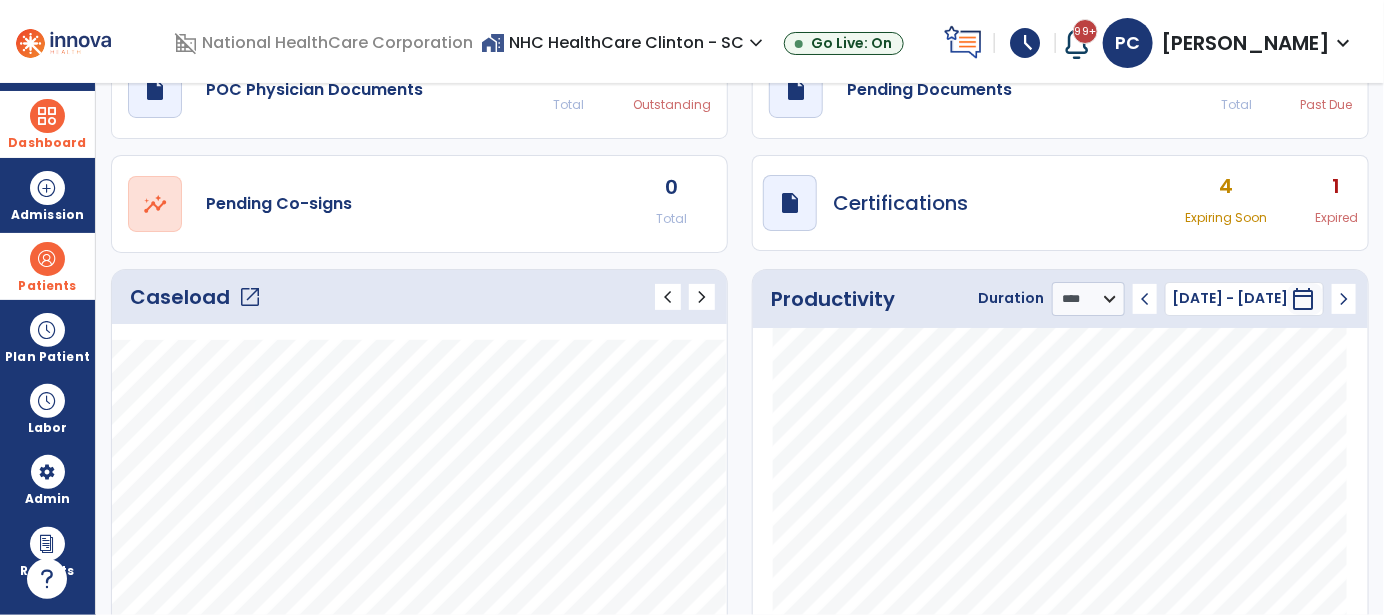 click at bounding box center [47, 259] 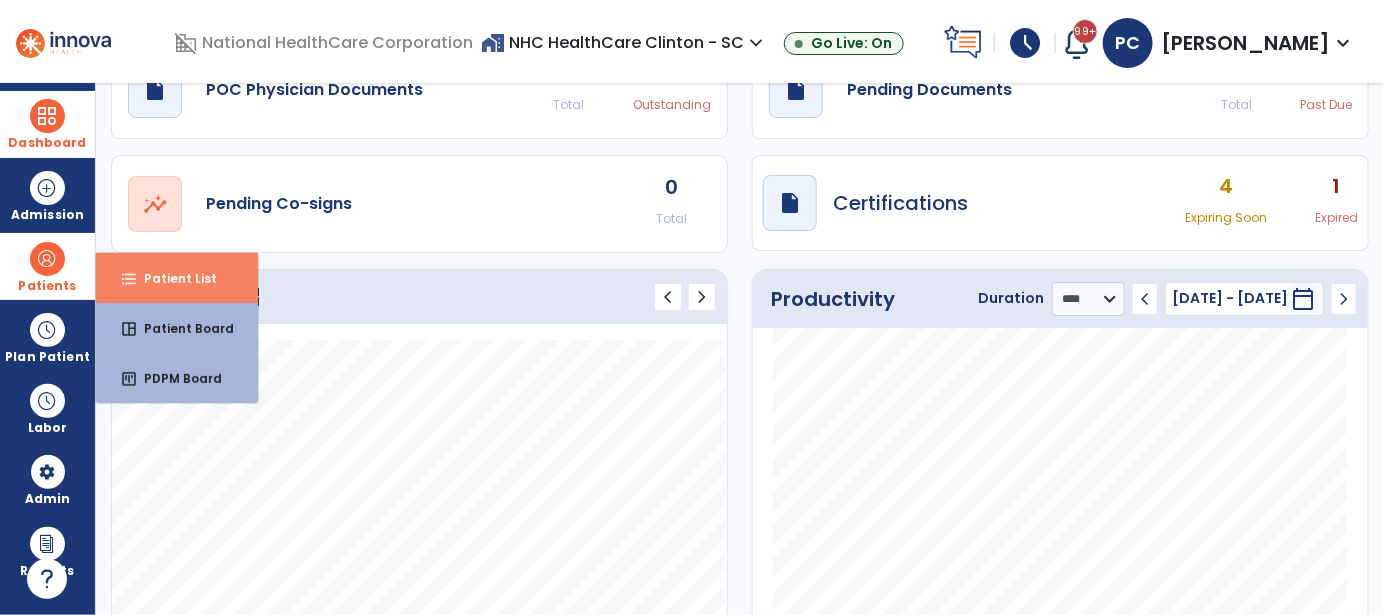 click on "format_list_bulleted  Patient List" at bounding box center [177, 278] 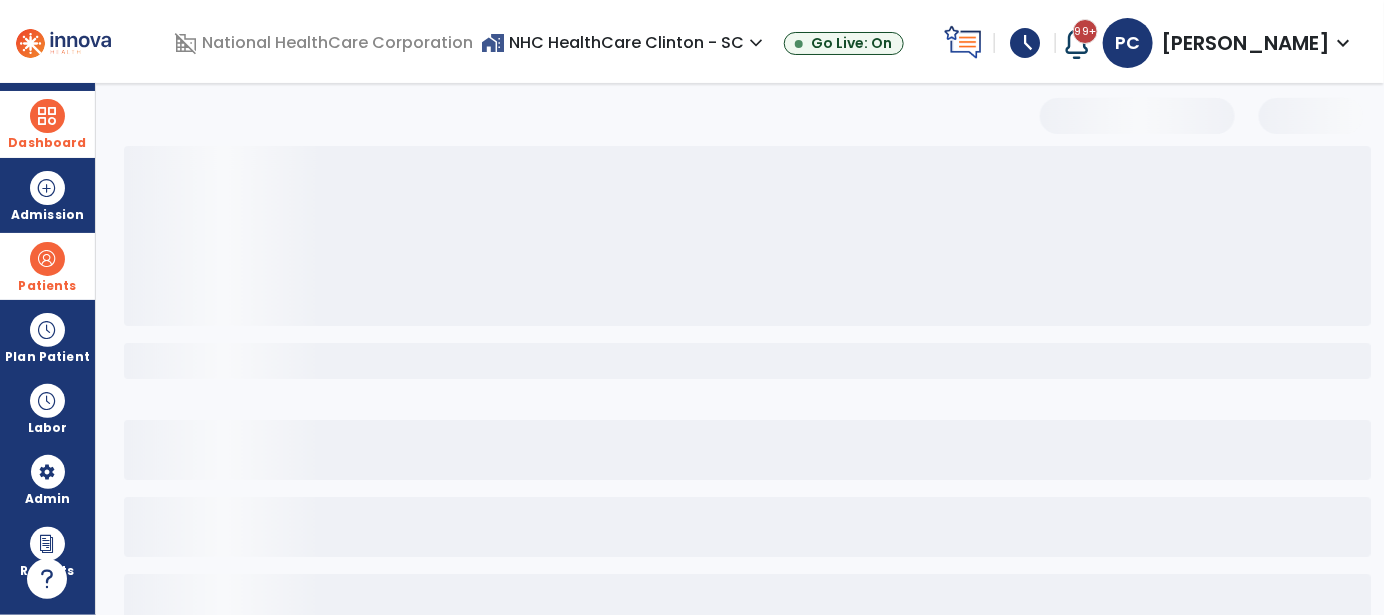 select on "***" 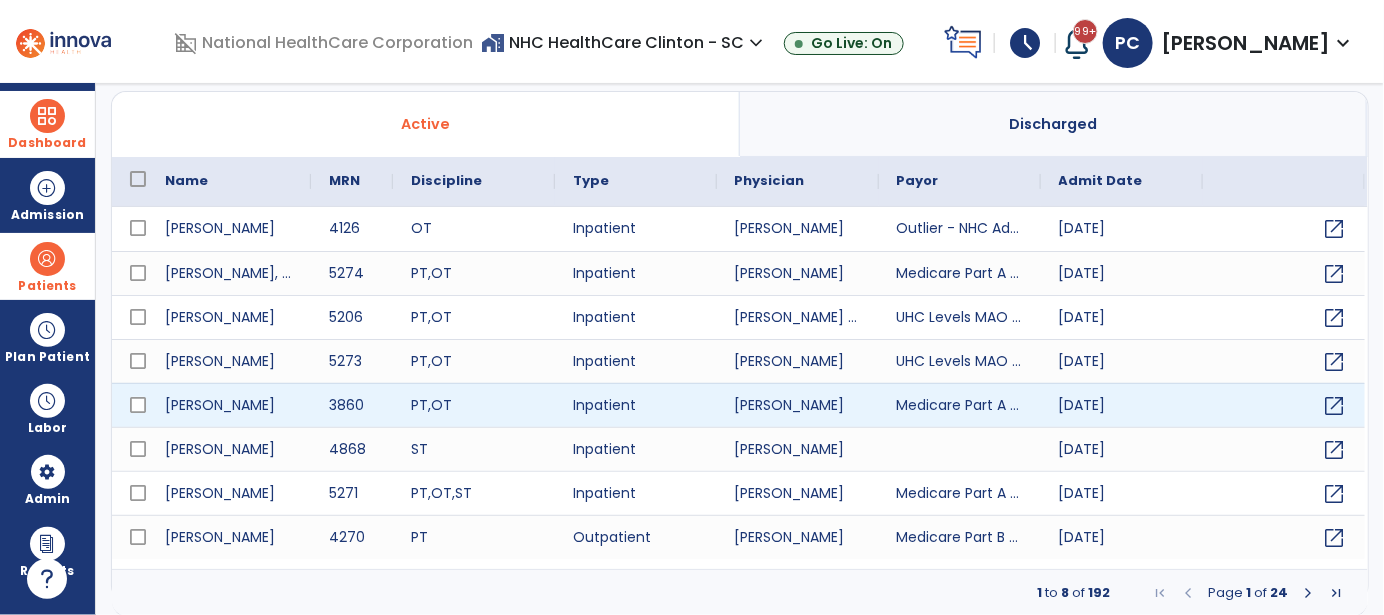 scroll, scrollTop: 25, scrollLeft: 0, axis: vertical 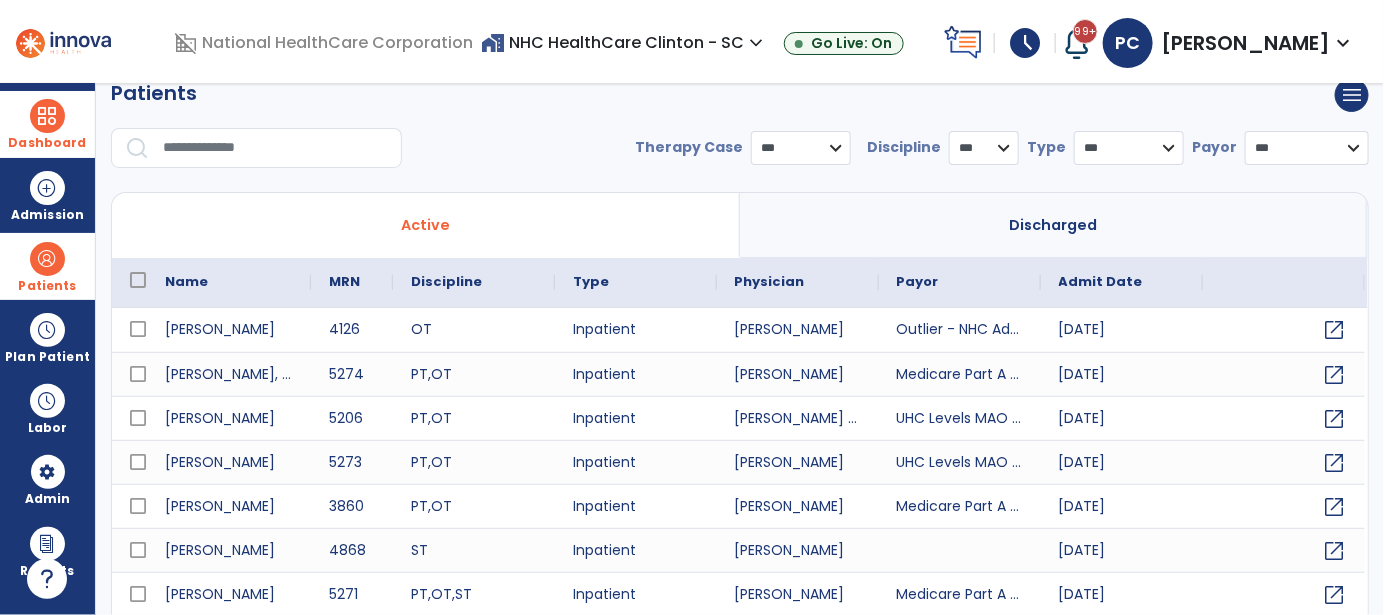 click at bounding box center (262, 156) 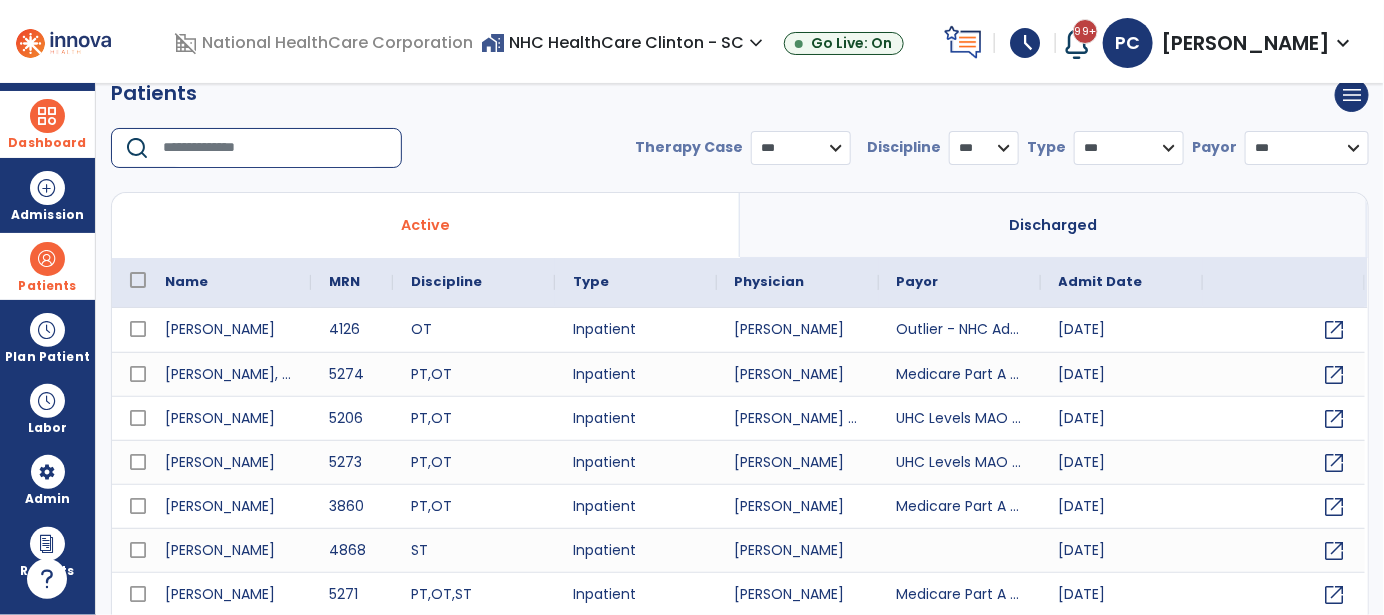 click at bounding box center (275, 148) 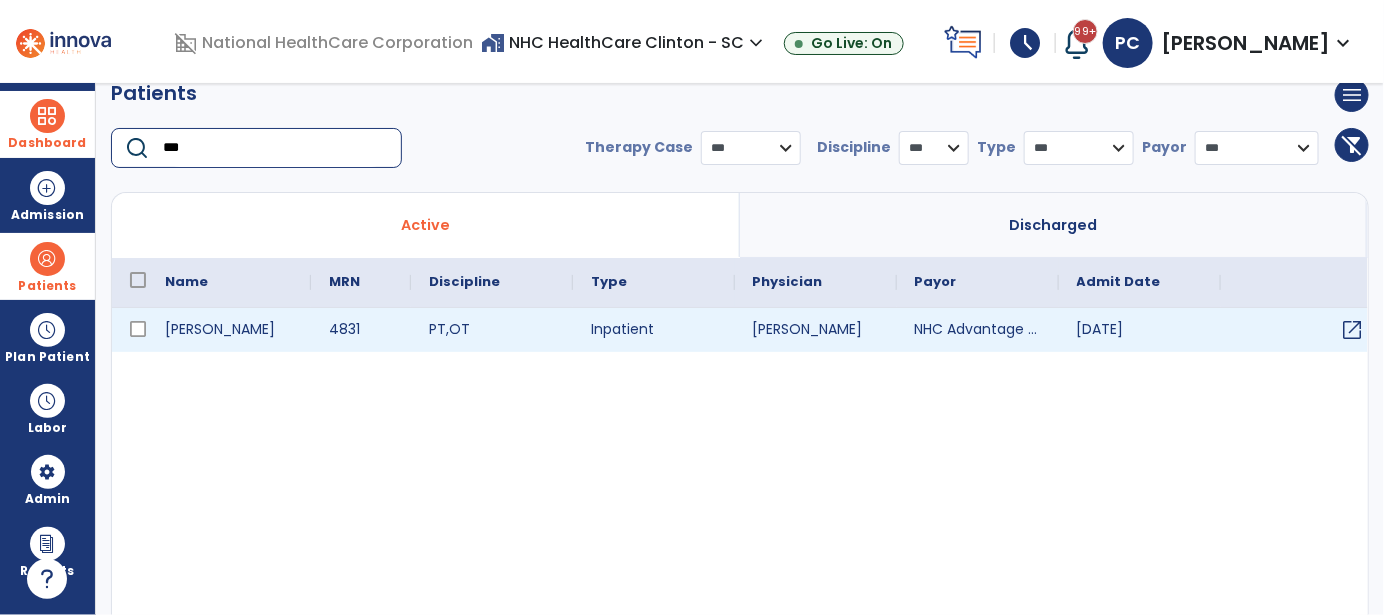 type on "***" 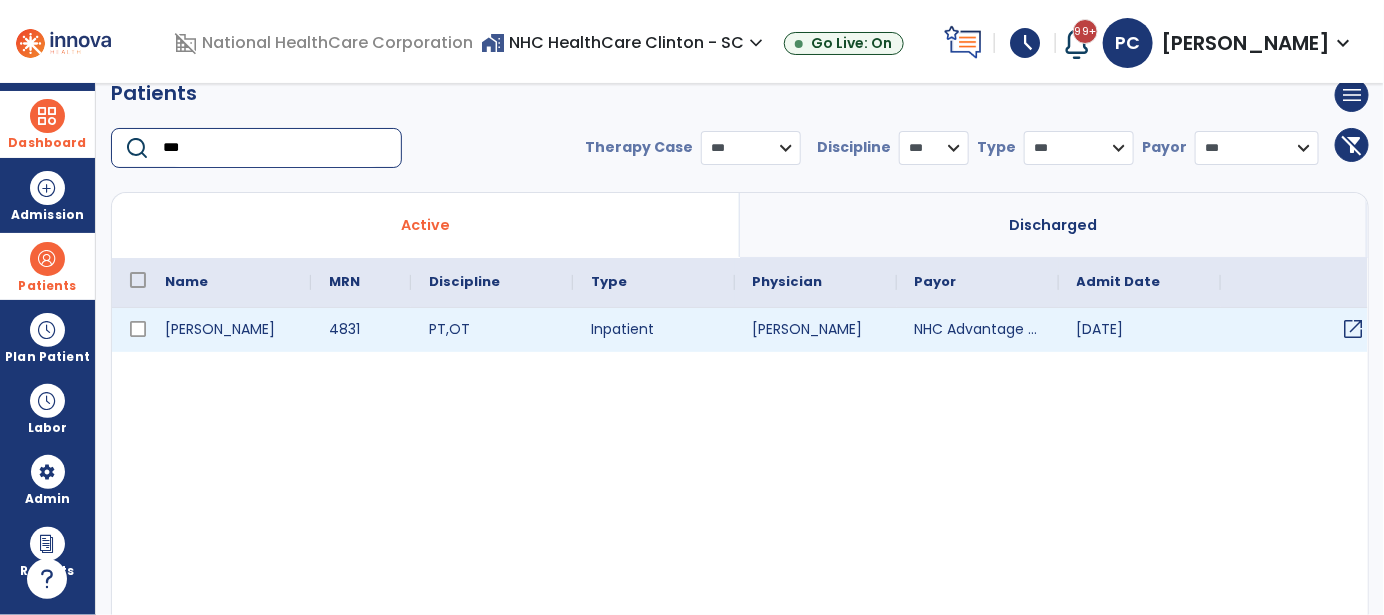 click on "open_in_new" at bounding box center [1354, 329] 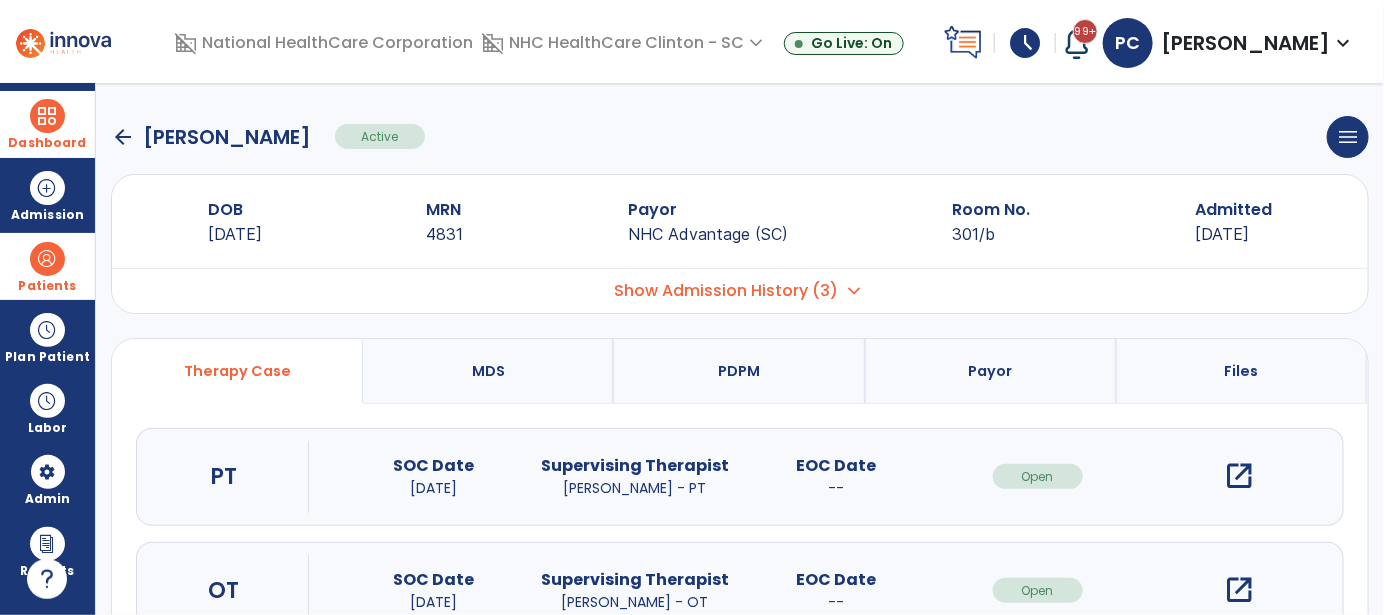 scroll, scrollTop: 0, scrollLeft: 0, axis: both 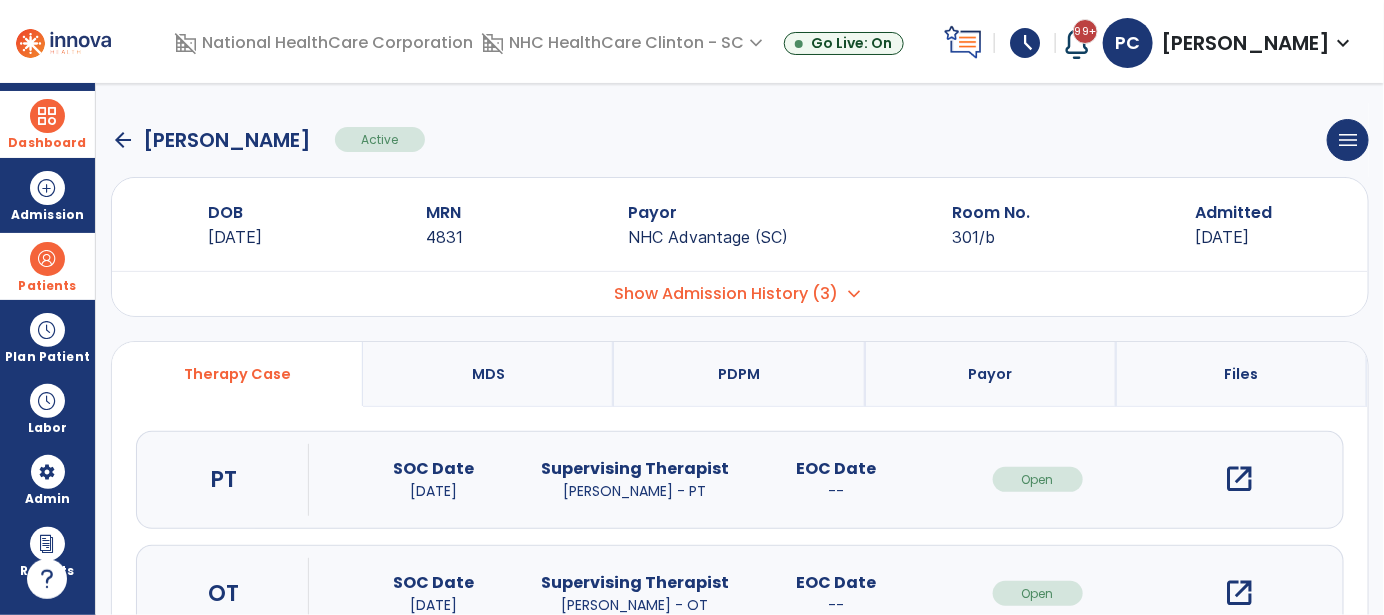 click on "expand_more" at bounding box center (854, 294) 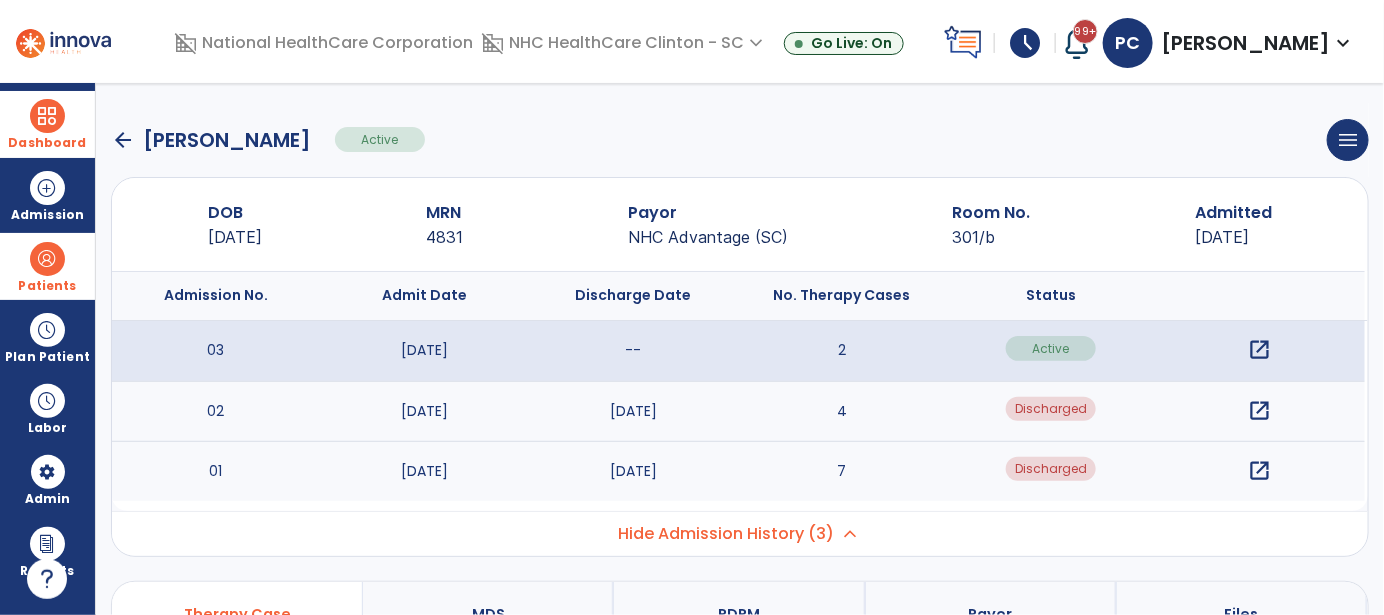 scroll, scrollTop: 100, scrollLeft: 0, axis: vertical 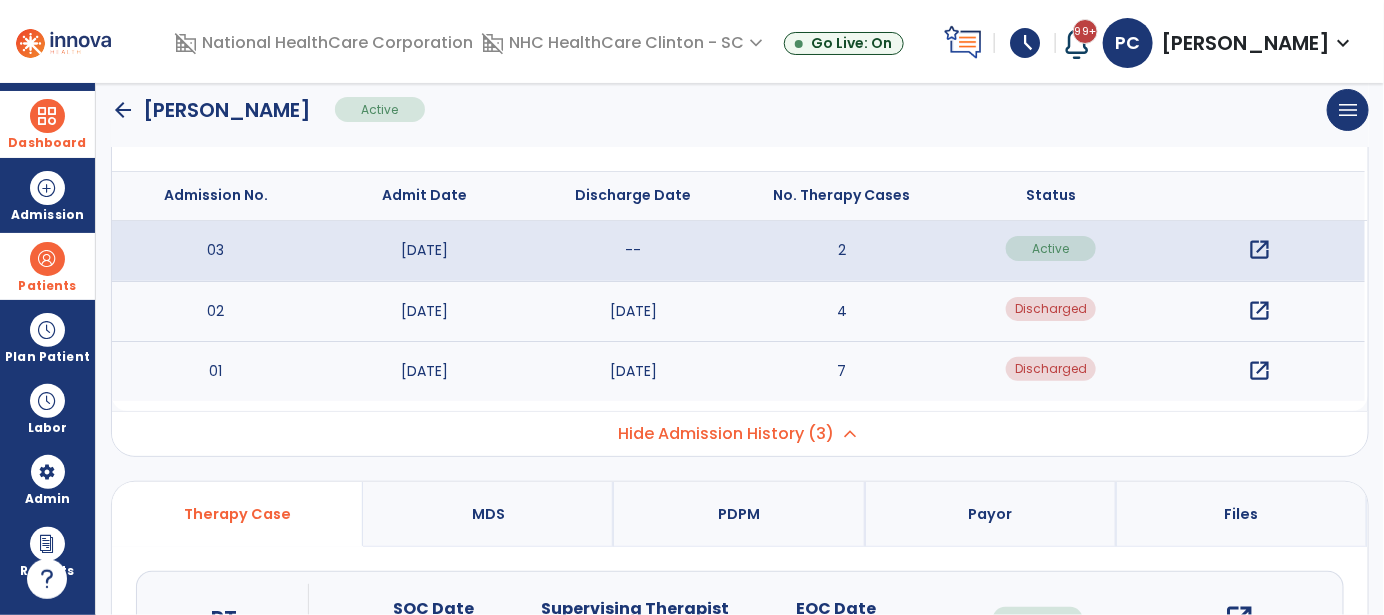 click on "open_in_new" at bounding box center [1260, 311] 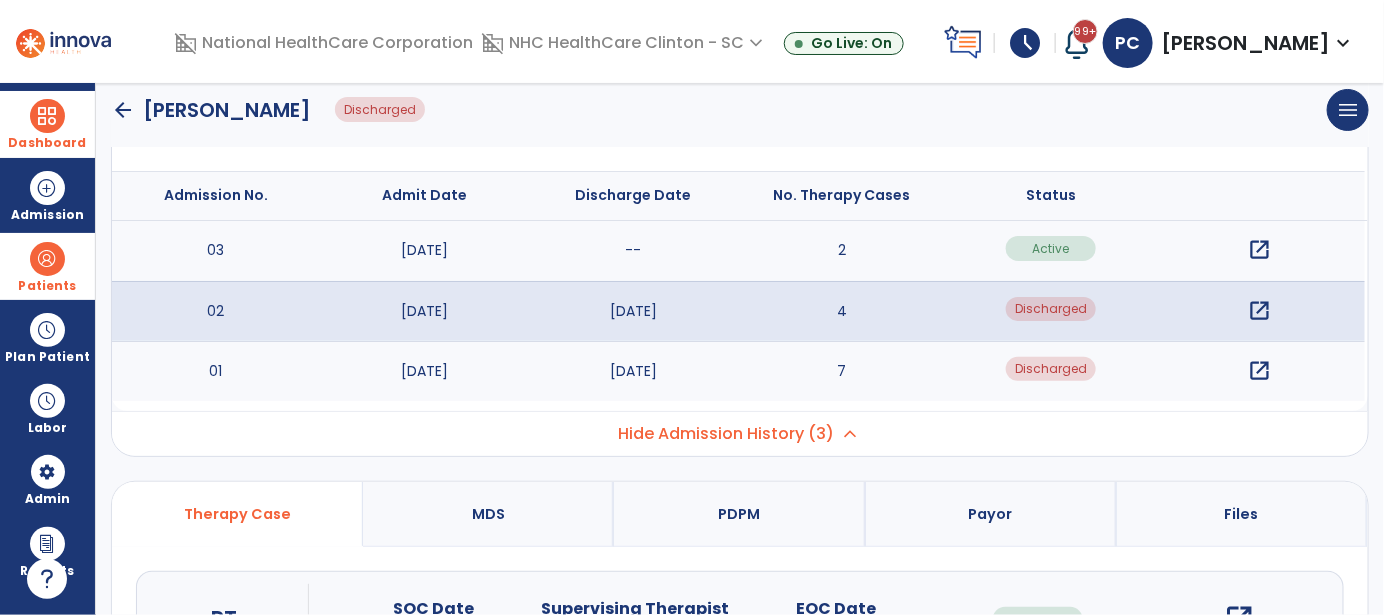 scroll, scrollTop: 400, scrollLeft: 0, axis: vertical 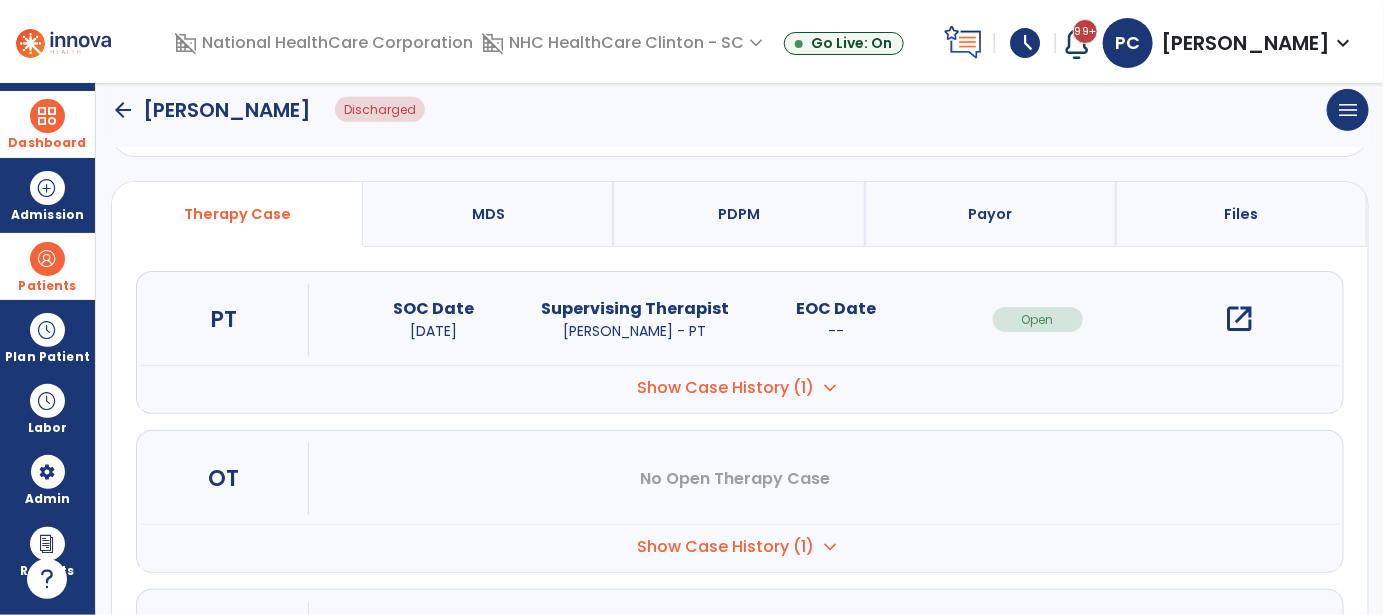 click on "Show Case History (1)" at bounding box center [726, 388] 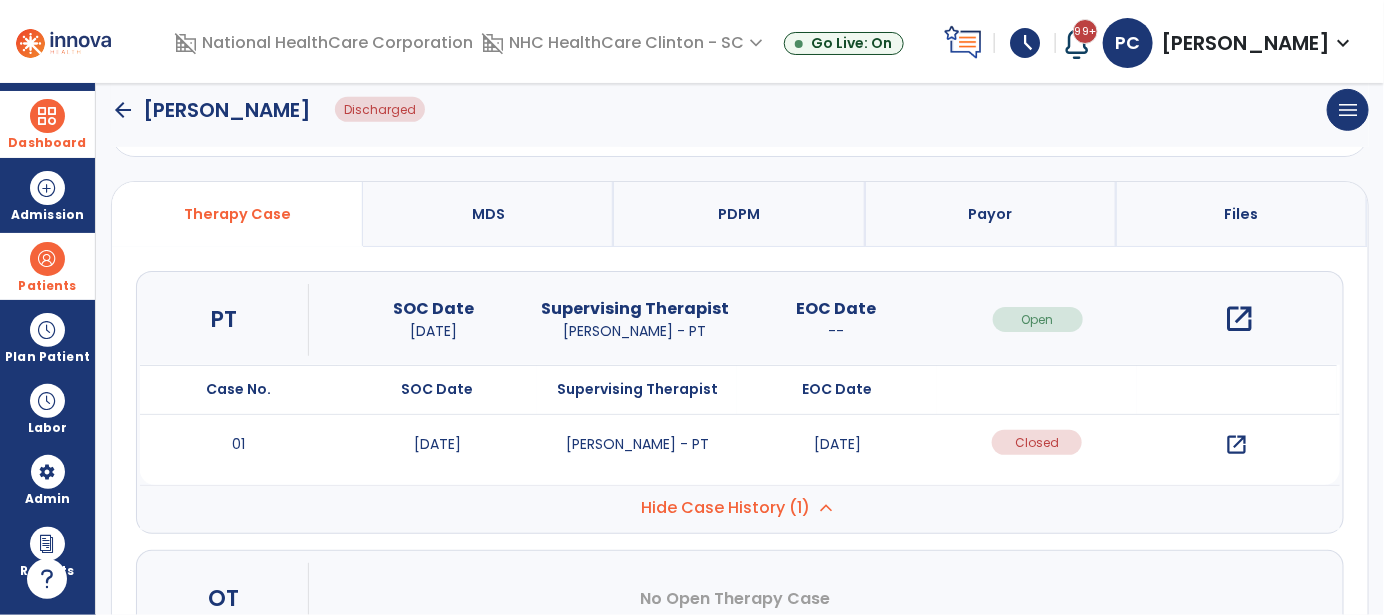 scroll, scrollTop: 600, scrollLeft: 0, axis: vertical 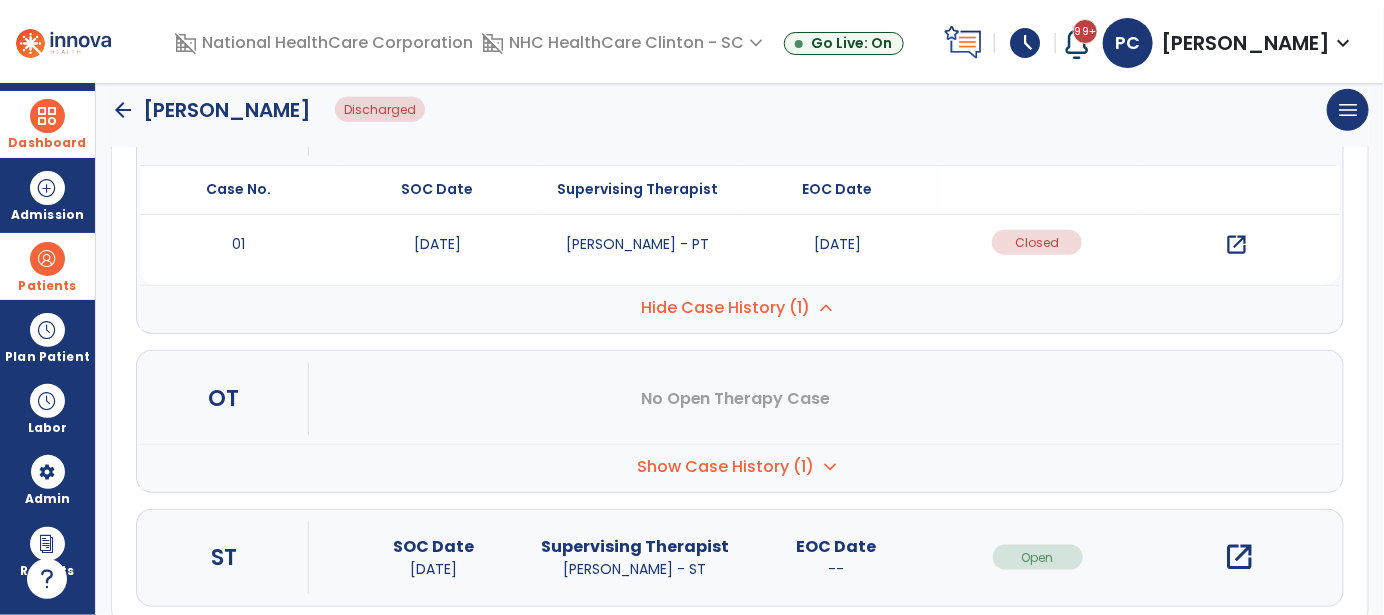 click on "open_in_new" at bounding box center (1237, 245) 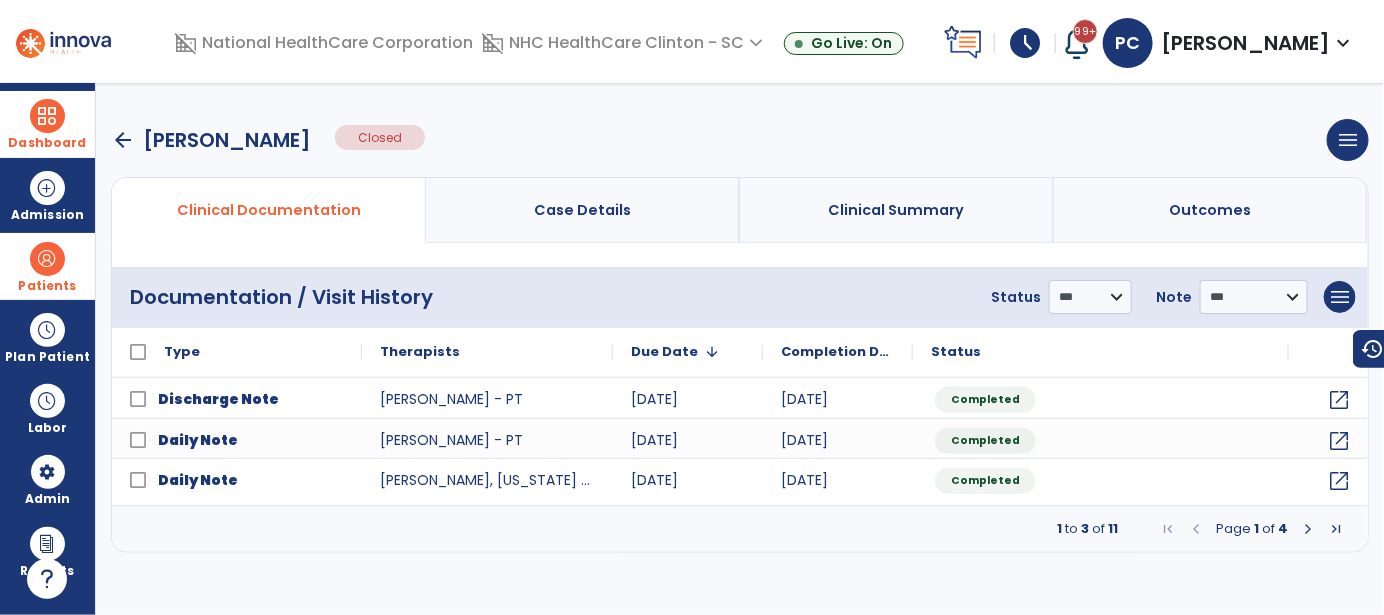 click on "Page
1
of
4" at bounding box center [1252, 529] 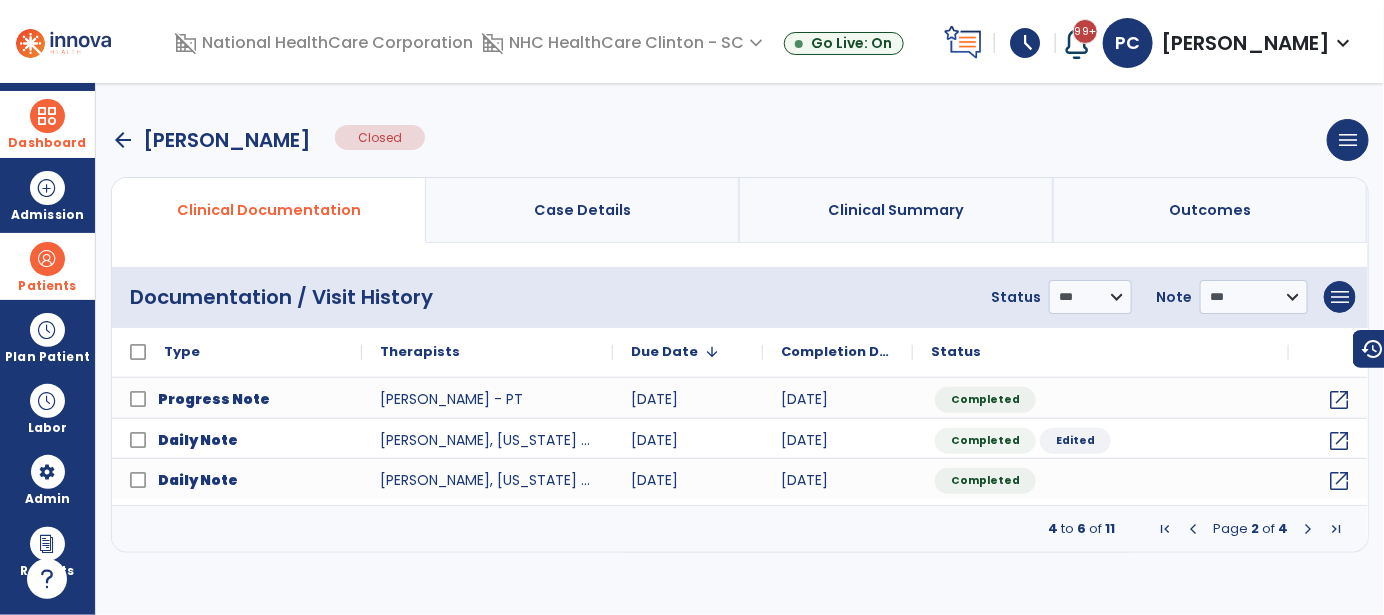 click at bounding box center (1308, 529) 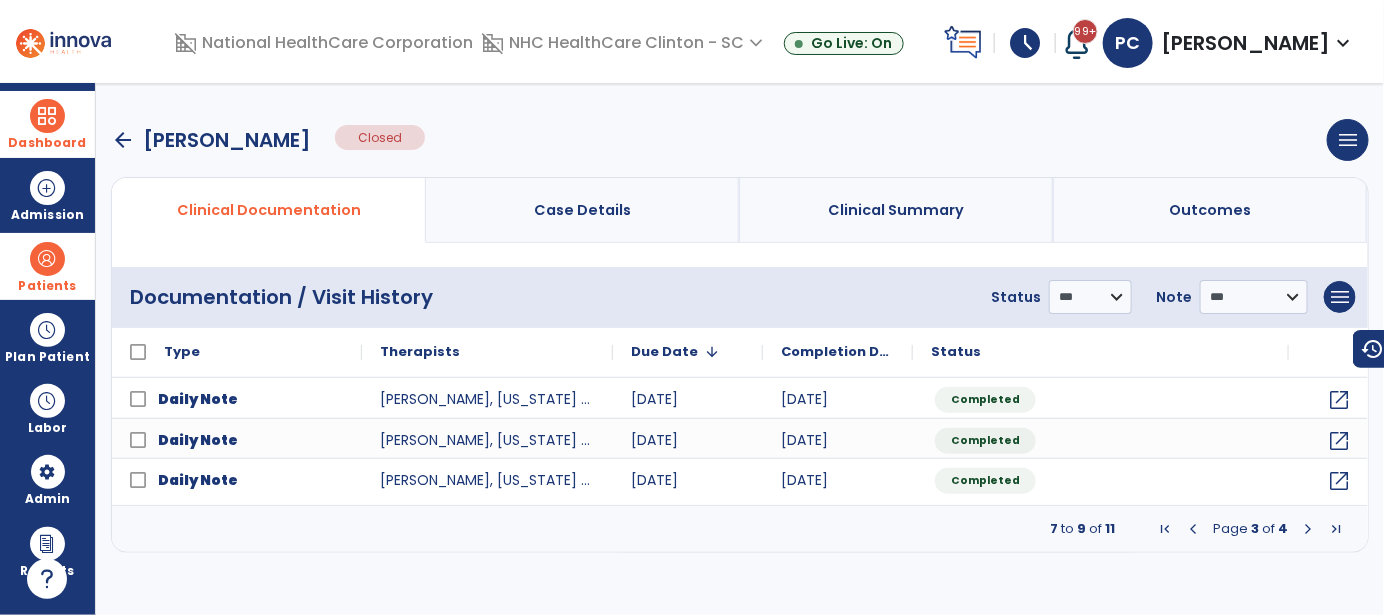 click on "arrow_back" at bounding box center [123, 140] 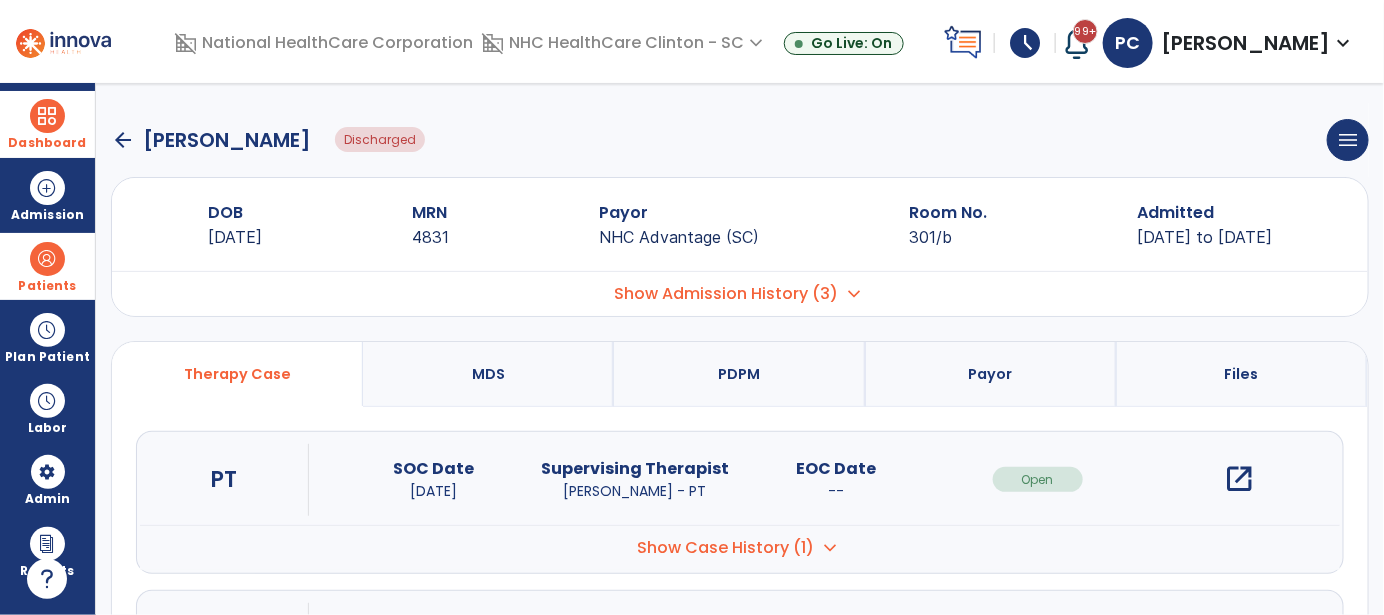 click on "arrow_back" 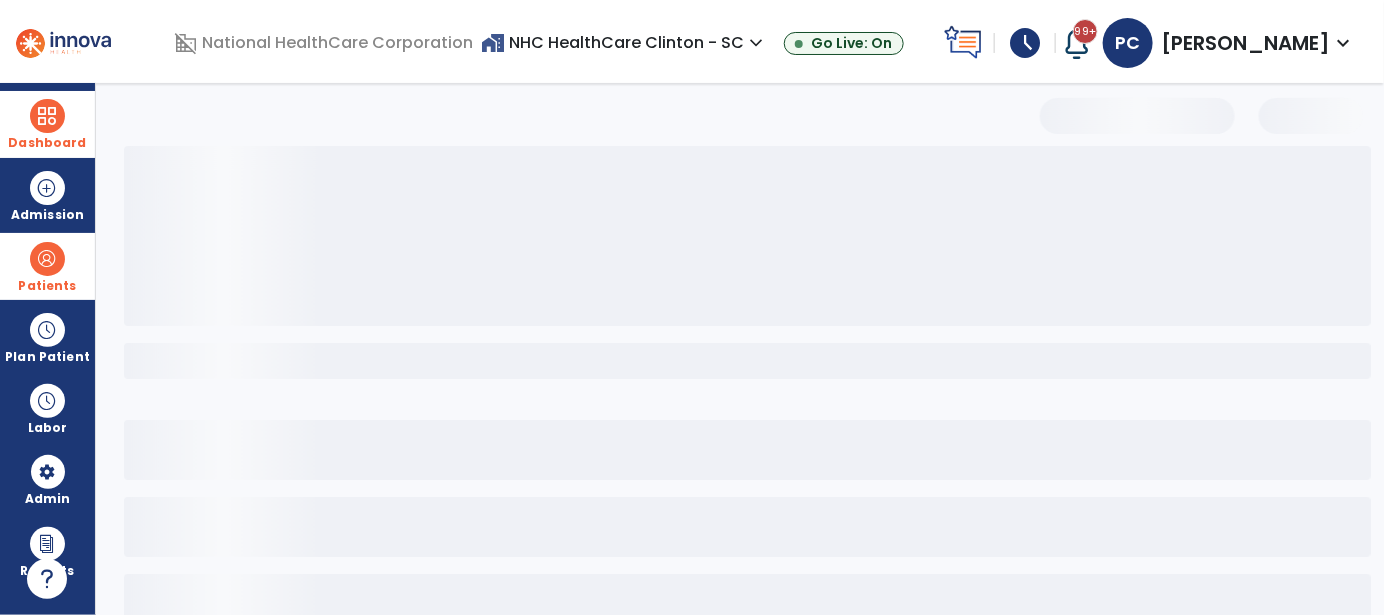 select on "***" 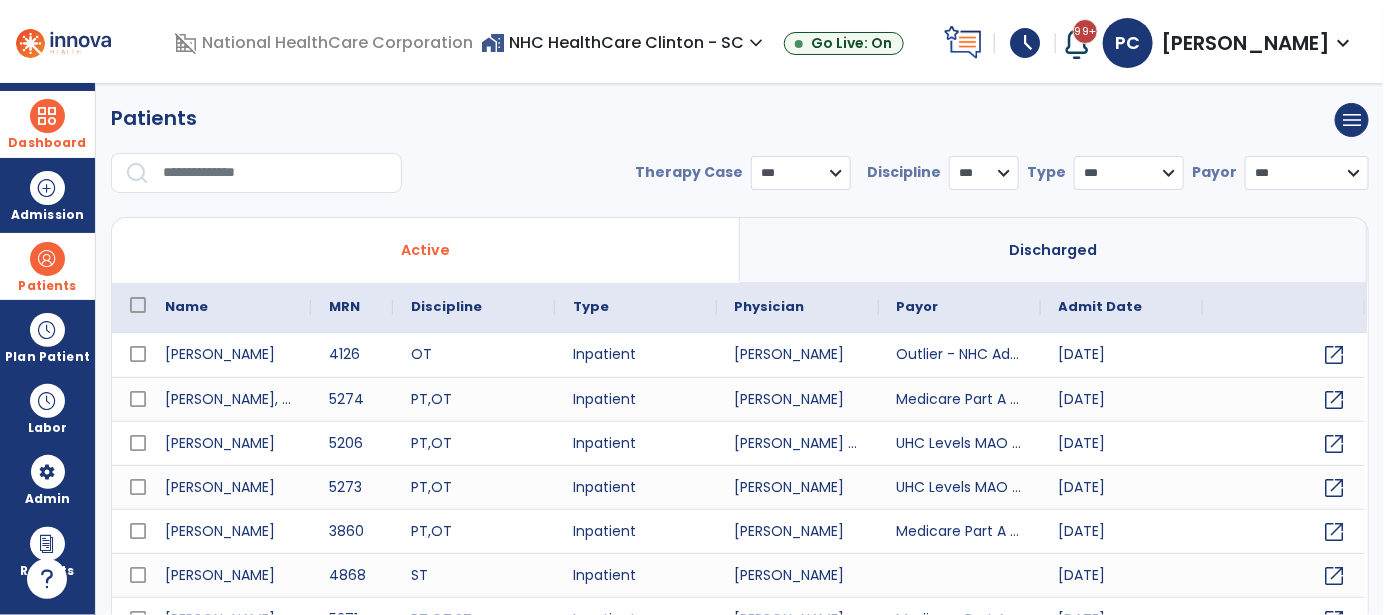 click on "Dashboard" at bounding box center [47, 124] 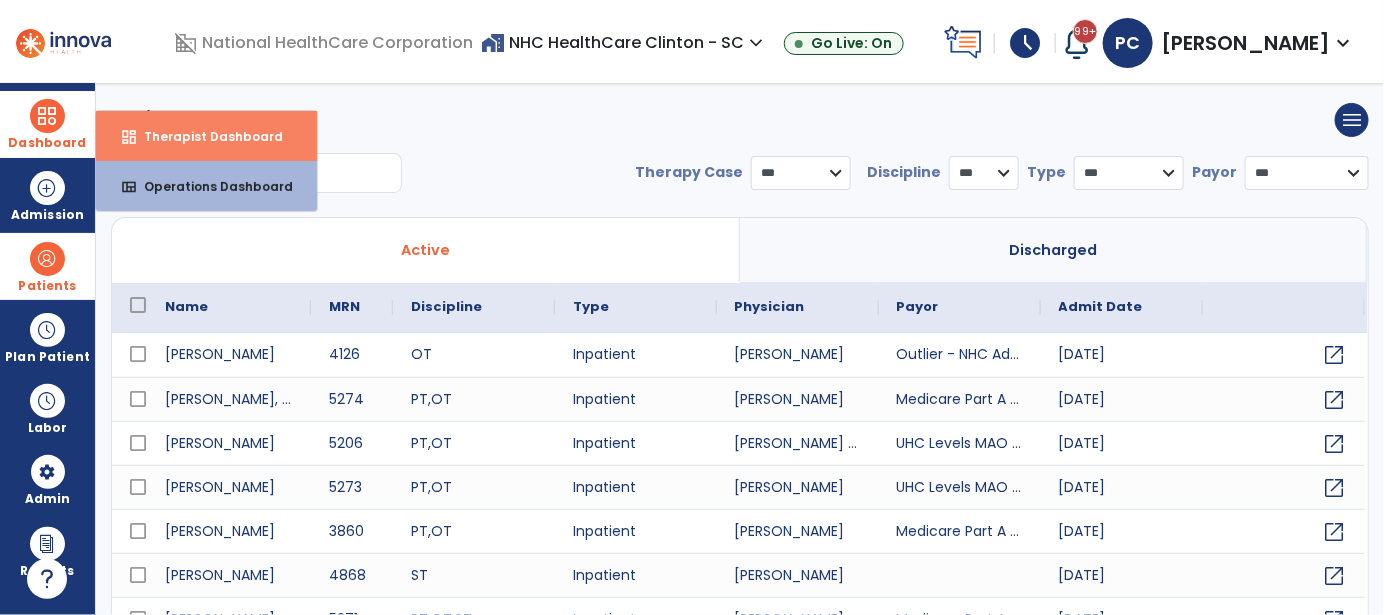 click on "Therapist Dashboard" at bounding box center [205, 136] 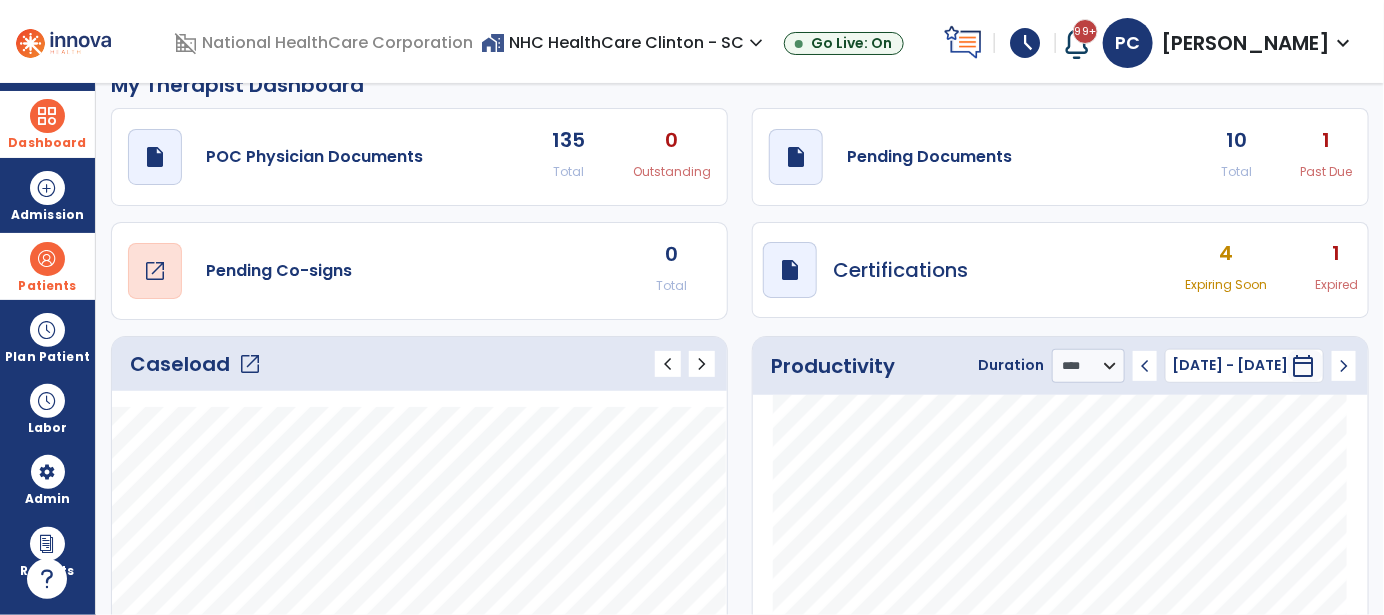 scroll, scrollTop: 0, scrollLeft: 0, axis: both 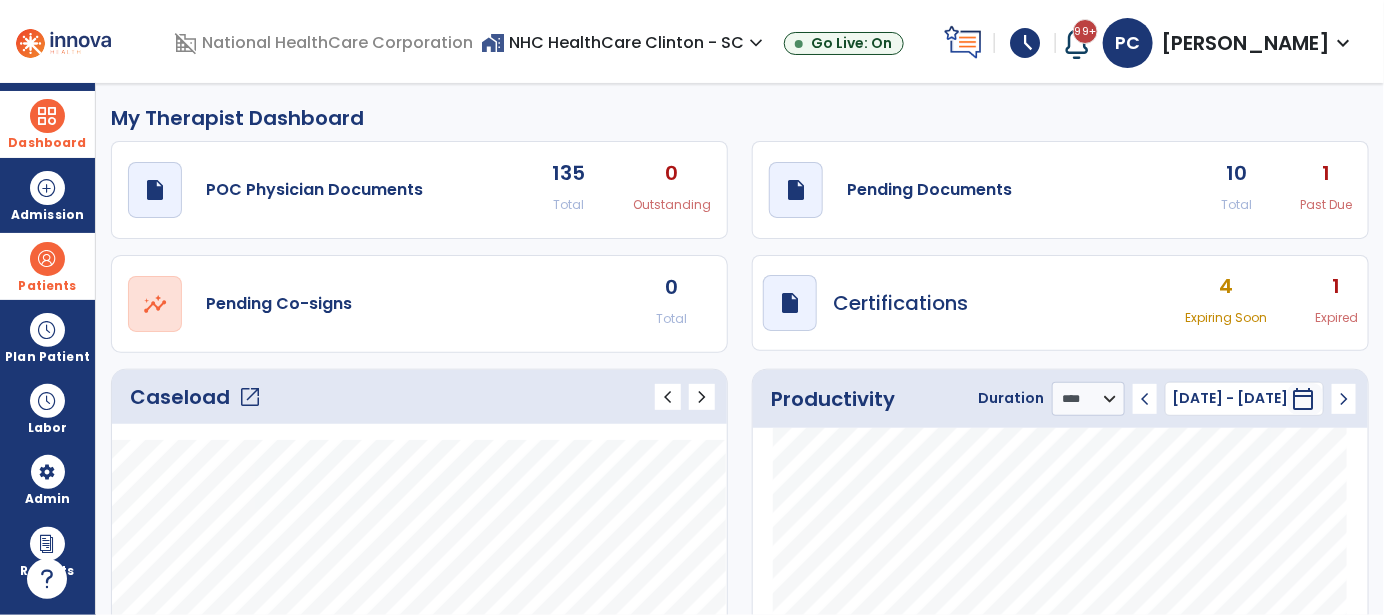 click on "1 Past Due" 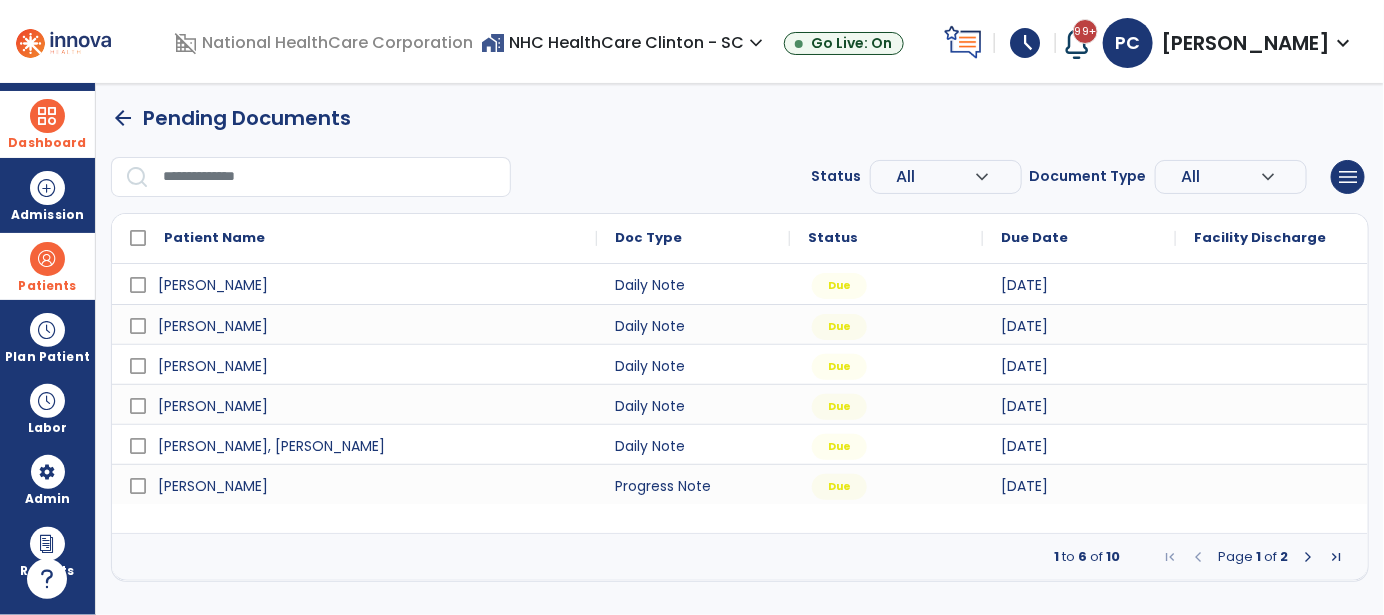 click at bounding box center [1308, 557] 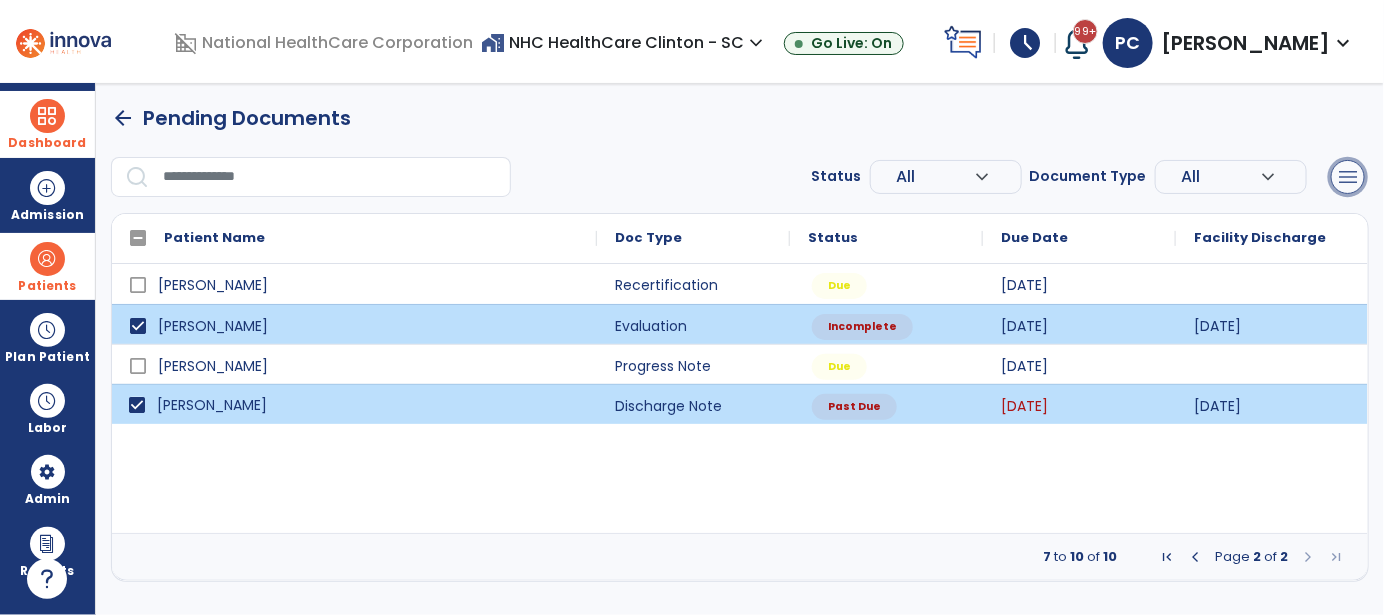 click on "menu" at bounding box center (1348, 177) 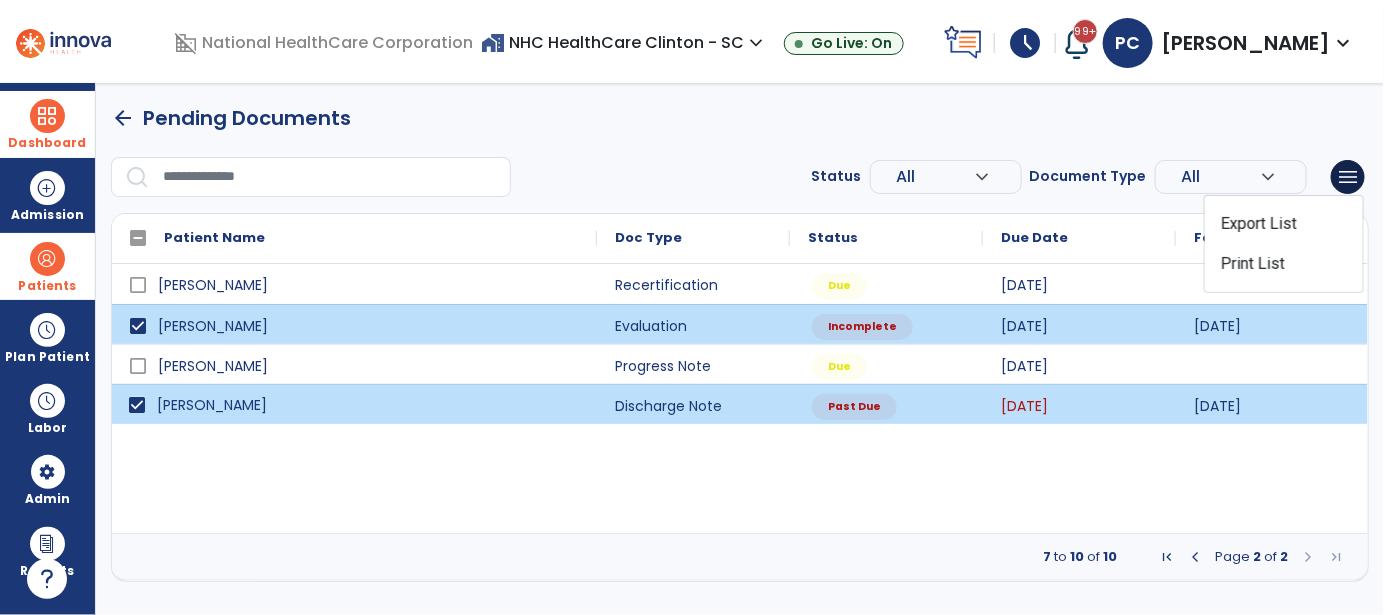 click on "menu   Export List   Print List" at bounding box center (1348, 177) 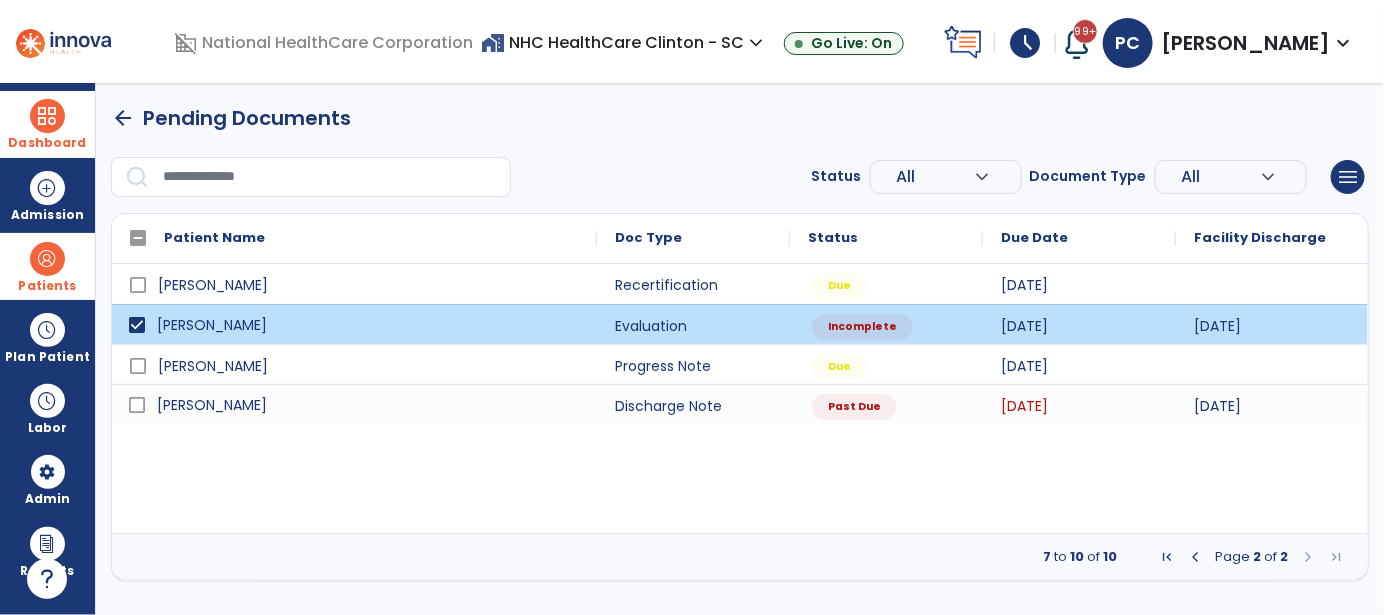 click on "[PERSON_NAME]" at bounding box center [354, 325] 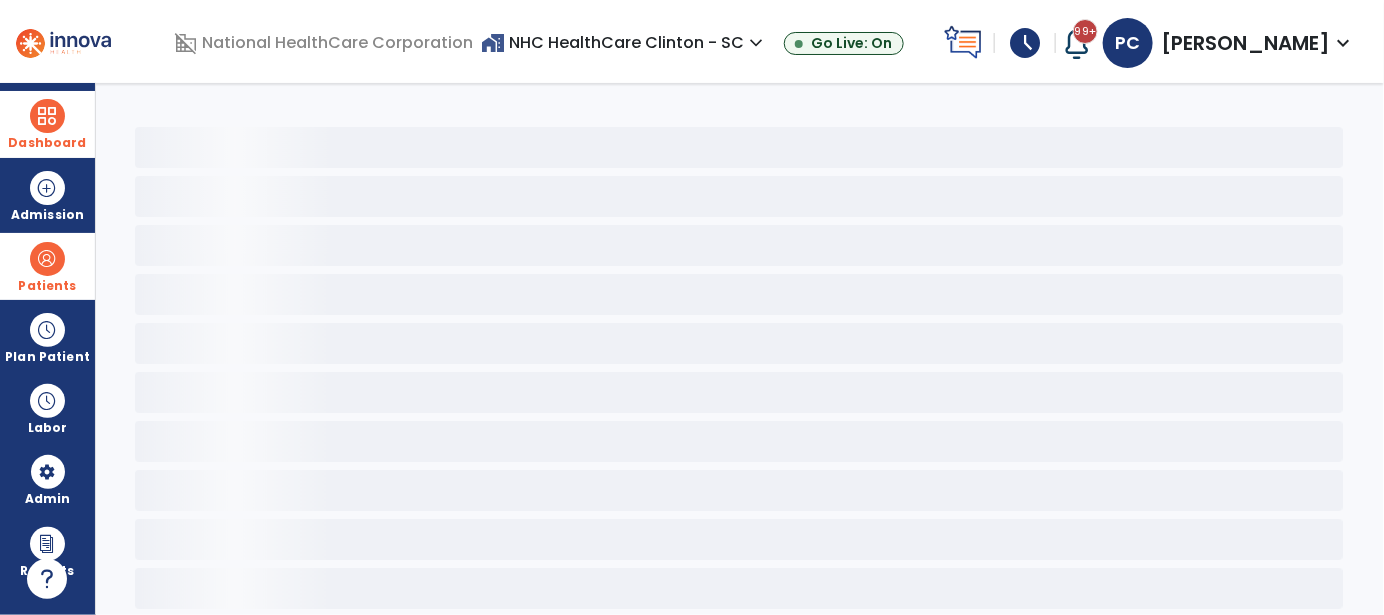 click 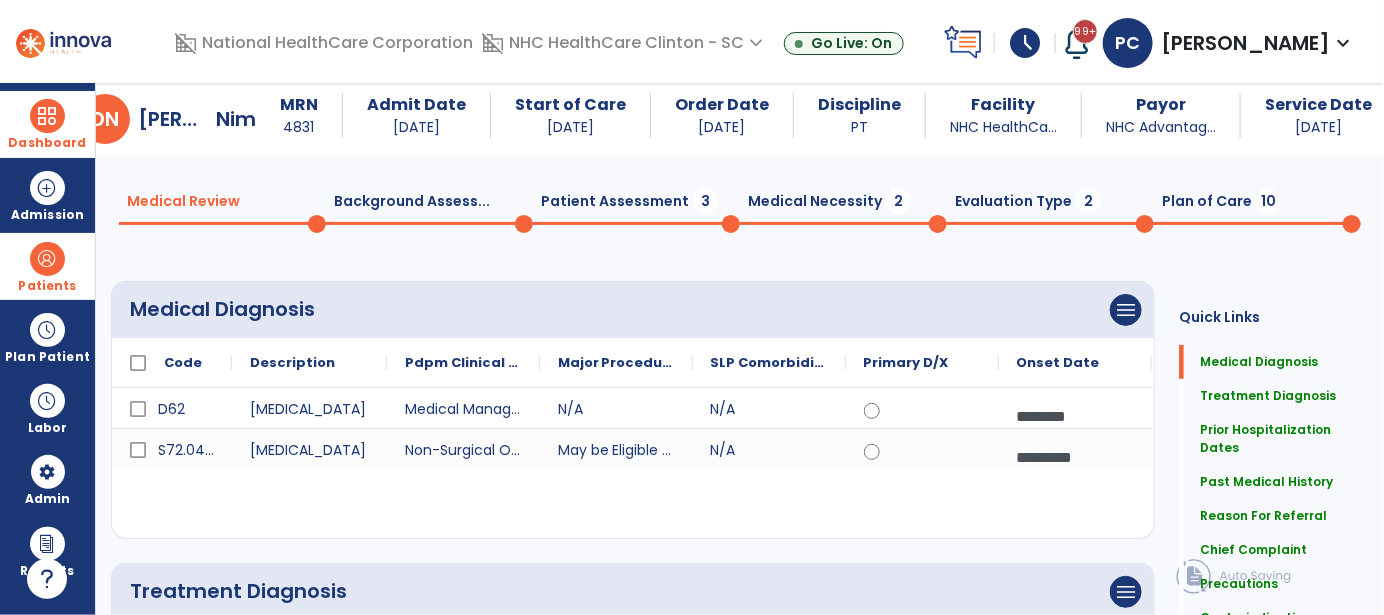 scroll, scrollTop: 0, scrollLeft: 0, axis: both 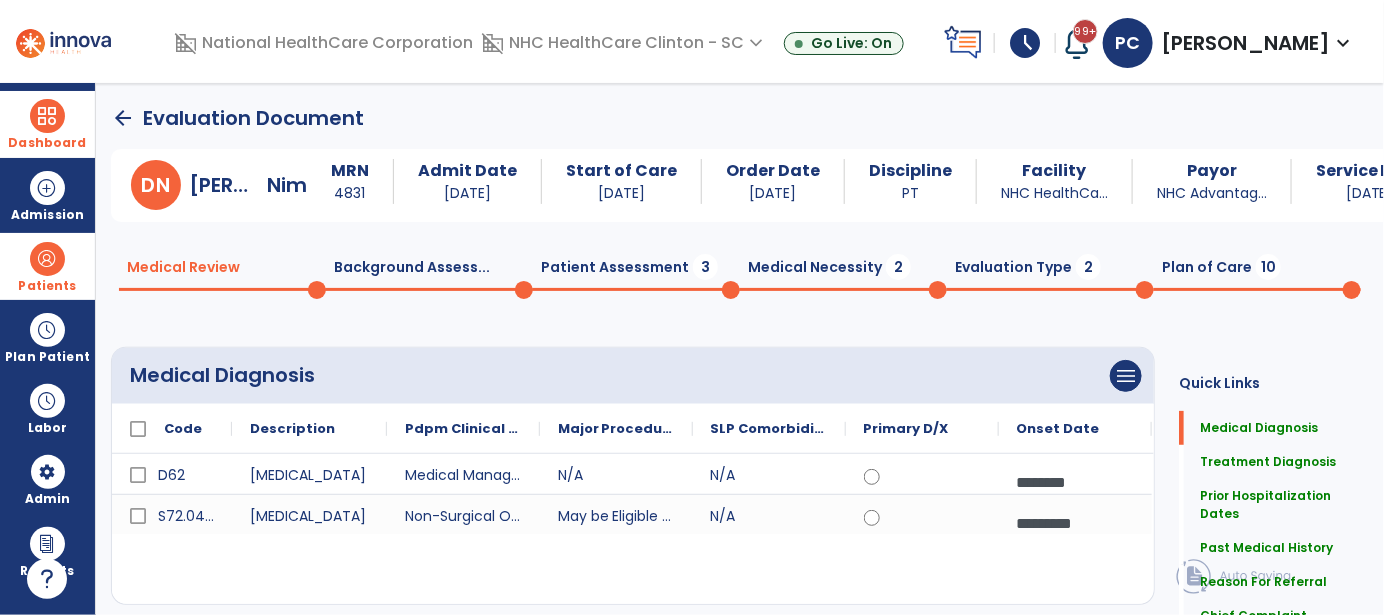 click on "arrow_back" 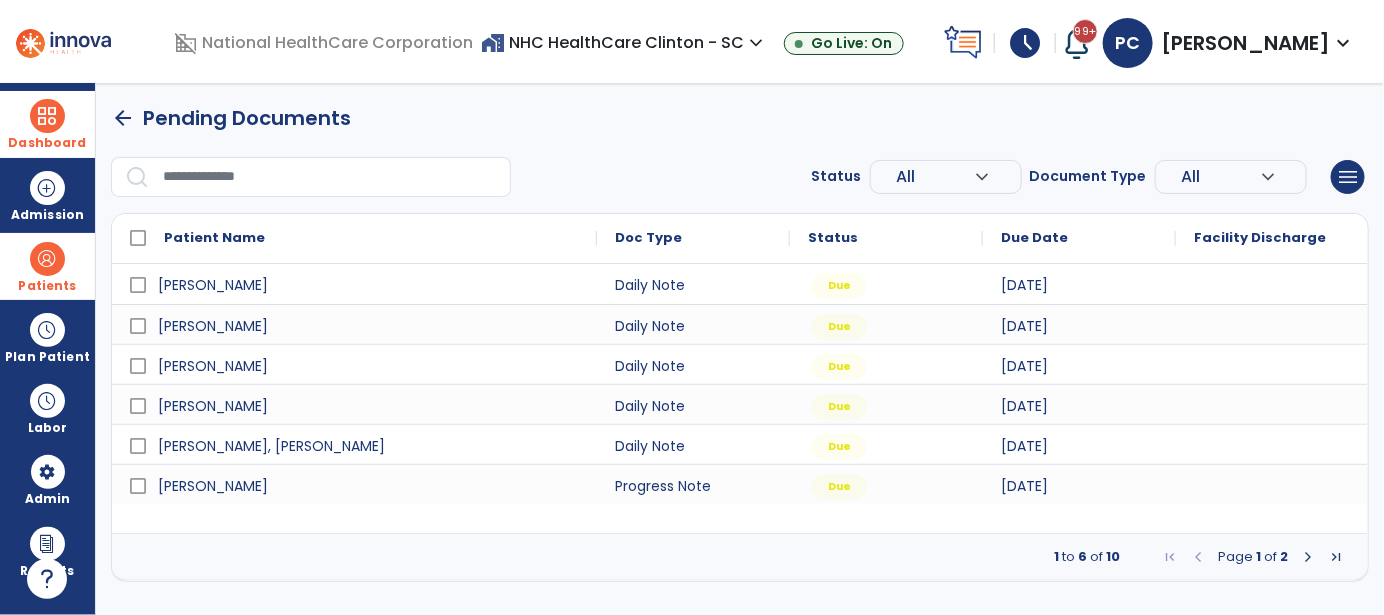 click on "Patients" at bounding box center (47, 286) 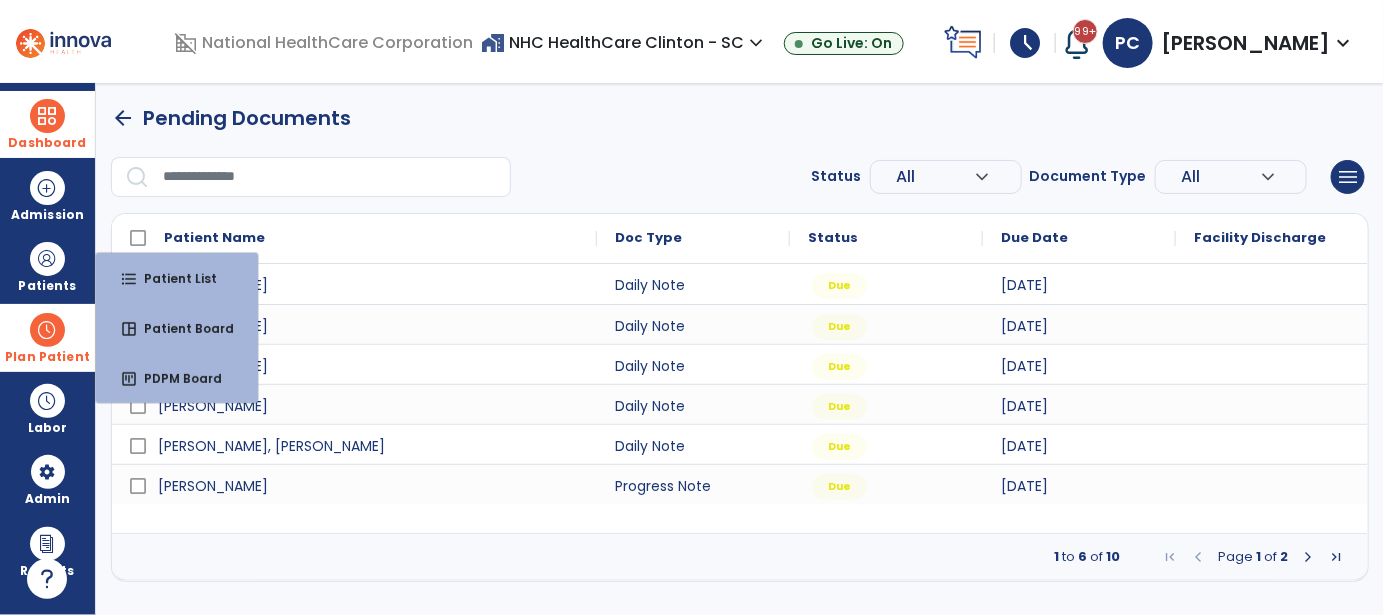 click on "Plan Patient" at bounding box center [47, 266] 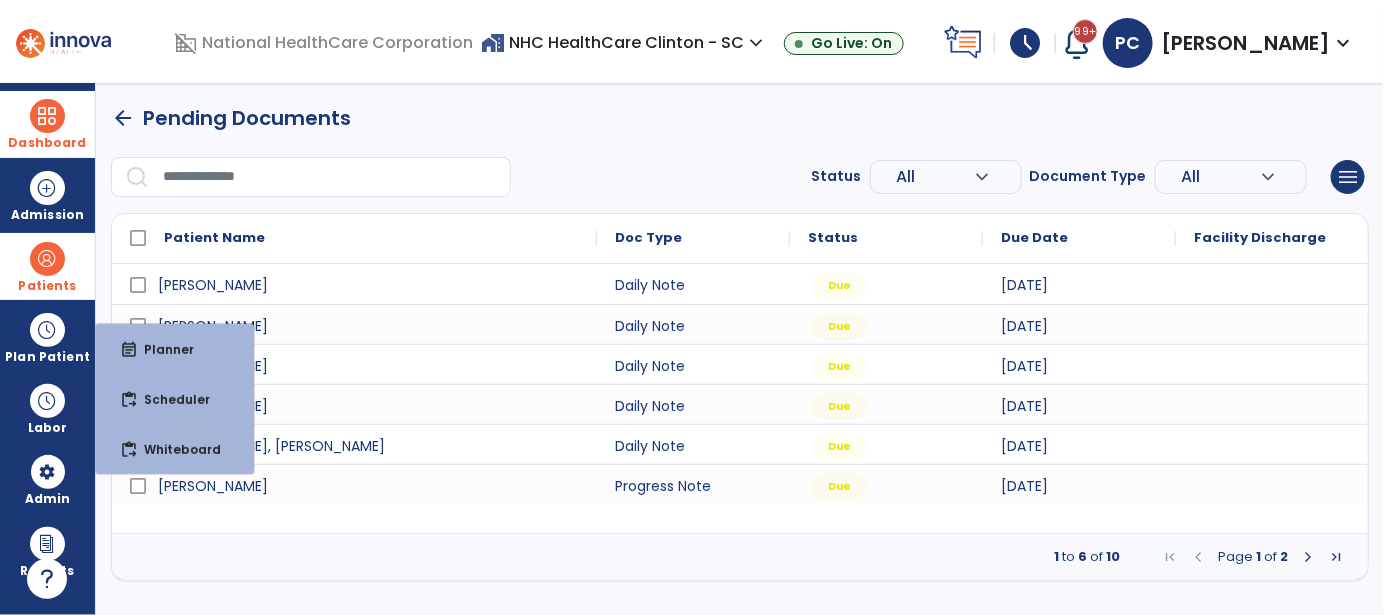 click at bounding box center (47, 259) 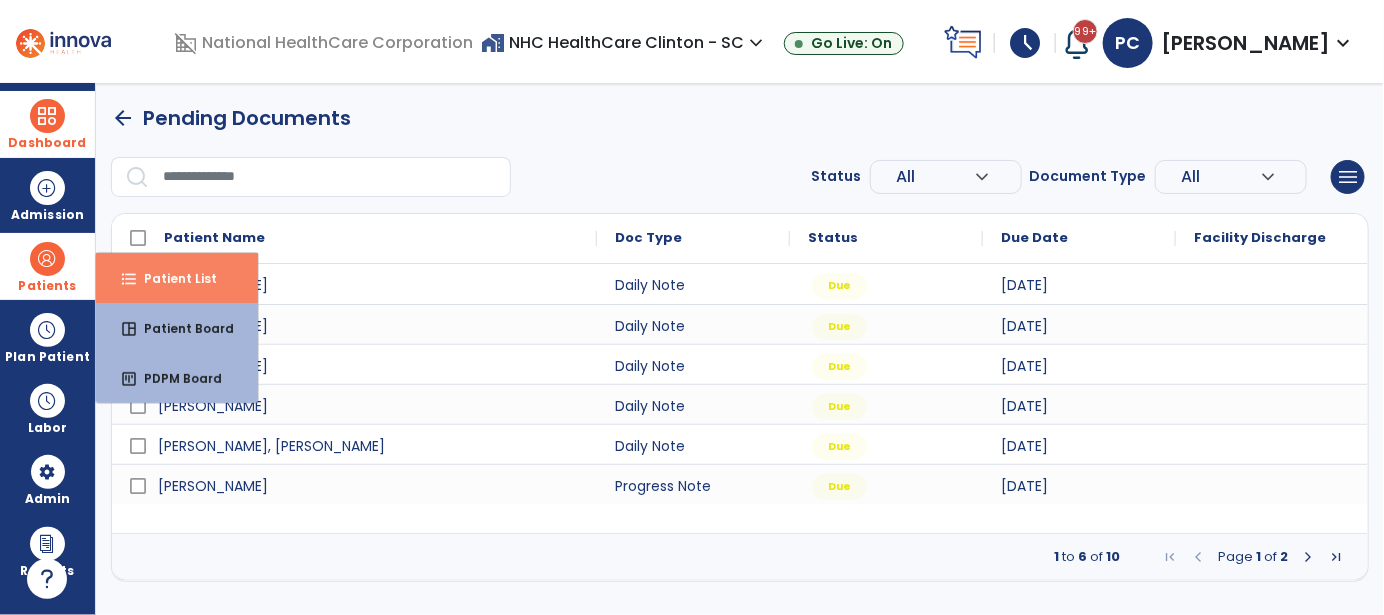 click on "Patient List" at bounding box center [172, 278] 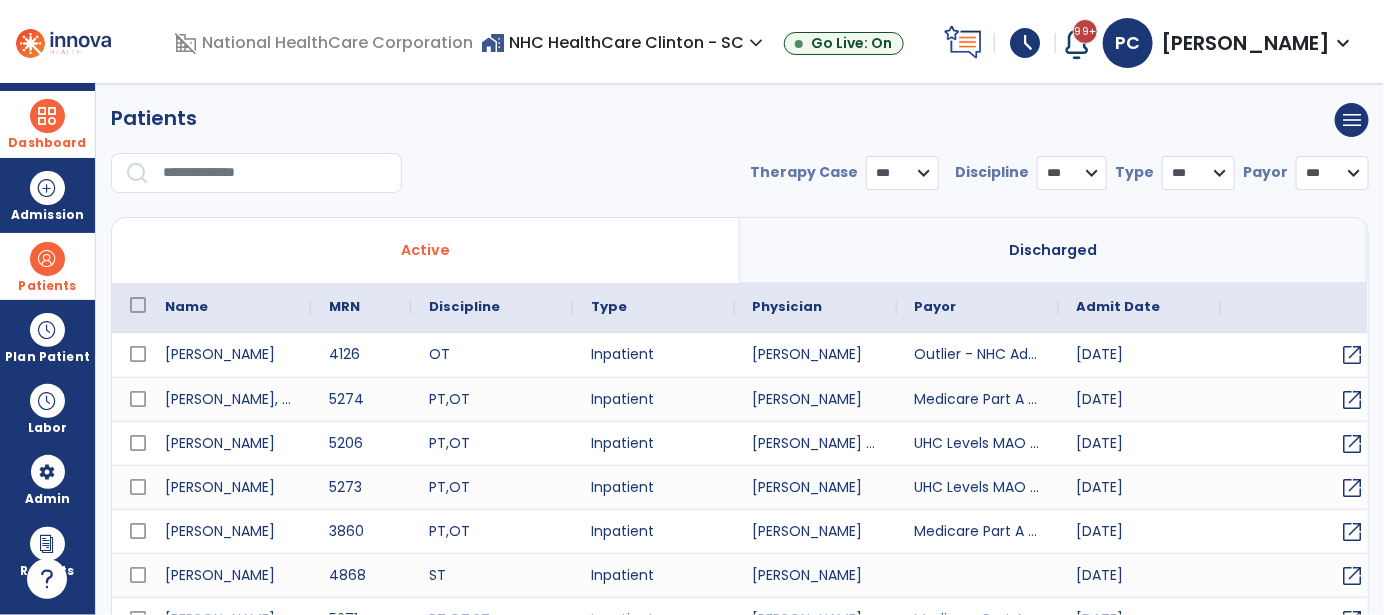 select on "***" 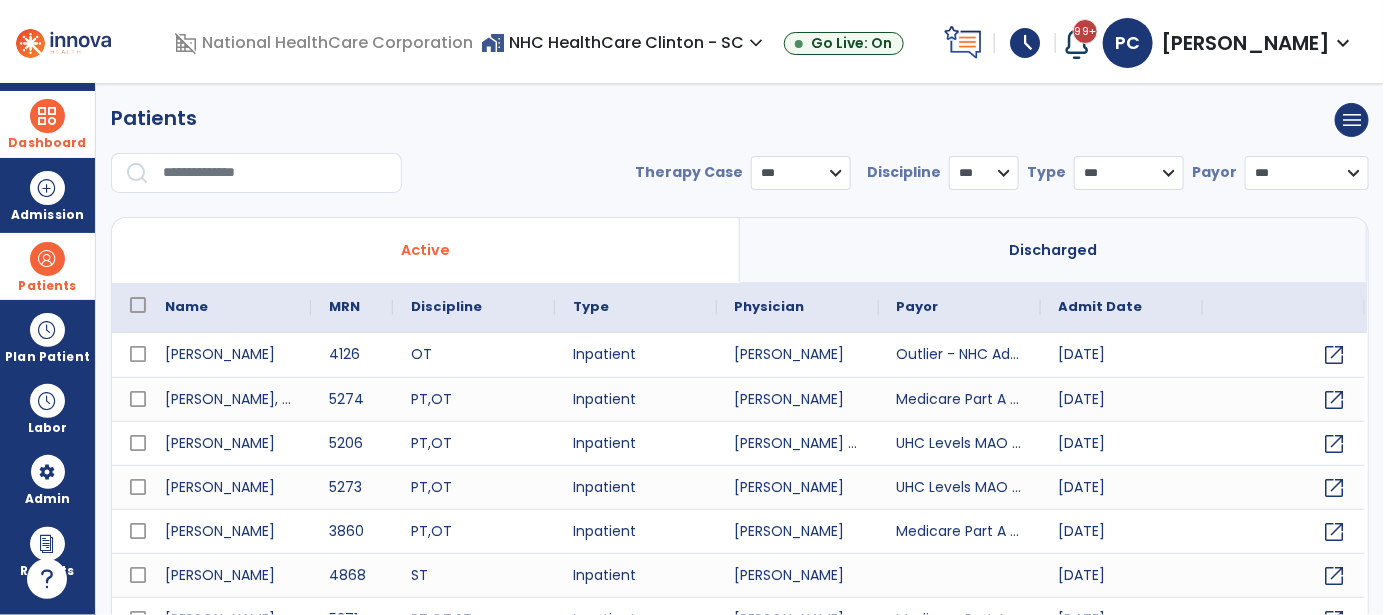 click at bounding box center (275, 173) 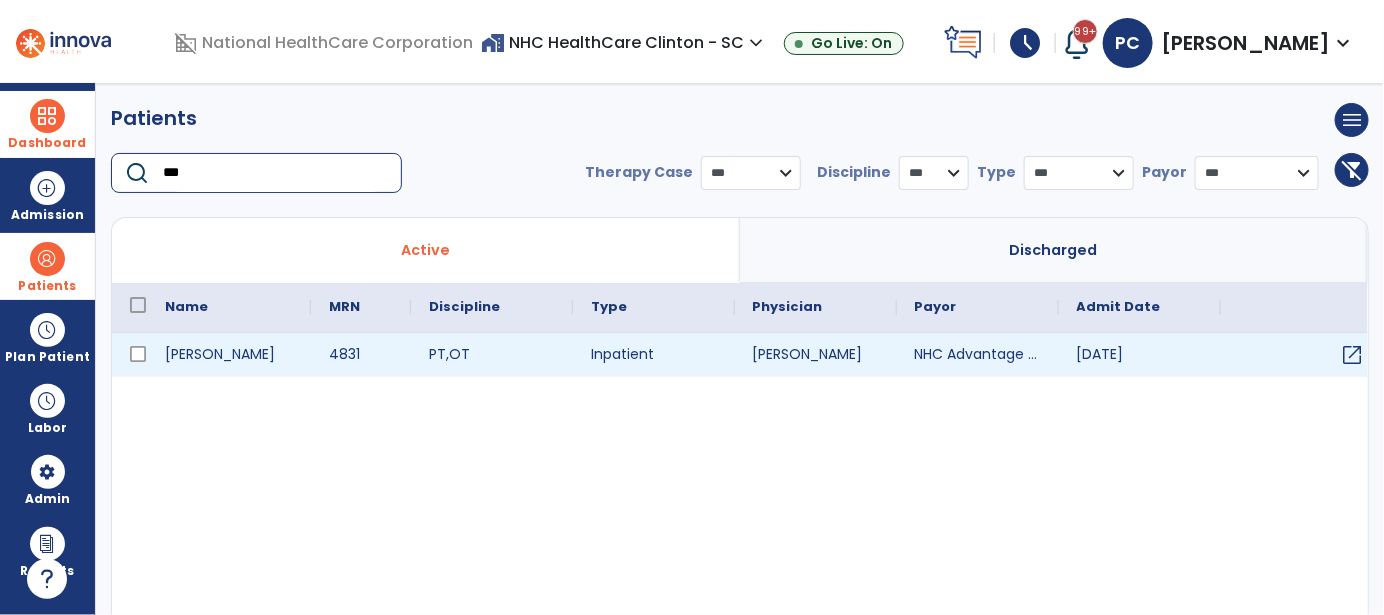 type on "***" 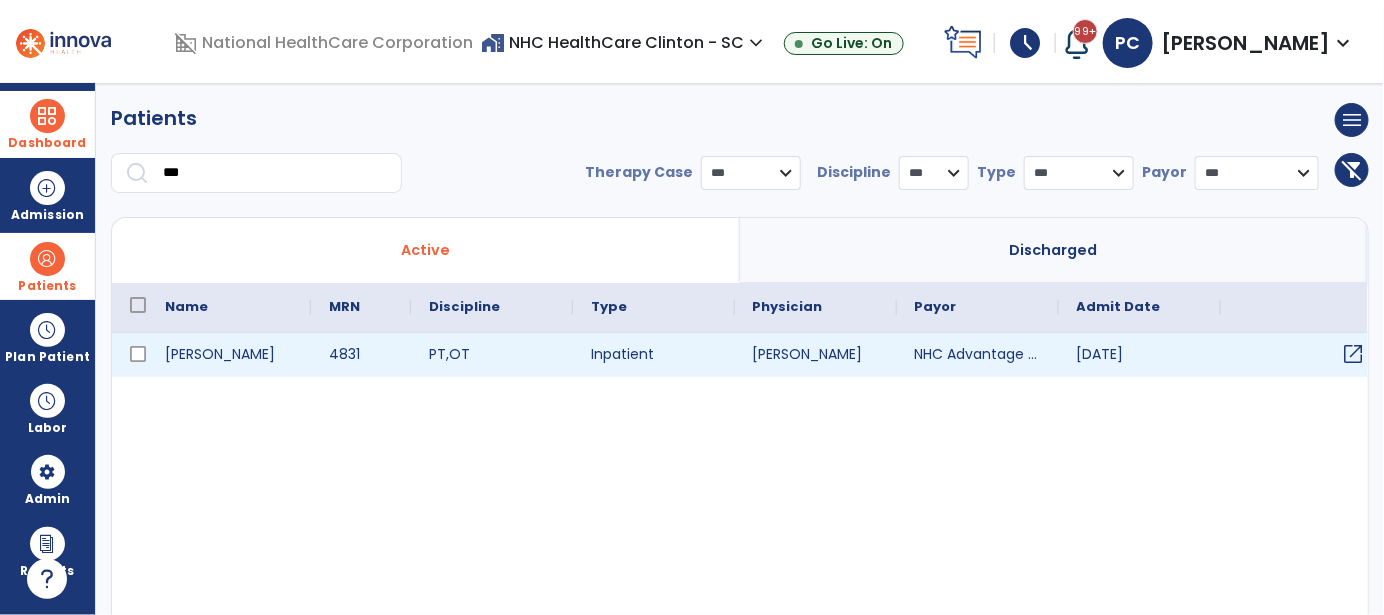 click on "open_in_new" at bounding box center [1354, 354] 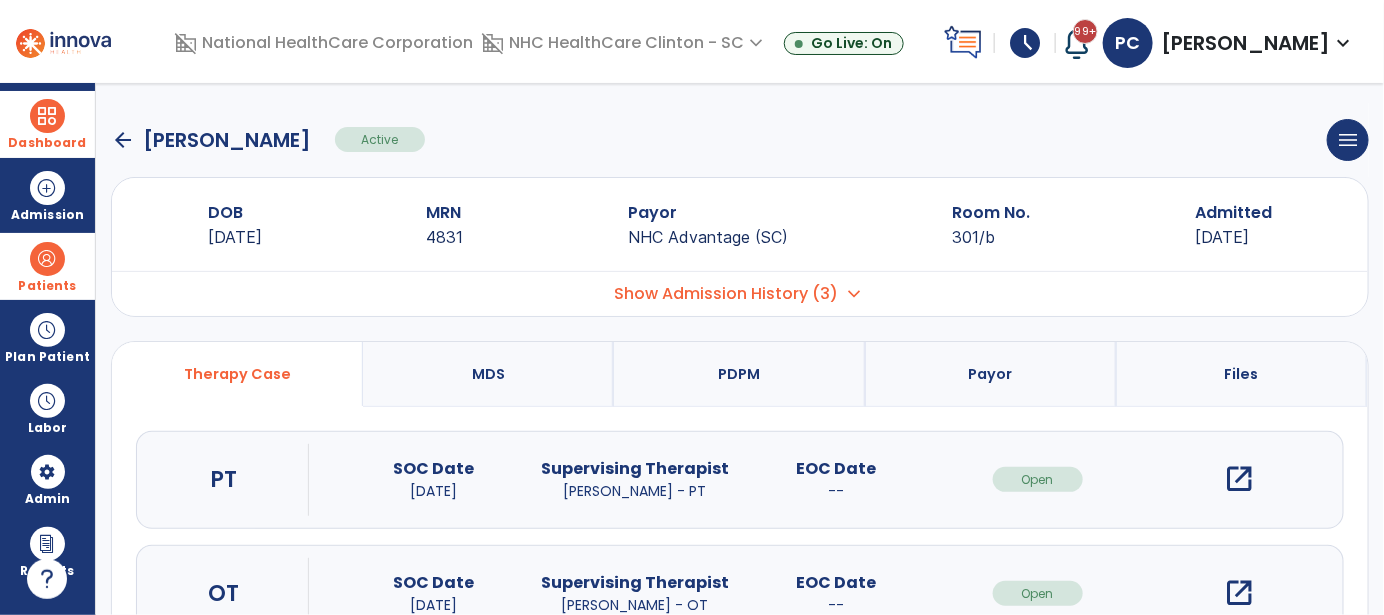 click on "open_in_new" at bounding box center [1239, 479] 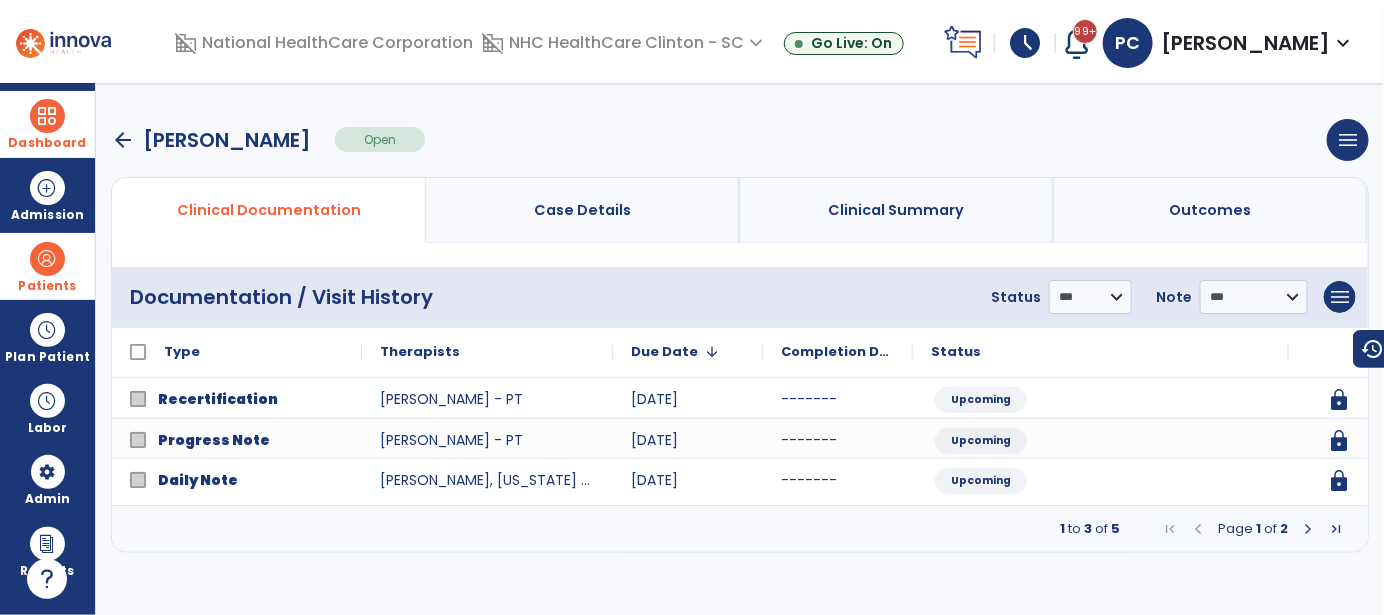 click at bounding box center [1308, 529] 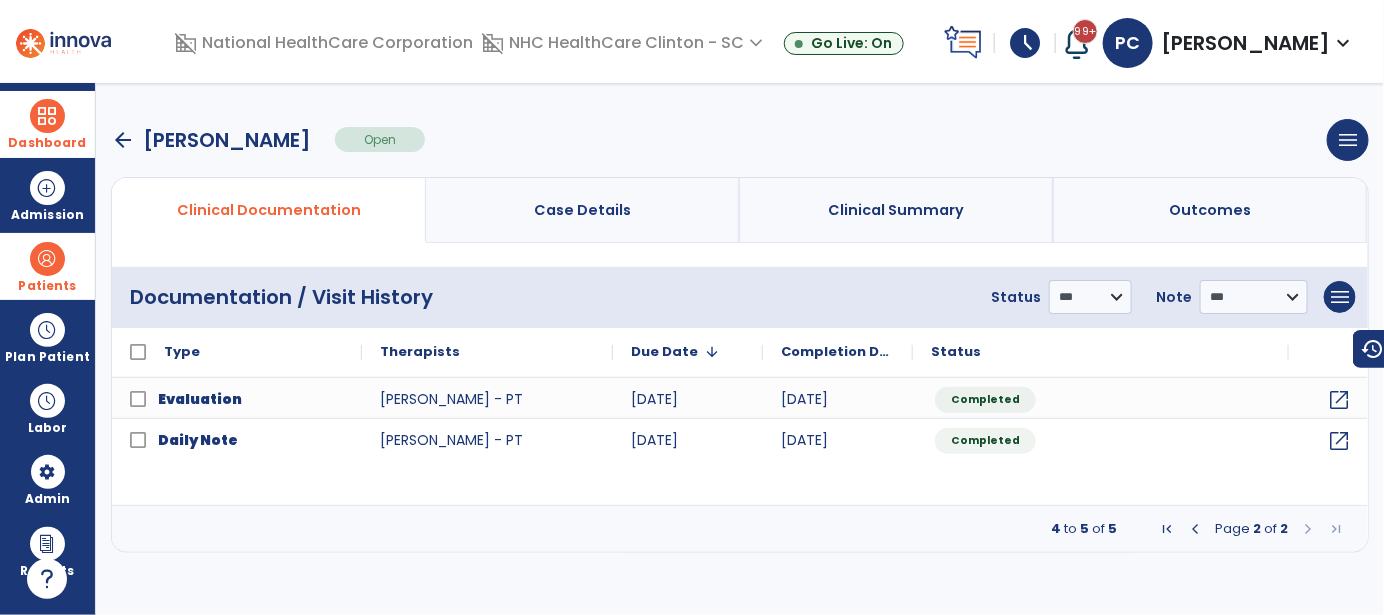 click on "arrow_back" at bounding box center (123, 140) 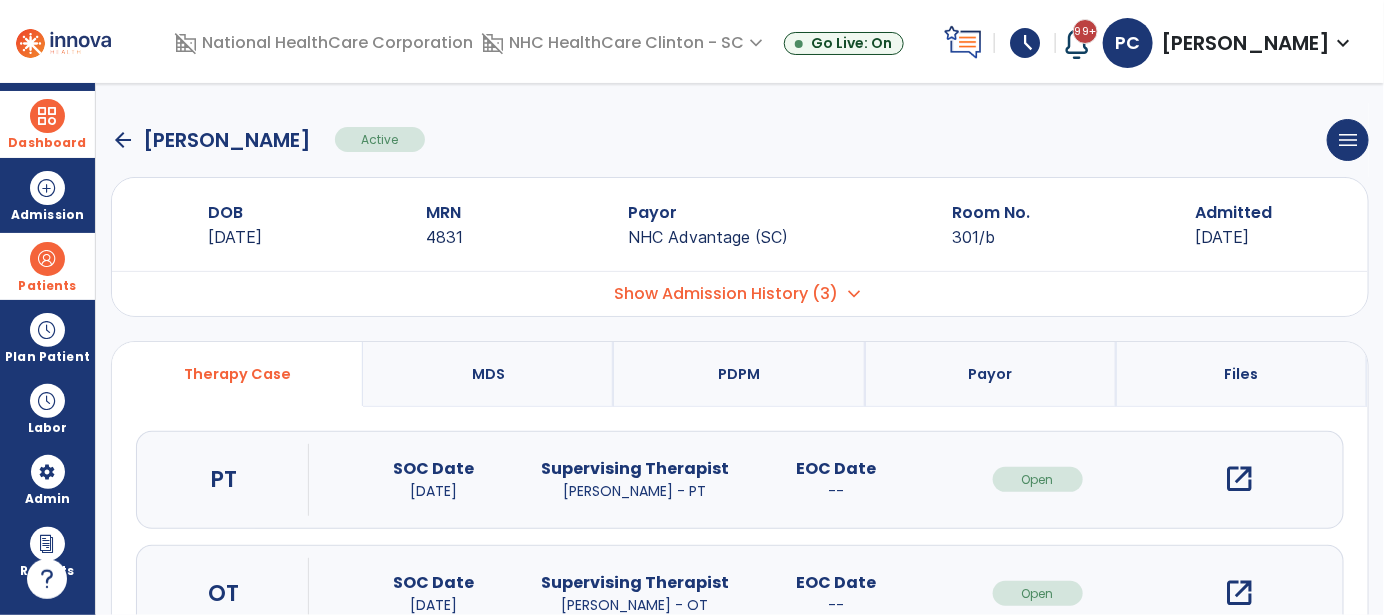 click on "expand_more" at bounding box center [854, 294] 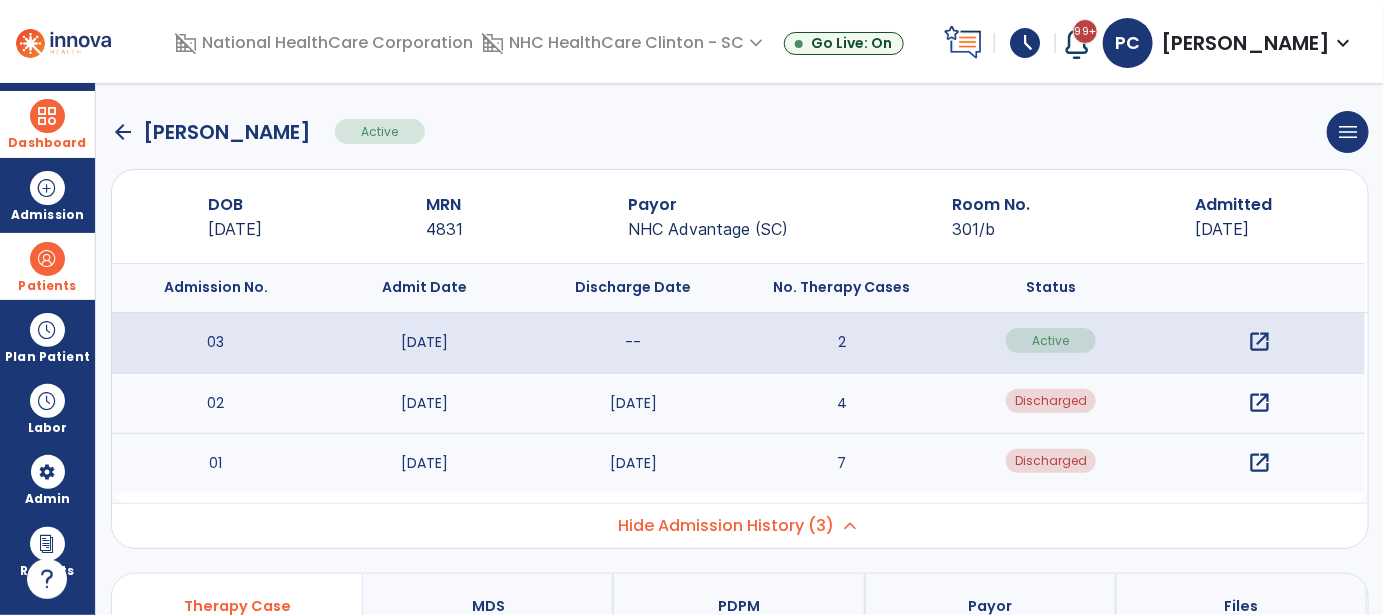 scroll, scrollTop: 0, scrollLeft: 0, axis: both 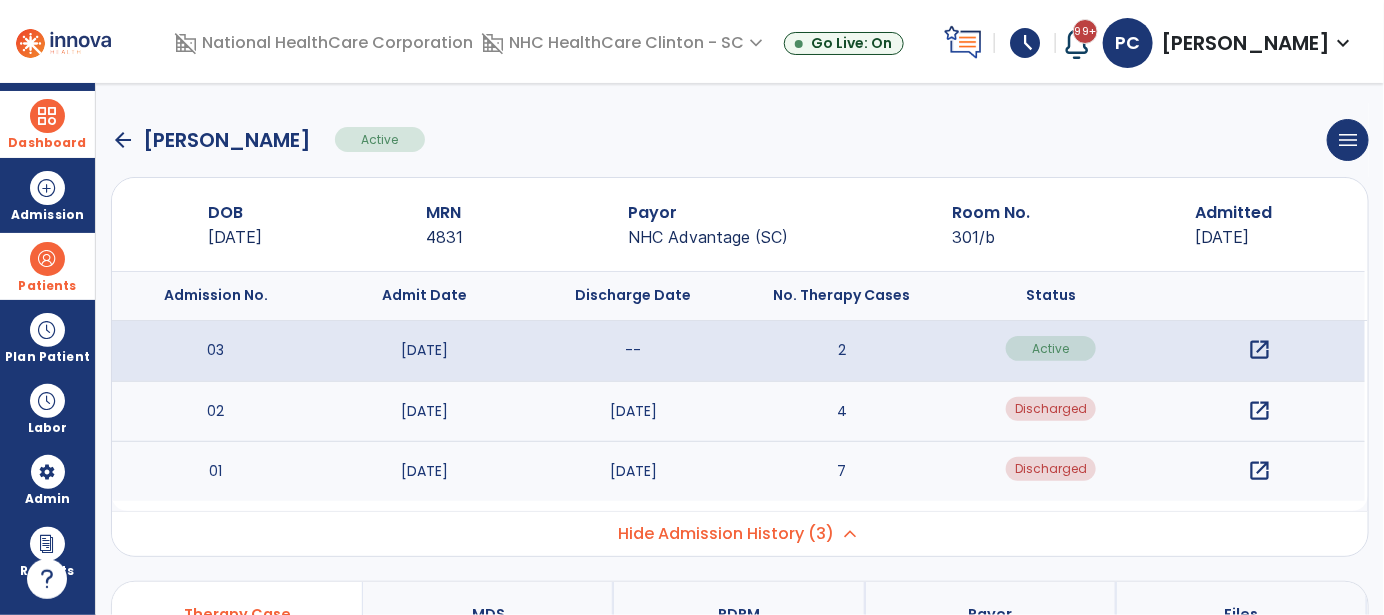 click on "2" at bounding box center [842, 351] 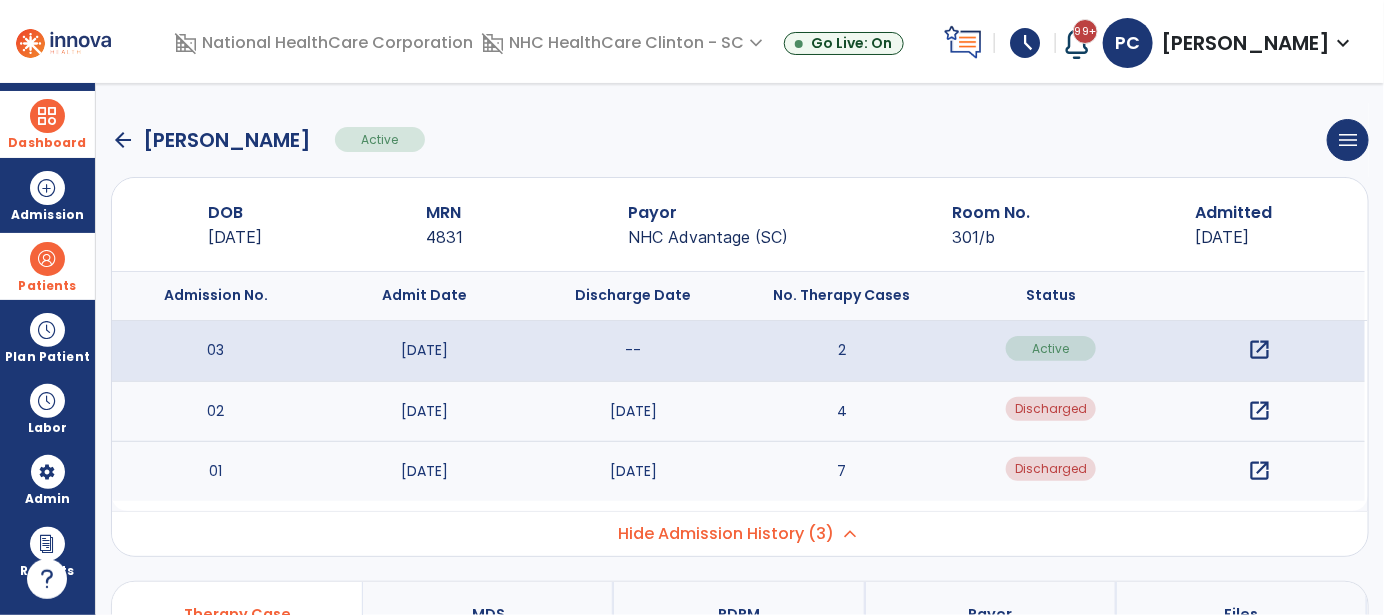 click on "open_in_new" at bounding box center [1260, 350] 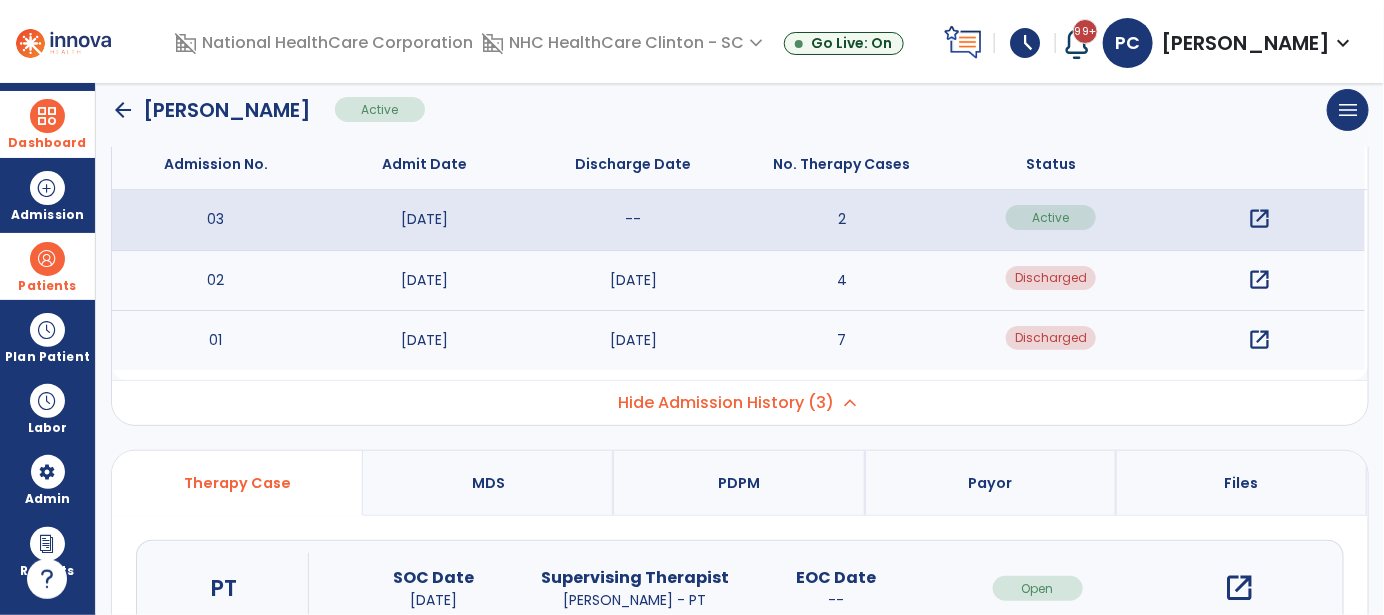 scroll, scrollTop: 100, scrollLeft: 0, axis: vertical 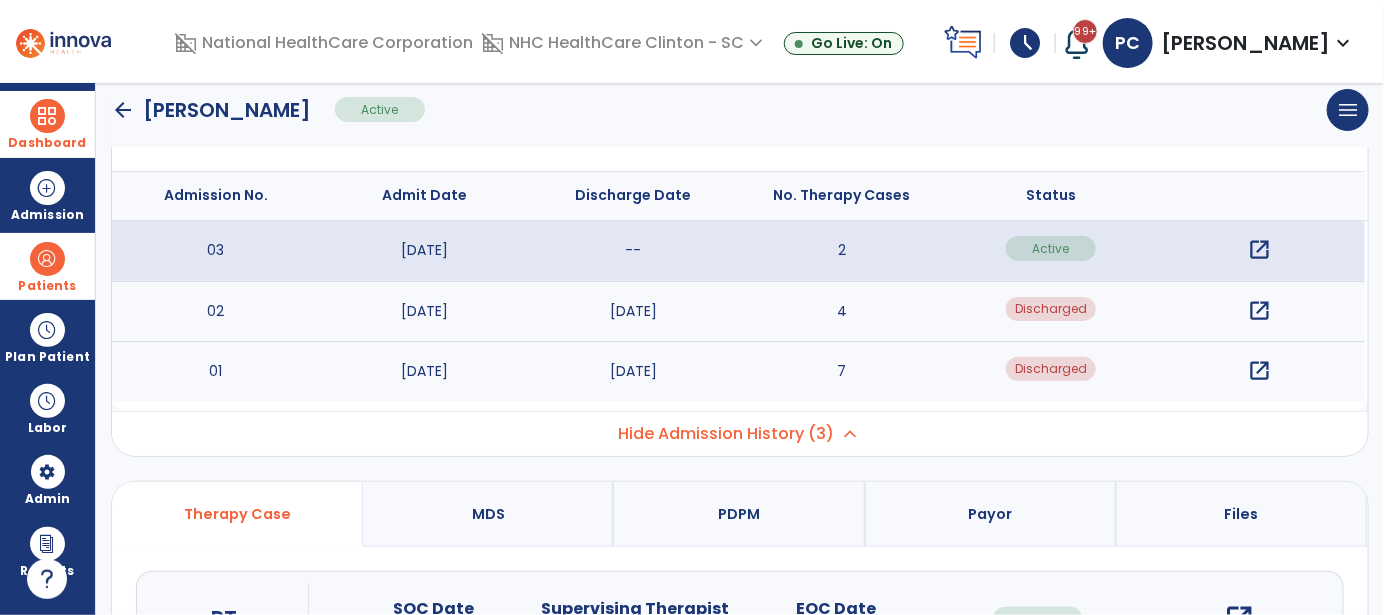 click on "open_in_new" at bounding box center (1260, 250) 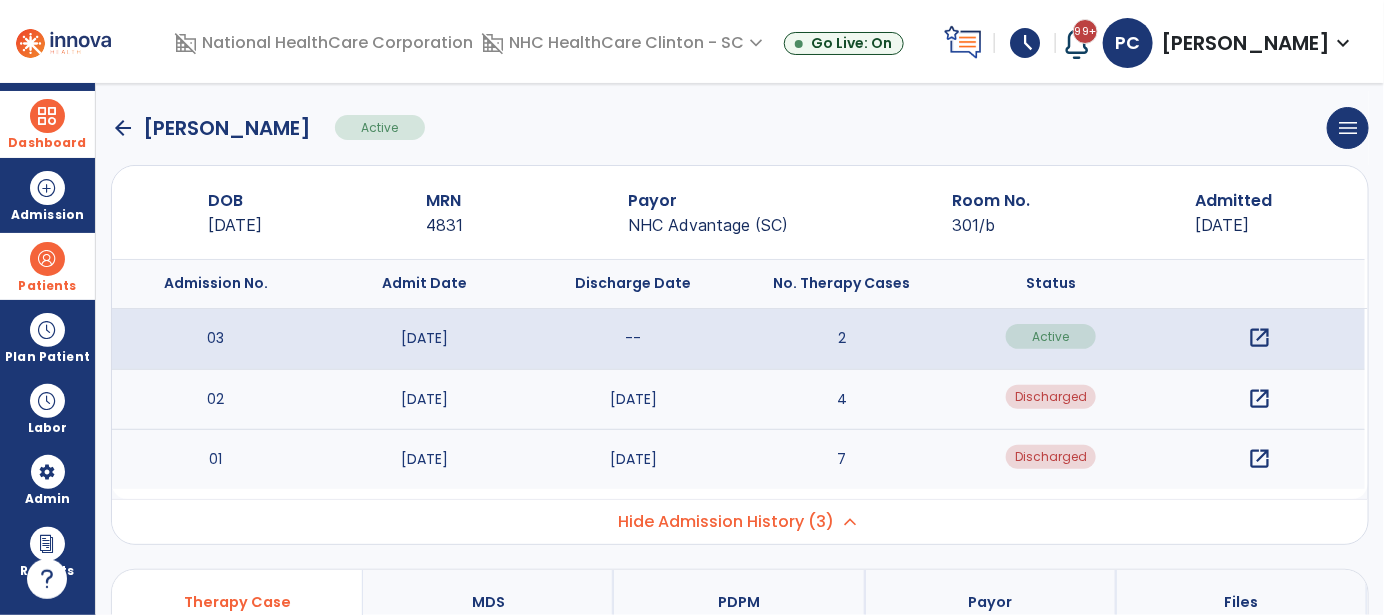 scroll, scrollTop: 0, scrollLeft: 0, axis: both 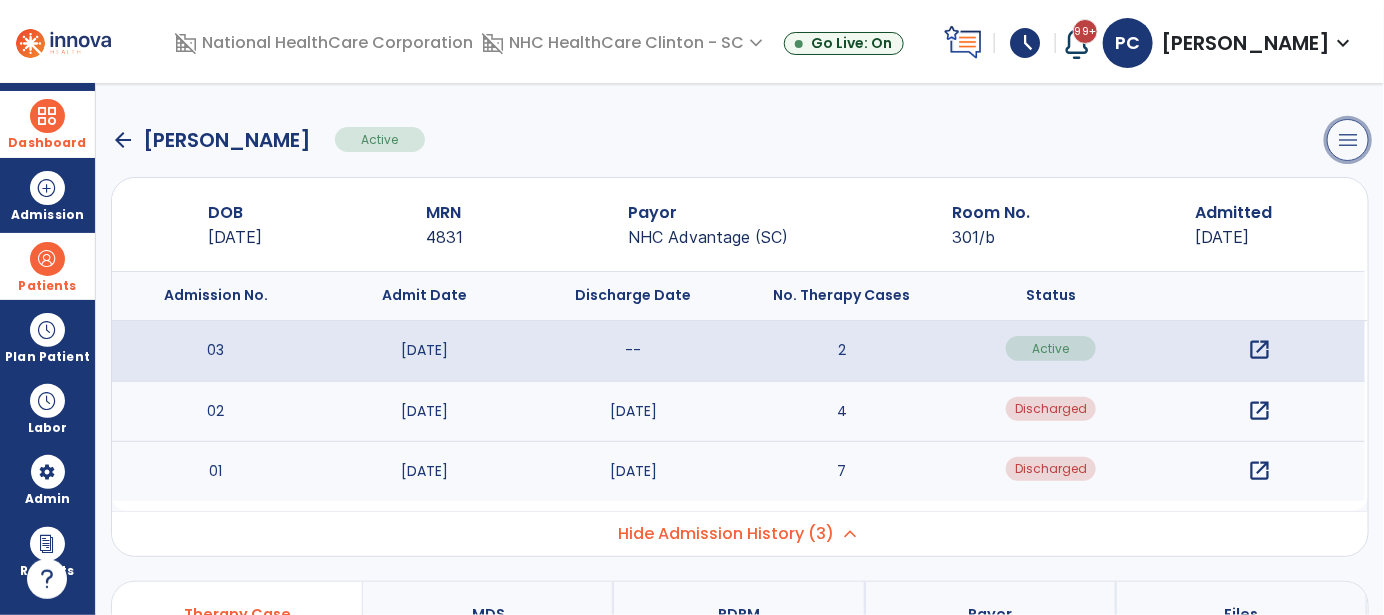 click on "menu" at bounding box center (1348, 140) 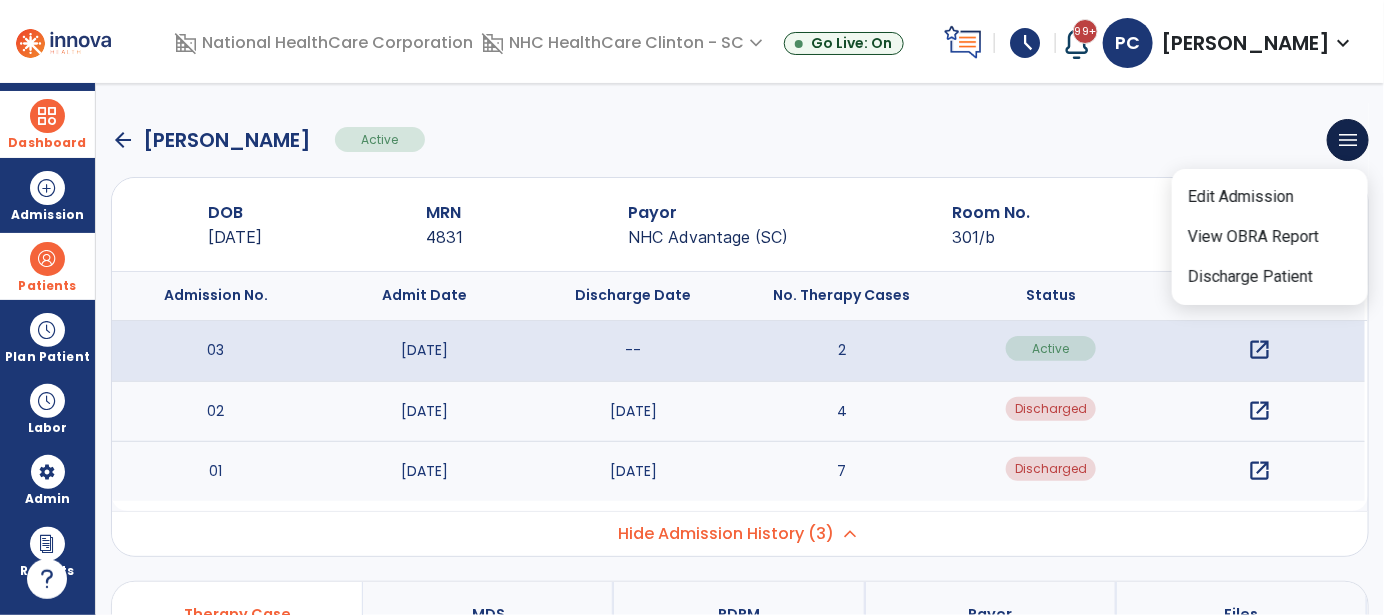 click on "arrow_back   [PERSON_NAME]  Active  menu   Edit Admission   View OBRA Report   Discharge Patient" 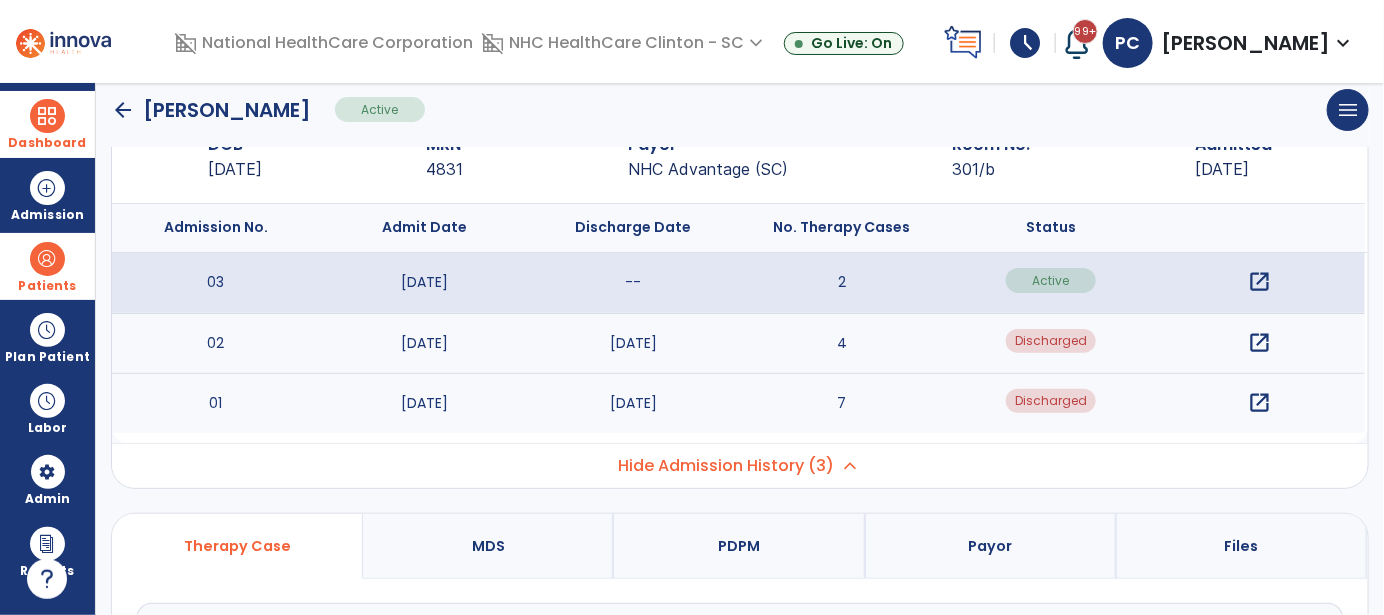 scroll, scrollTop: 100, scrollLeft: 0, axis: vertical 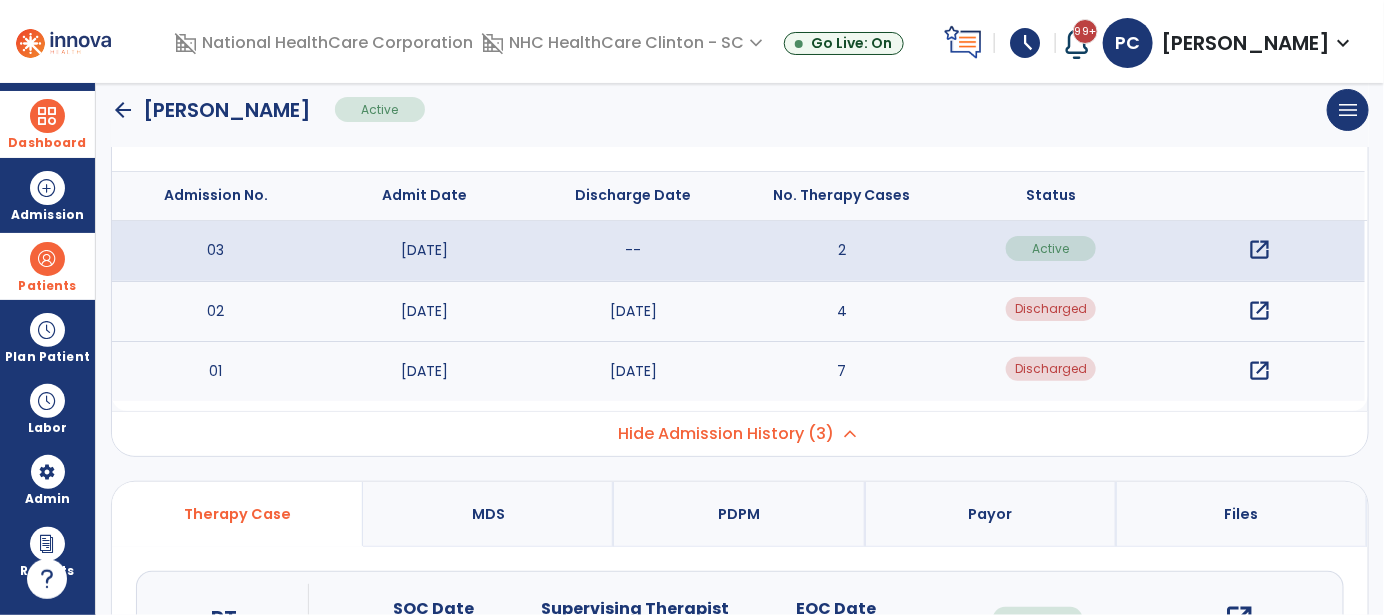 click on "open_in_new" at bounding box center (1260, 250) 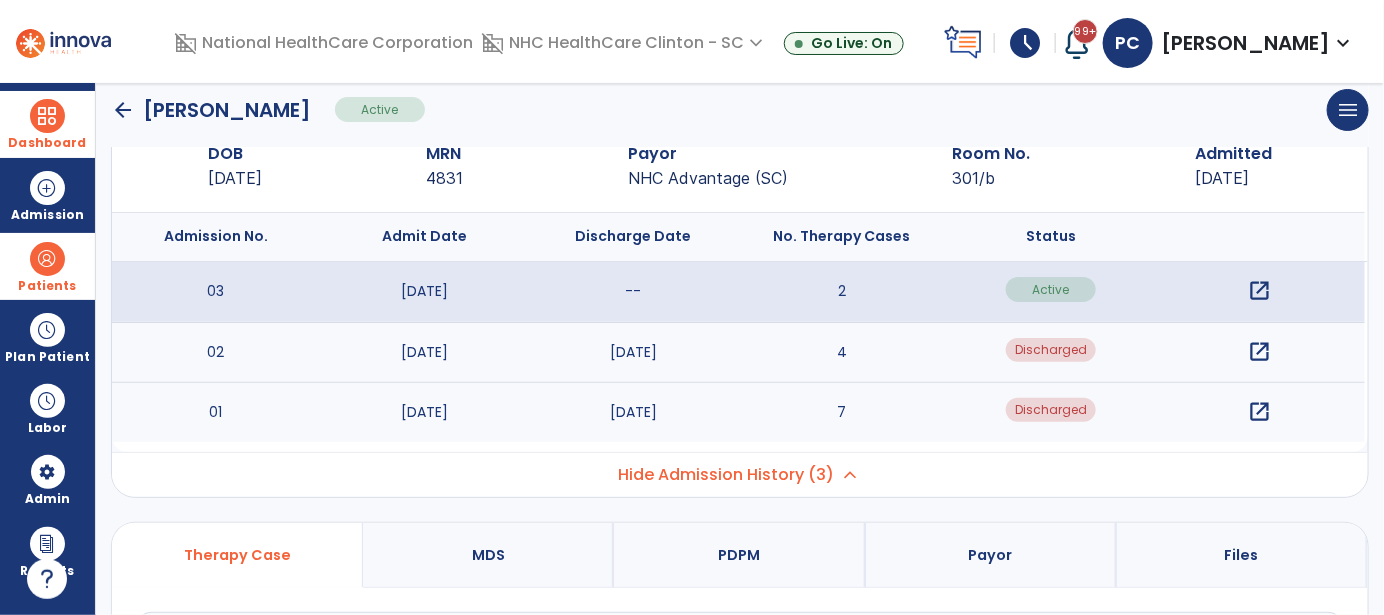 scroll, scrollTop: 0, scrollLeft: 0, axis: both 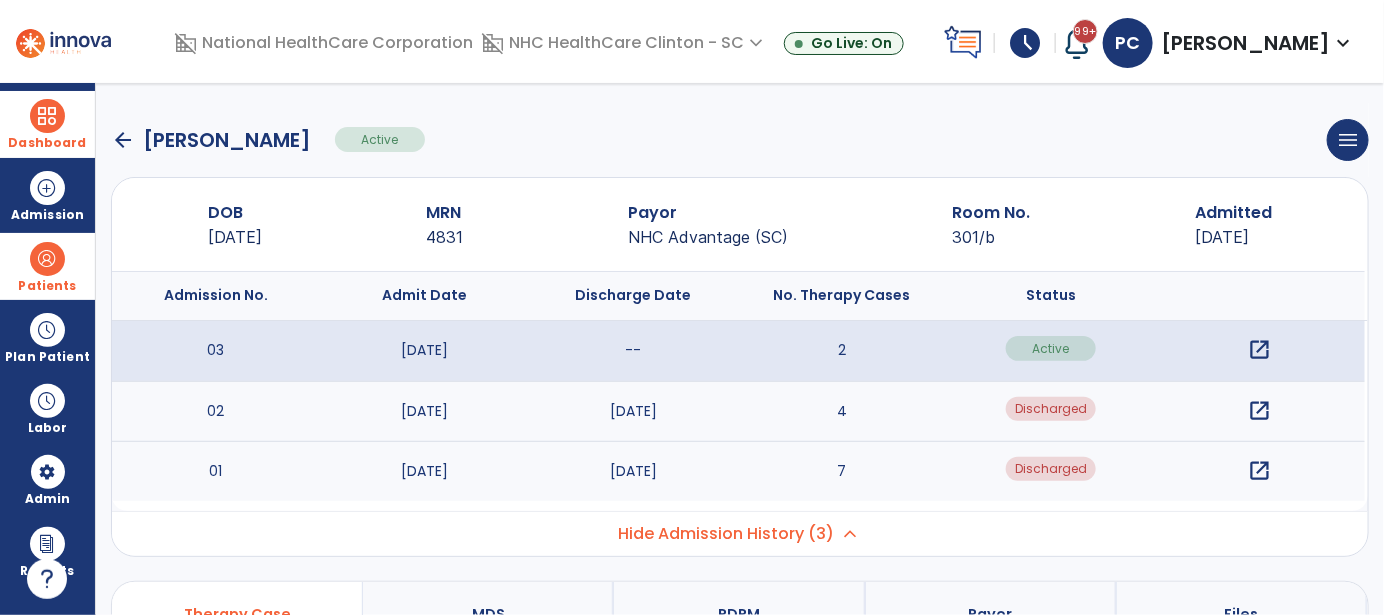 click on "Patients" at bounding box center (47, 286) 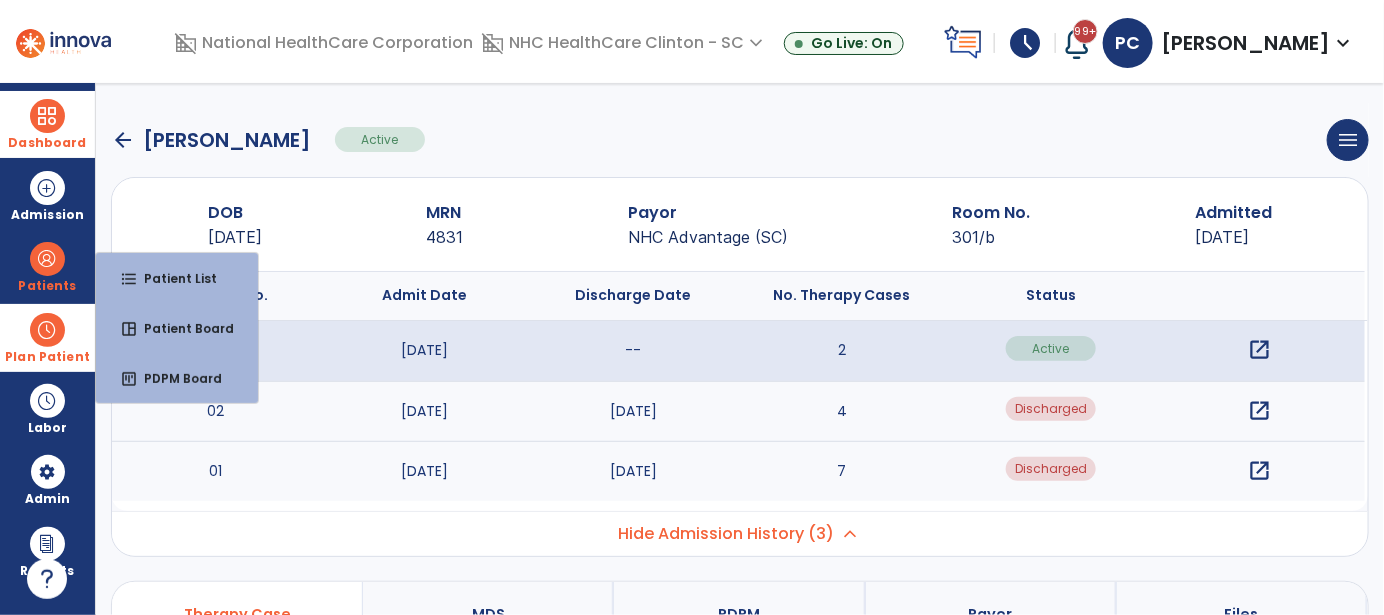 click on "Plan Patient" at bounding box center [47, 266] 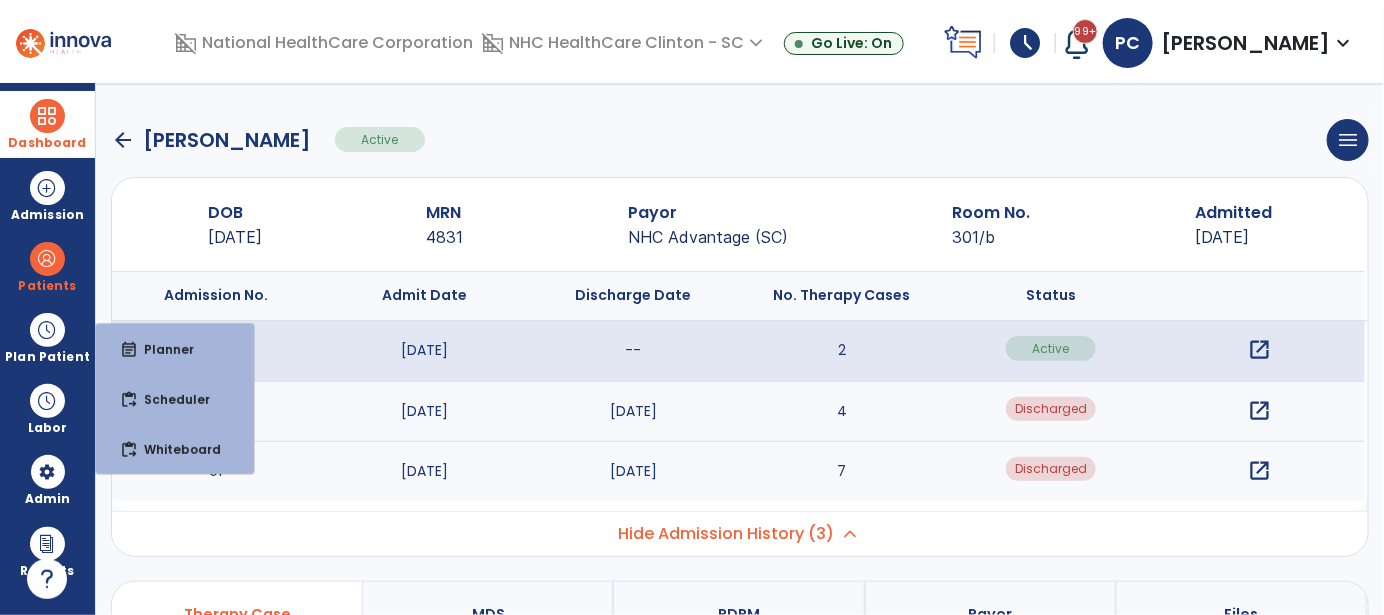 click on "arrow_back" 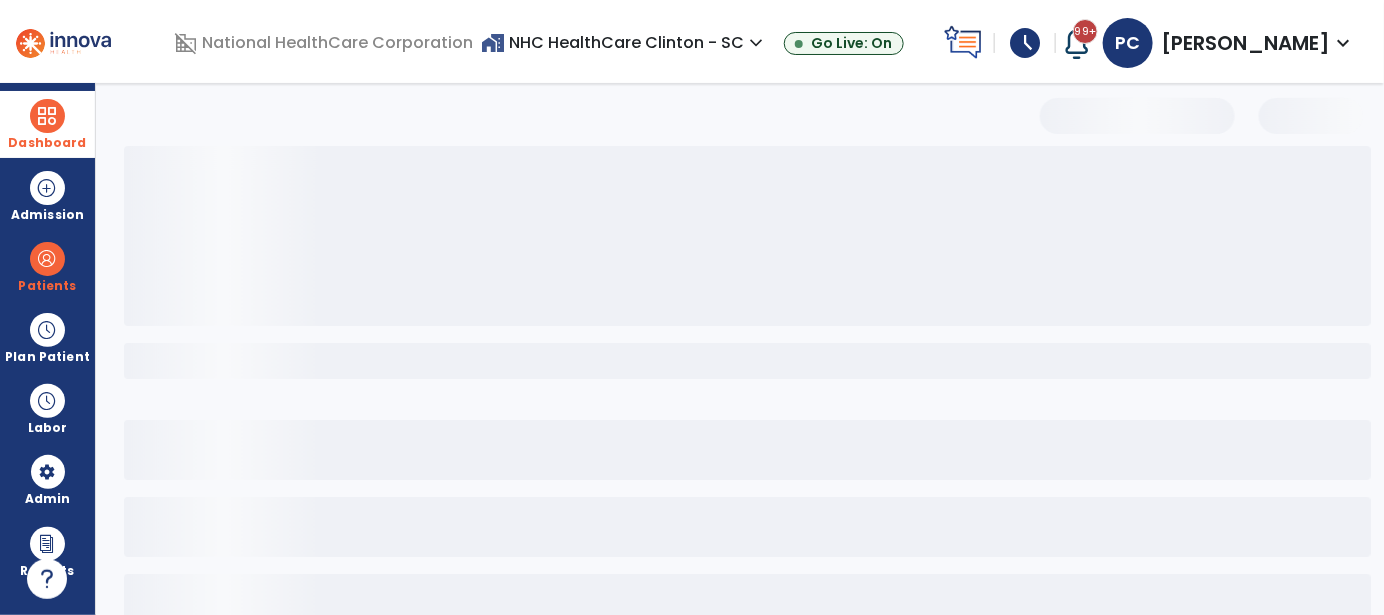 select on "***" 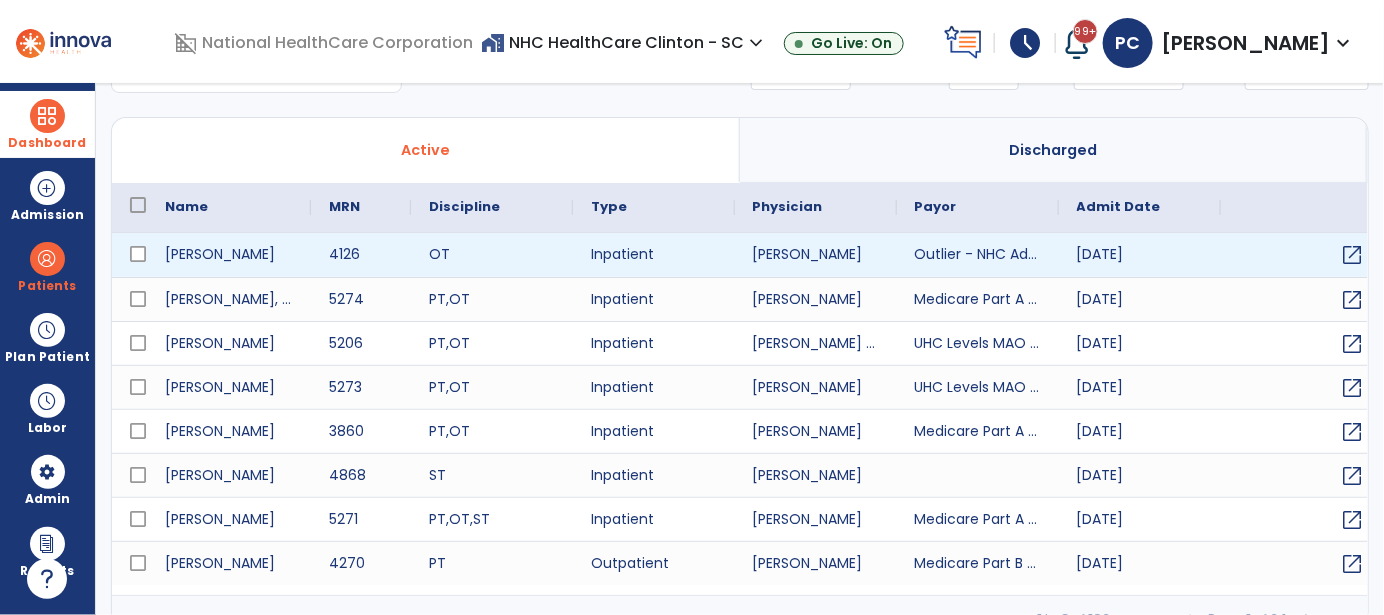 scroll, scrollTop: 126, scrollLeft: 0, axis: vertical 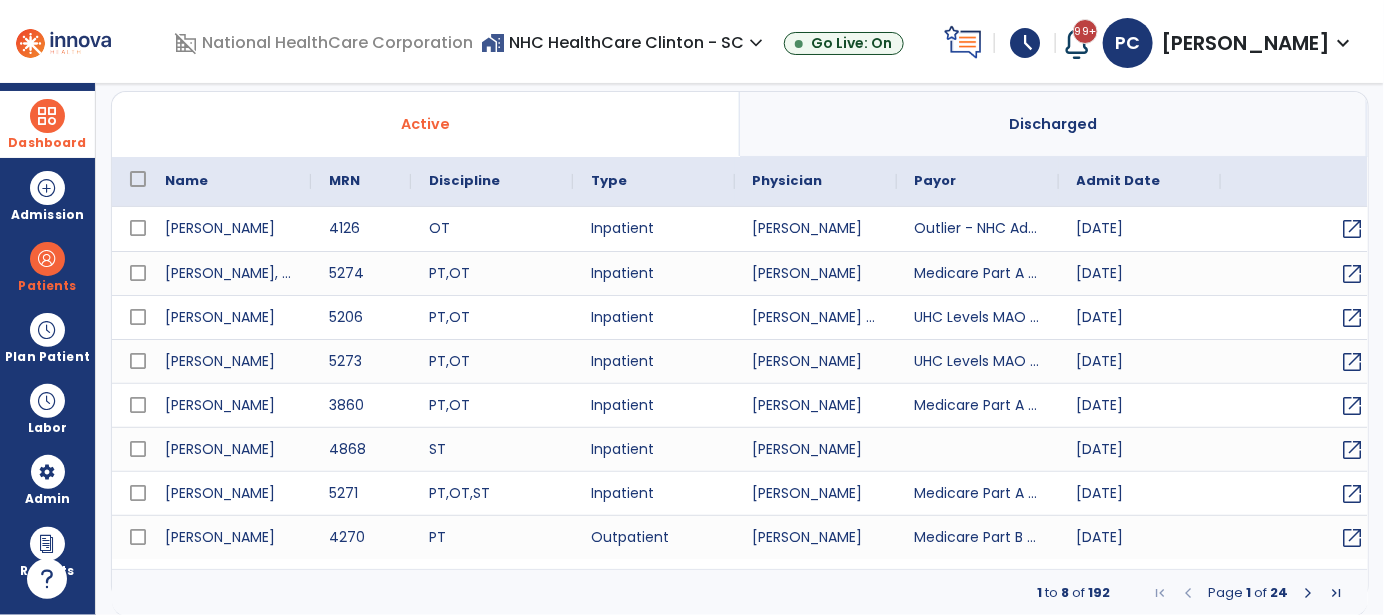 click at bounding box center (1308, 593) 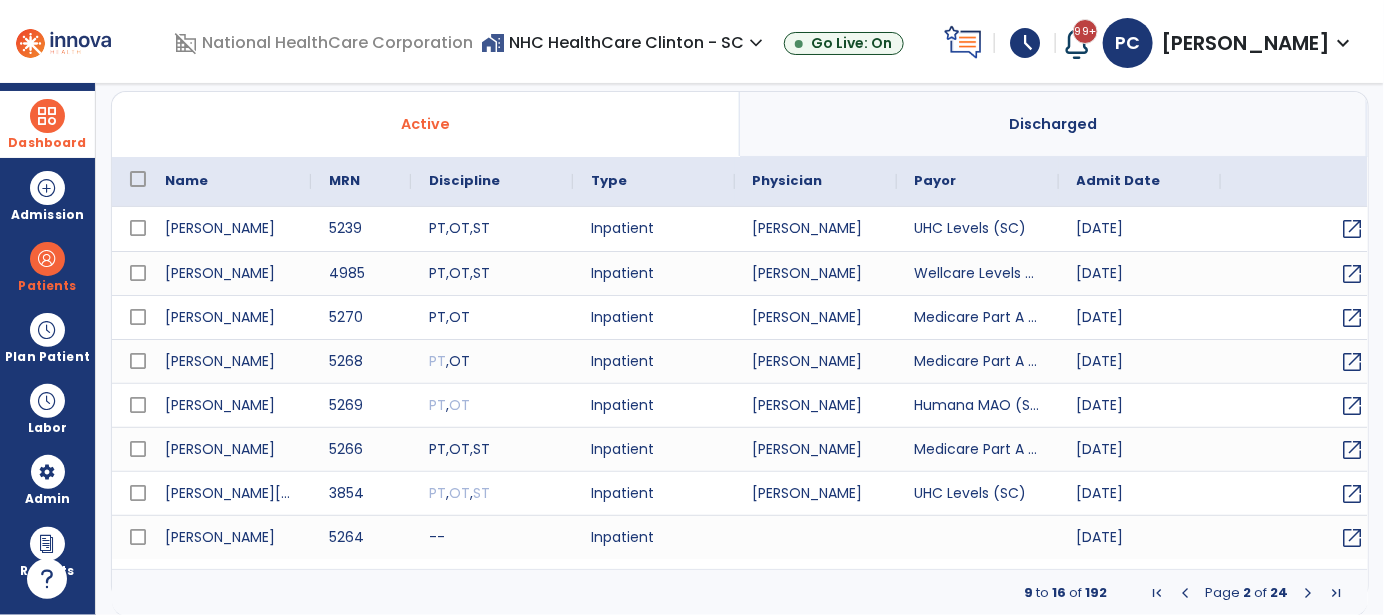 click at bounding box center [1308, 593] 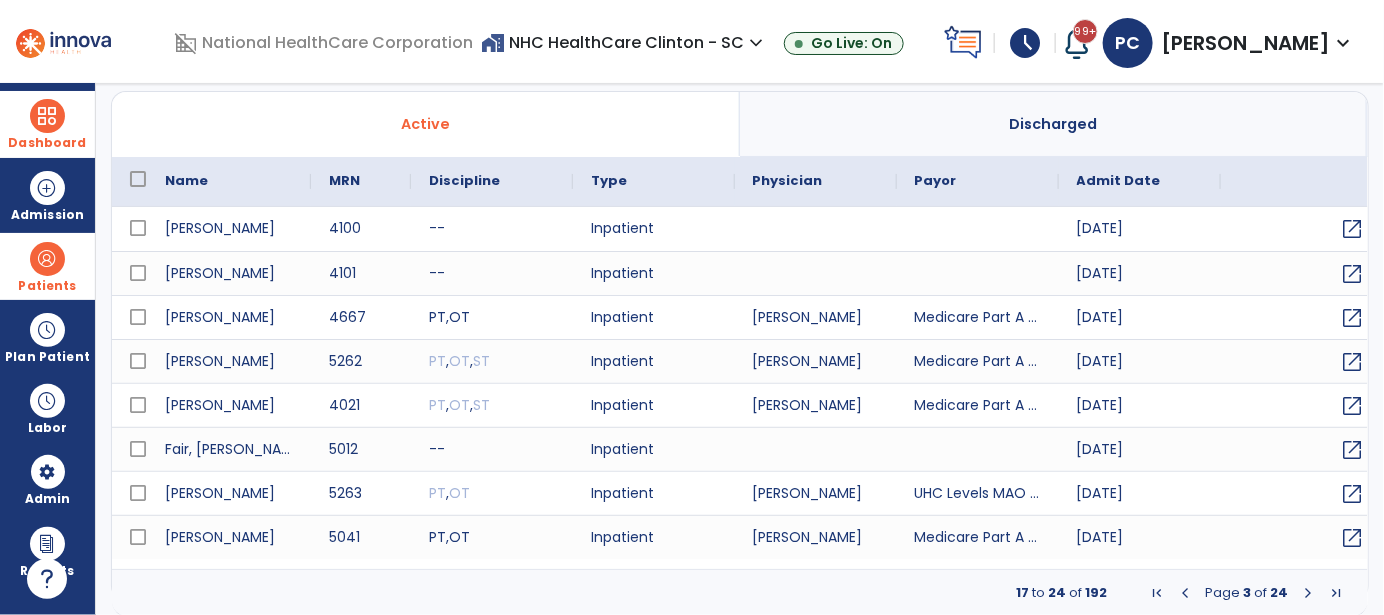 click at bounding box center (47, 259) 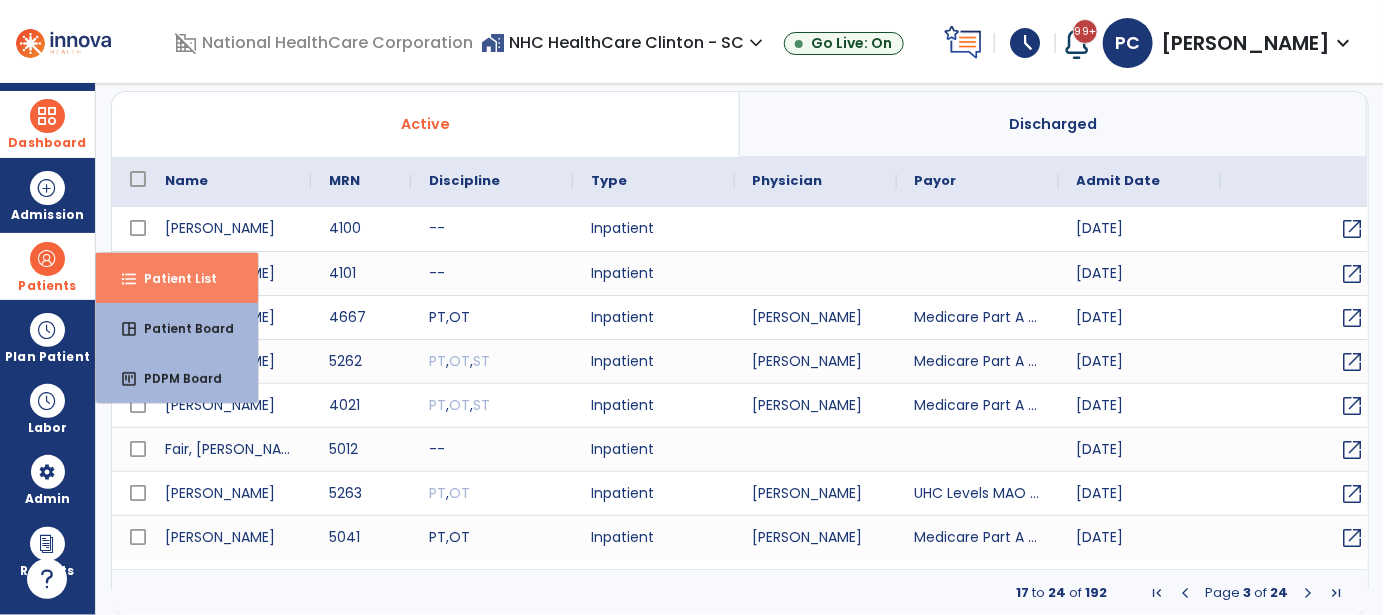 click on "Patient List" at bounding box center (172, 278) 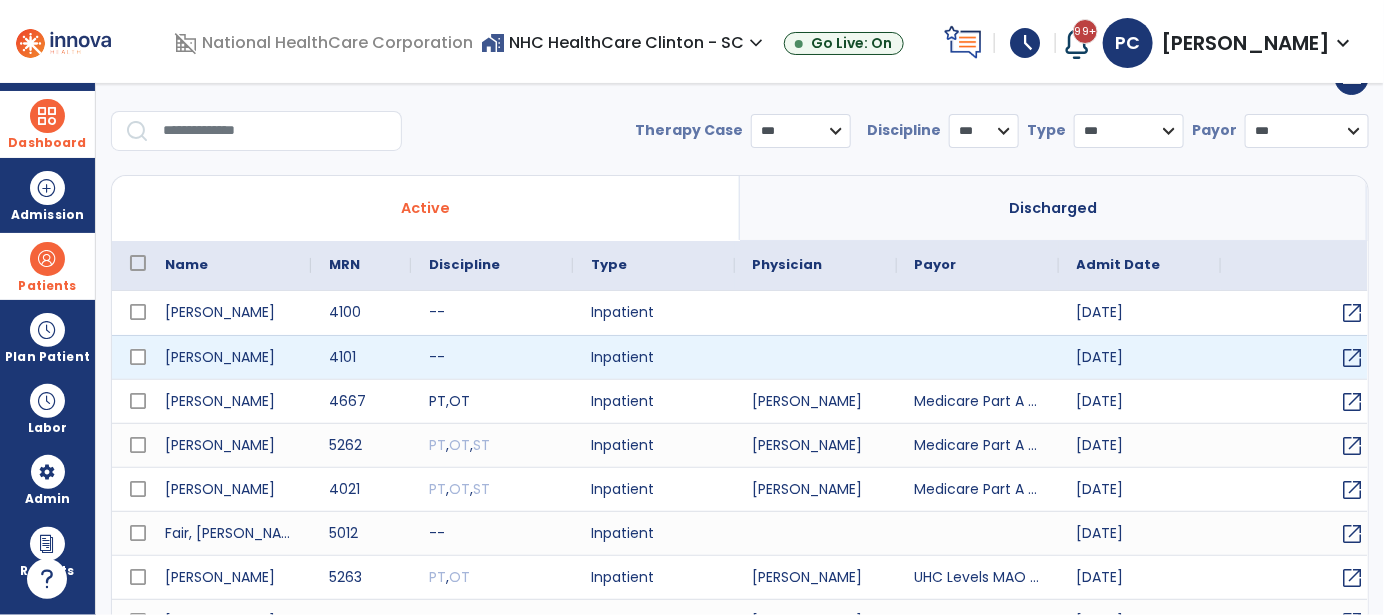 scroll, scrollTop: 25, scrollLeft: 0, axis: vertical 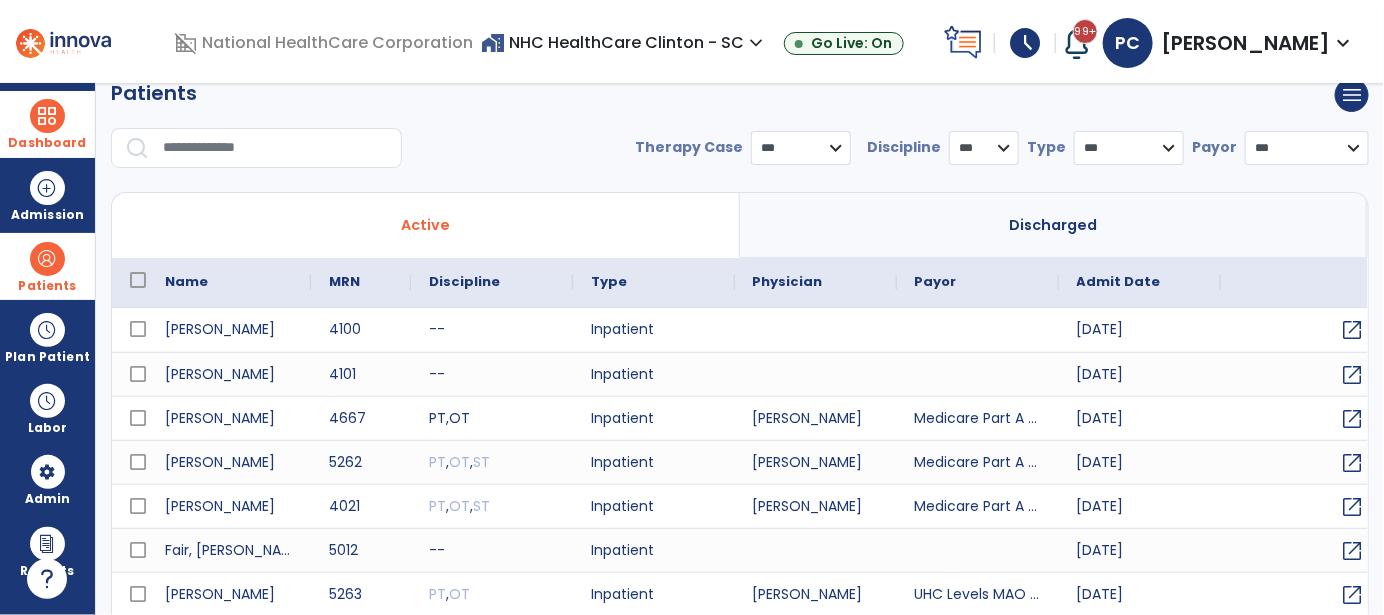 click at bounding box center [275, 148] 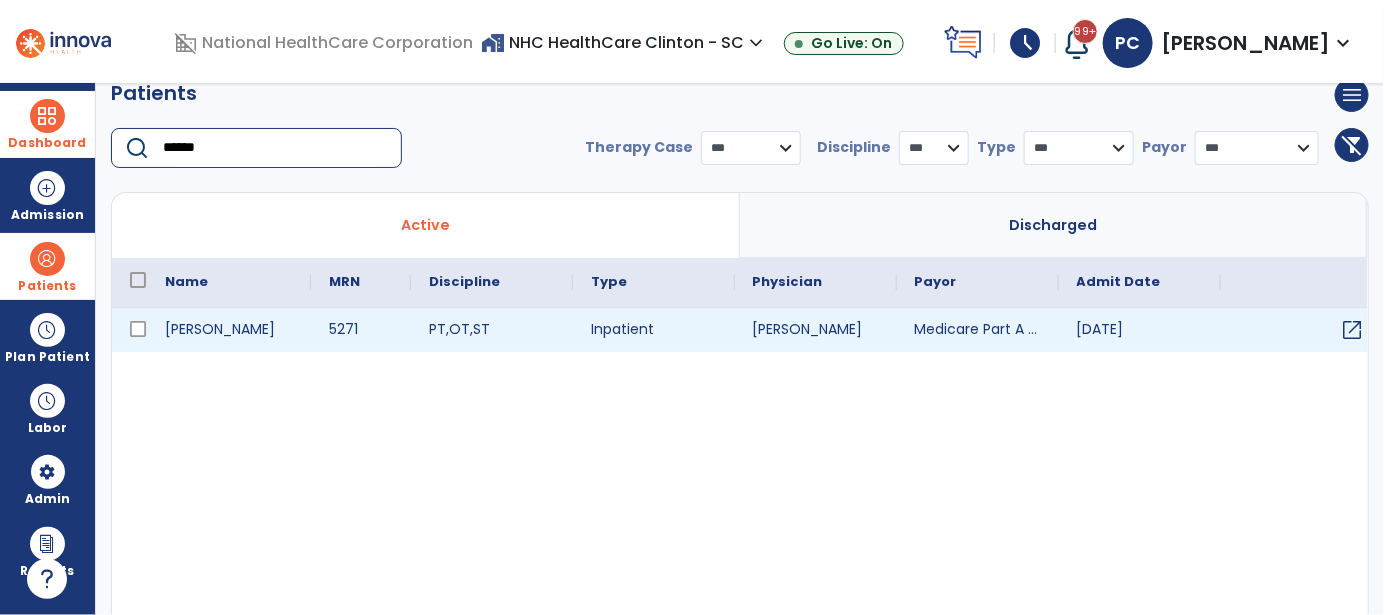 type on "******" 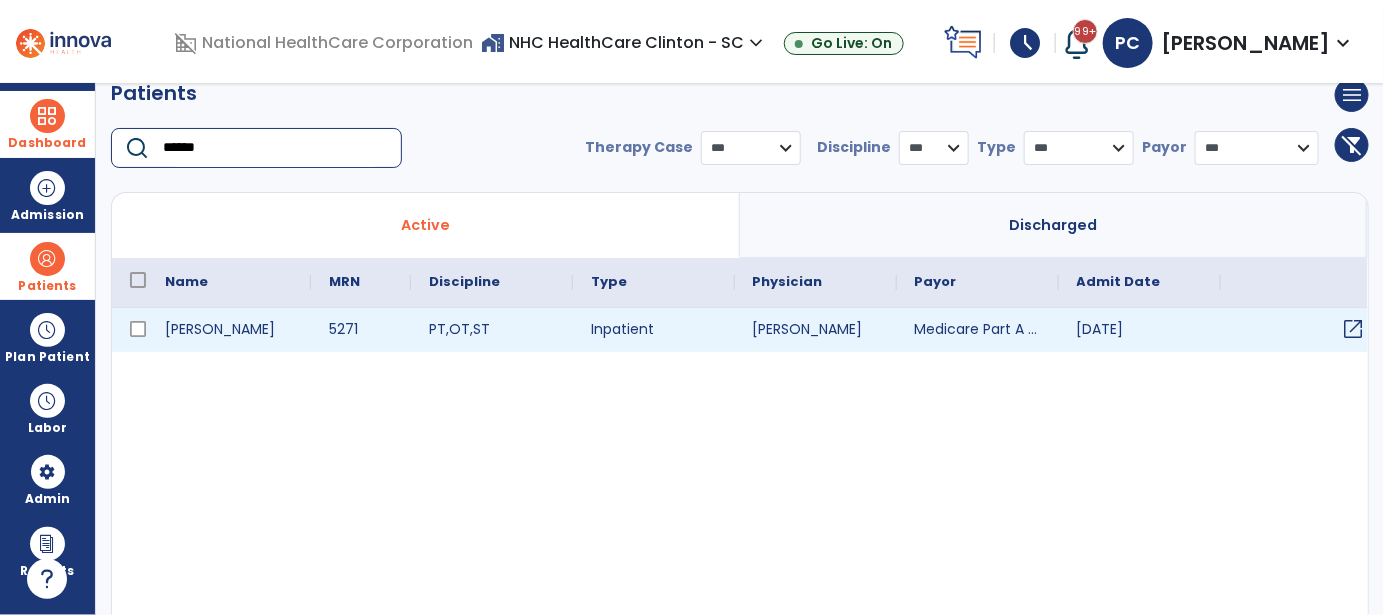 click on "open_in_new" at bounding box center [1354, 329] 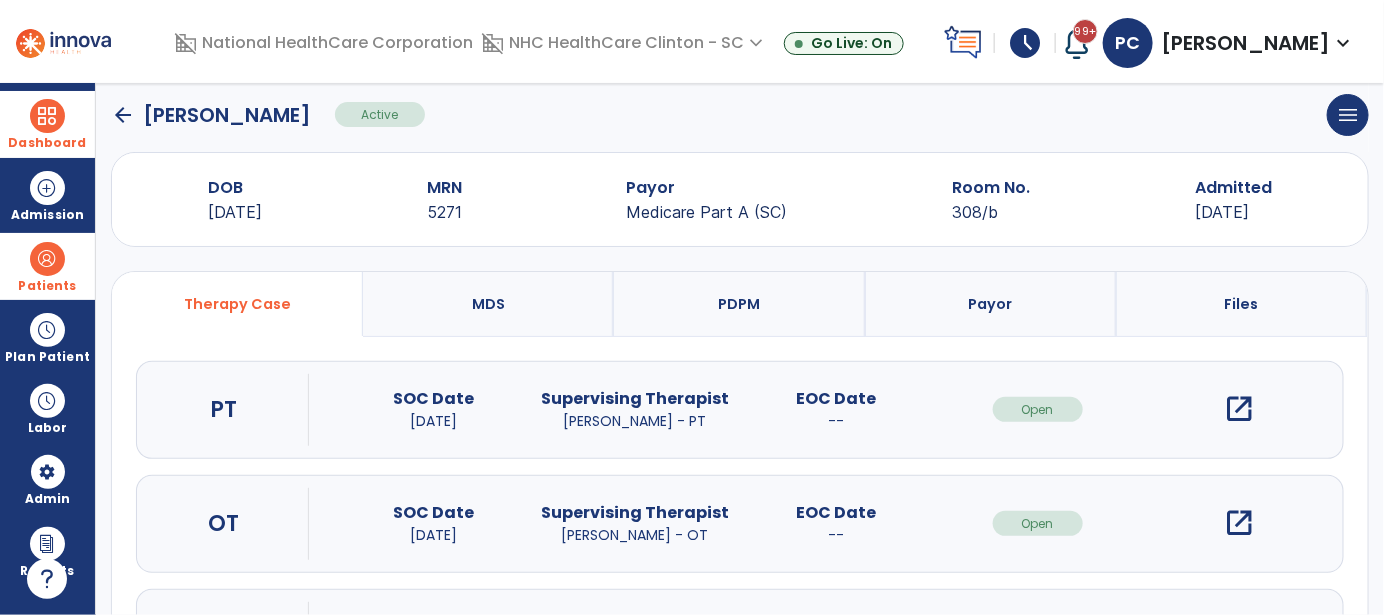 click on "open_in_new" at bounding box center (1239, 409) 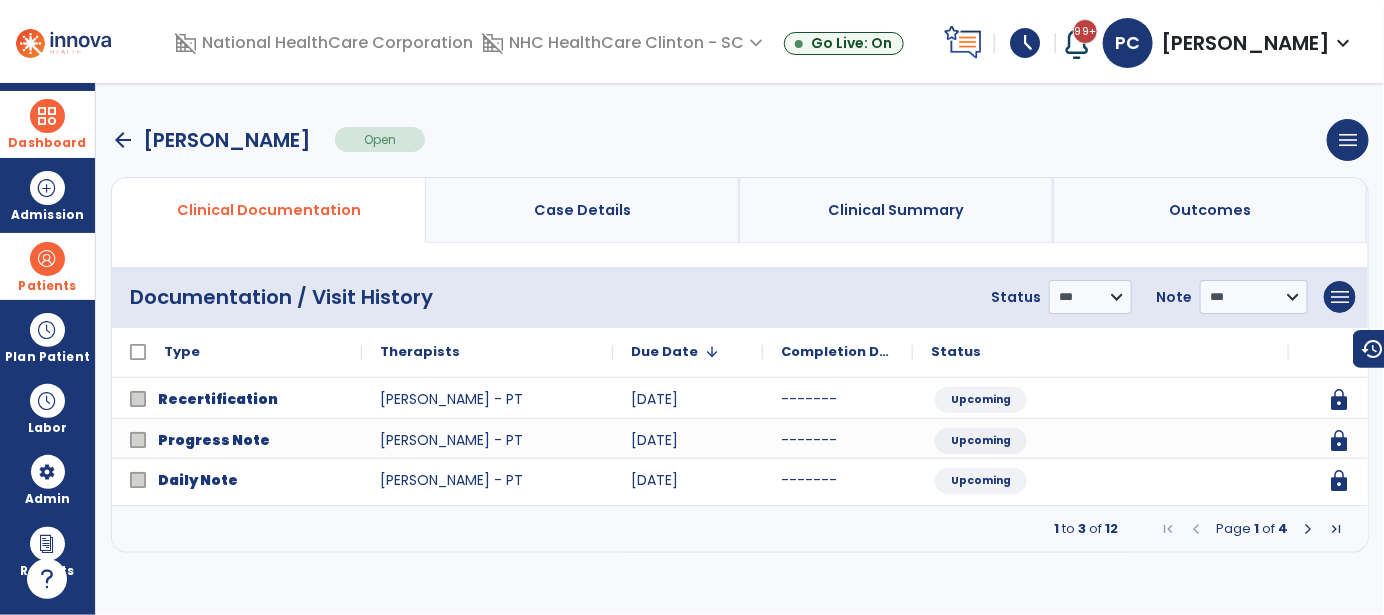click at bounding box center [1308, 529] 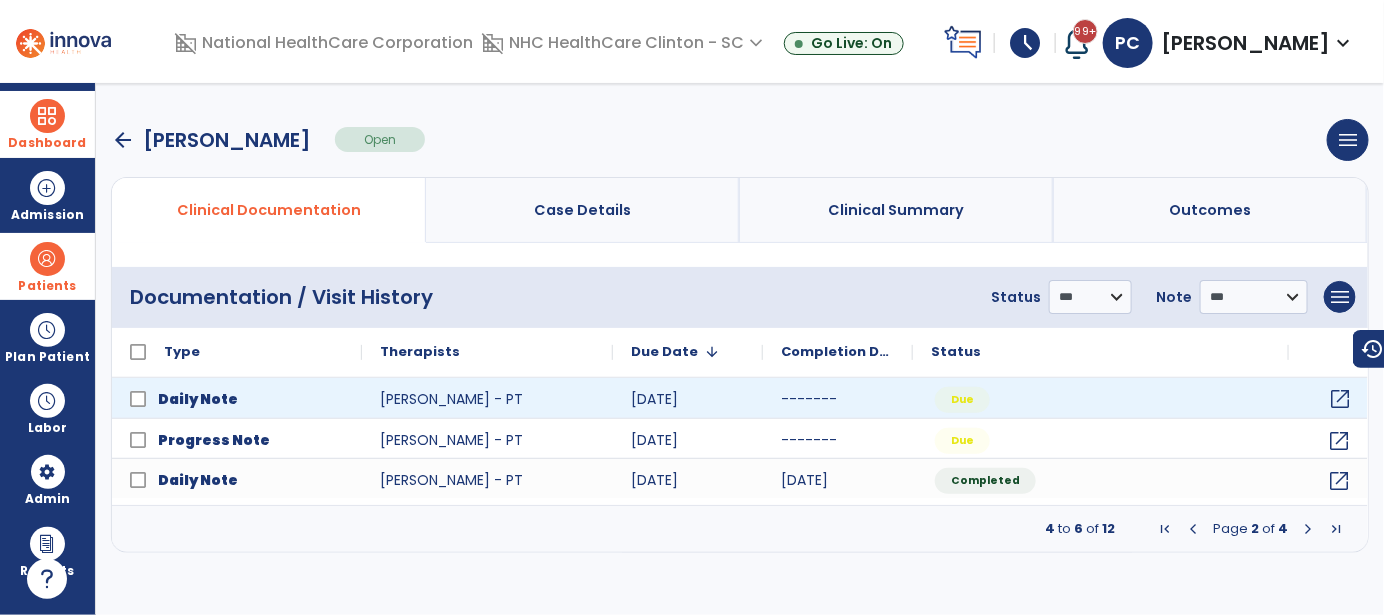 click on "open_in_new" 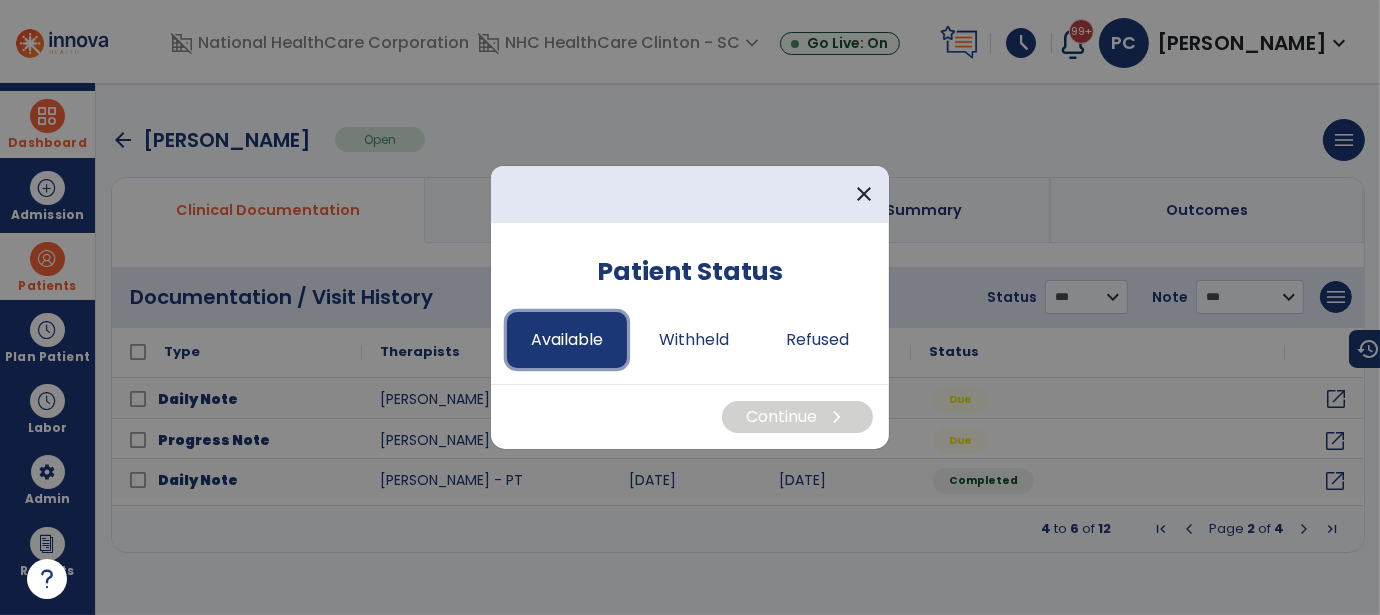 click on "Available" at bounding box center (567, 340) 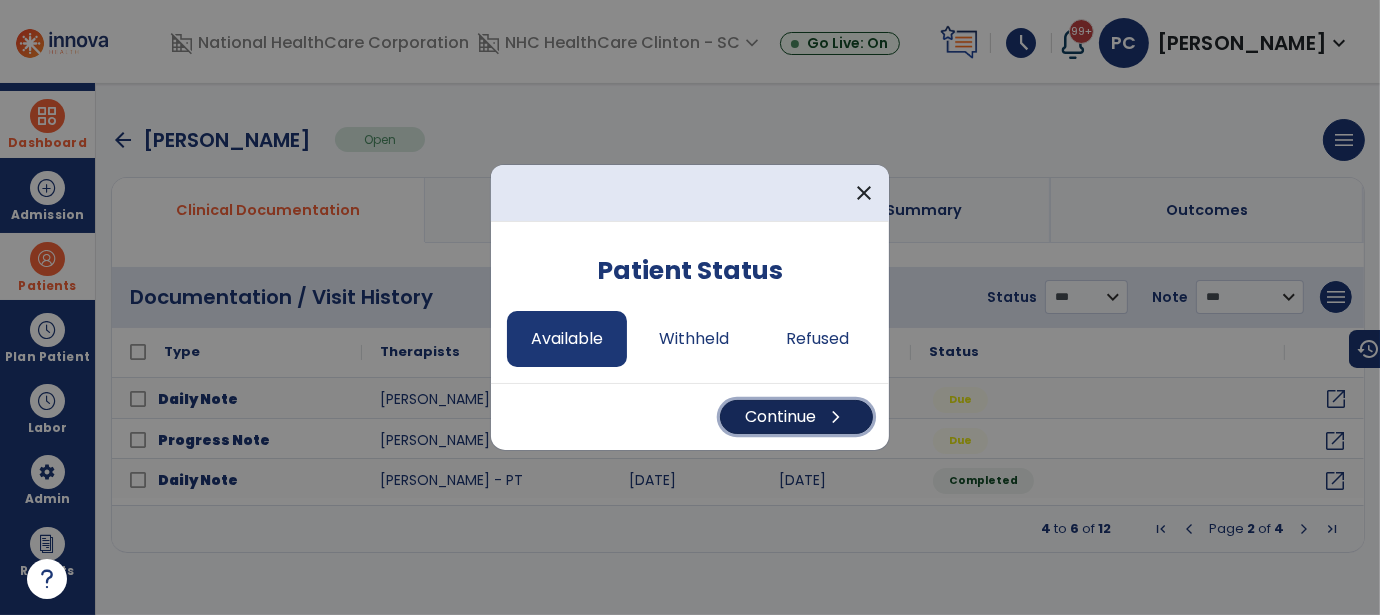 click on "Continue   chevron_right" at bounding box center [796, 417] 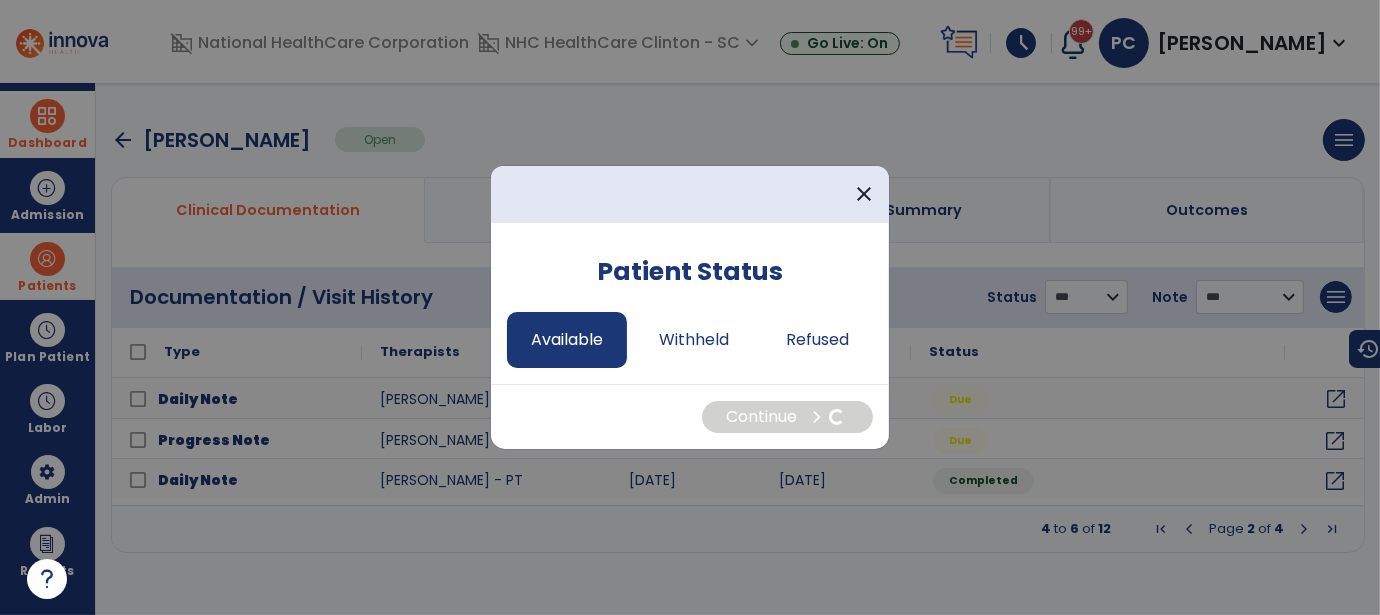 select on "*" 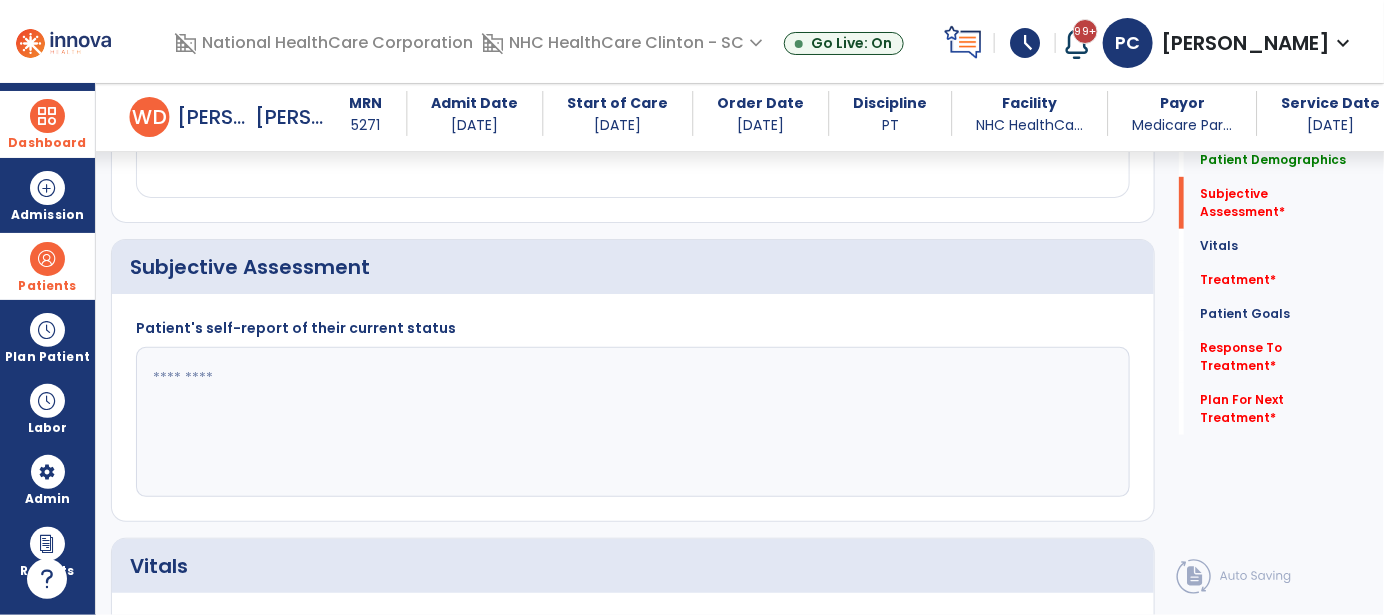 scroll, scrollTop: 500, scrollLeft: 0, axis: vertical 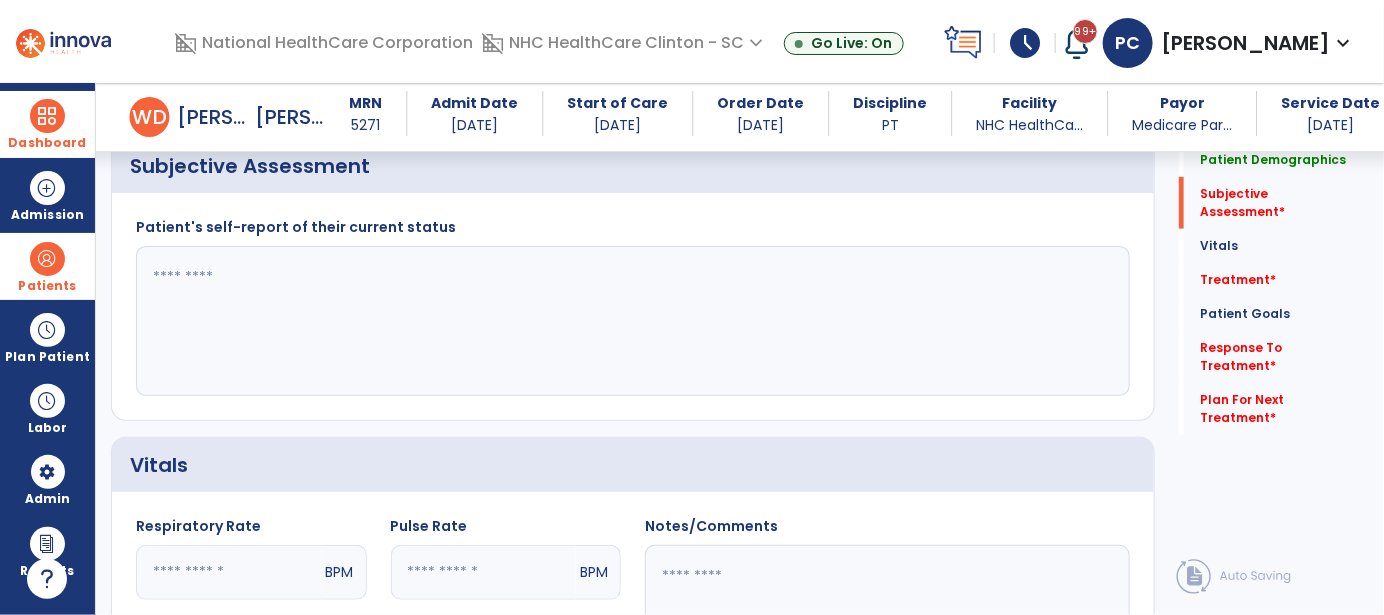 click 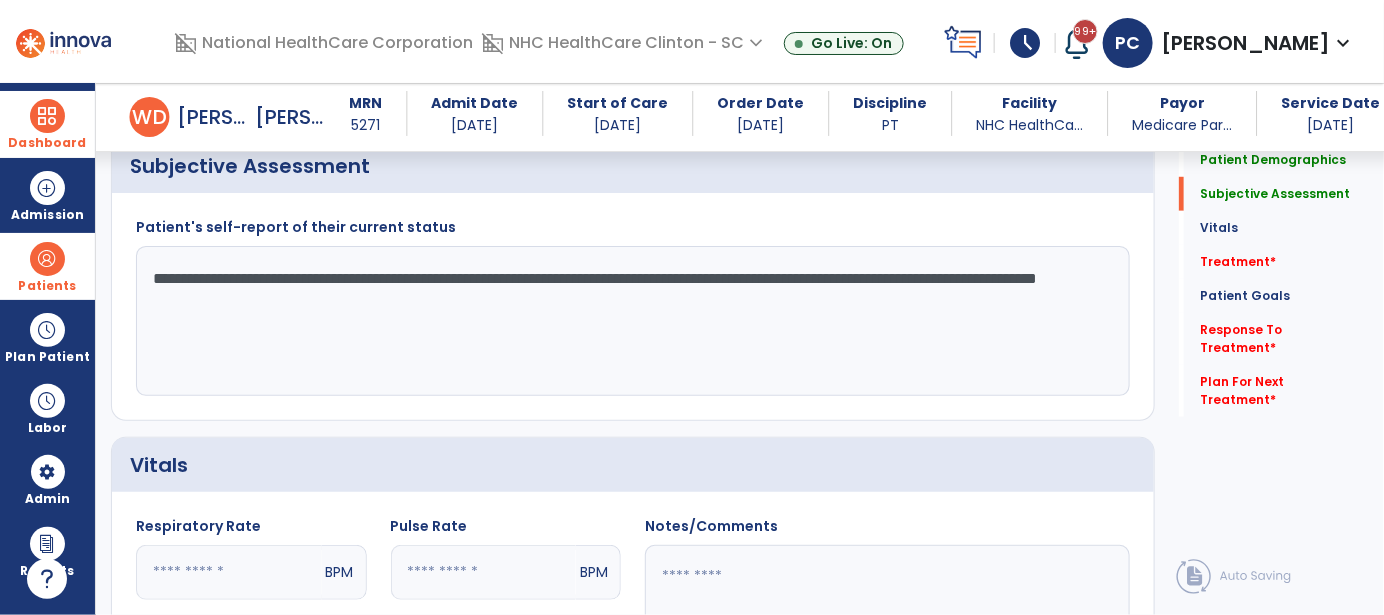 click on "**********" 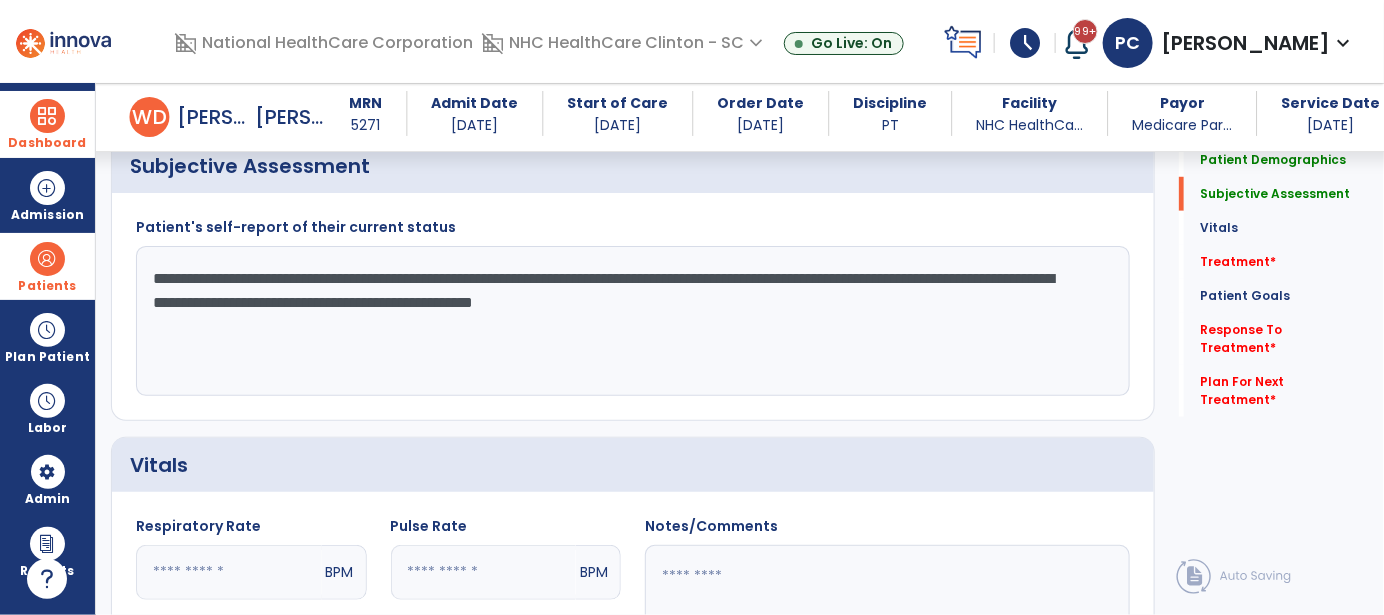 click on "**********" 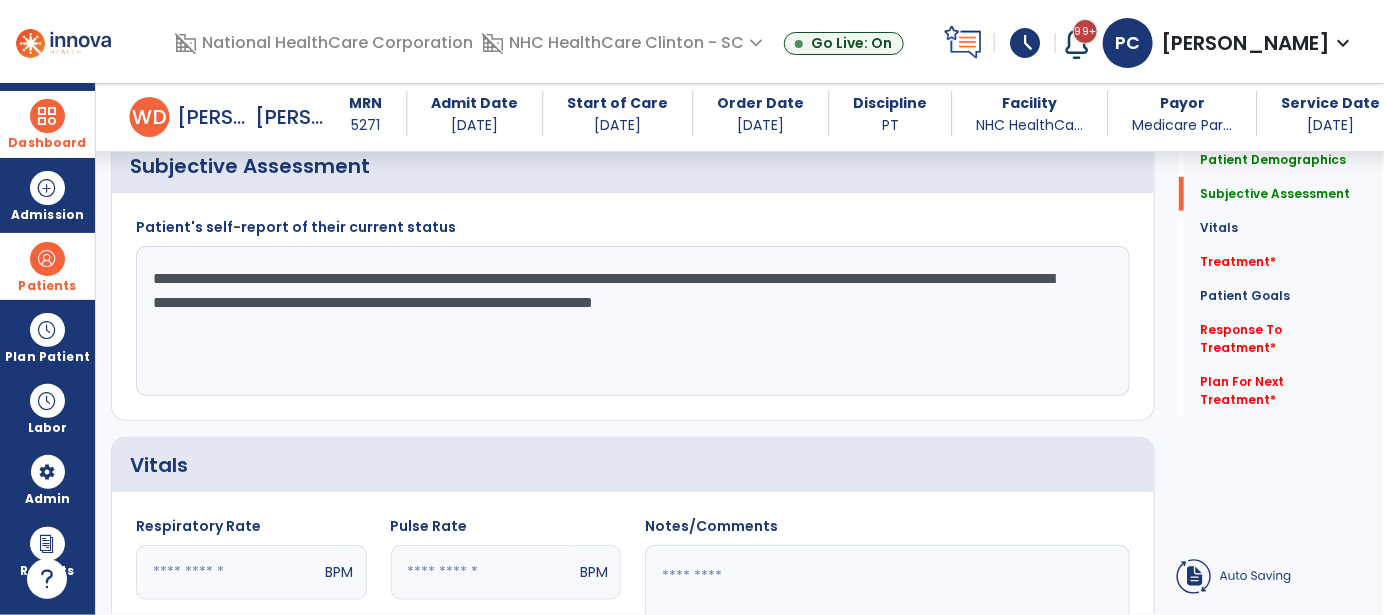 drag, startPoint x: 1001, startPoint y: 302, endPoint x: 1129, endPoint y: 328, distance: 130.61394 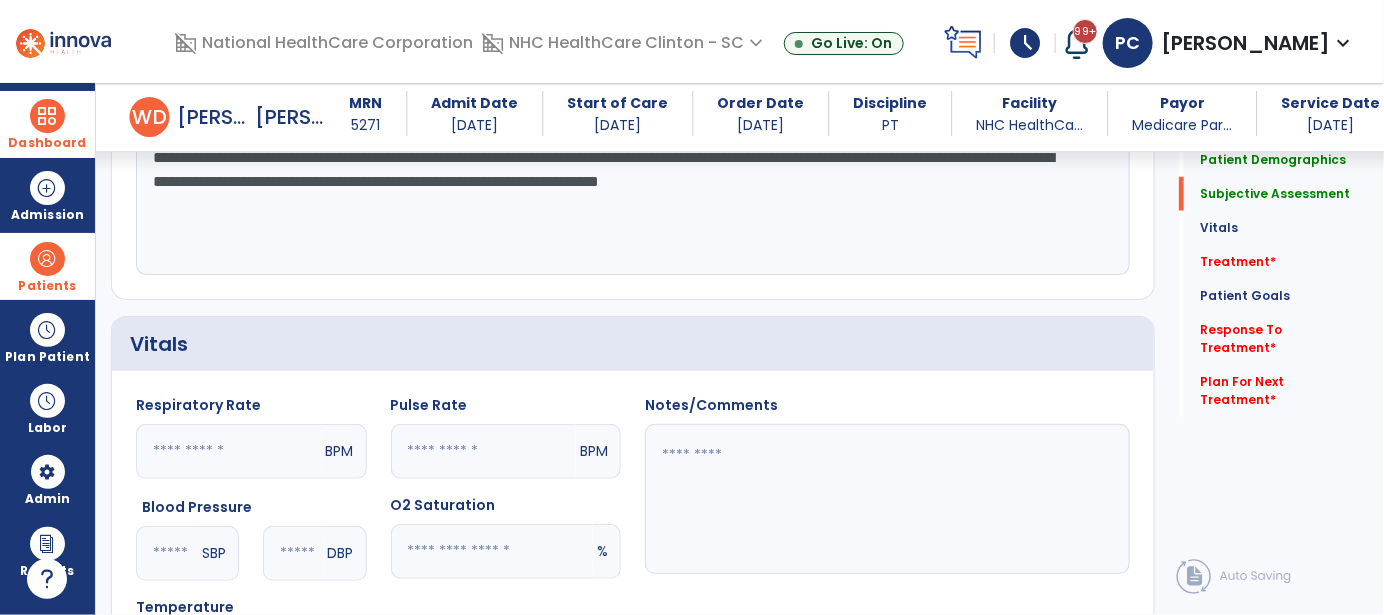 scroll, scrollTop: 699, scrollLeft: 0, axis: vertical 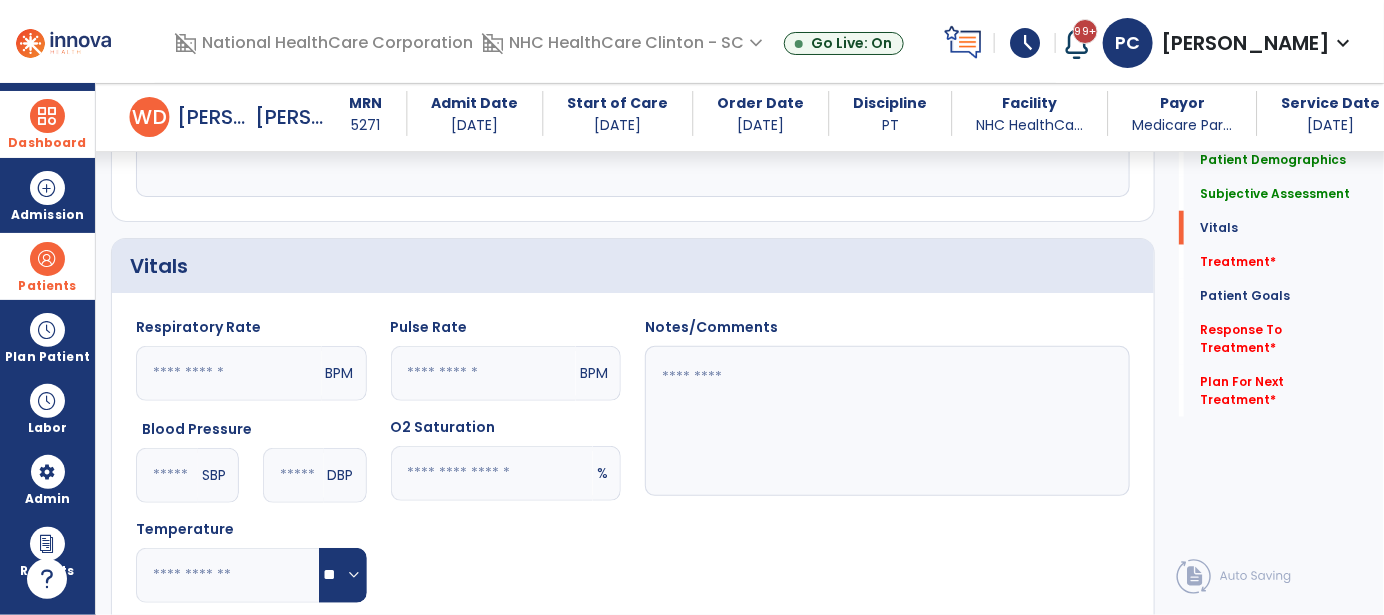 type on "**********" 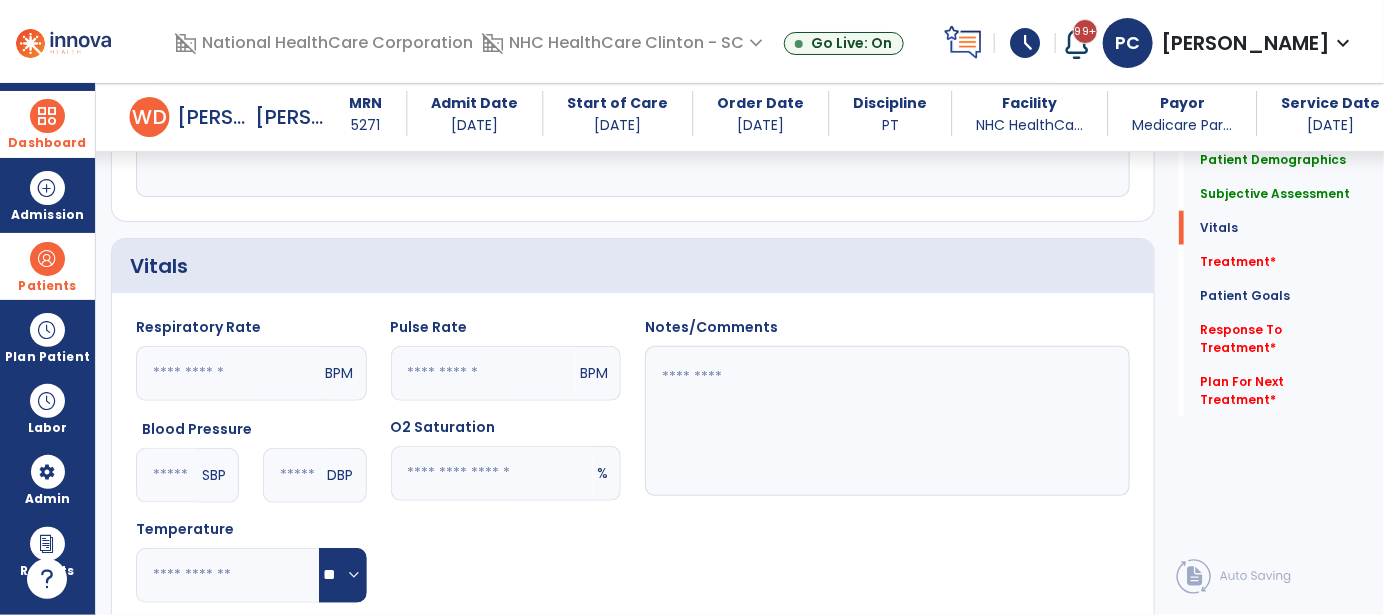 click 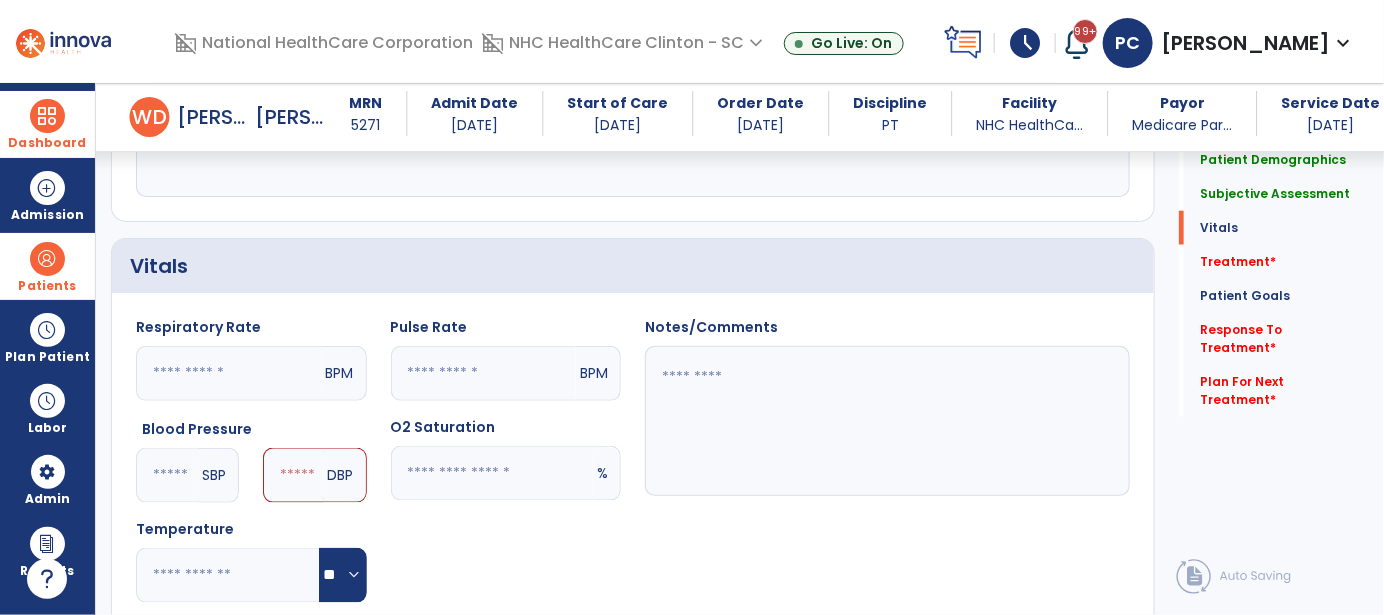 type on "***" 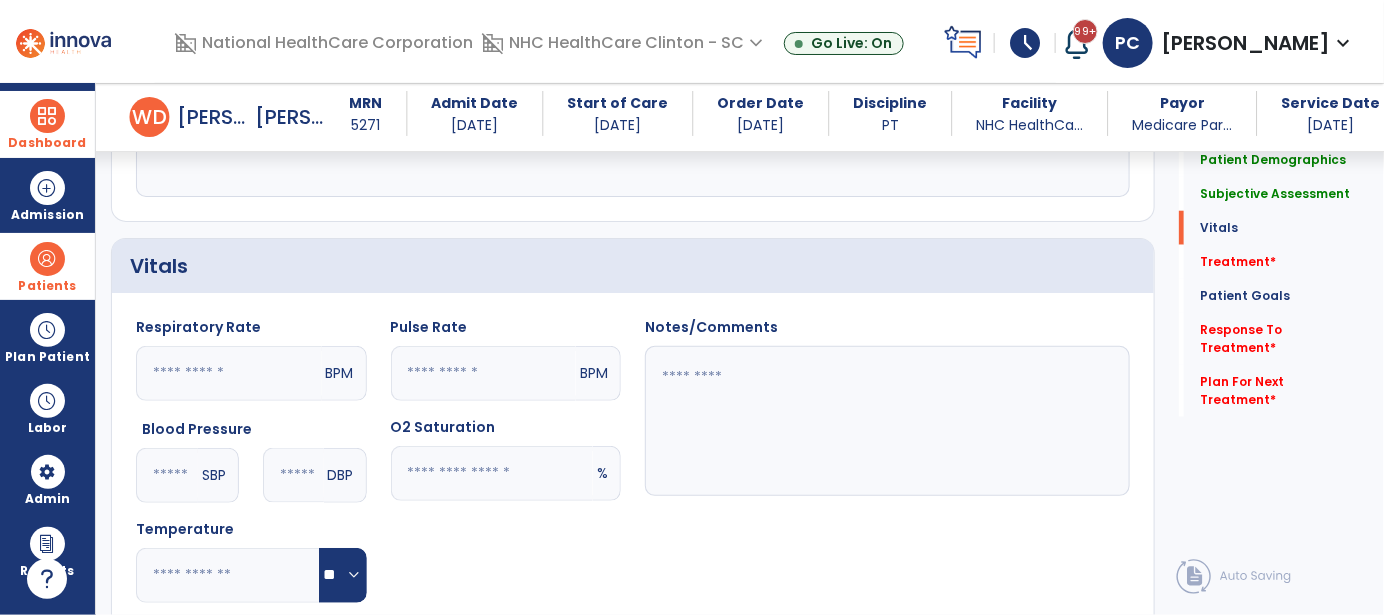 type on "**" 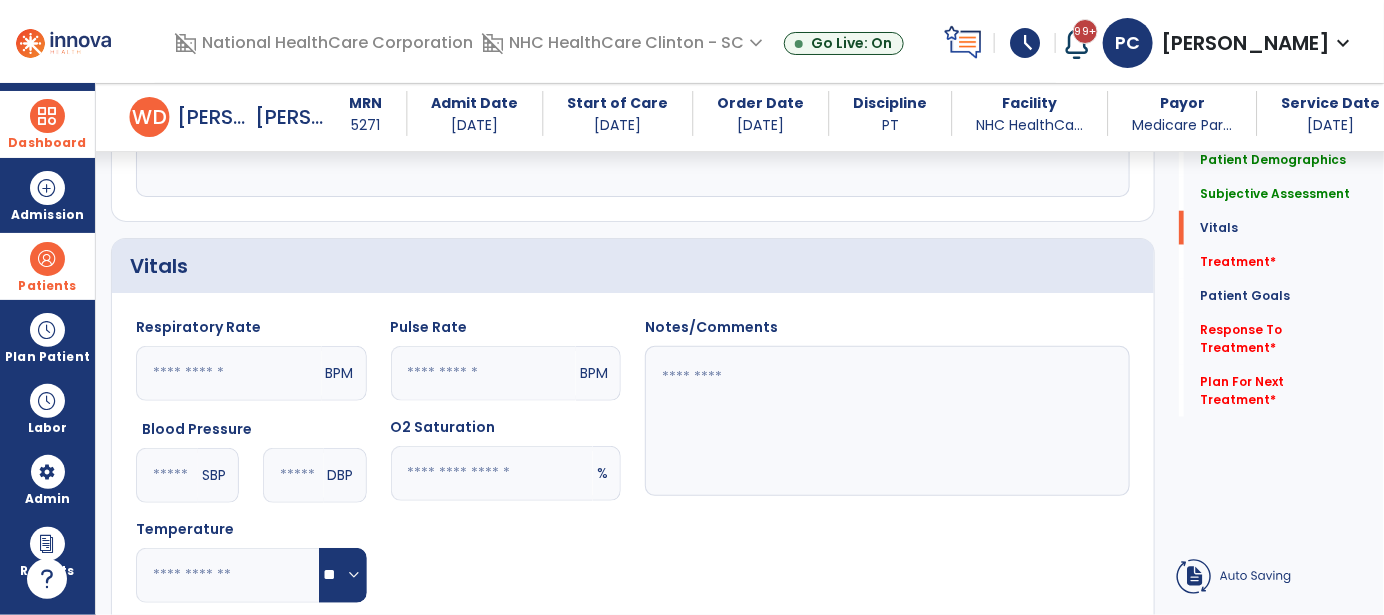 click 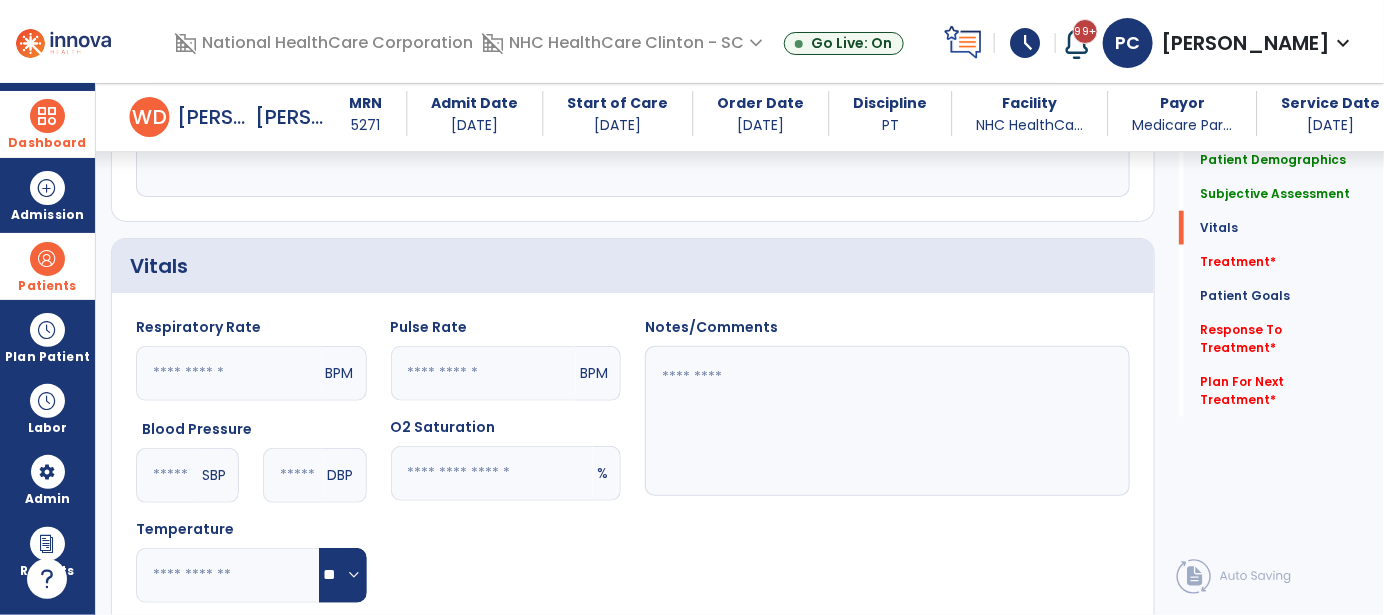 type on "**" 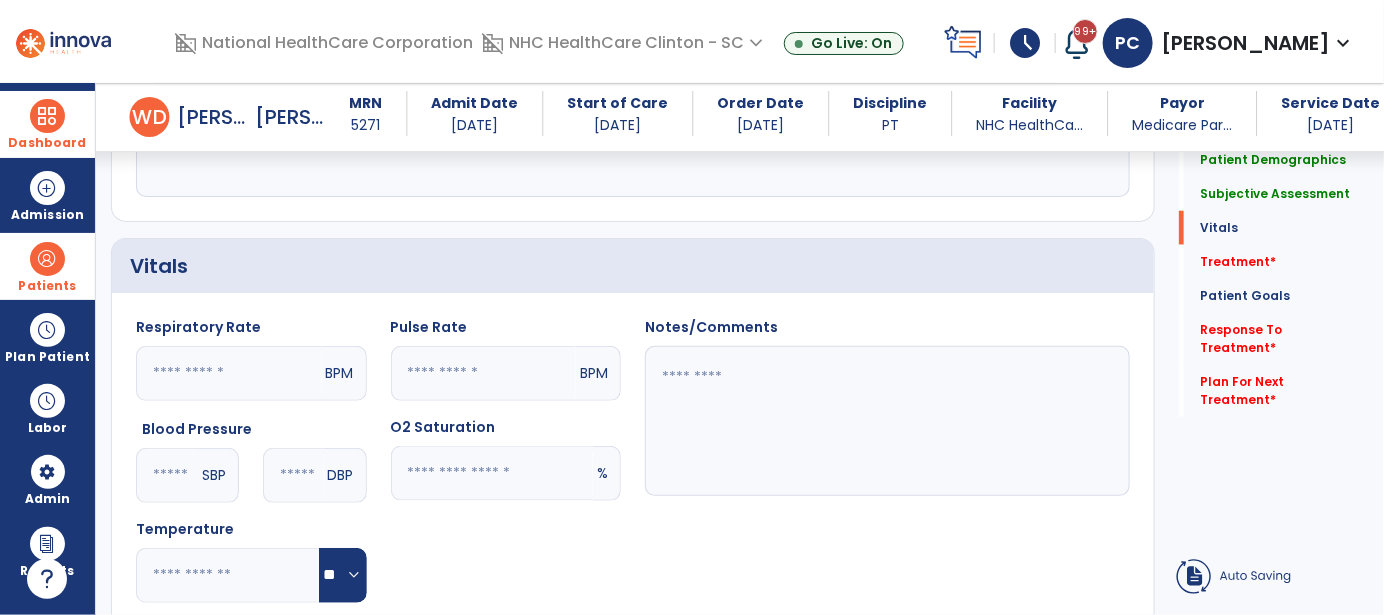 click 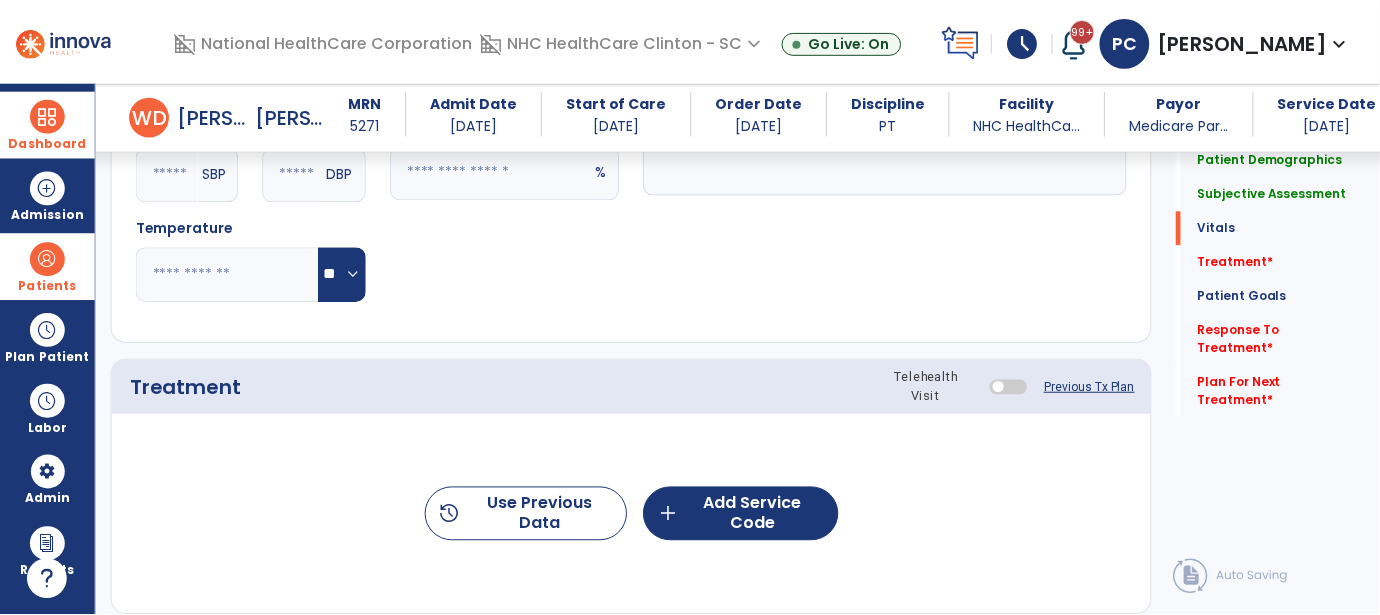 scroll, scrollTop: 1300, scrollLeft: 0, axis: vertical 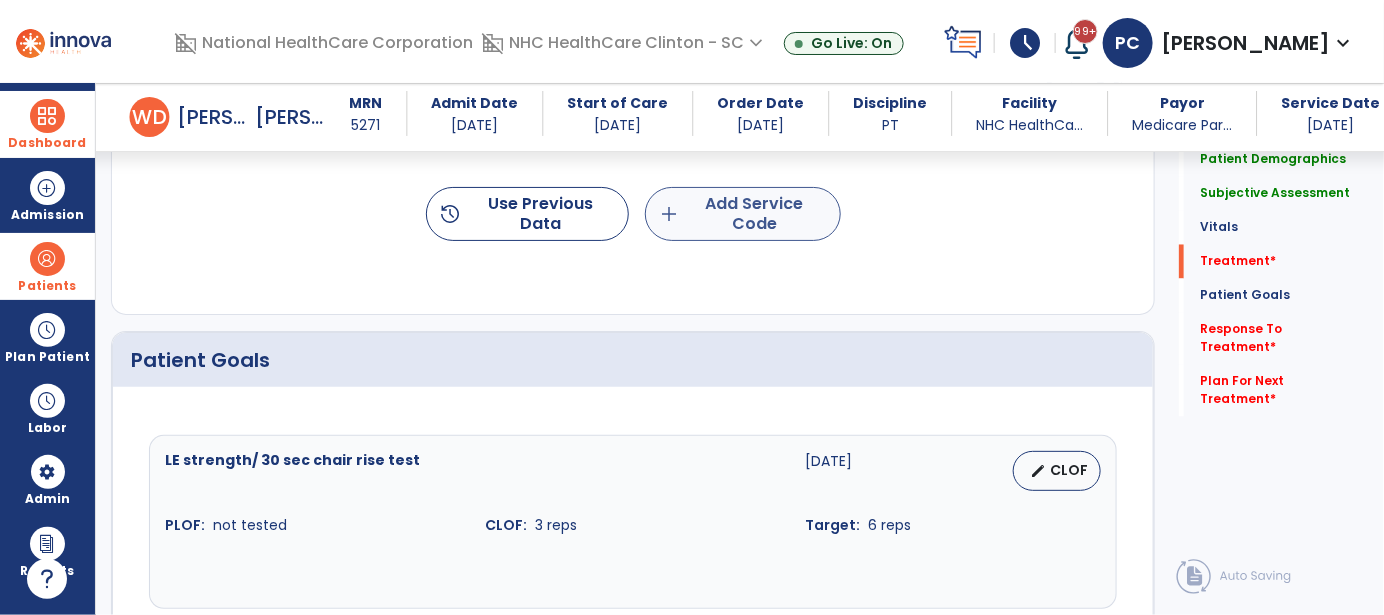 type on "**" 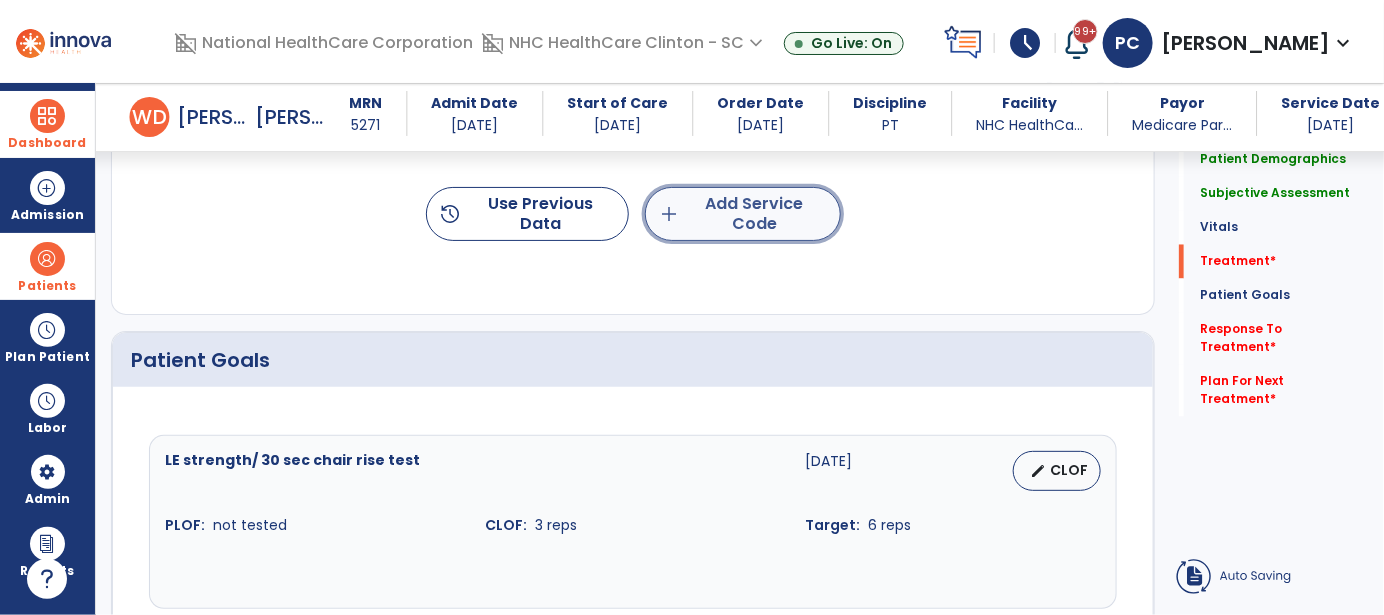 click on "add  Add Service Code" 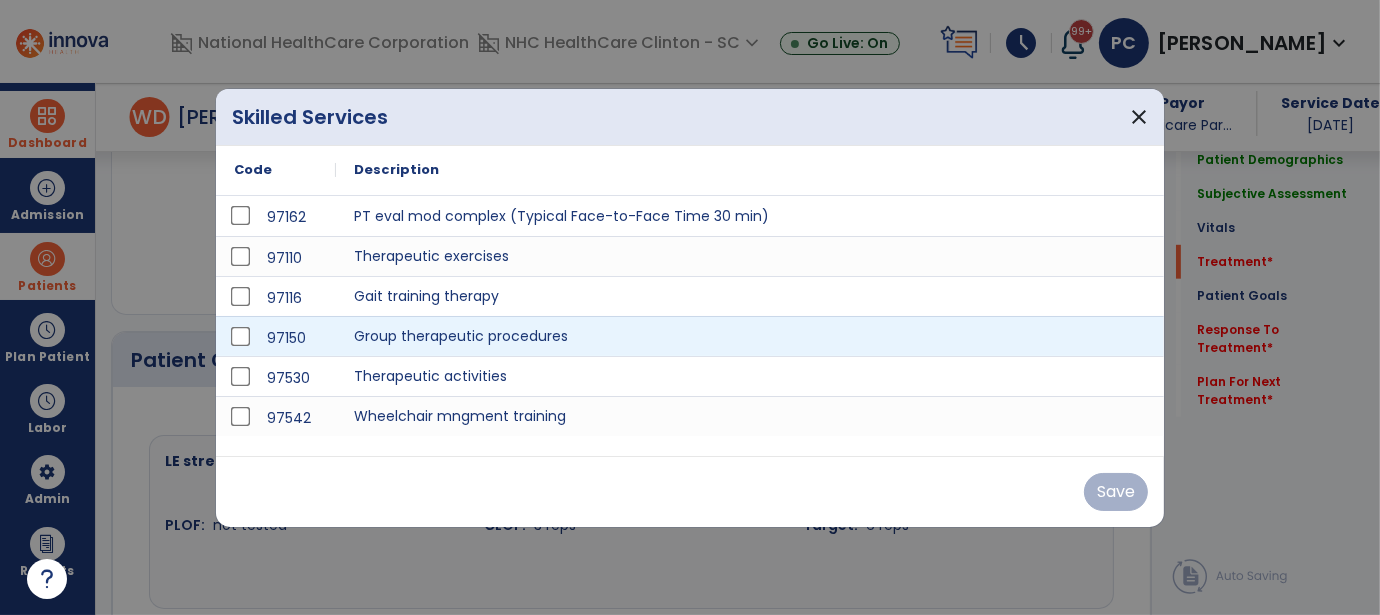 scroll, scrollTop: 1300, scrollLeft: 0, axis: vertical 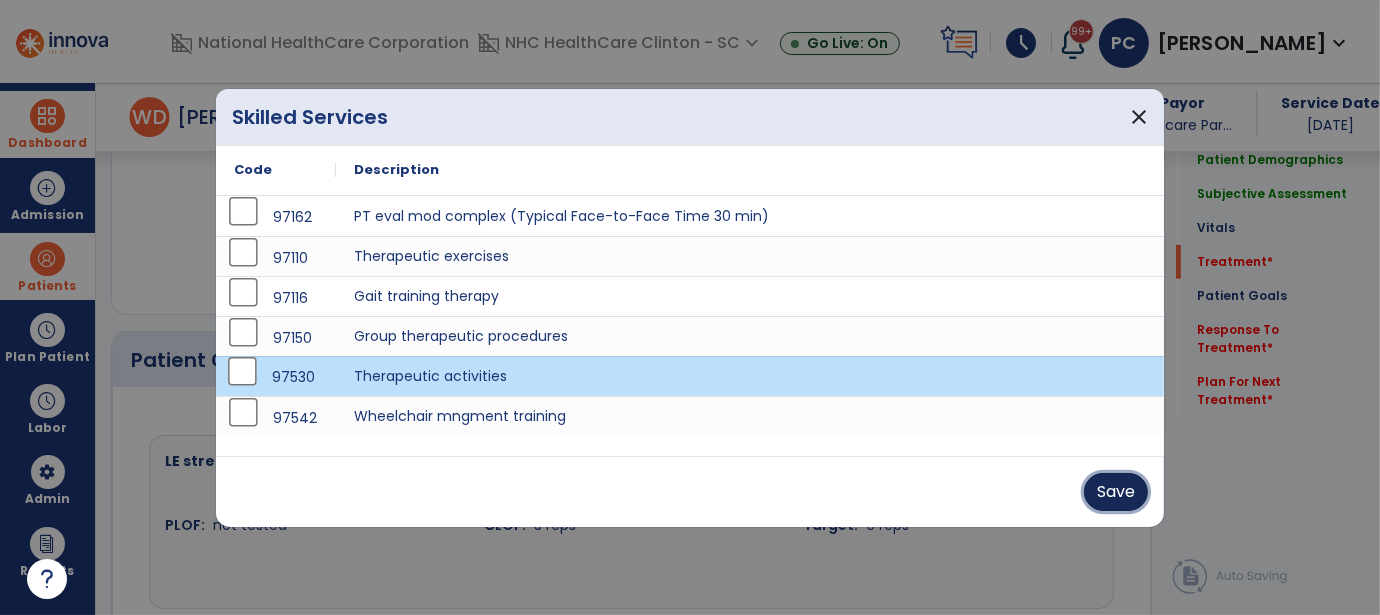 click on "Save" at bounding box center (1116, 492) 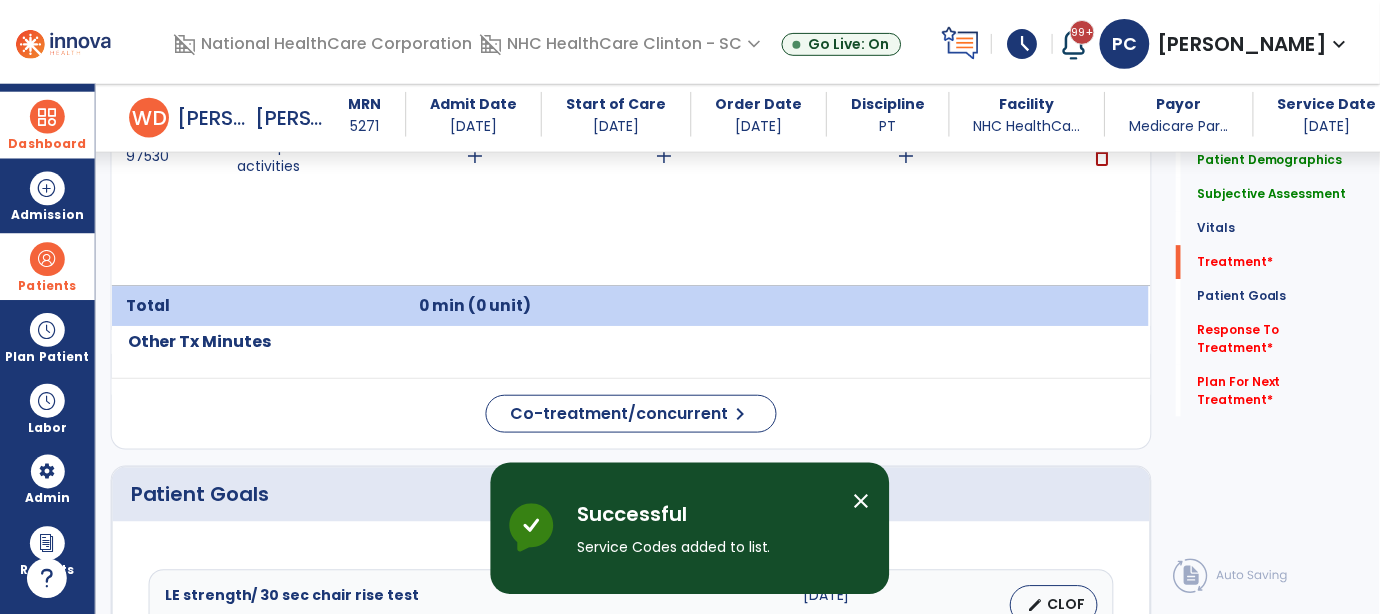 scroll, scrollTop: 1301, scrollLeft: 0, axis: vertical 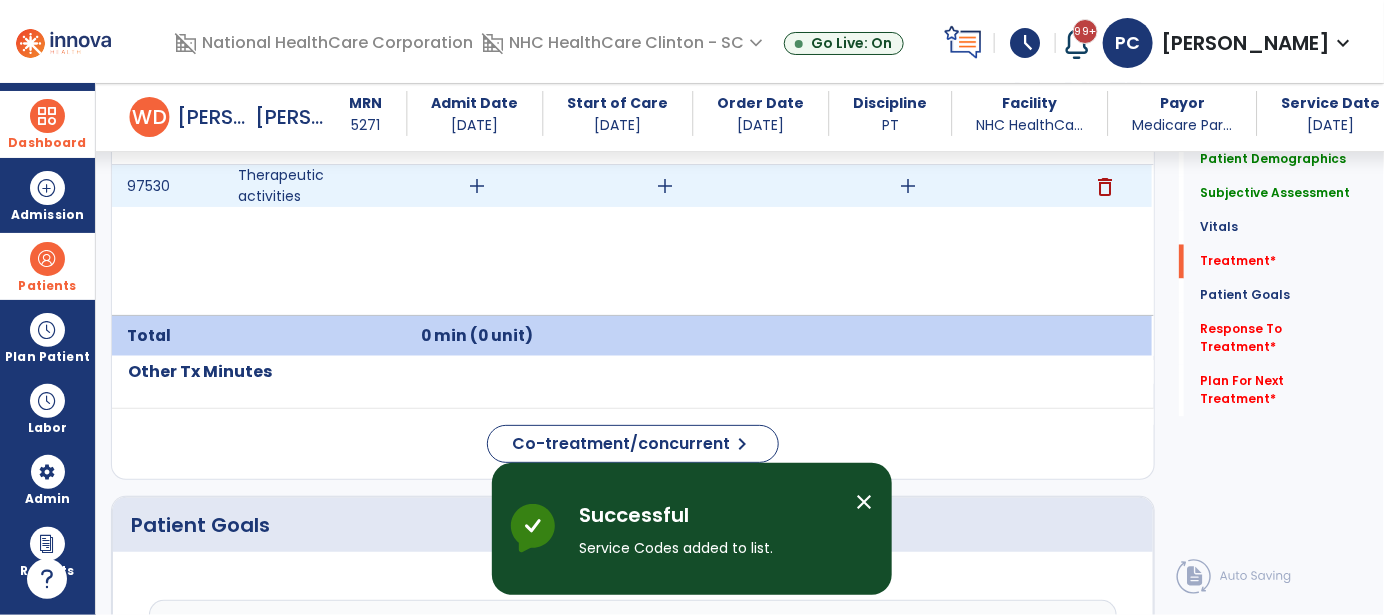 click on "add" at bounding box center (477, 186) 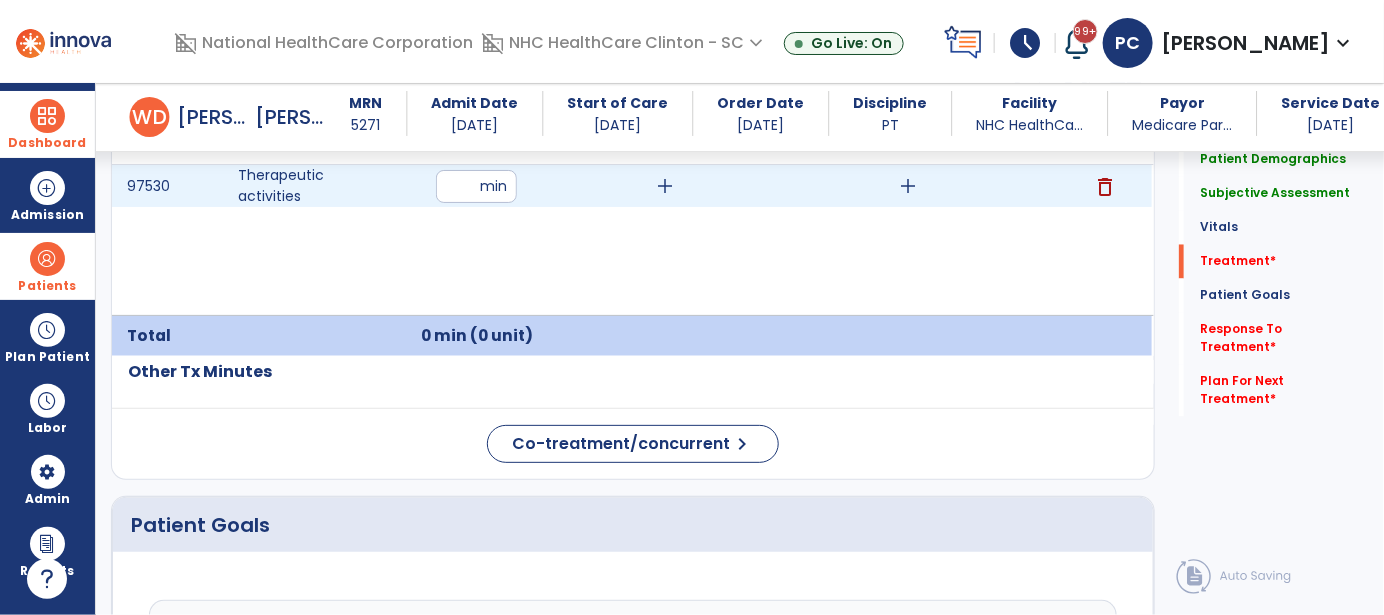 type on "**" 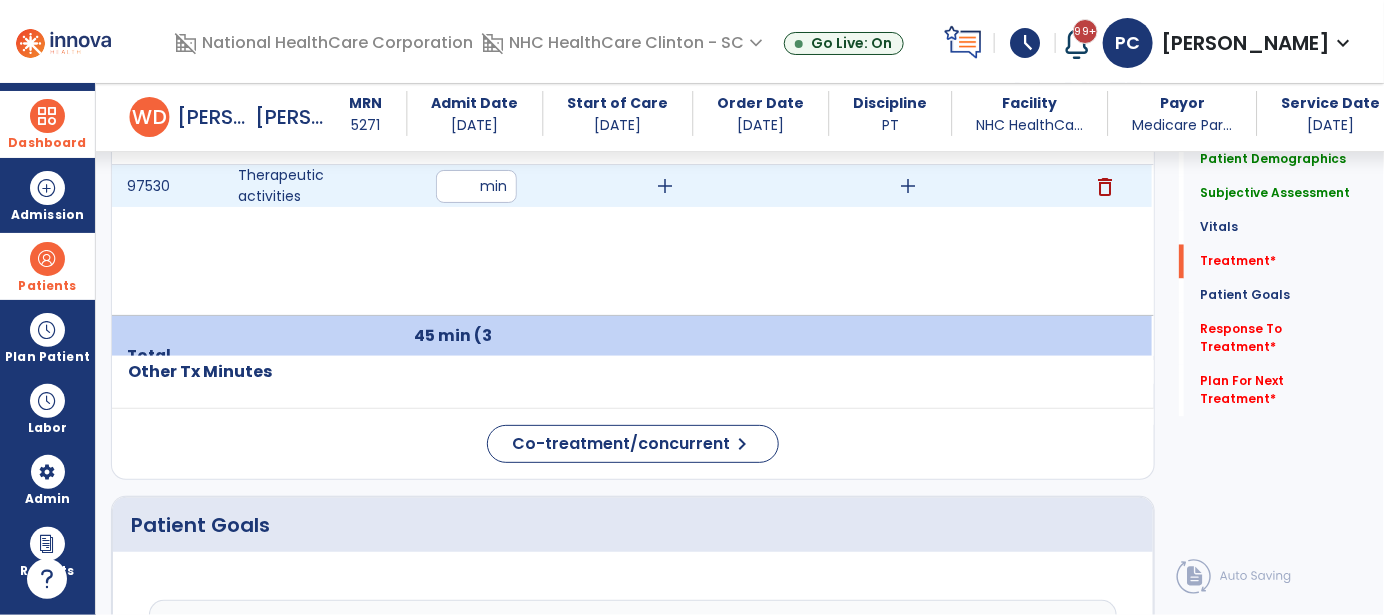 click on "add" at bounding box center [666, 186] 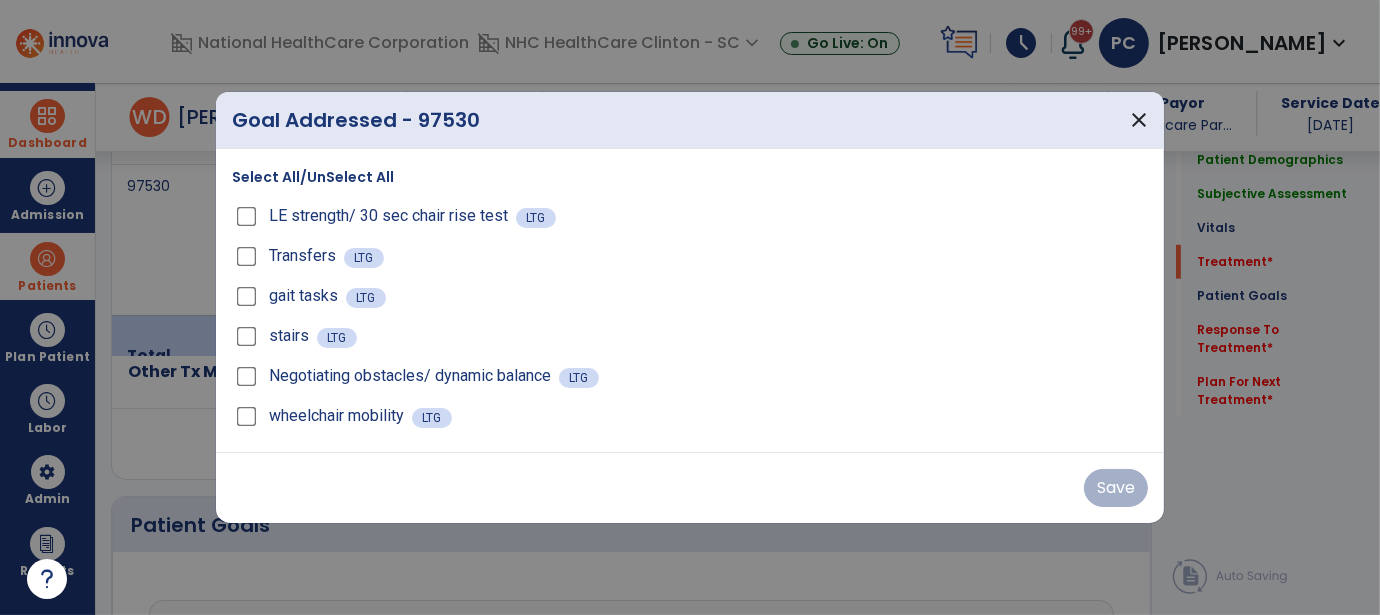 scroll, scrollTop: 1301, scrollLeft: 0, axis: vertical 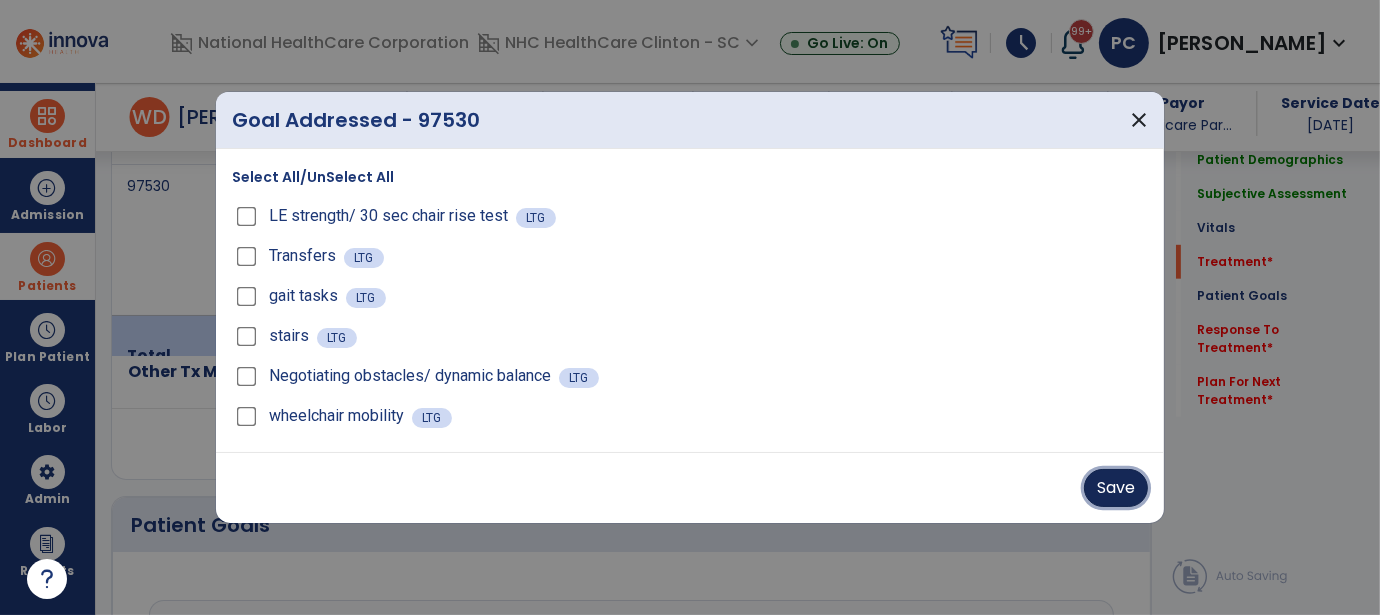 click on "Save" at bounding box center [1116, 488] 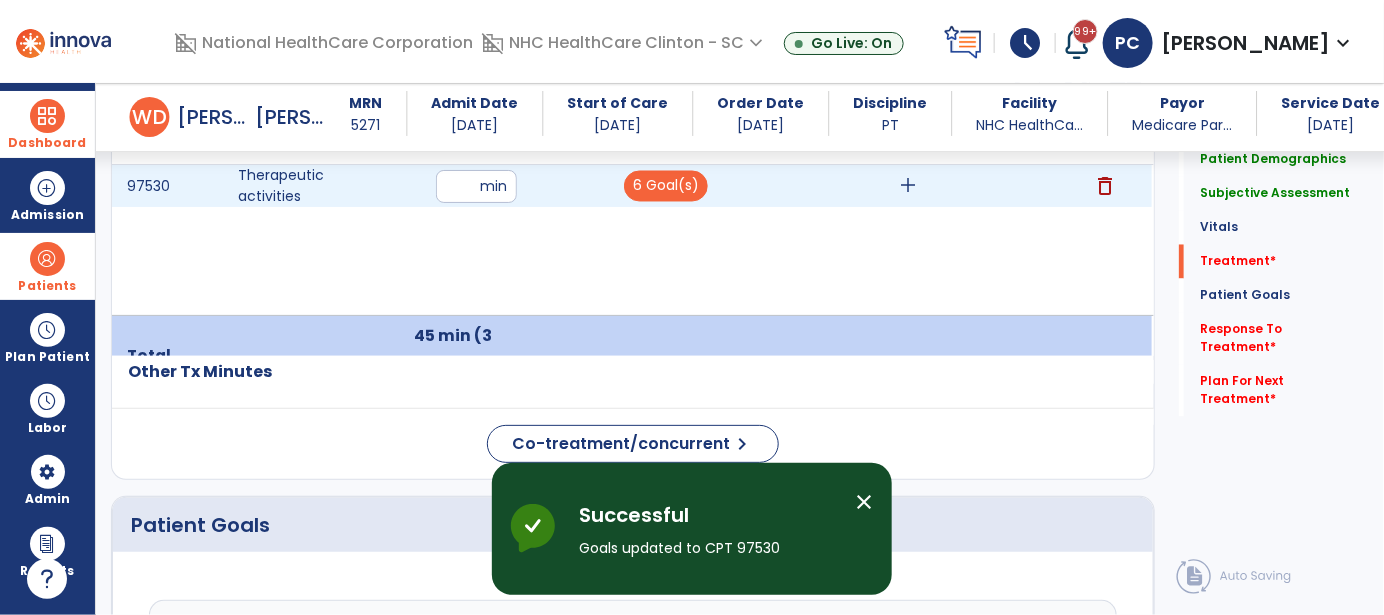 click on "add" at bounding box center [909, 186] 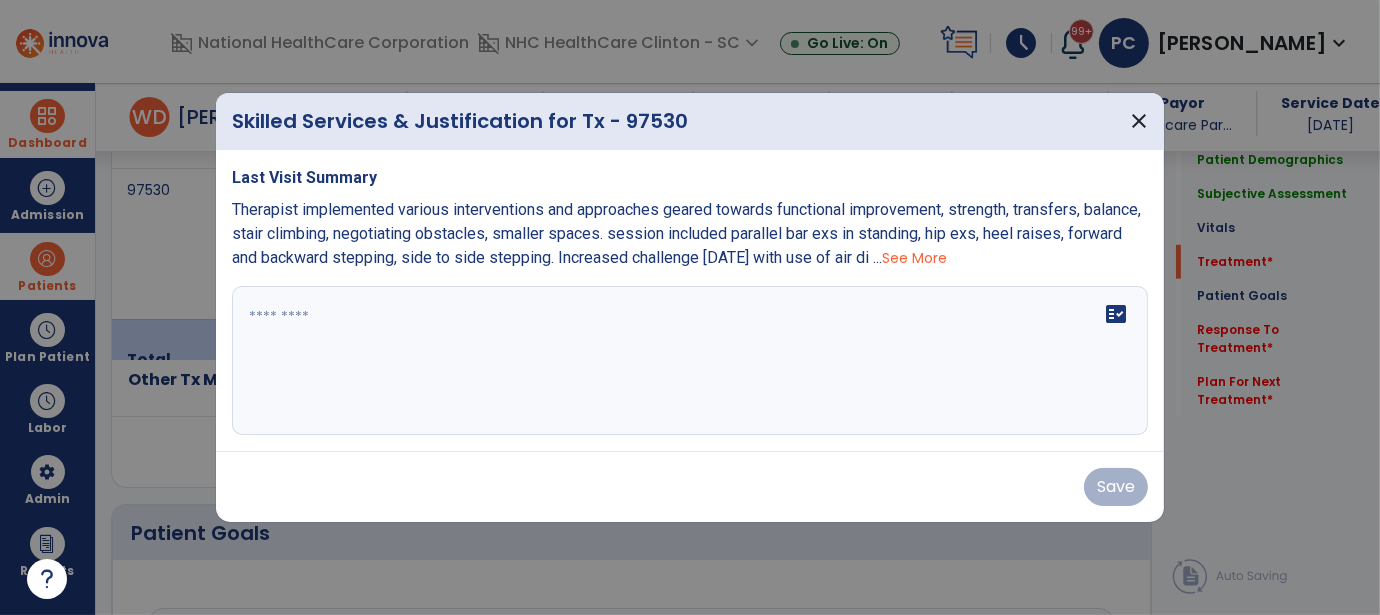 scroll, scrollTop: 1301, scrollLeft: 0, axis: vertical 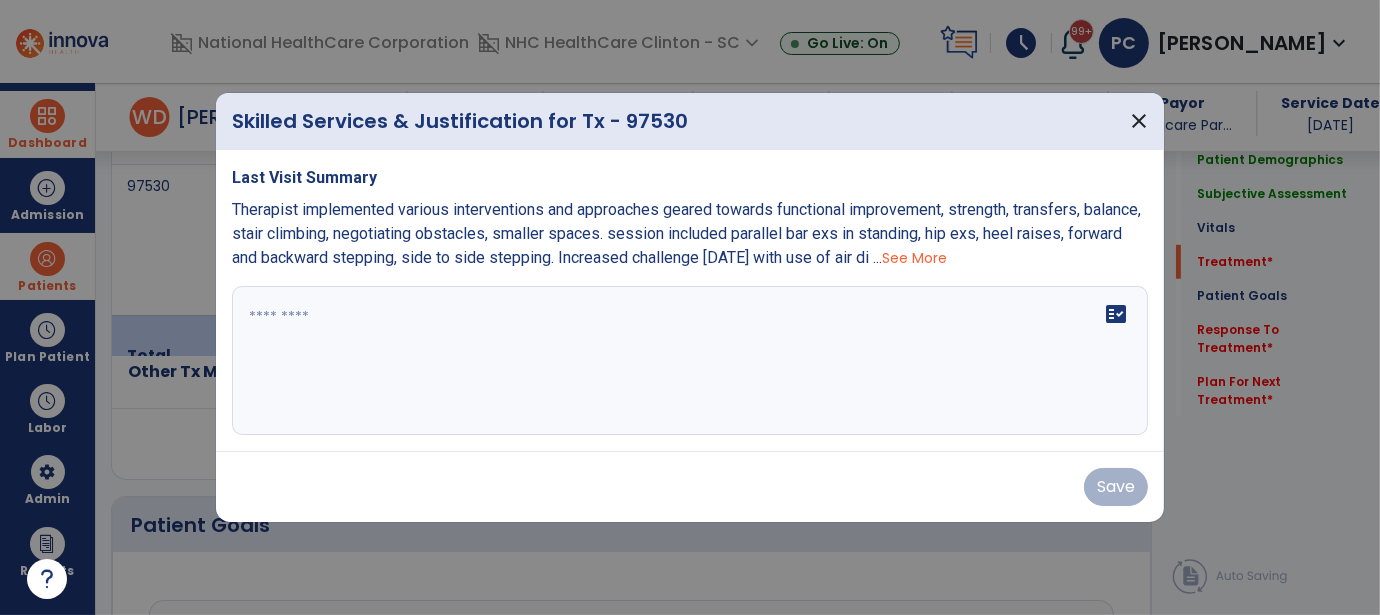 click on "fact_check" at bounding box center [690, 361] 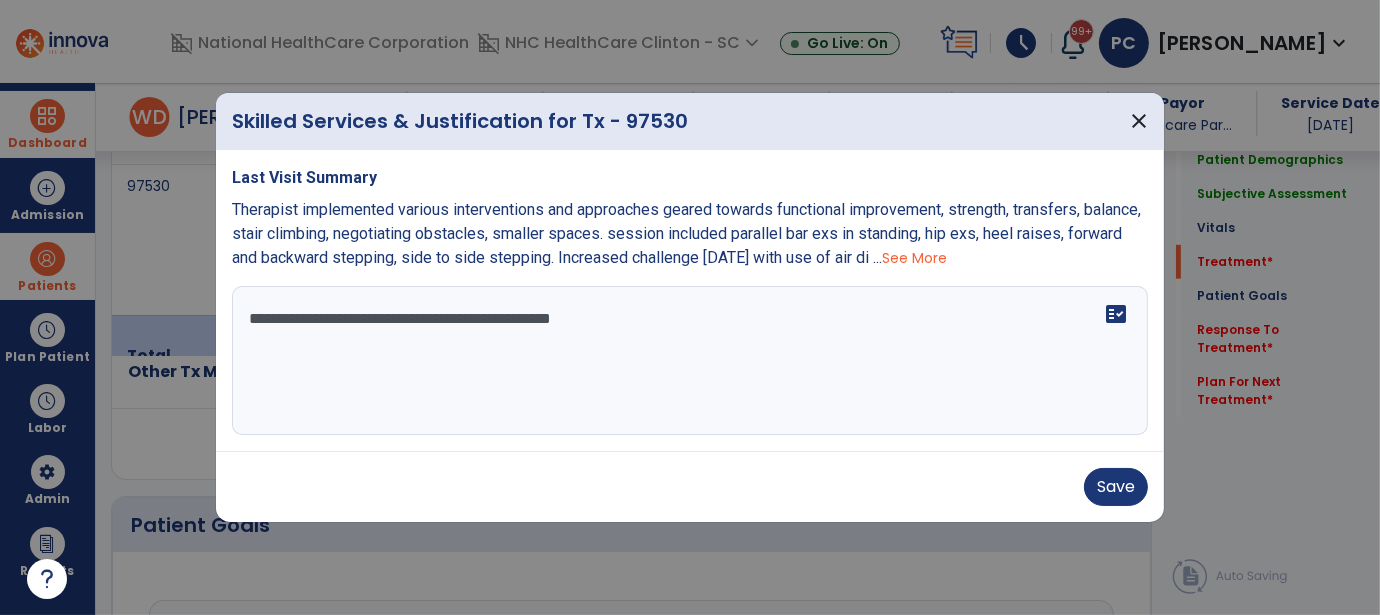 drag, startPoint x: 631, startPoint y: 353, endPoint x: 665, endPoint y: 331, distance: 40.496914 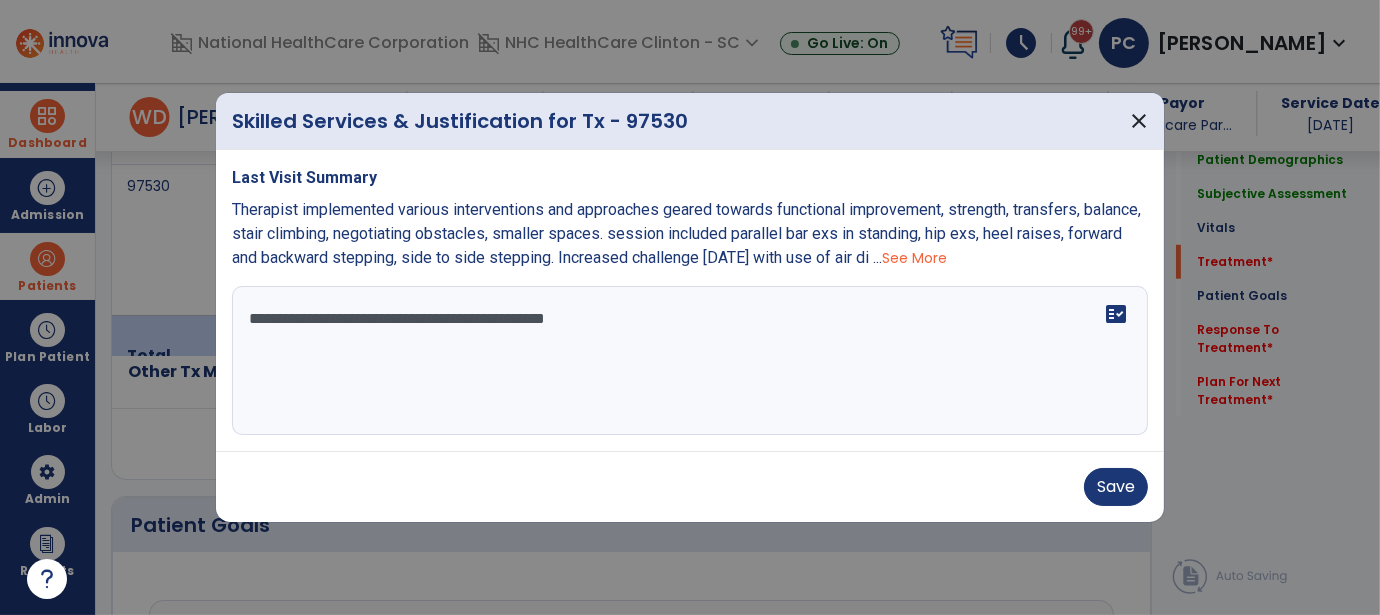 click on "**********" at bounding box center (690, 361) 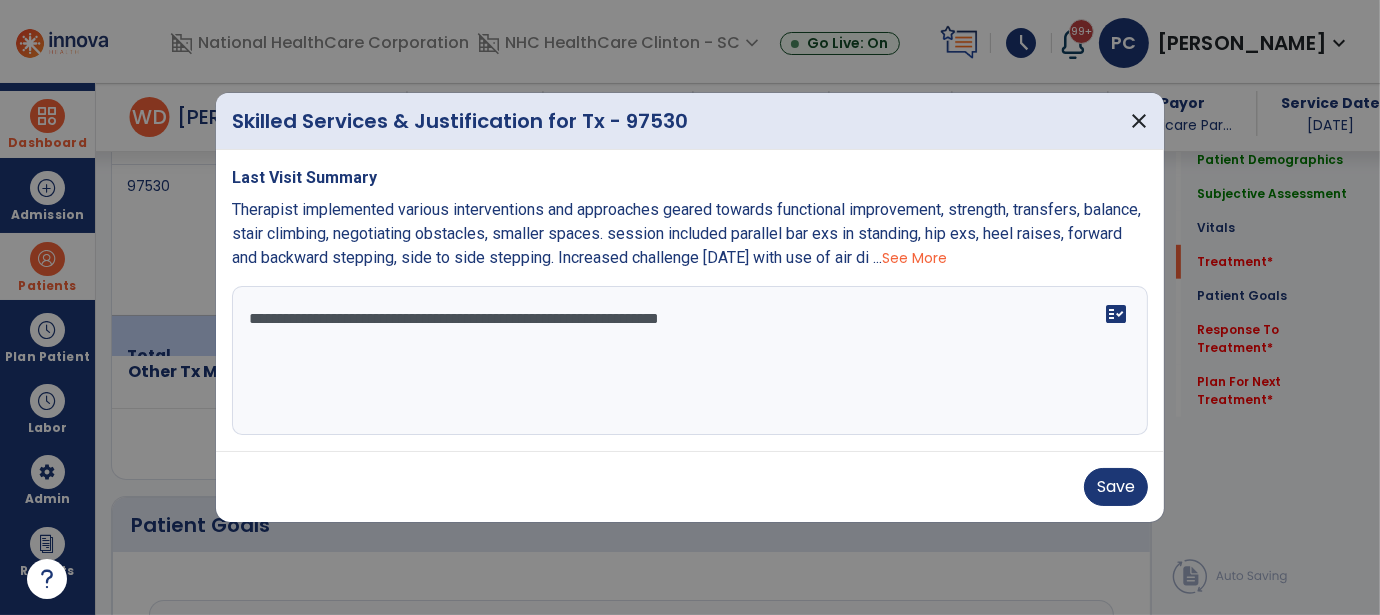 drag, startPoint x: 600, startPoint y: 366, endPoint x: 772, endPoint y: 335, distance: 174.77129 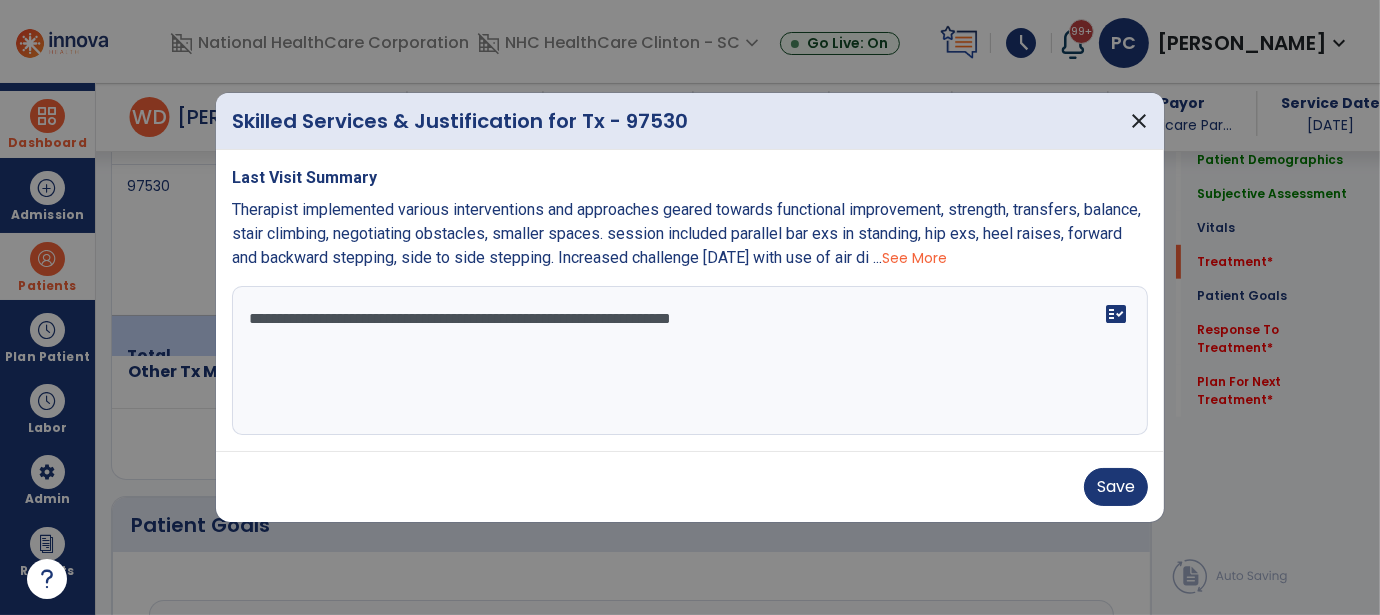 click on "**********" at bounding box center (690, 361) 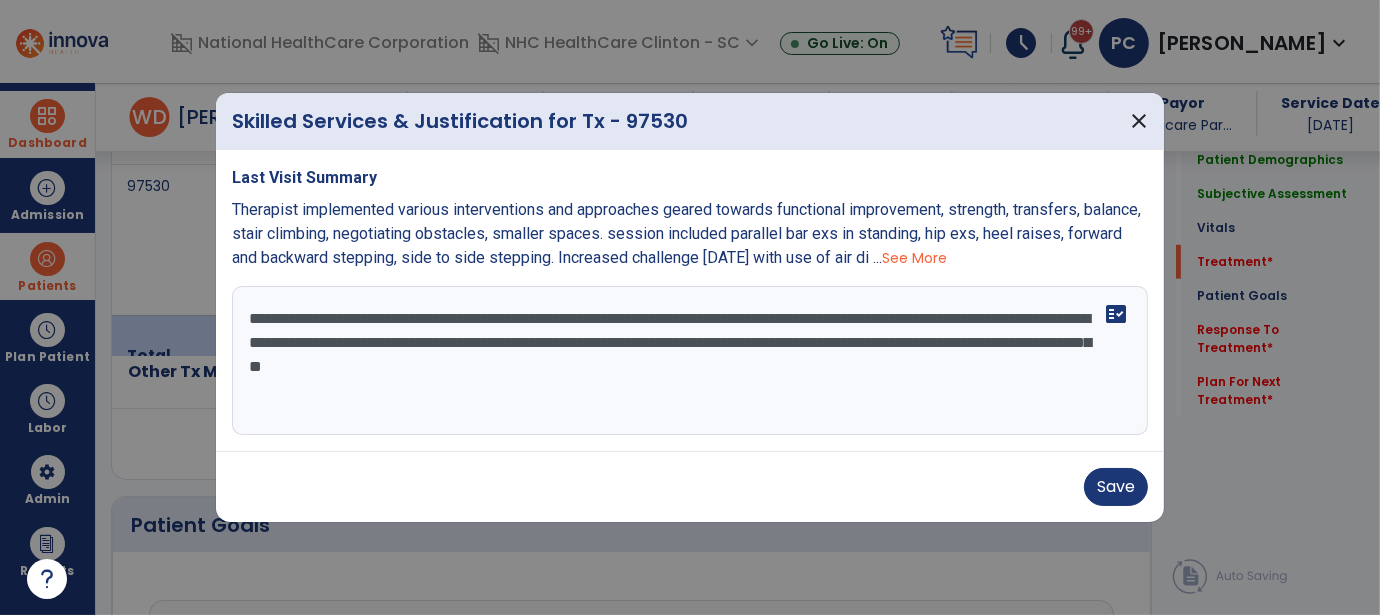 click on "**********" at bounding box center (690, 361) 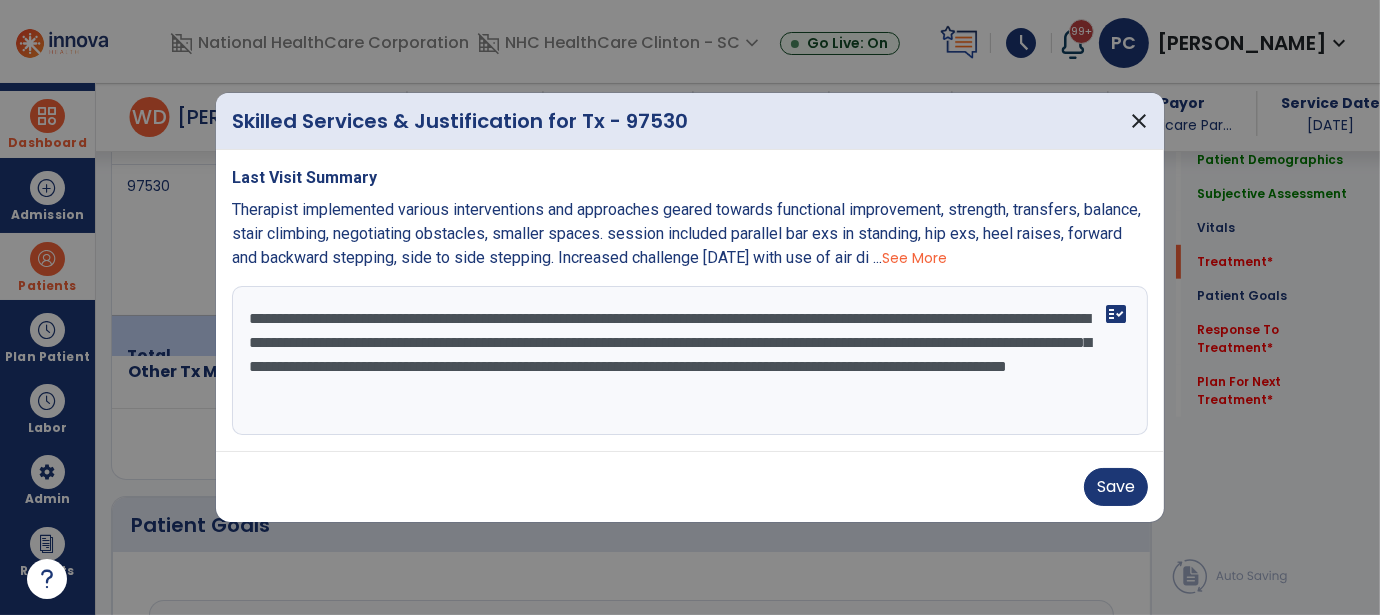 click on "**********" at bounding box center (690, 361) 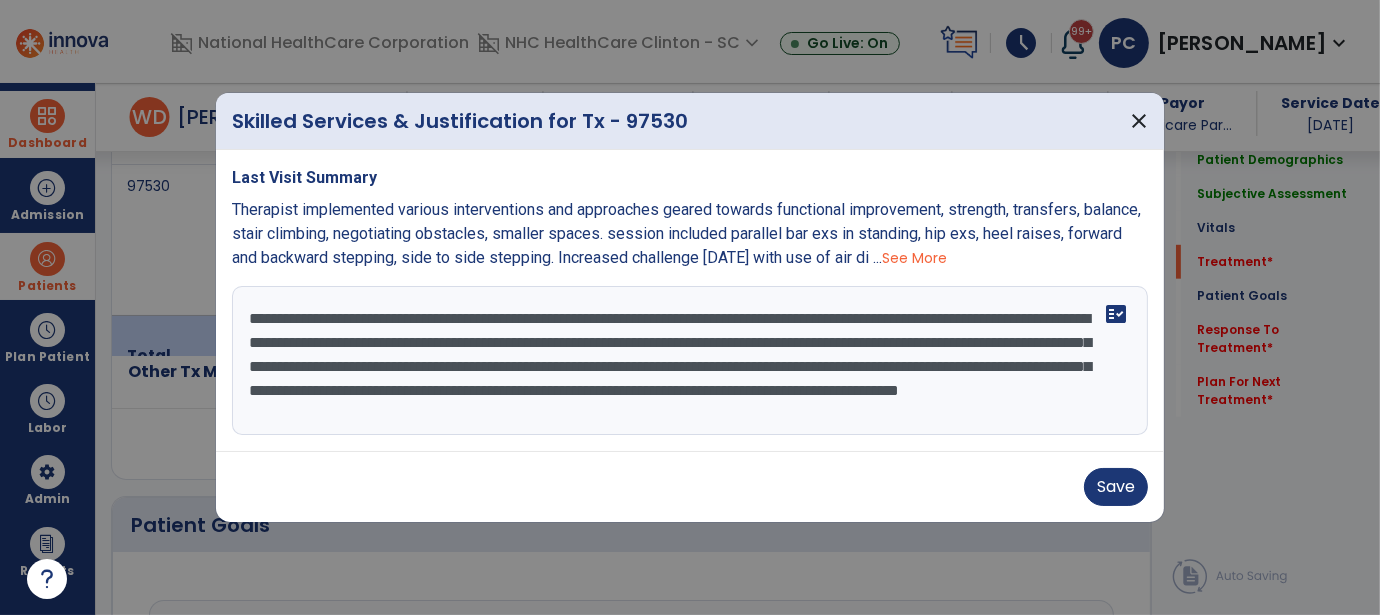 scroll, scrollTop: 15, scrollLeft: 0, axis: vertical 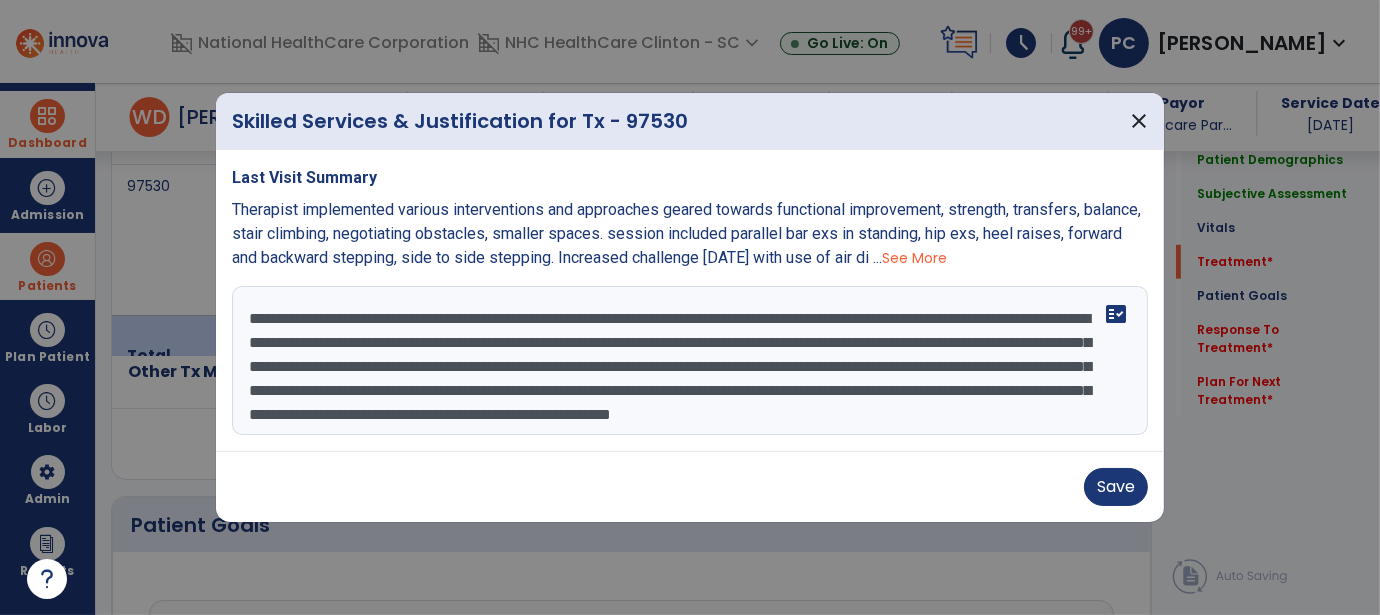 click on "**********" at bounding box center [690, 361] 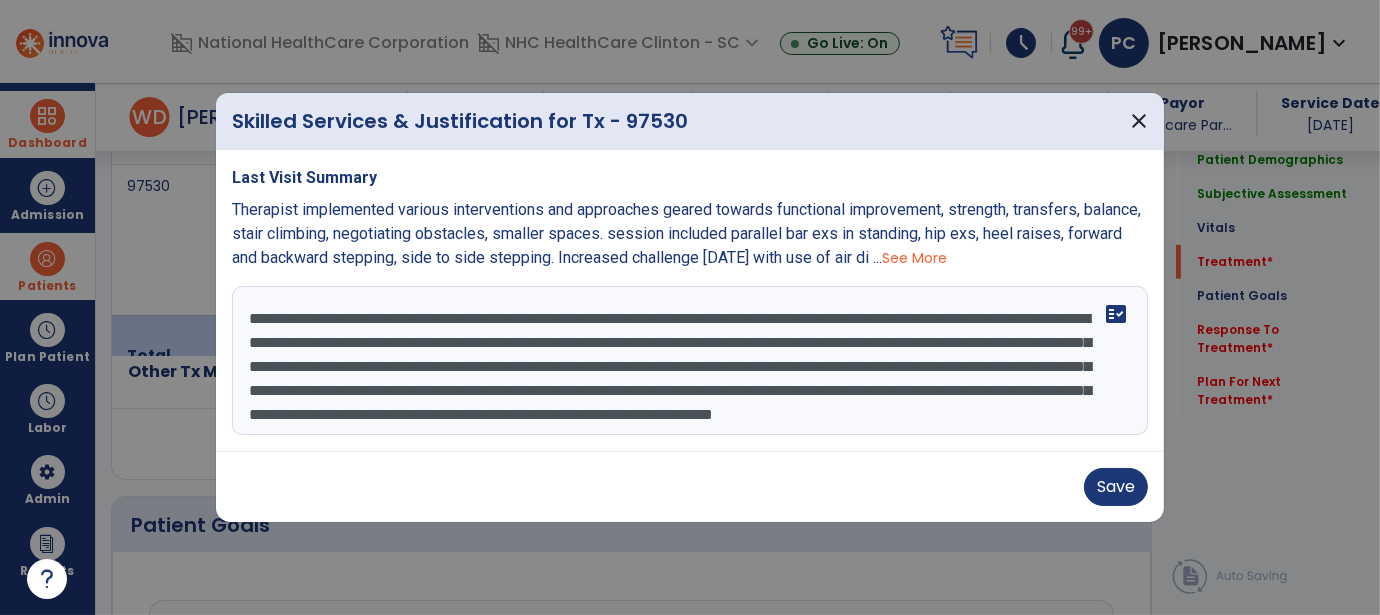 scroll, scrollTop: 39, scrollLeft: 0, axis: vertical 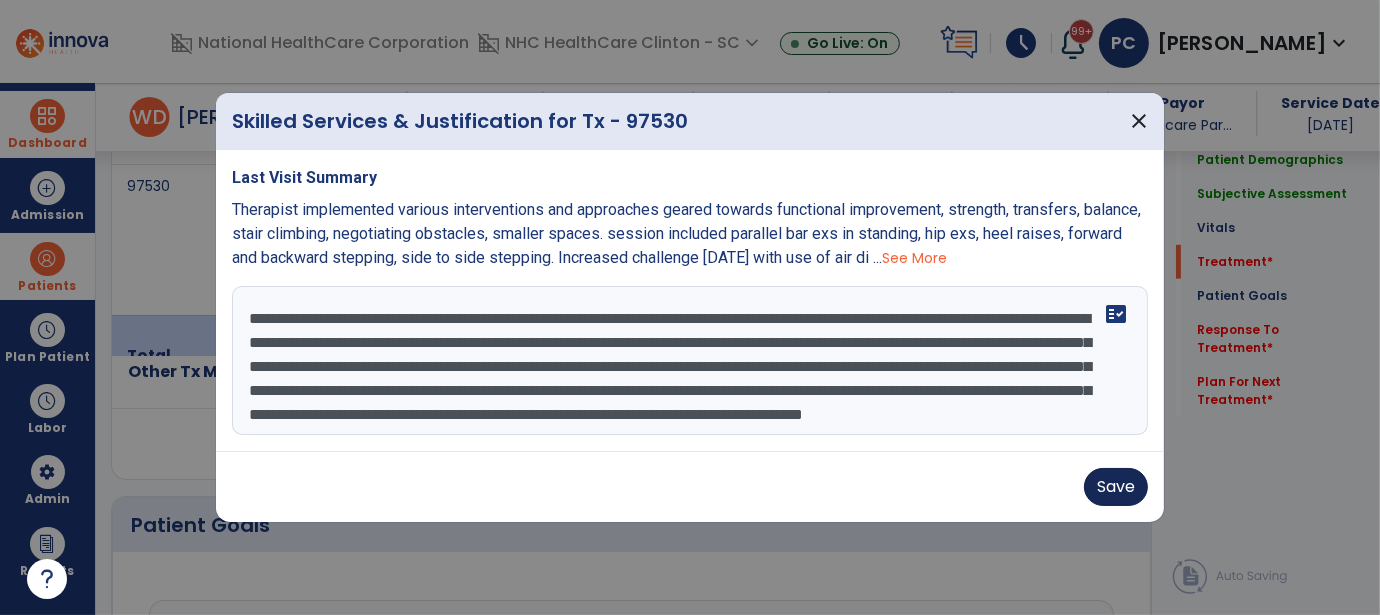 type on "**********" 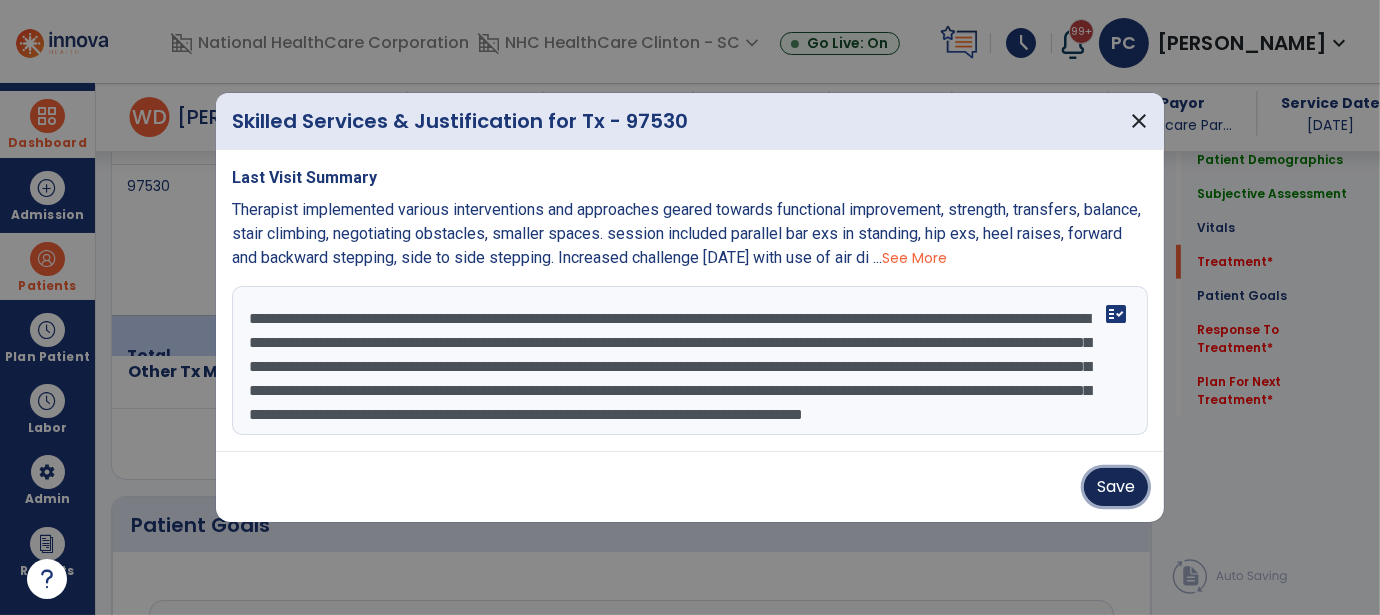 click on "Save" at bounding box center (1116, 487) 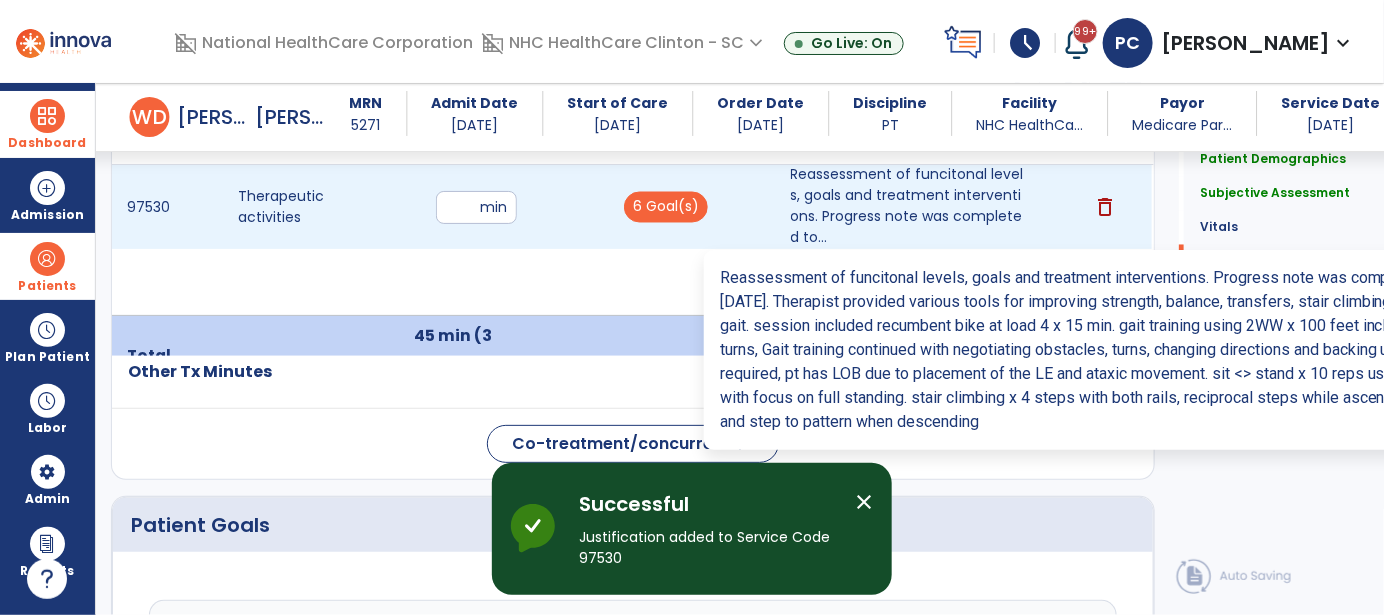 click on "Reassessment of funcitonal levels, goals and treatment interventions. Progress note was completed to..." at bounding box center [909, 207] 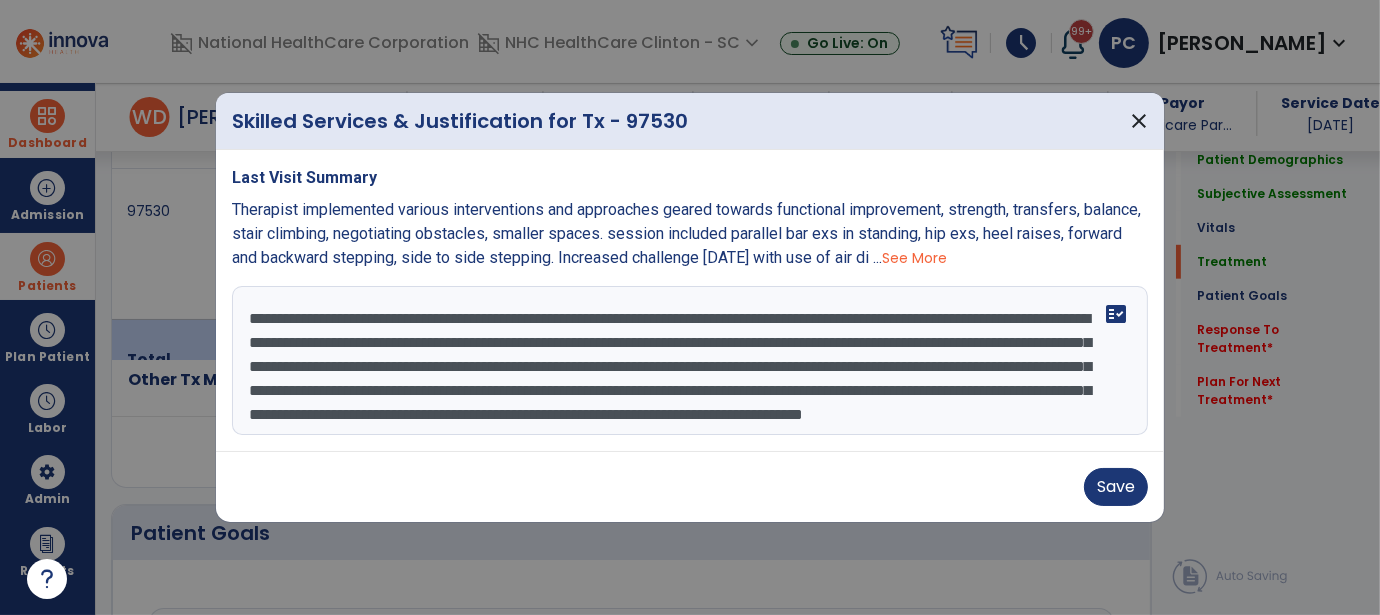 scroll, scrollTop: 1301, scrollLeft: 0, axis: vertical 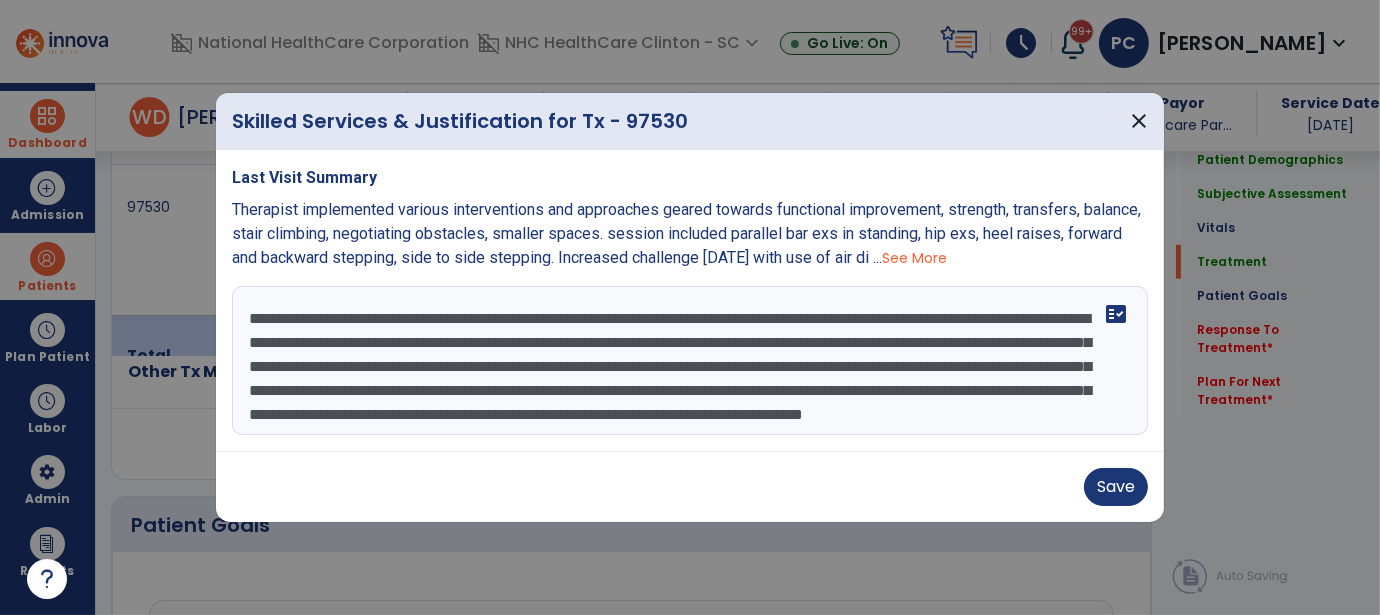 click on "**********" at bounding box center [690, 361] 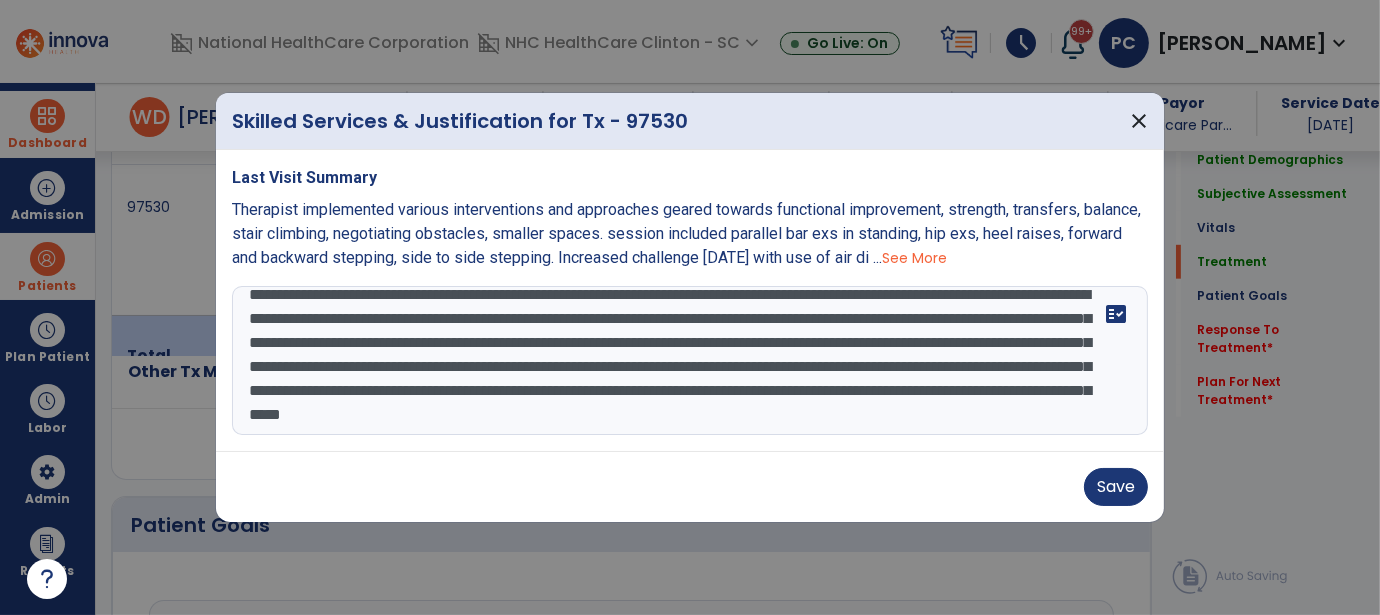 type on "**********" 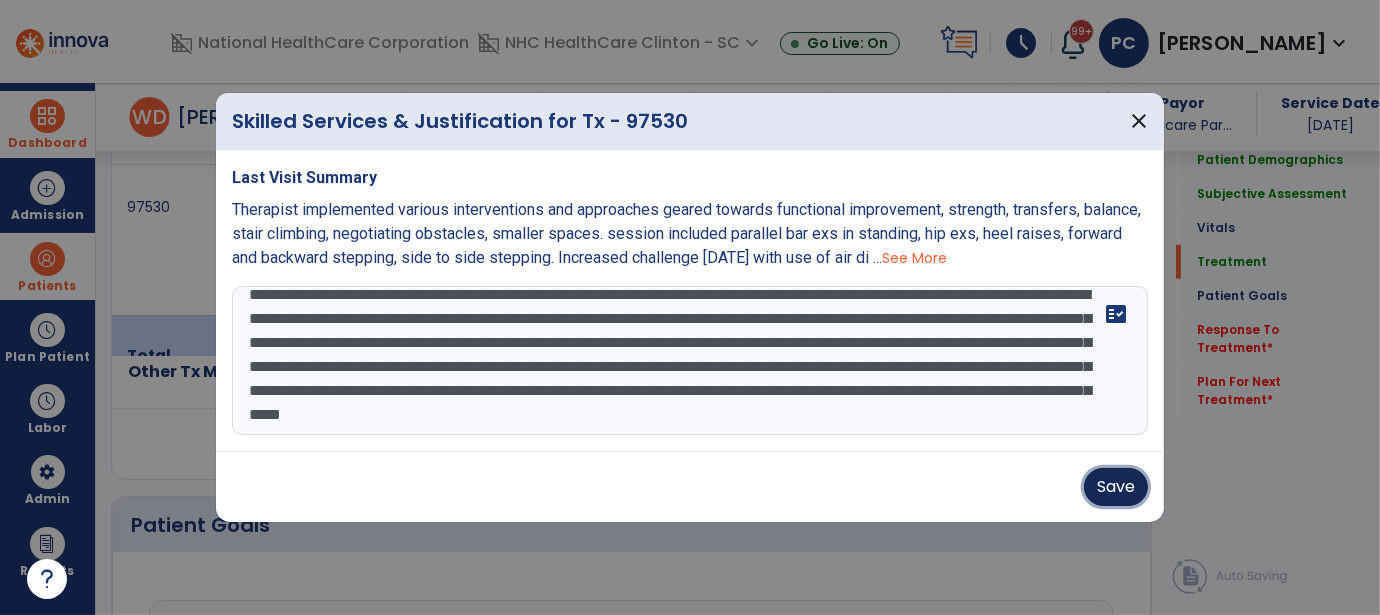 click on "Save" at bounding box center (1116, 487) 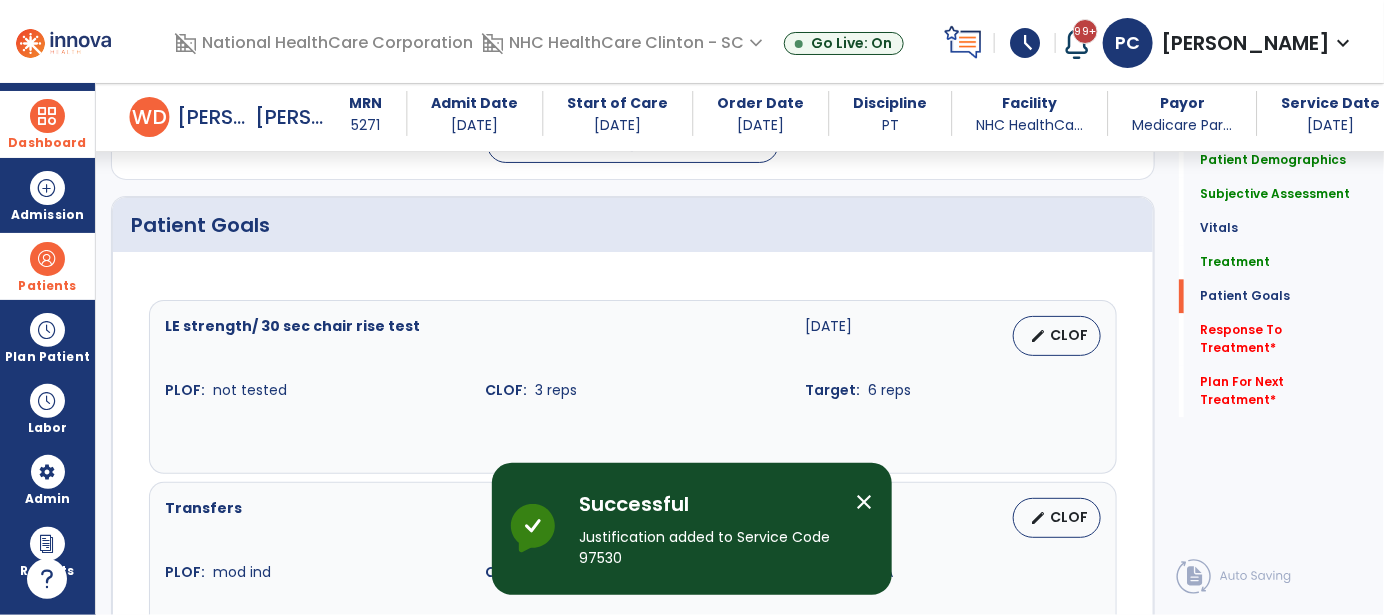 scroll, scrollTop: 1701, scrollLeft: 0, axis: vertical 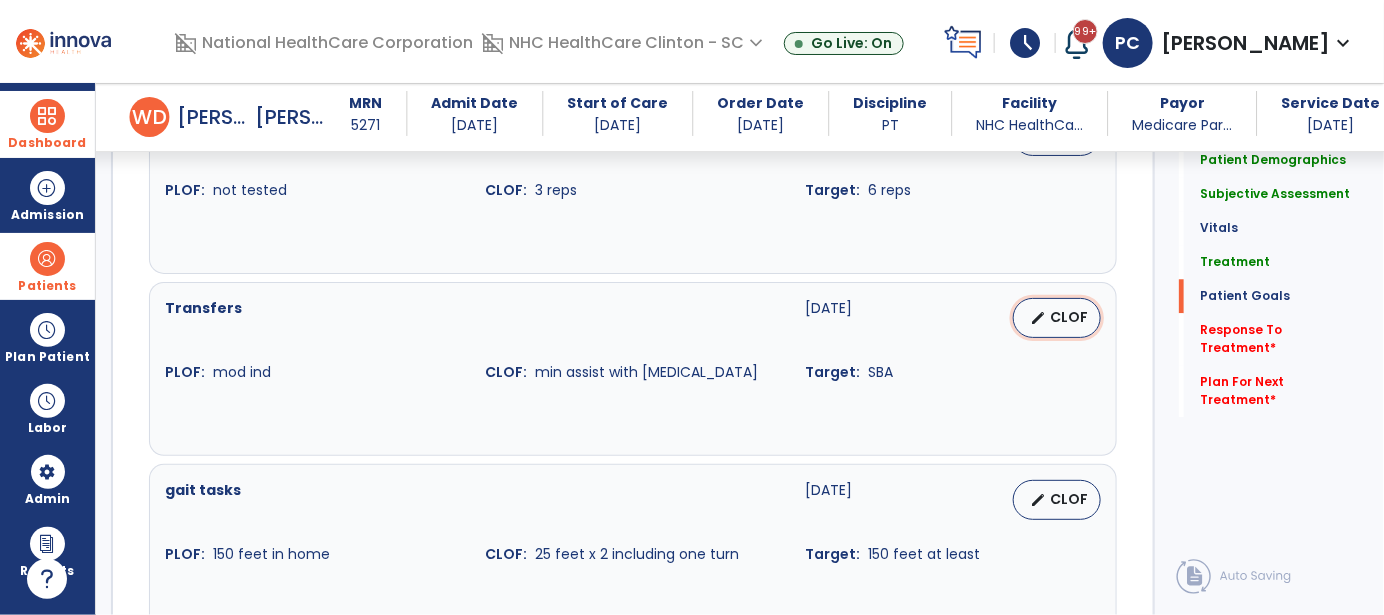 click on "CLOF" at bounding box center (1069, 317) 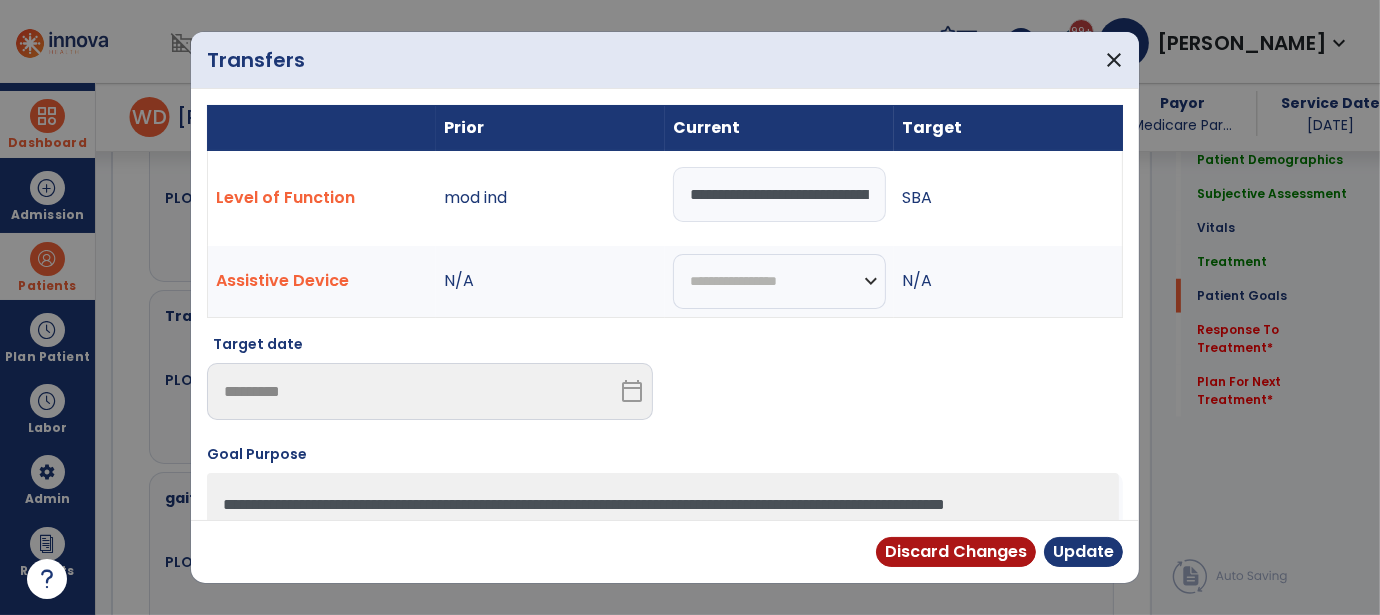 scroll, scrollTop: 1801, scrollLeft: 0, axis: vertical 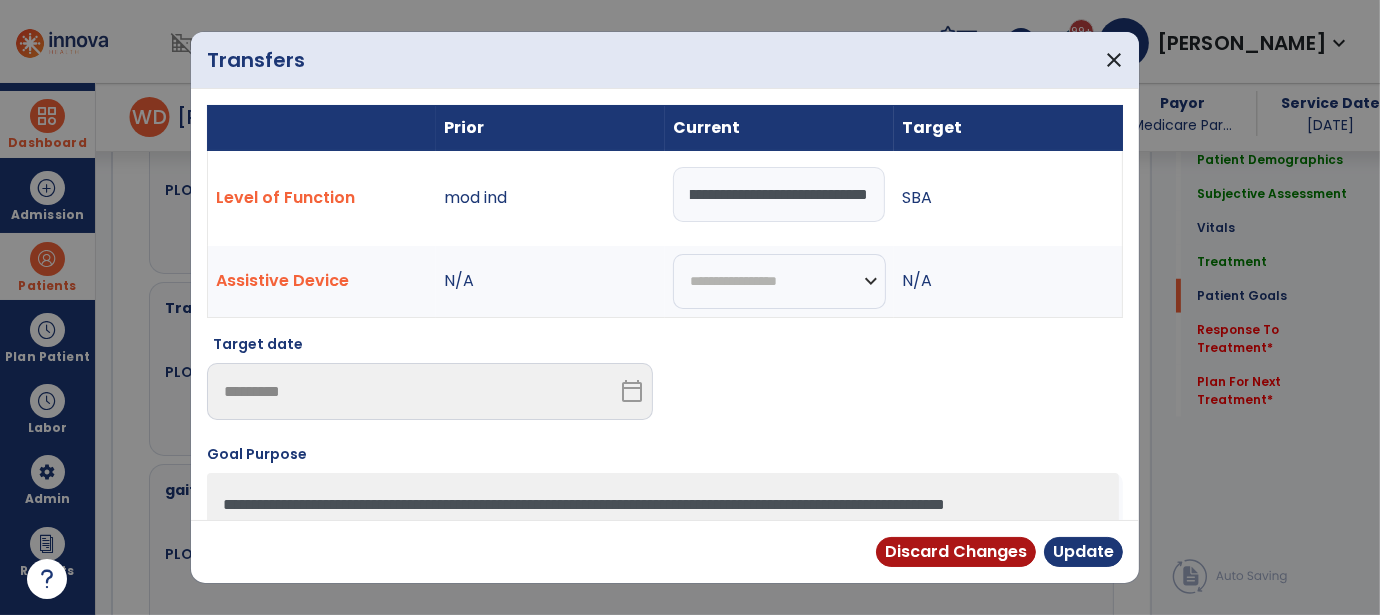 drag, startPoint x: 687, startPoint y: 190, endPoint x: 1014, endPoint y: 218, distance: 328.1966 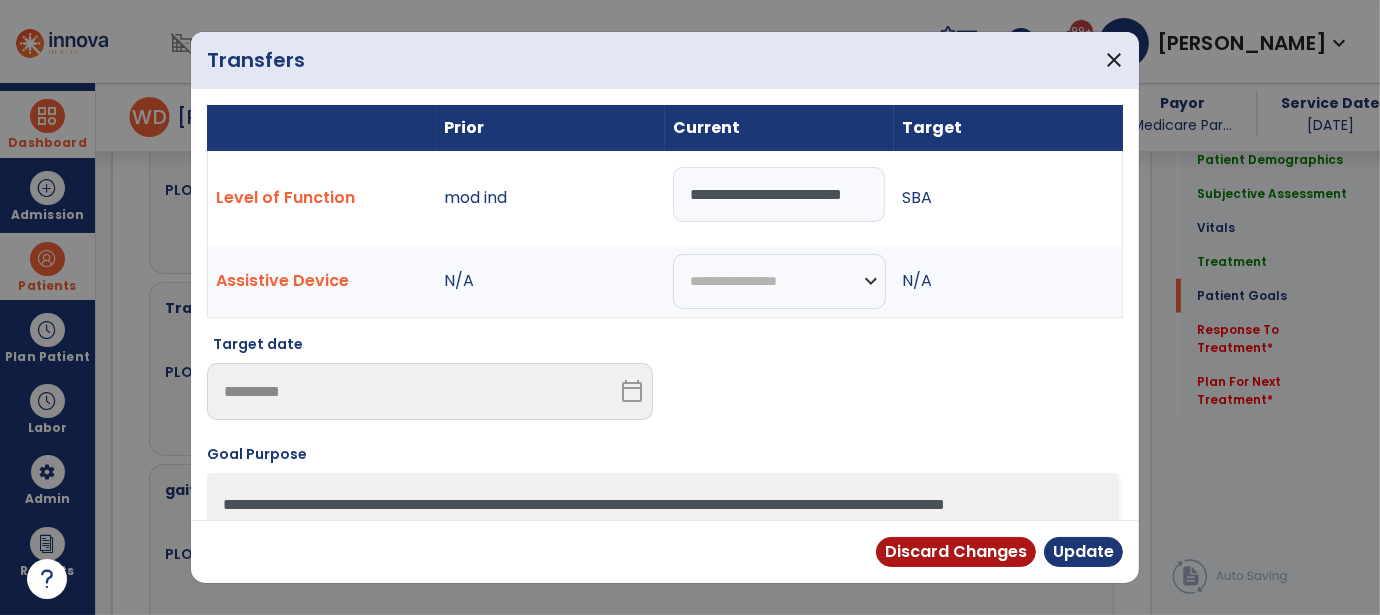 scroll, scrollTop: 0, scrollLeft: 18, axis: horizontal 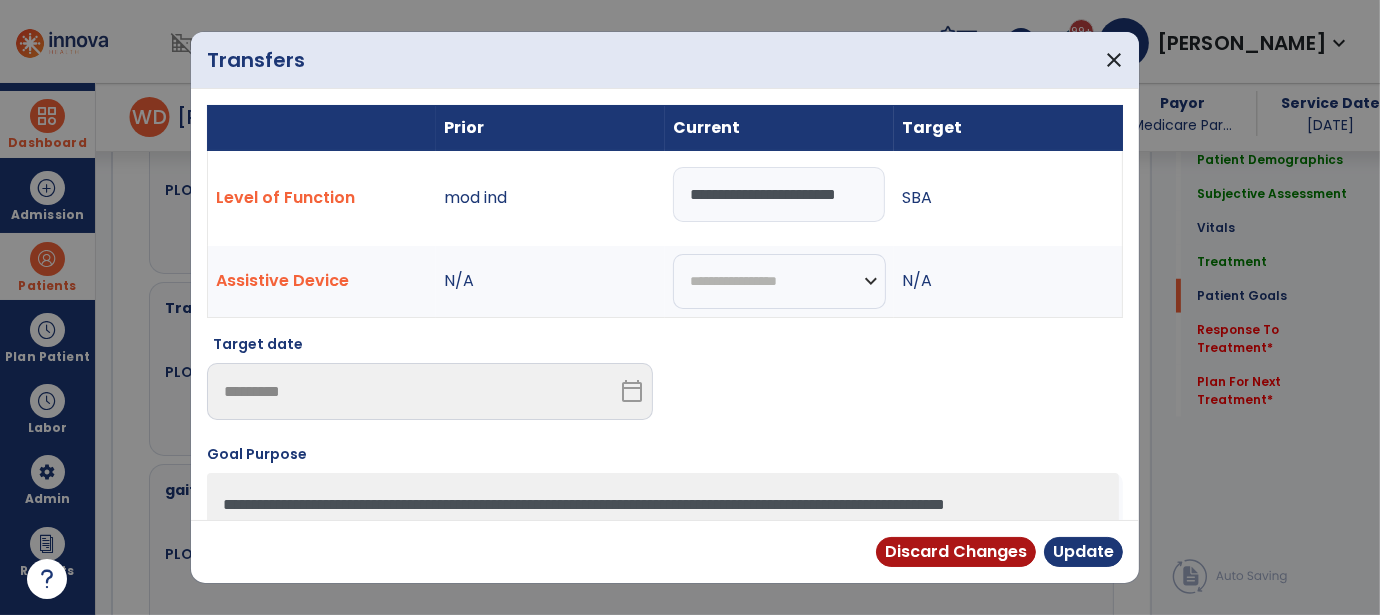 click on "**********" at bounding box center [779, 194] 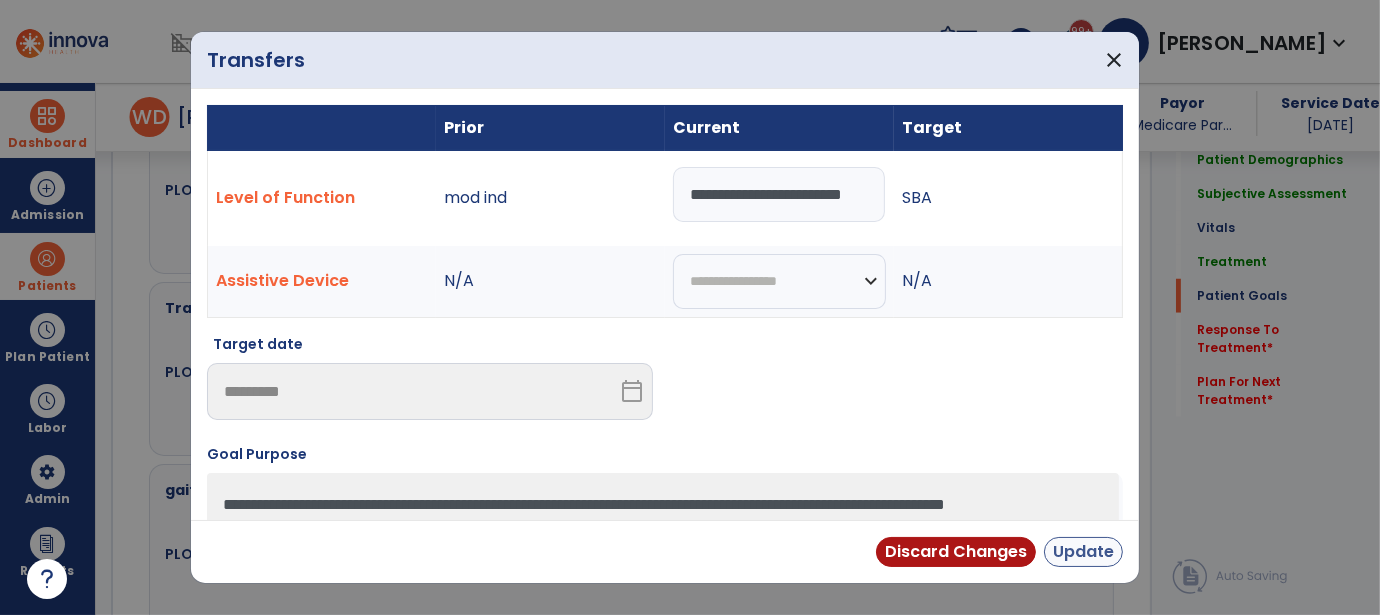 type on "**********" 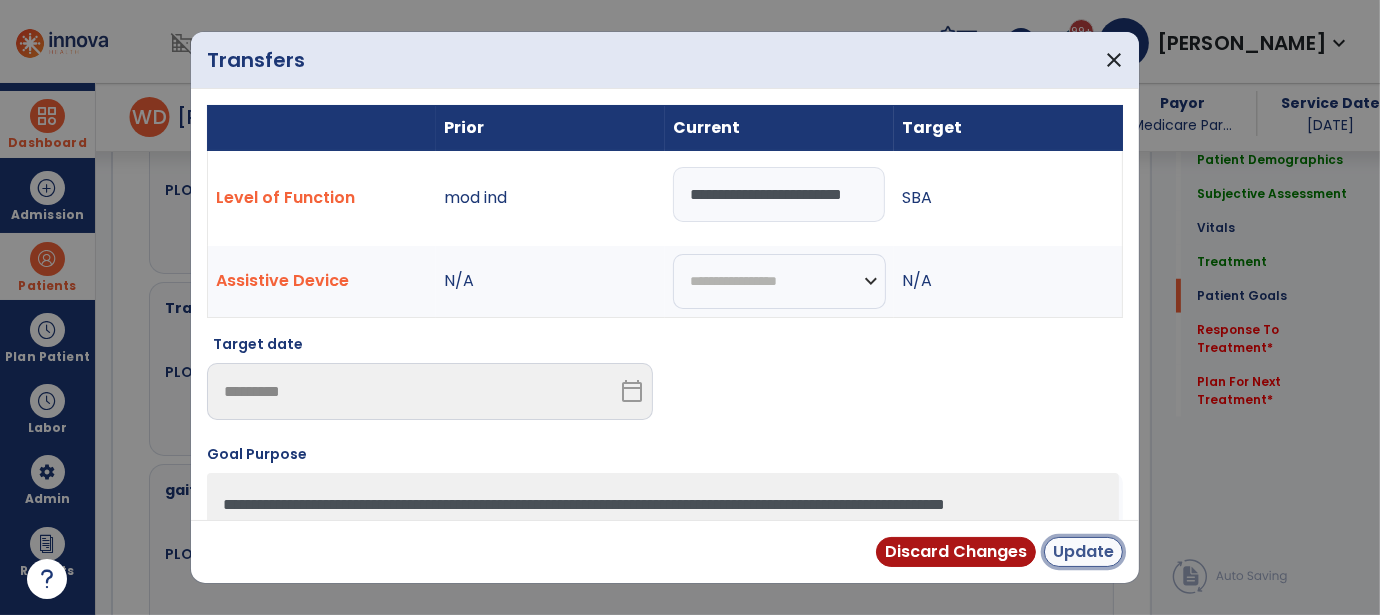 click on "Update" at bounding box center [1083, 552] 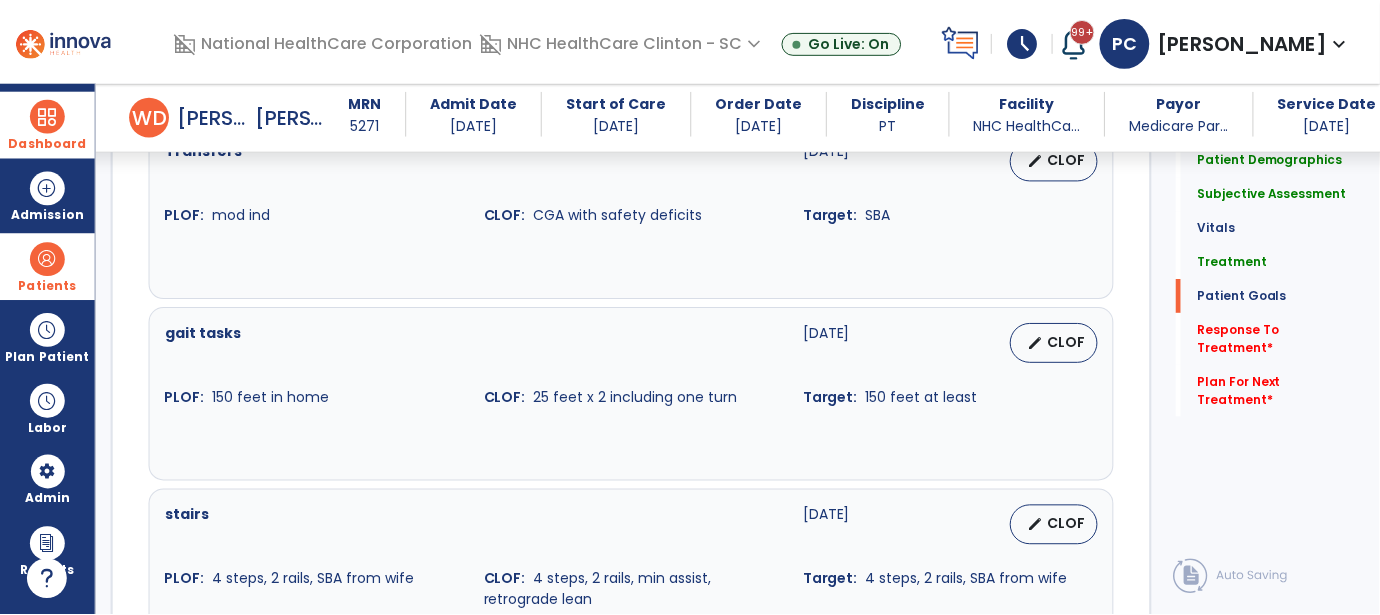 scroll, scrollTop: 2001, scrollLeft: 0, axis: vertical 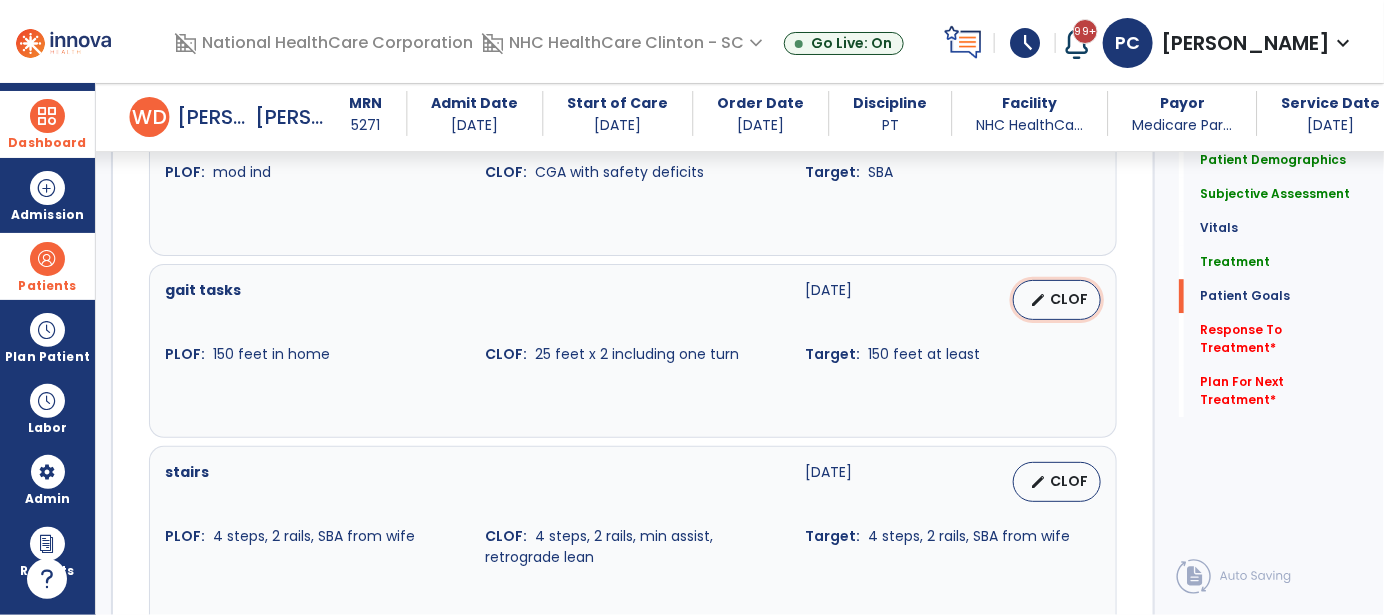 click on "CLOF" at bounding box center (1069, 299) 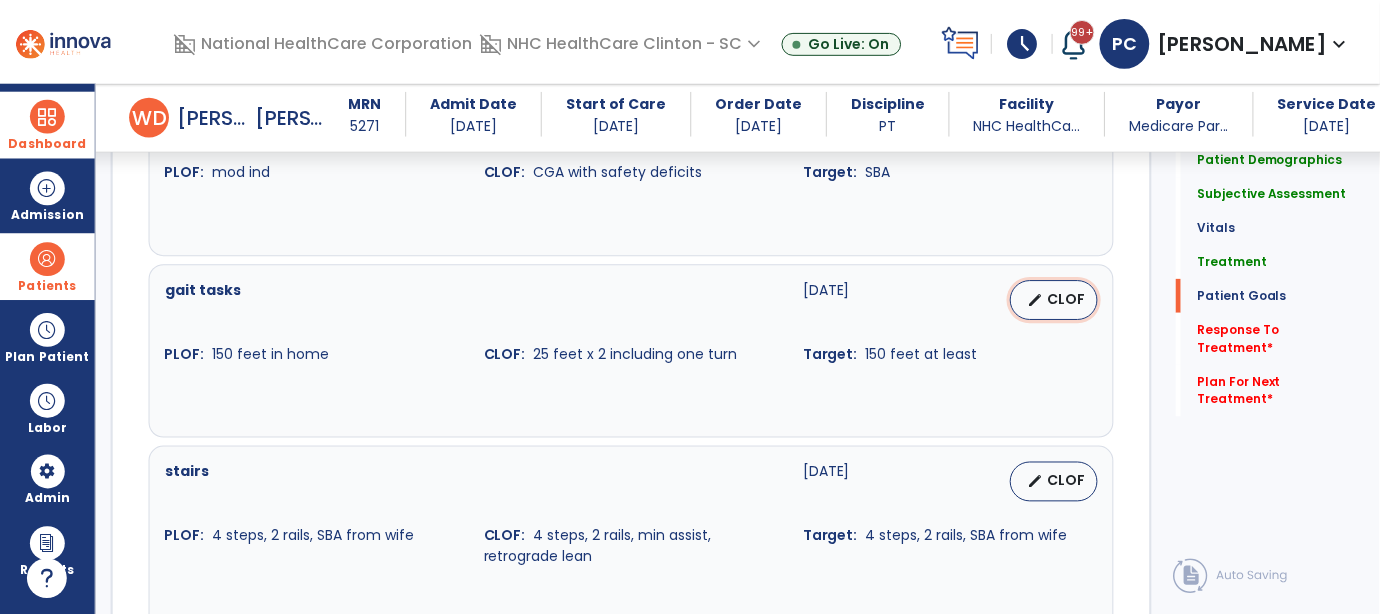select on "**********" 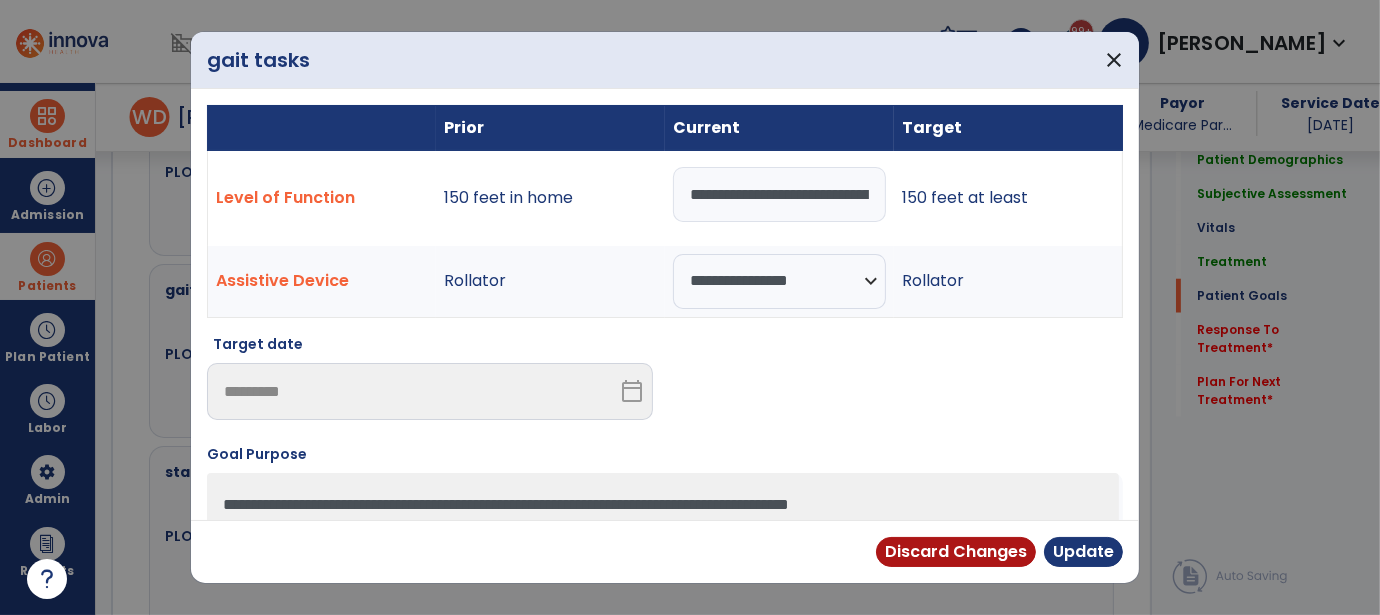 scroll, scrollTop: 2001, scrollLeft: 0, axis: vertical 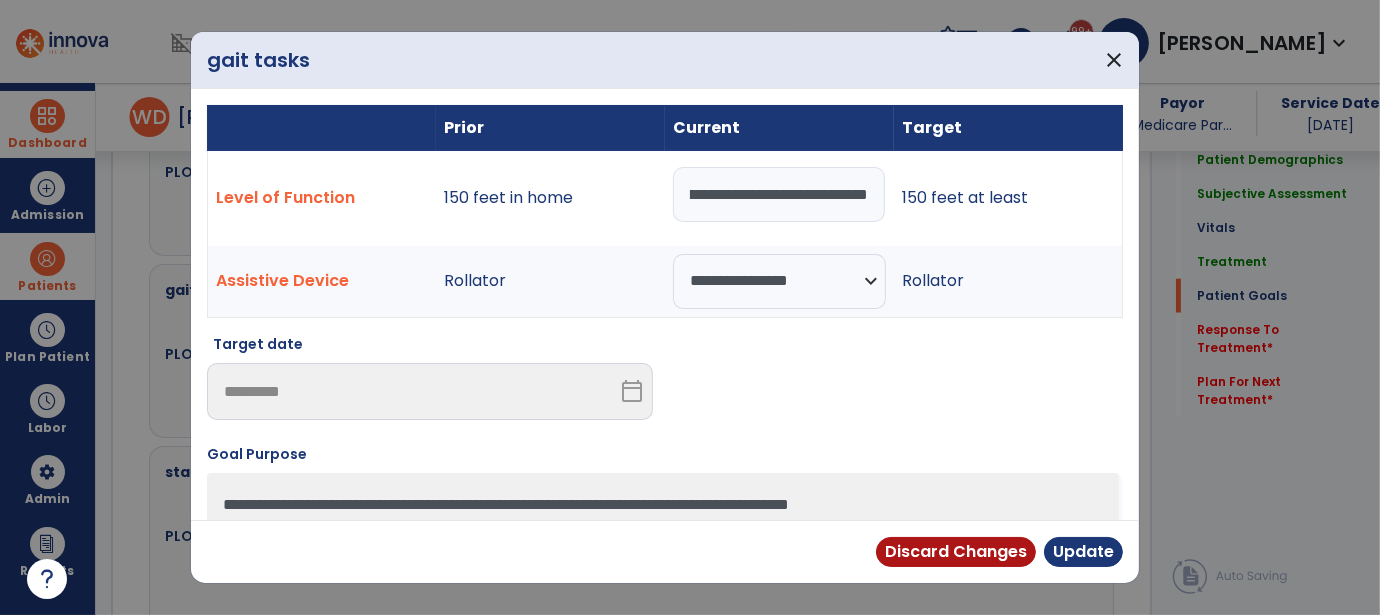 drag, startPoint x: 684, startPoint y: 199, endPoint x: 940, endPoint y: 200, distance: 256.00195 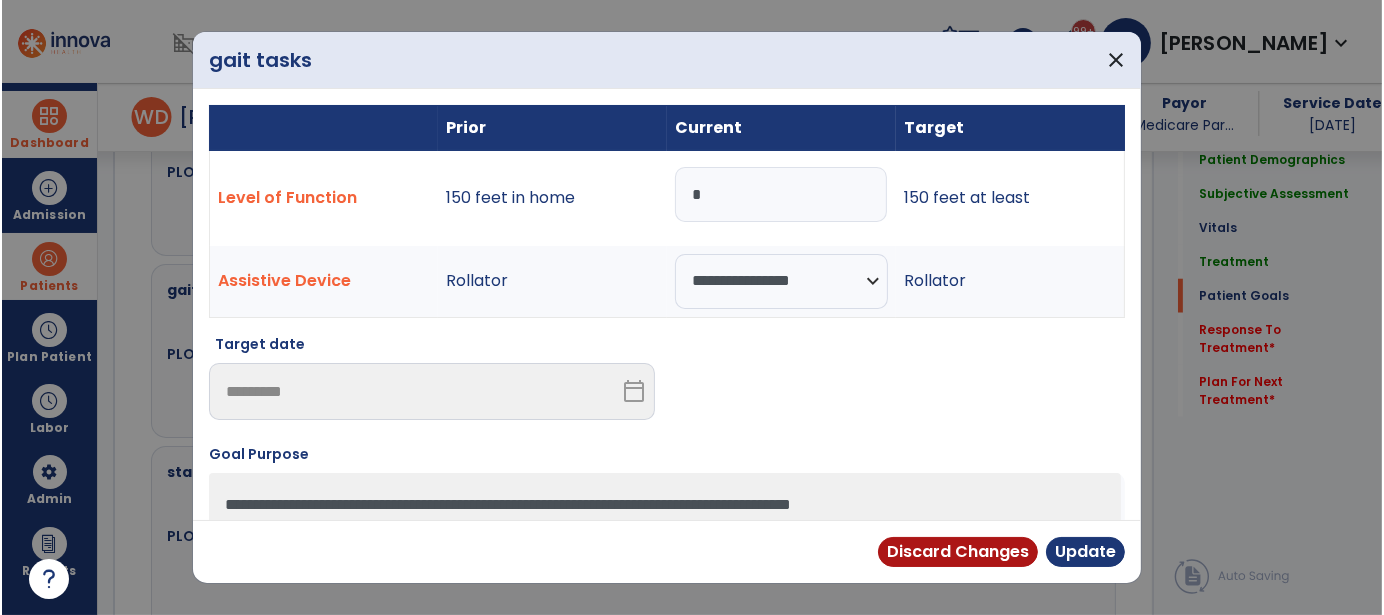 scroll, scrollTop: 0, scrollLeft: 0, axis: both 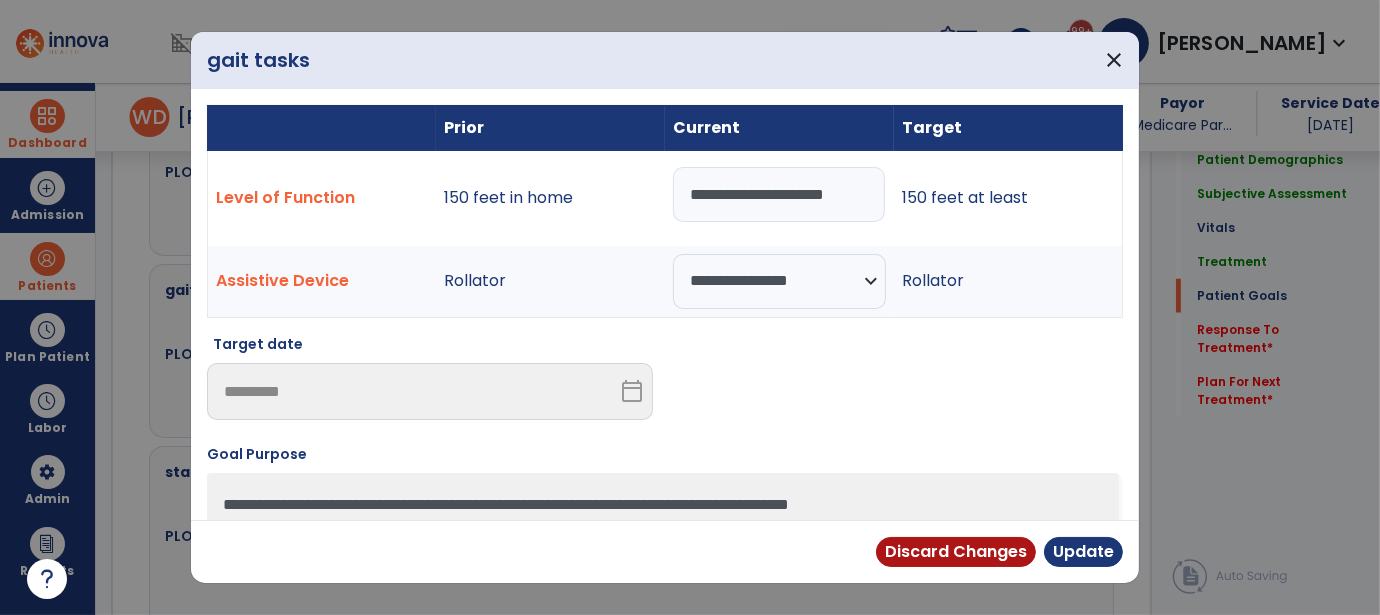 click on "**********" at bounding box center [779, 194] 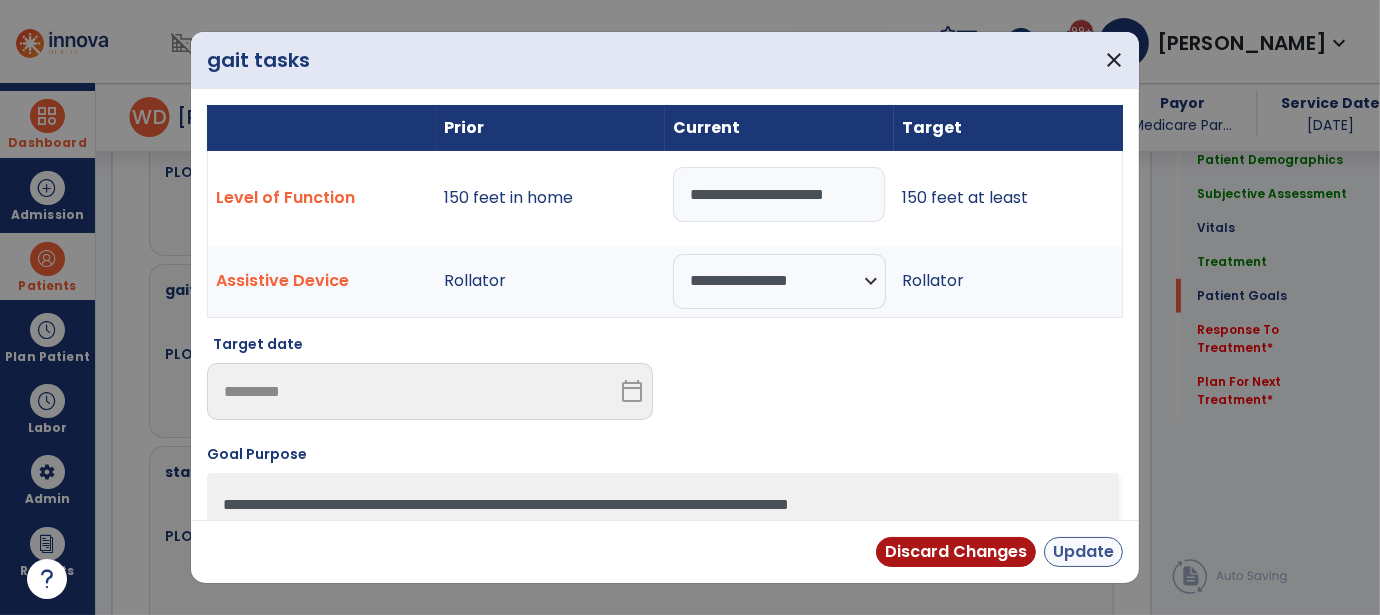 type on "**********" 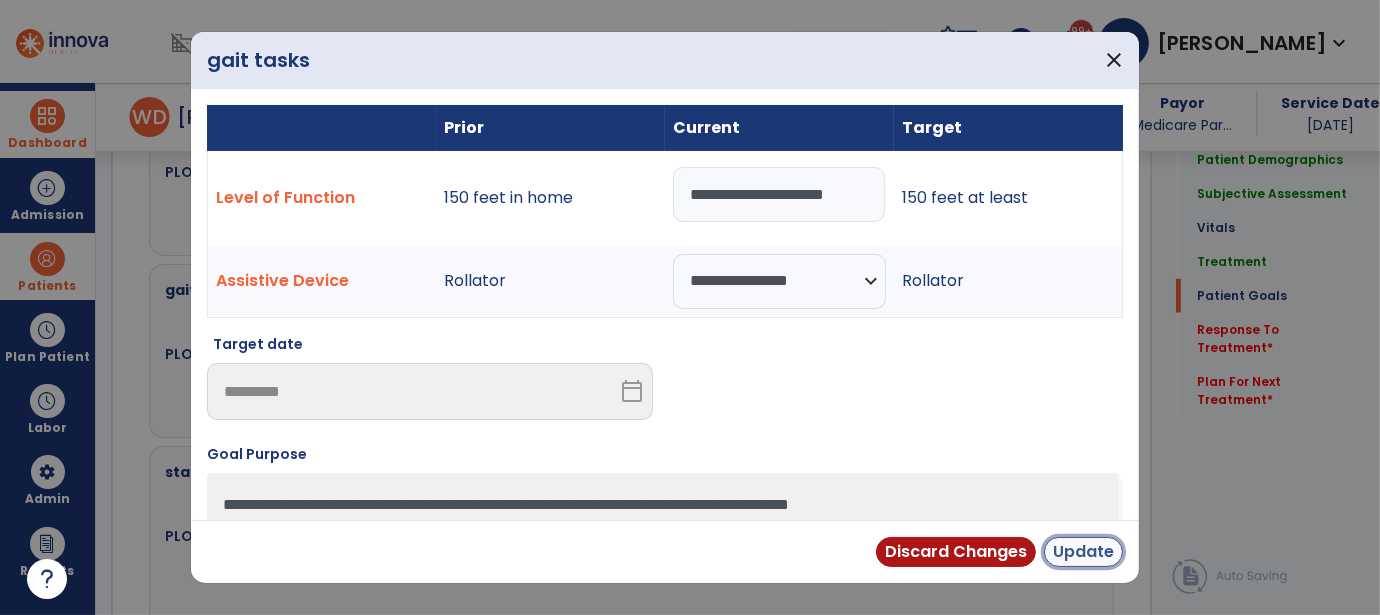 click on "Update" at bounding box center [1083, 552] 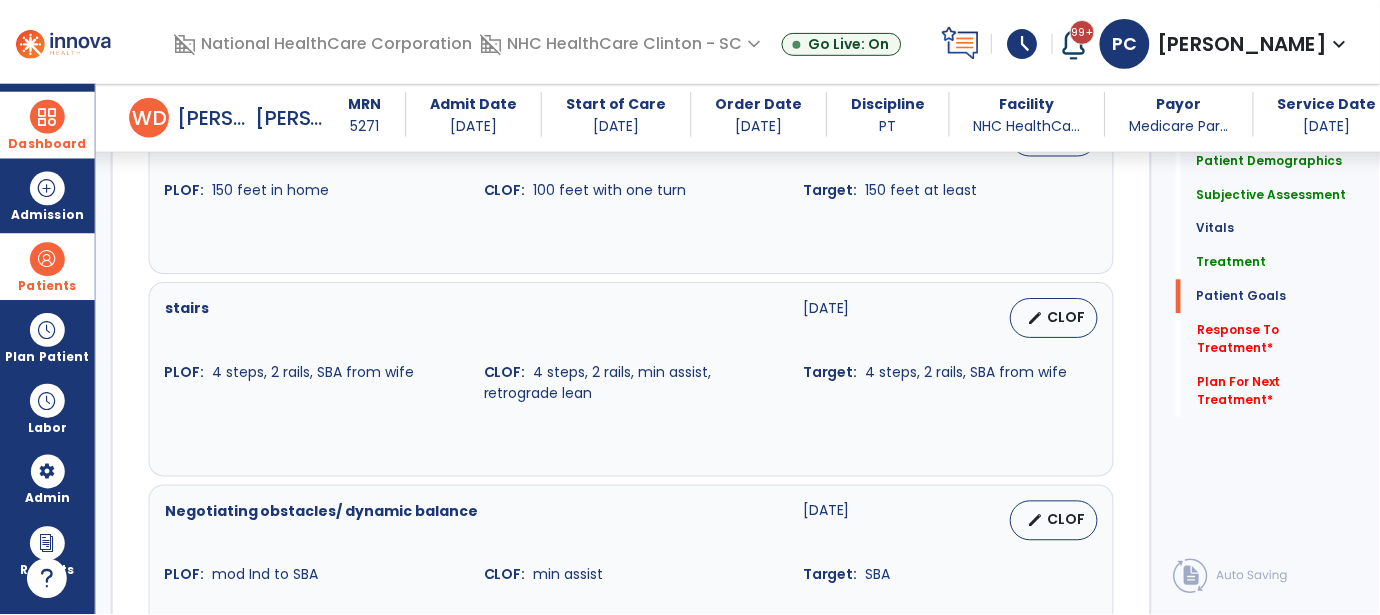 scroll, scrollTop: 2201, scrollLeft: 0, axis: vertical 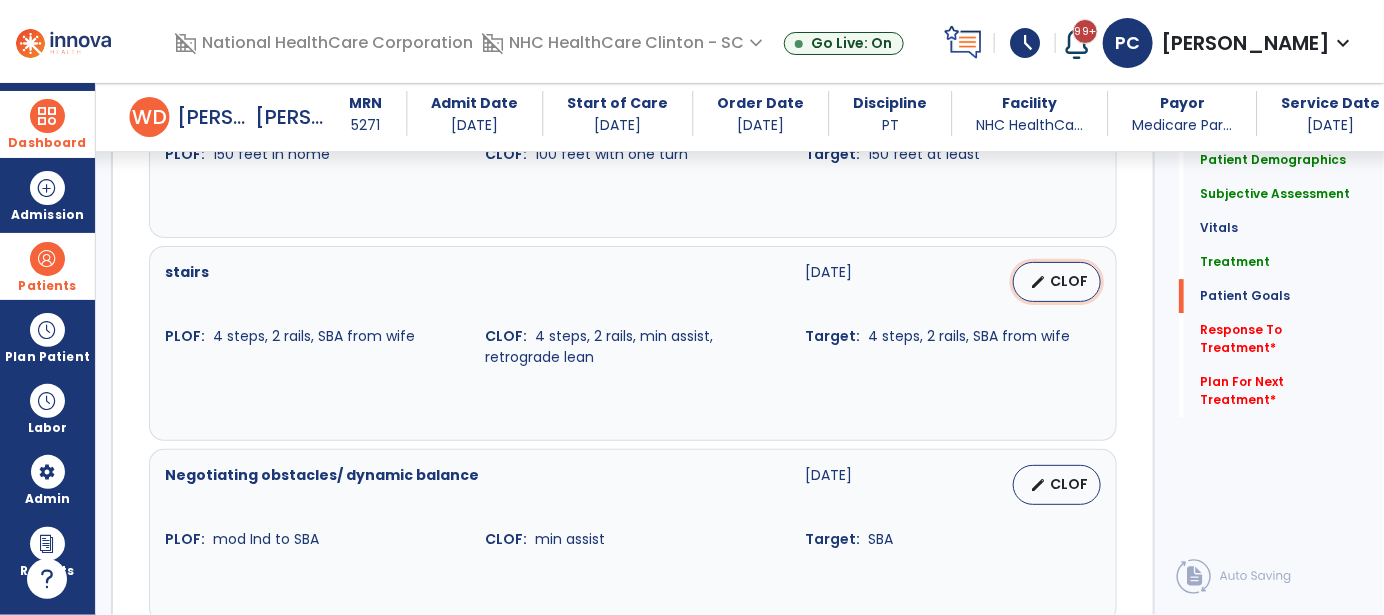 click on "edit   CLOF" at bounding box center [1057, 282] 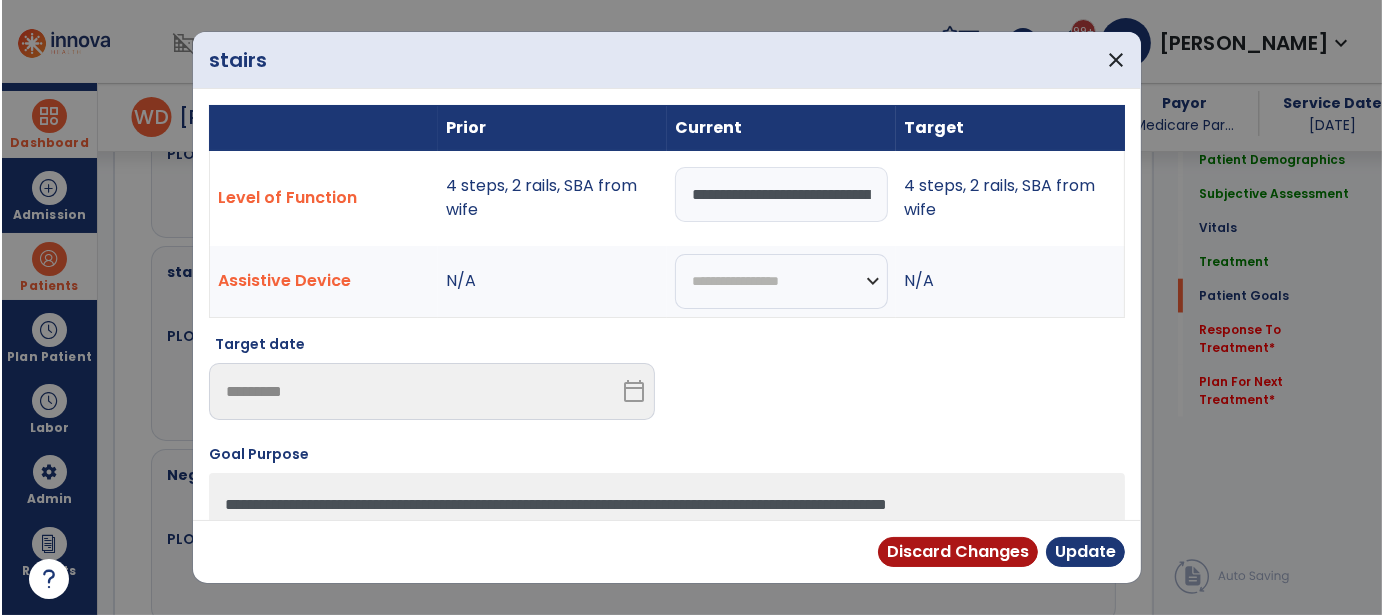 scroll, scrollTop: 2201, scrollLeft: 0, axis: vertical 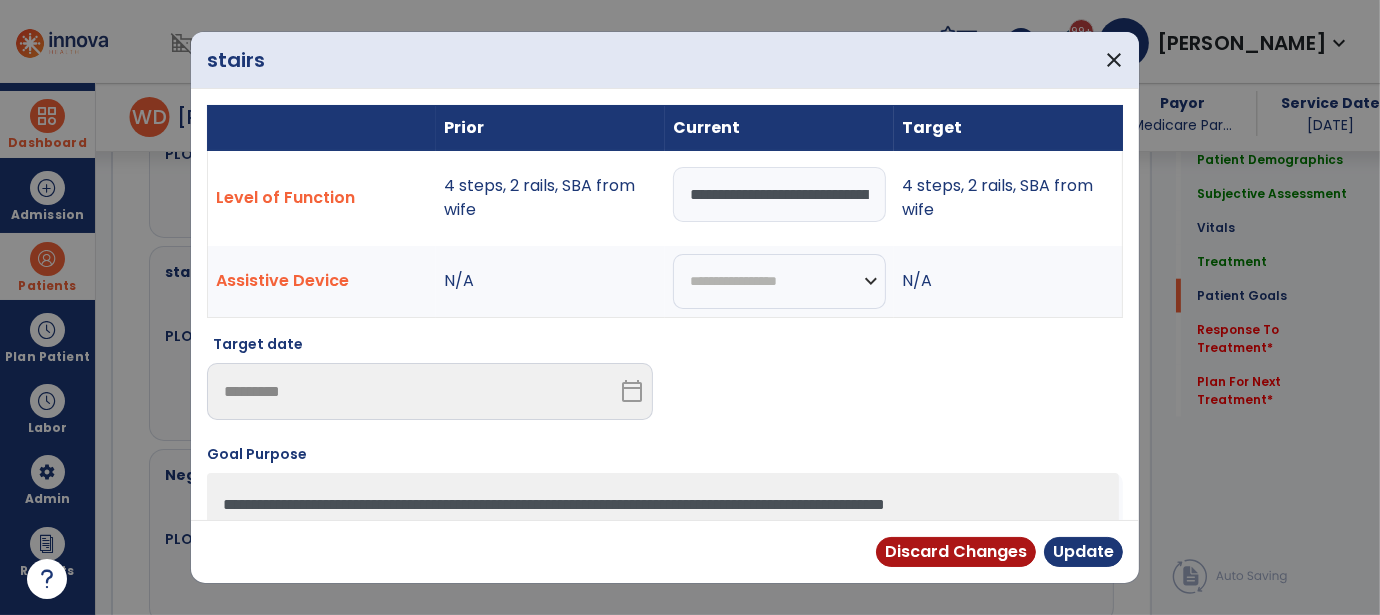click on "**********" at bounding box center (779, 194) 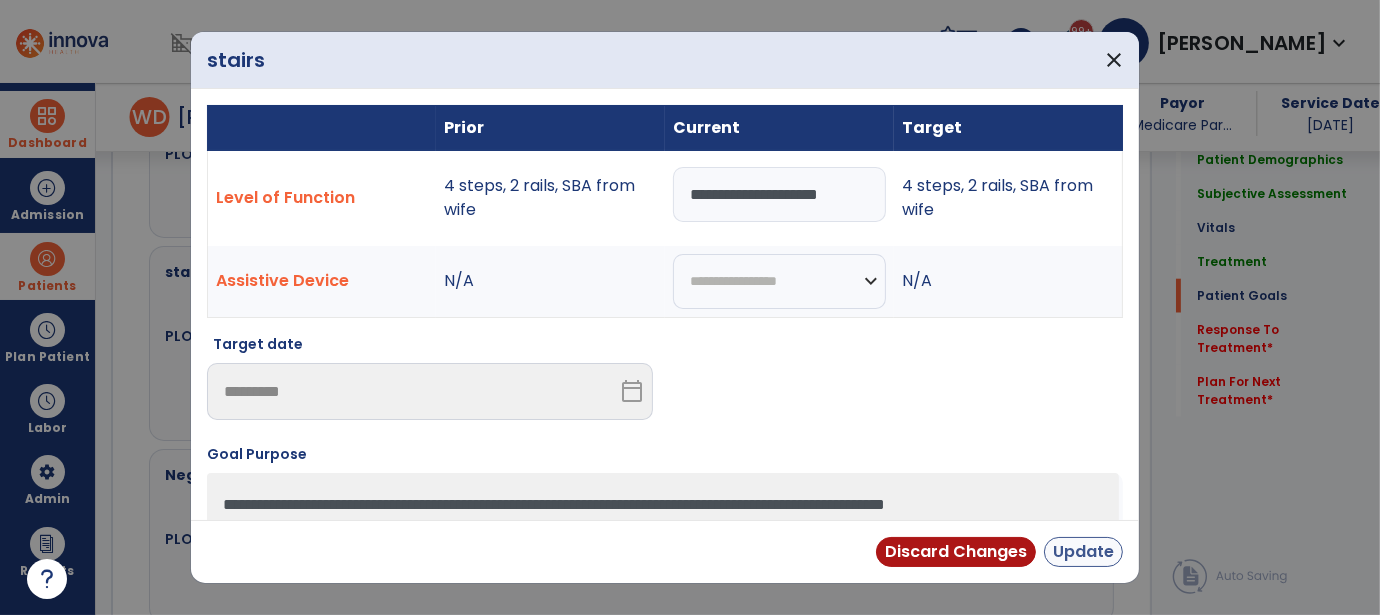 type on "**********" 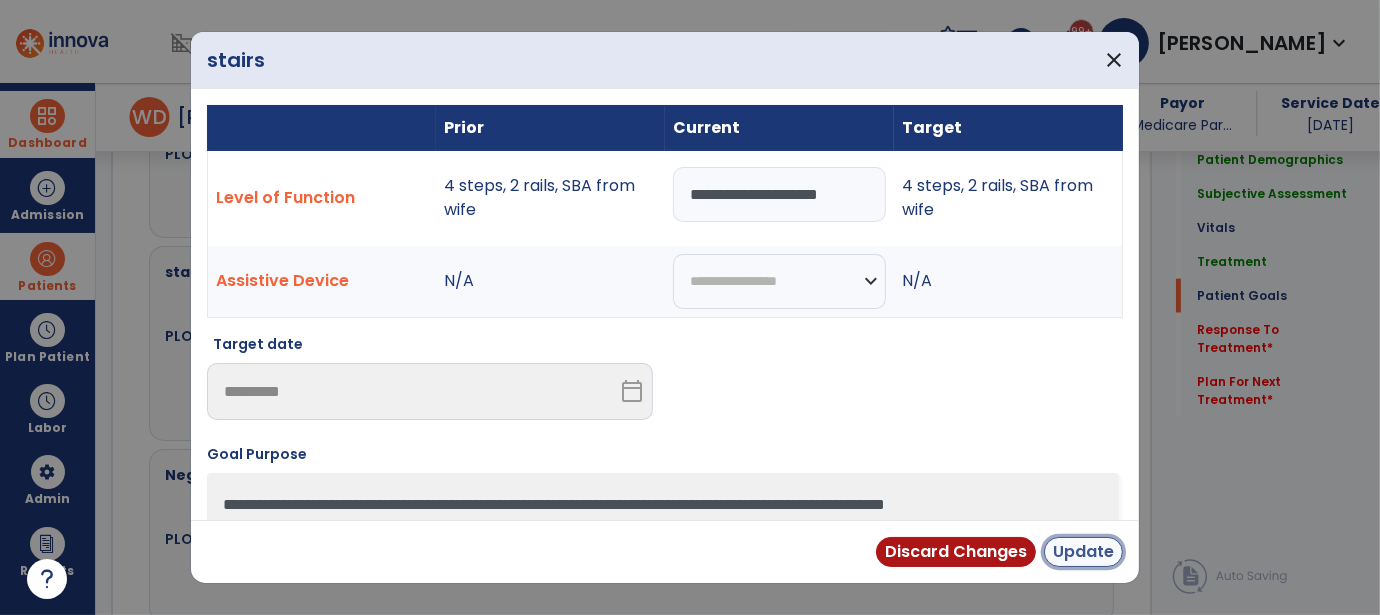 click on "Update" at bounding box center [1083, 552] 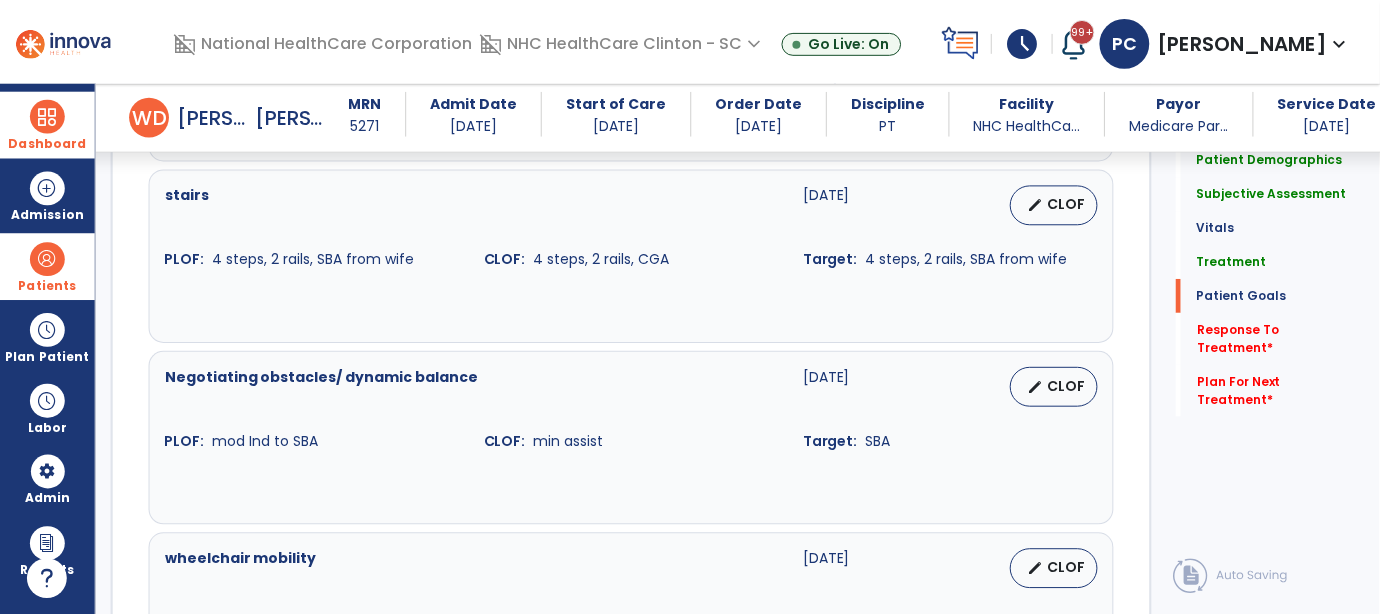 scroll, scrollTop: 2401, scrollLeft: 0, axis: vertical 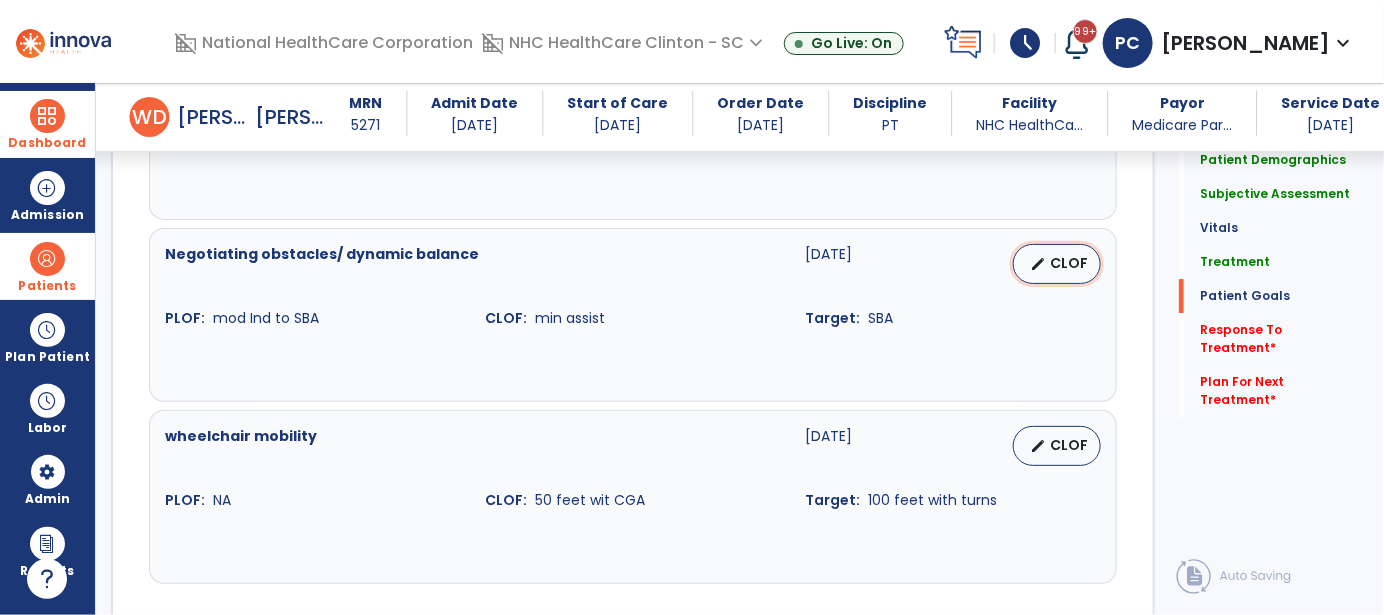 click on "CLOF" at bounding box center [1069, 263] 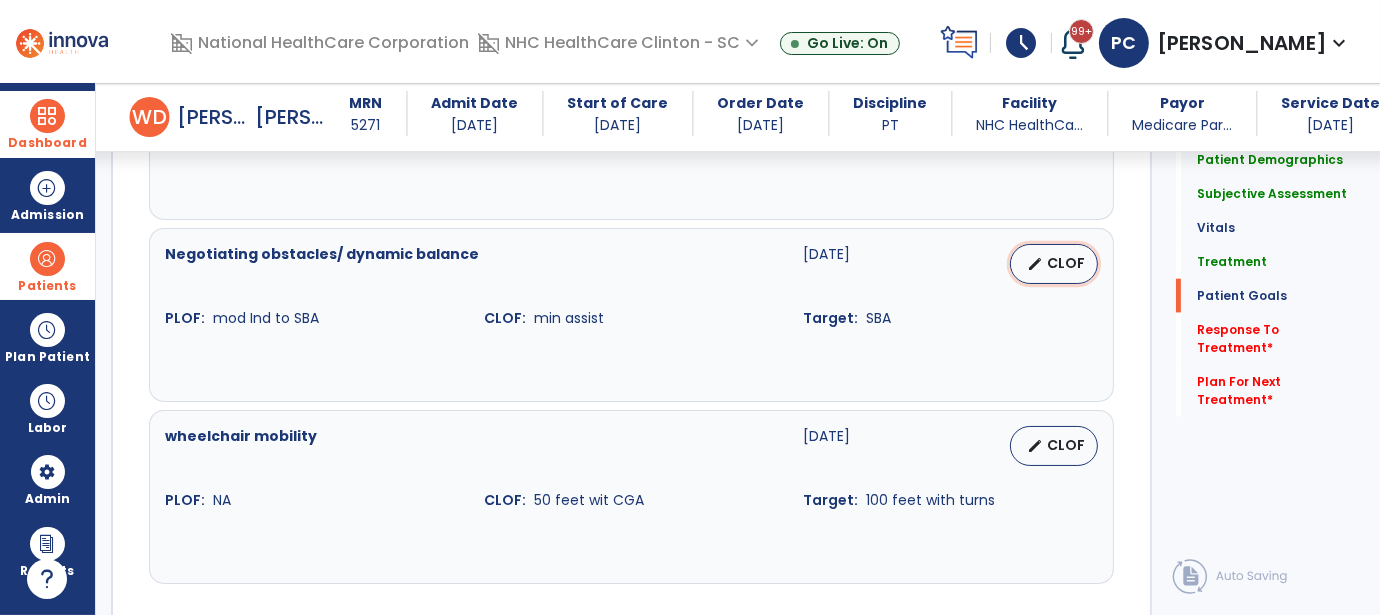 select on "**********" 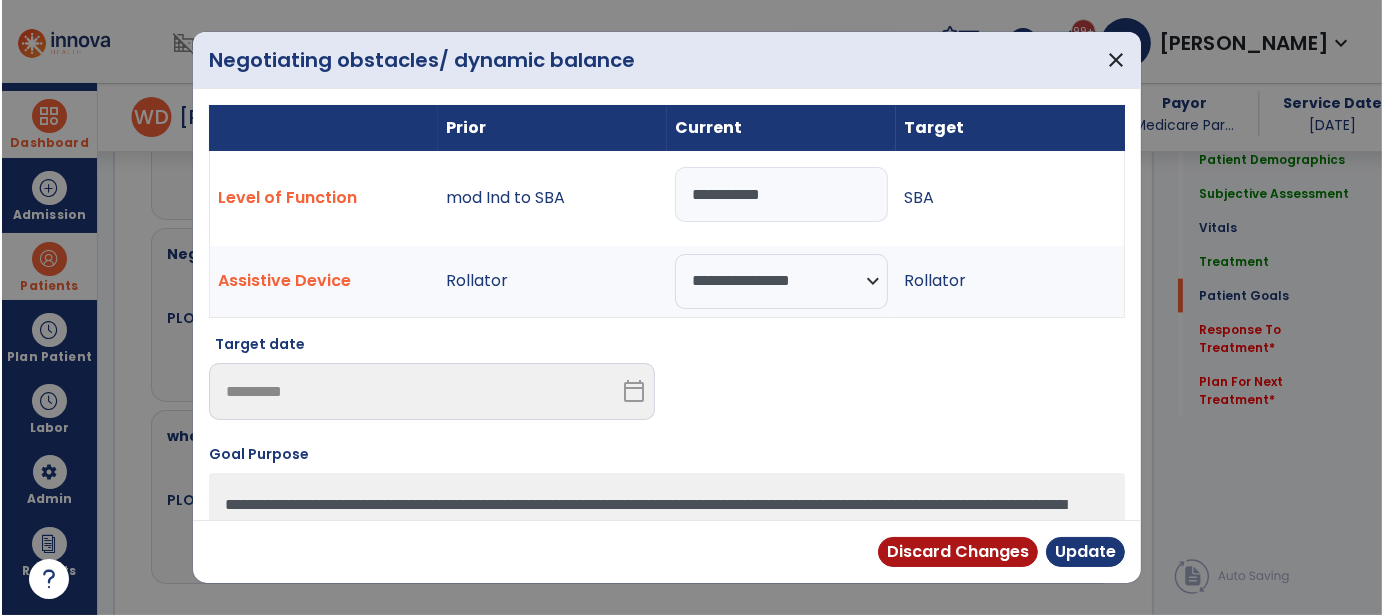 scroll, scrollTop: 2401, scrollLeft: 0, axis: vertical 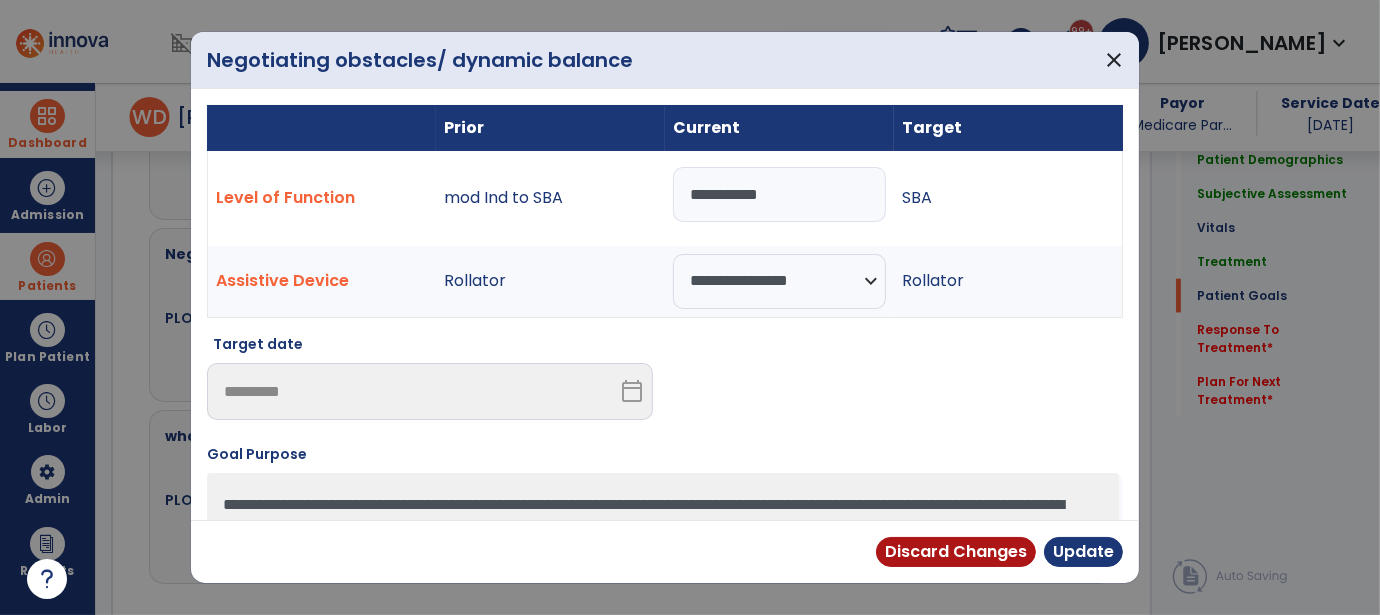 drag, startPoint x: 796, startPoint y: 203, endPoint x: 680, endPoint y: 207, distance: 116.06895 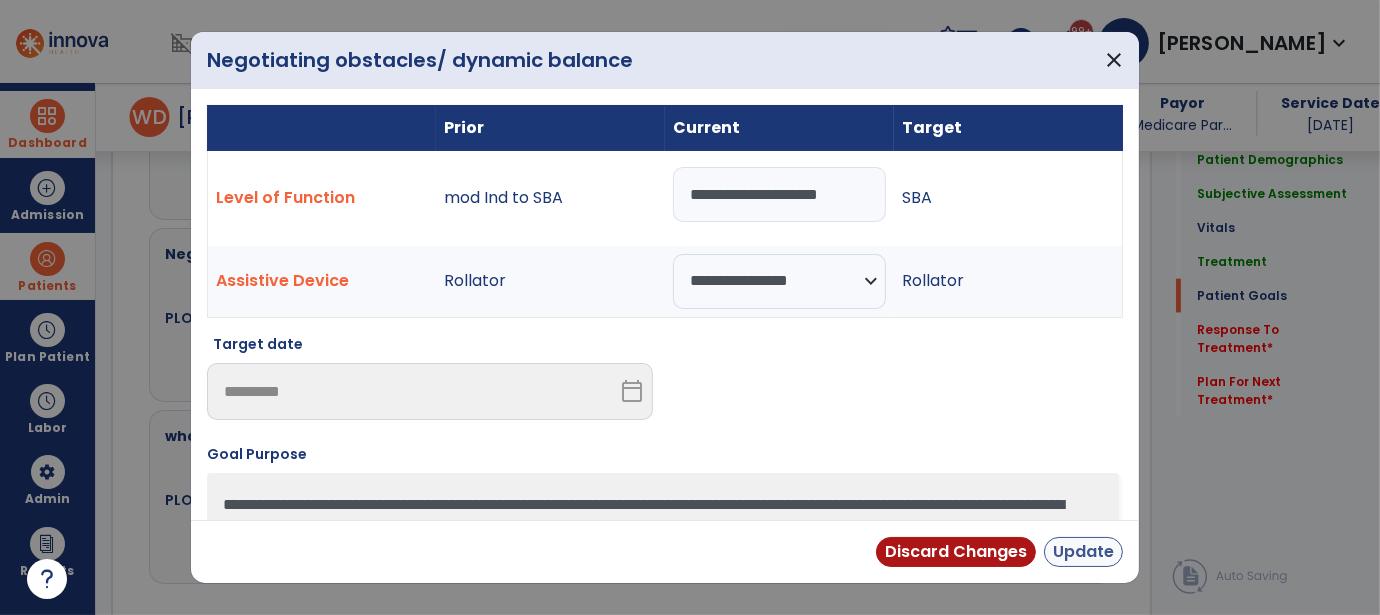 type on "**********" 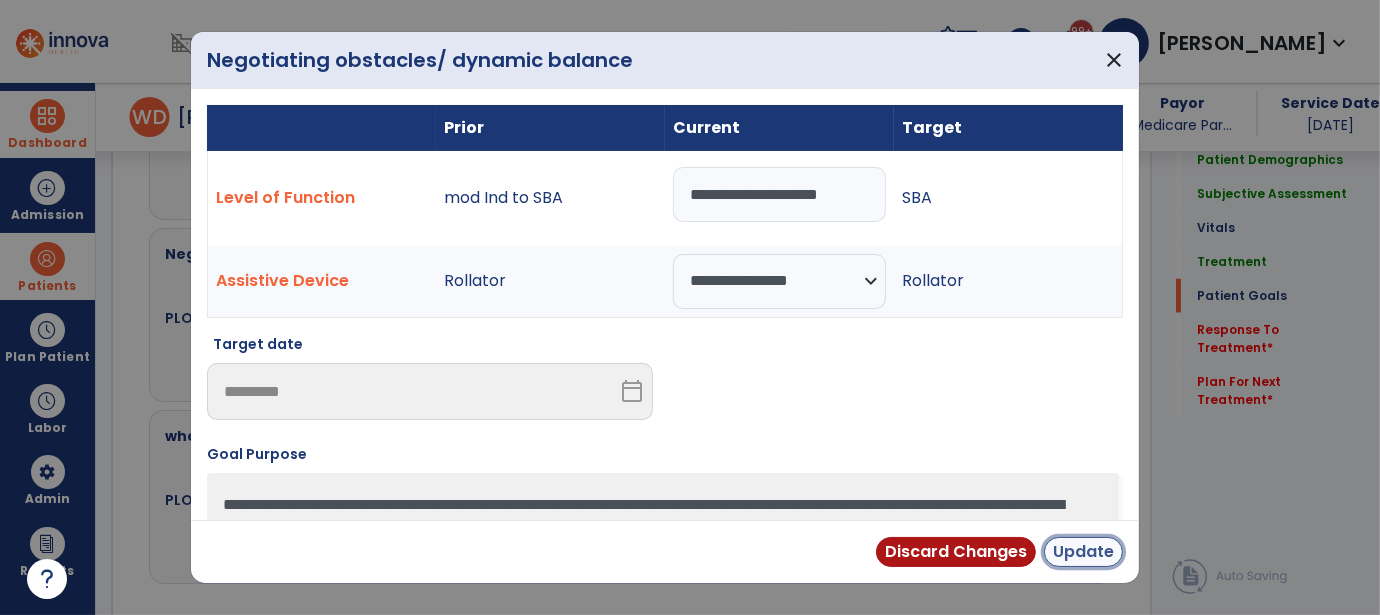 click on "Update" at bounding box center [1083, 552] 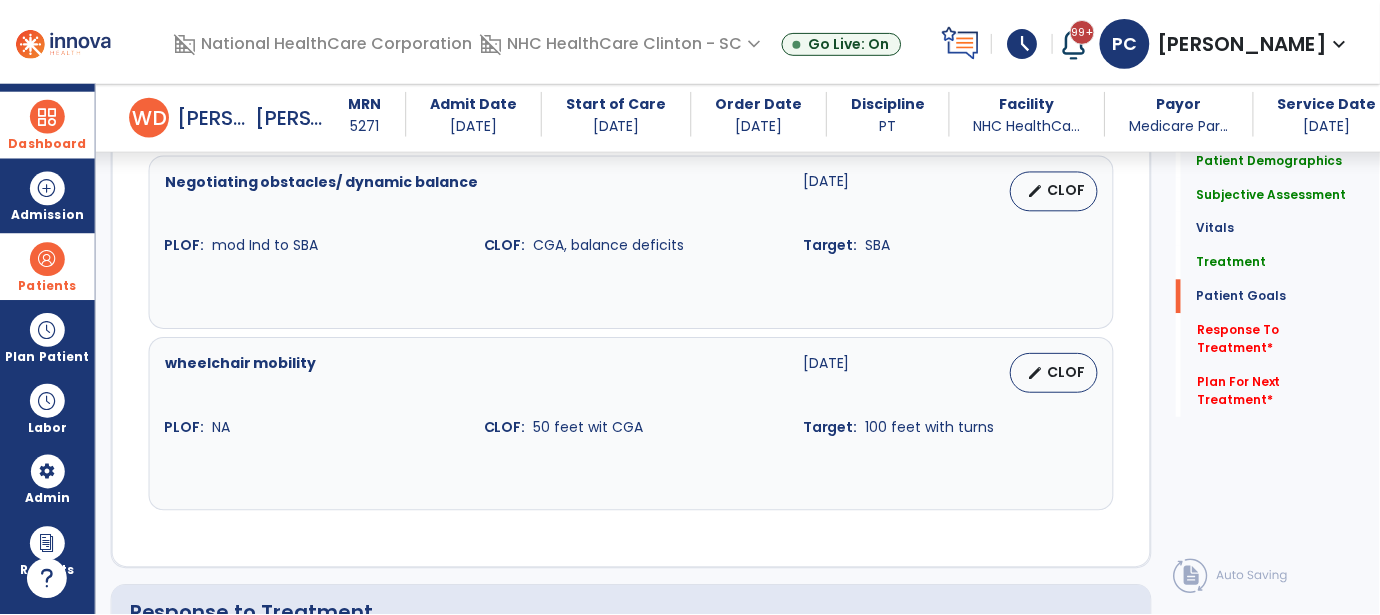 scroll, scrollTop: 2601, scrollLeft: 0, axis: vertical 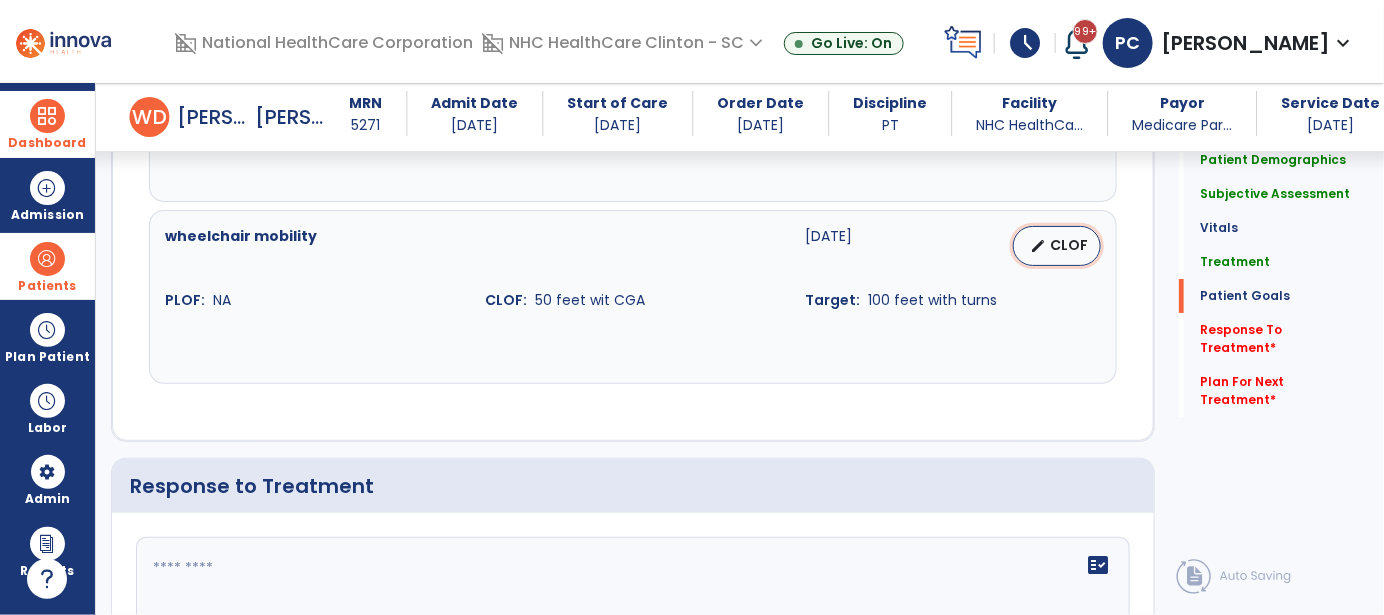 click on "CLOF" at bounding box center [1069, 245] 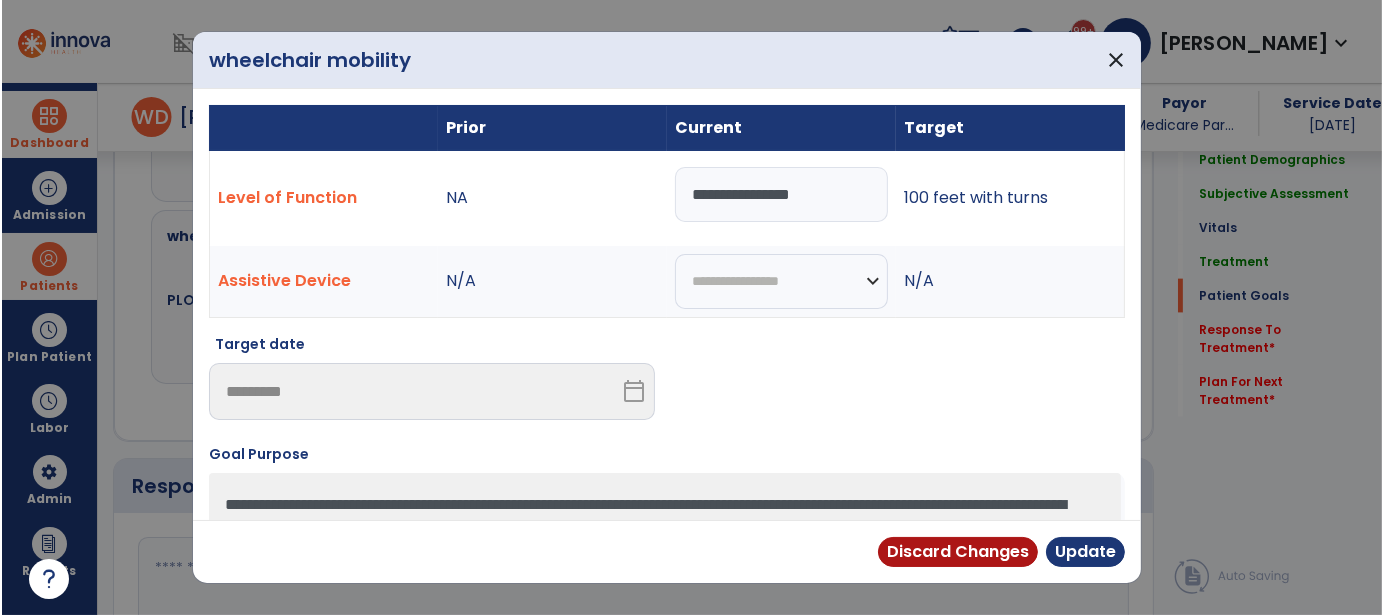 scroll, scrollTop: 2601, scrollLeft: 0, axis: vertical 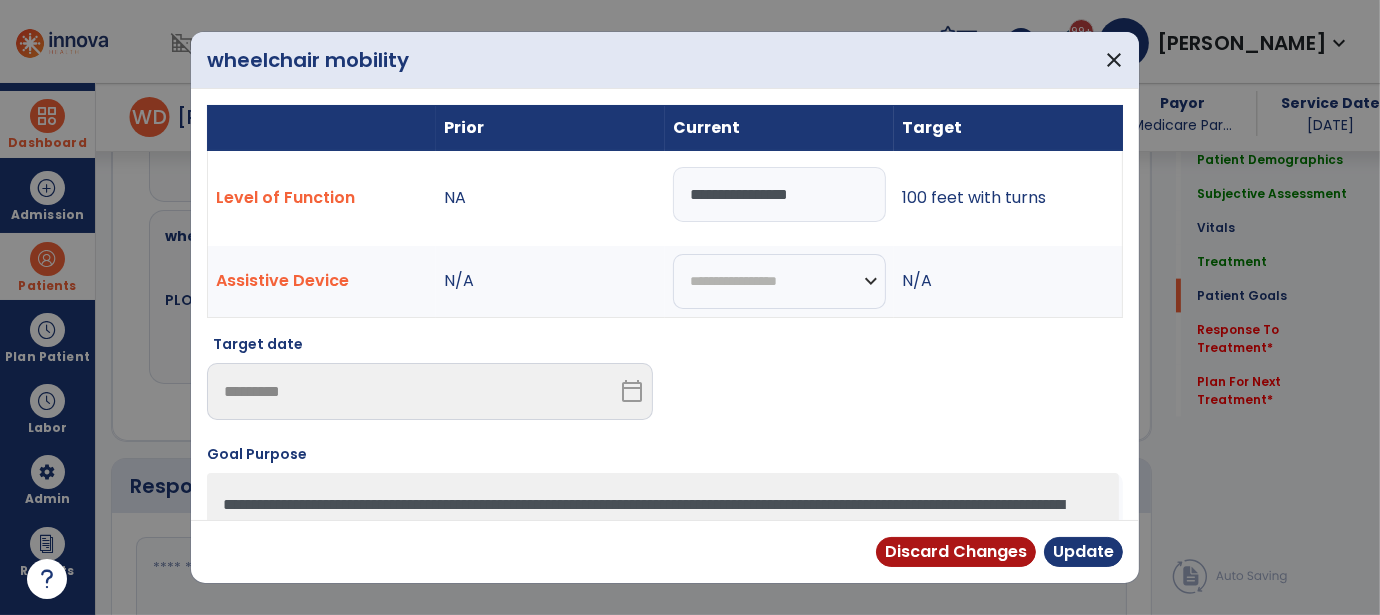 drag, startPoint x: 830, startPoint y: 199, endPoint x: 404, endPoint y: 201, distance: 426.0047 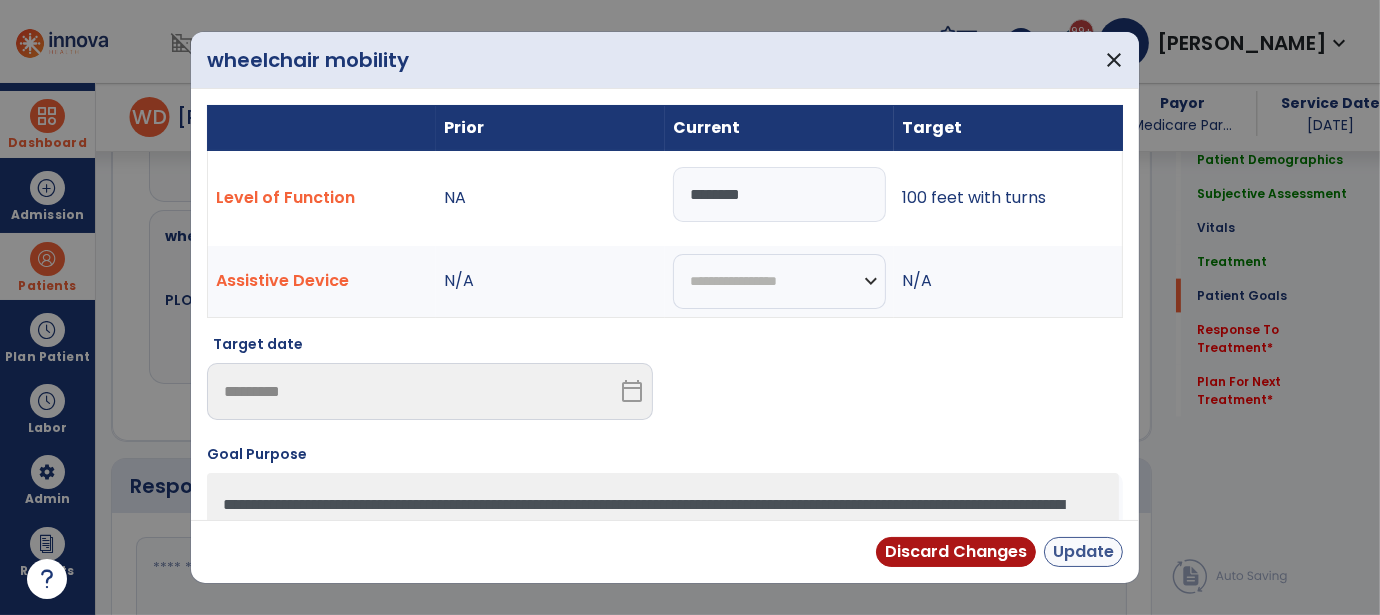 type on "*******" 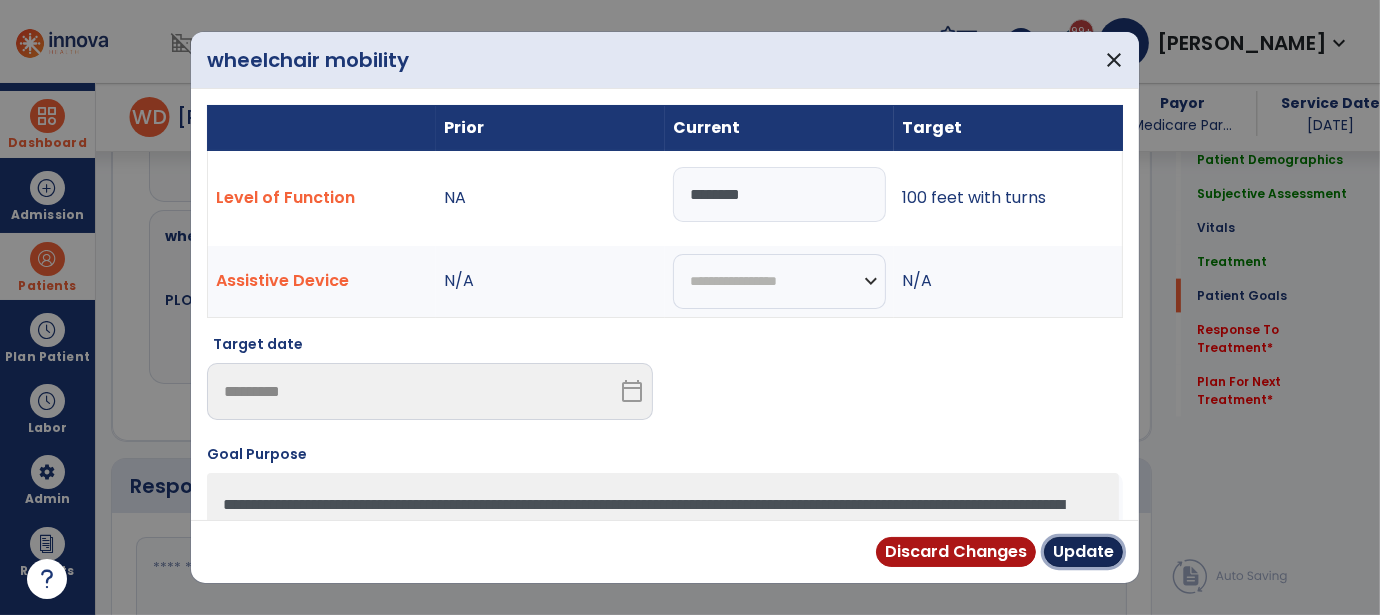 click on "Update" at bounding box center (1083, 552) 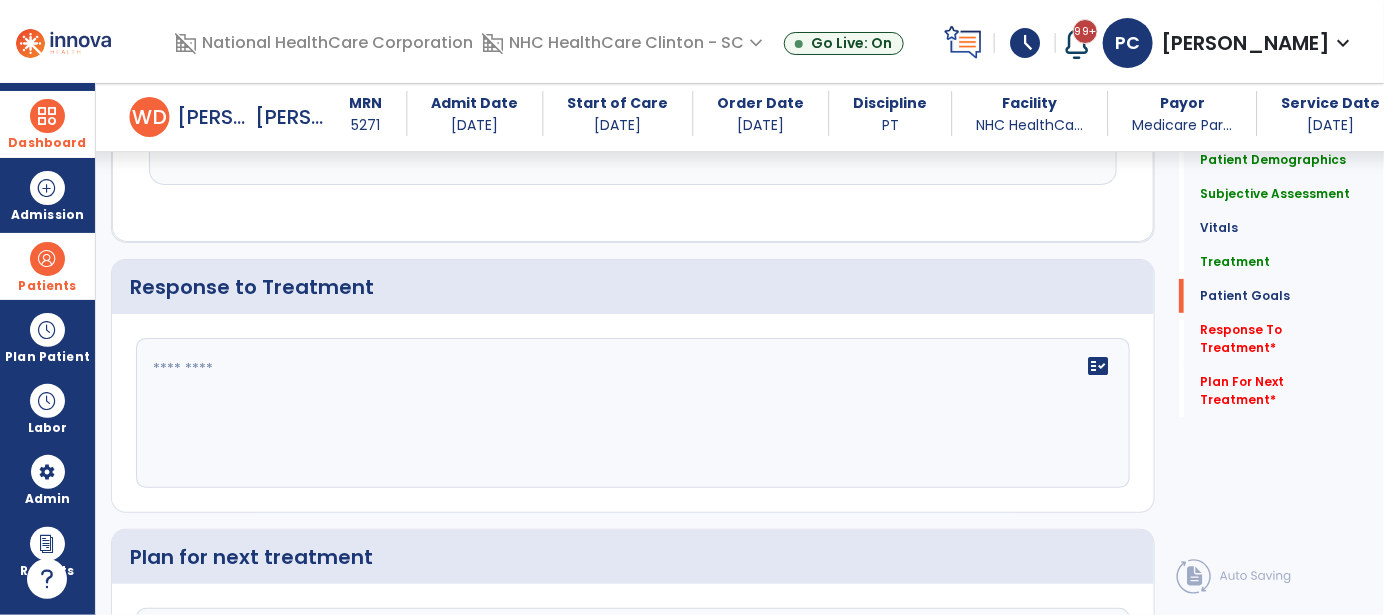 scroll, scrollTop: 2801, scrollLeft: 0, axis: vertical 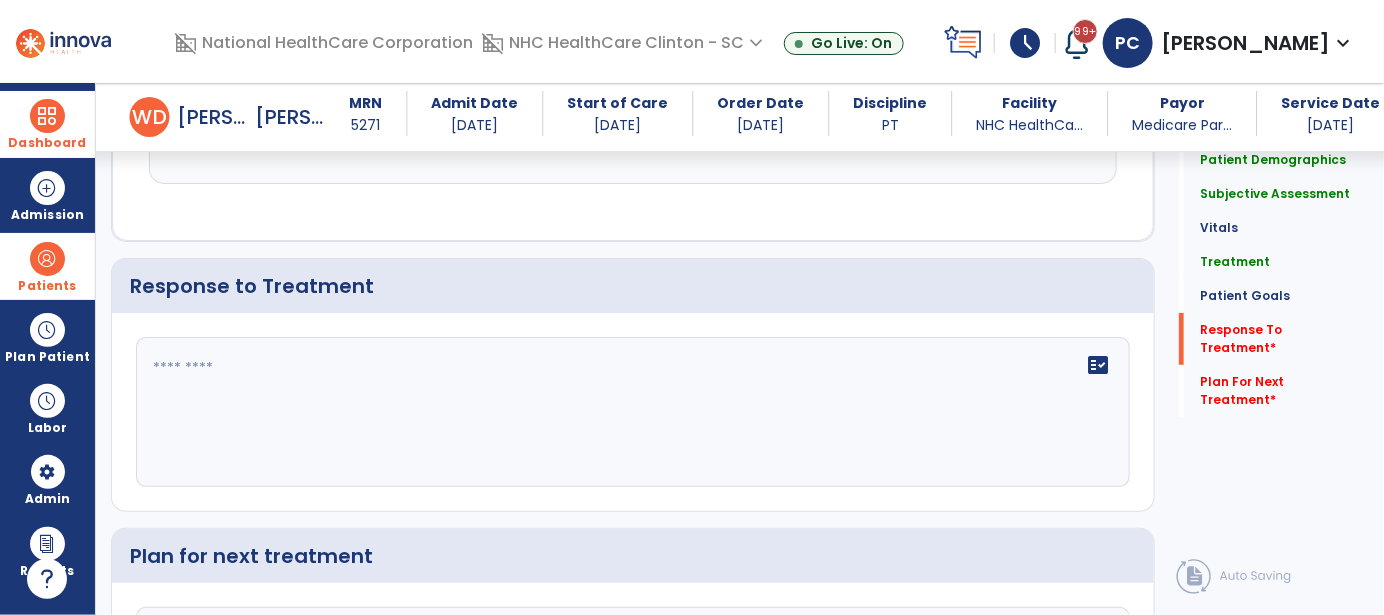 click on "fact_check" 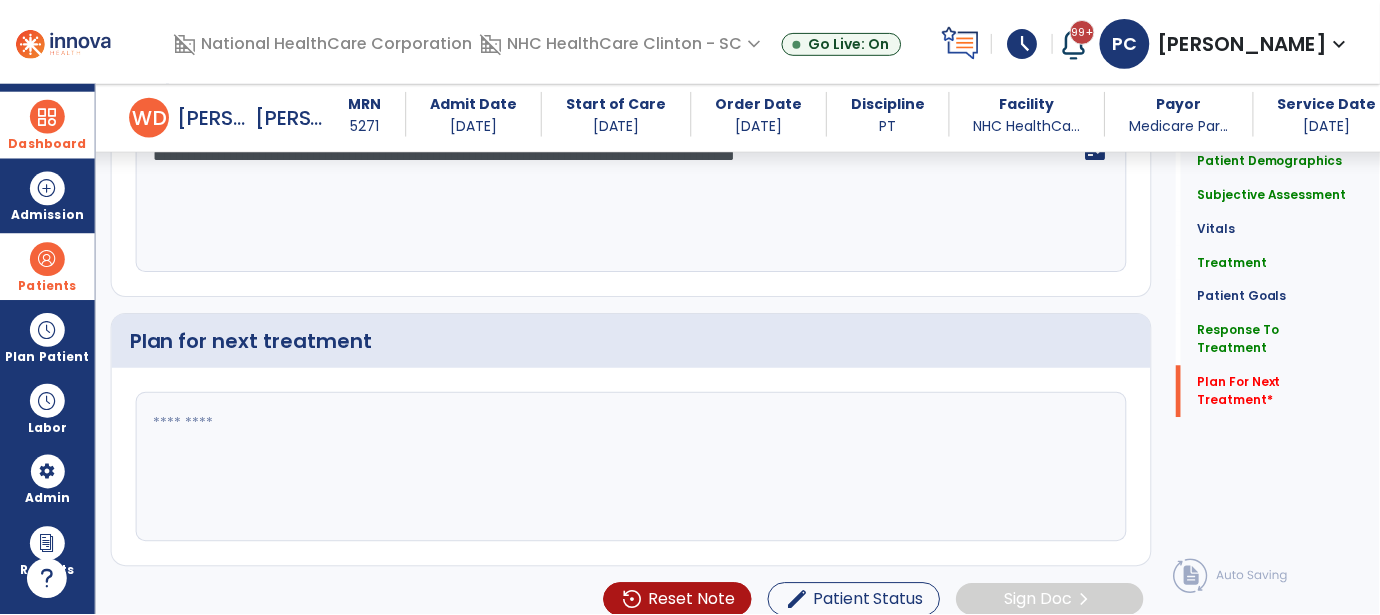 scroll, scrollTop: 3021, scrollLeft: 0, axis: vertical 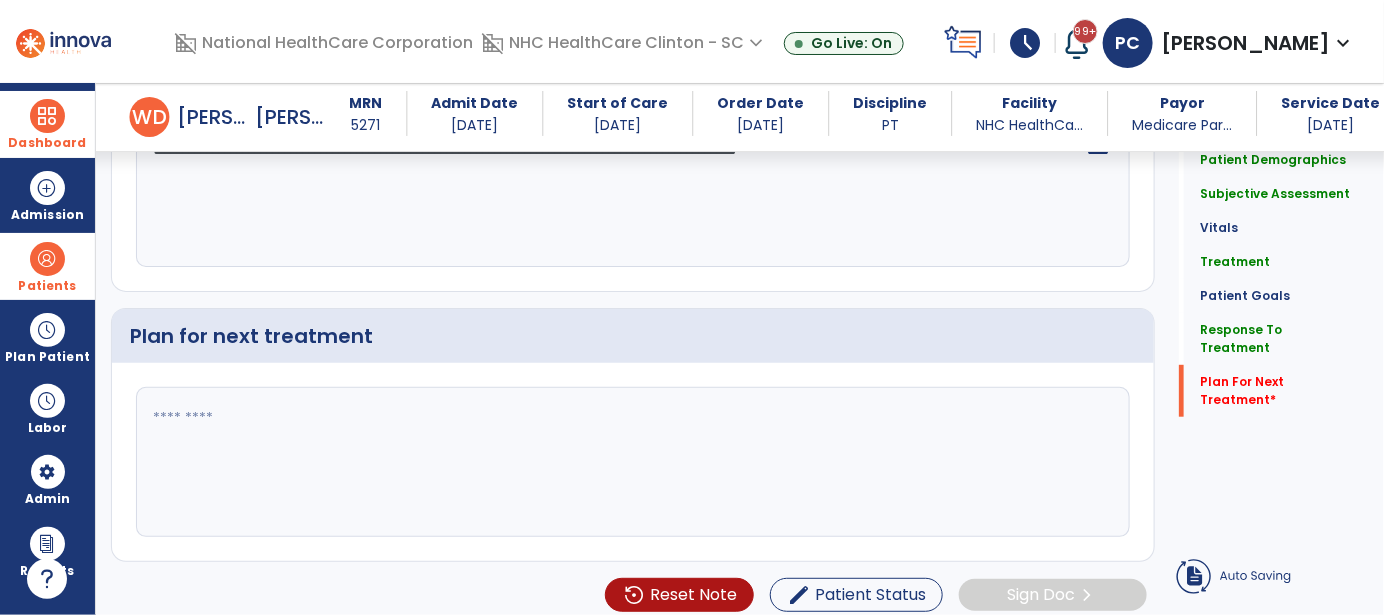 type on "**********" 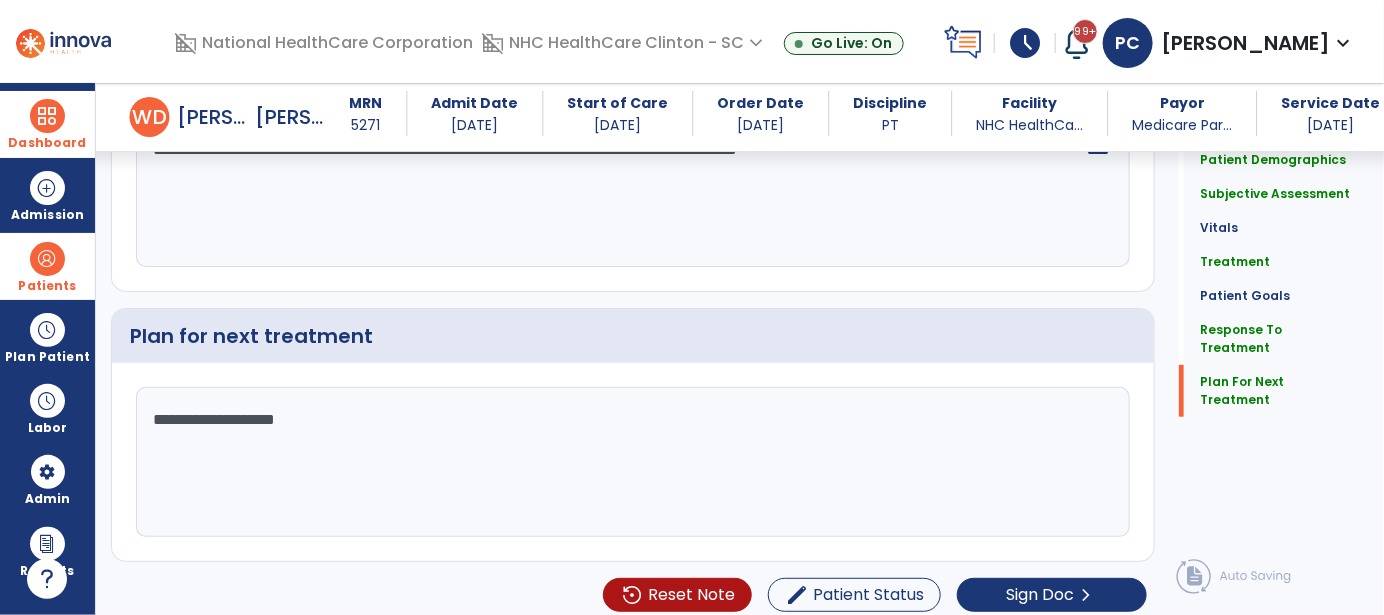 click on "**********" 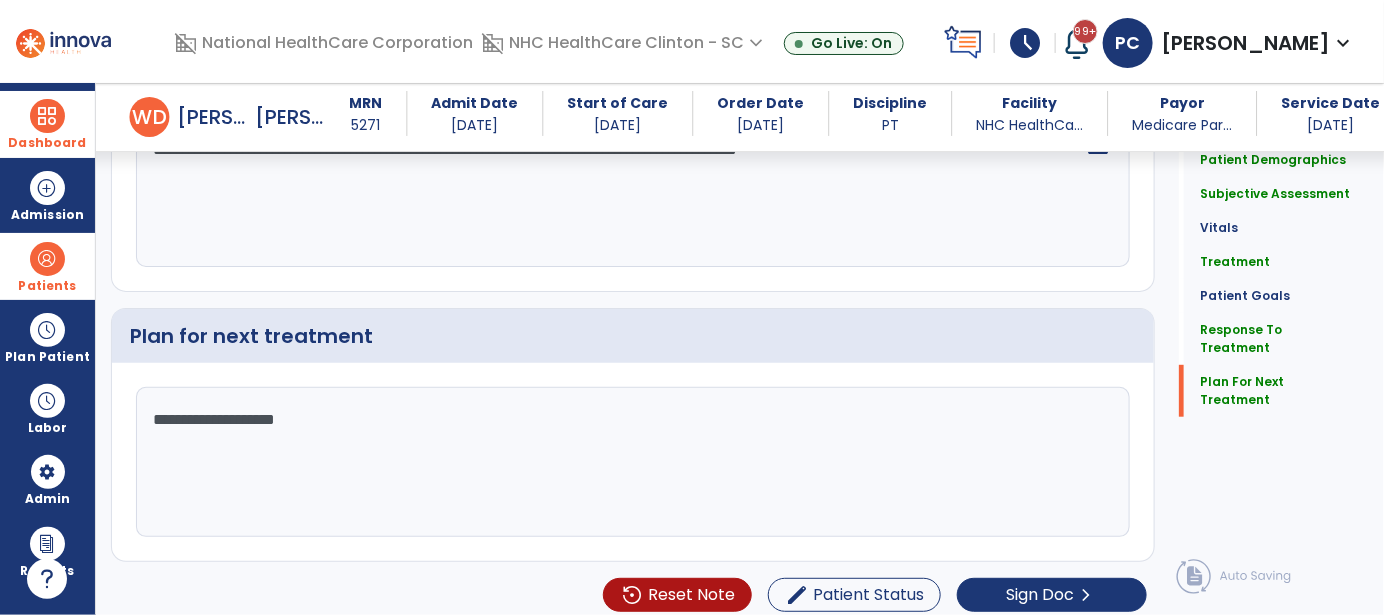 click on "**********" 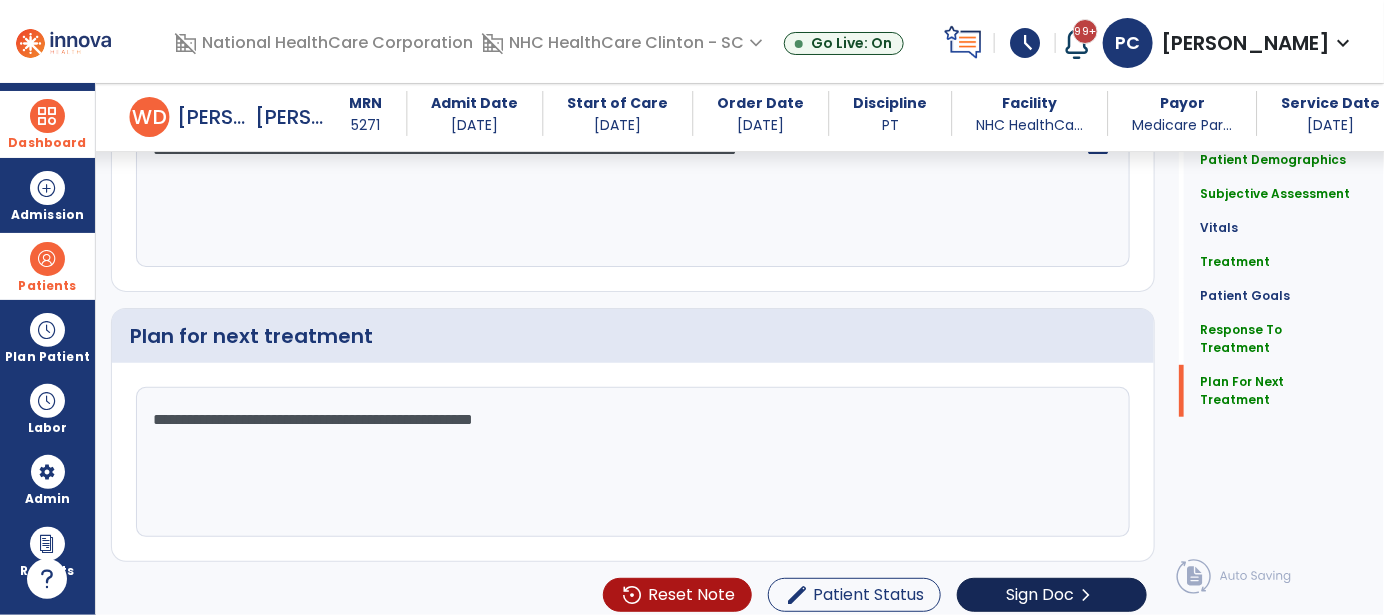 type on "**********" 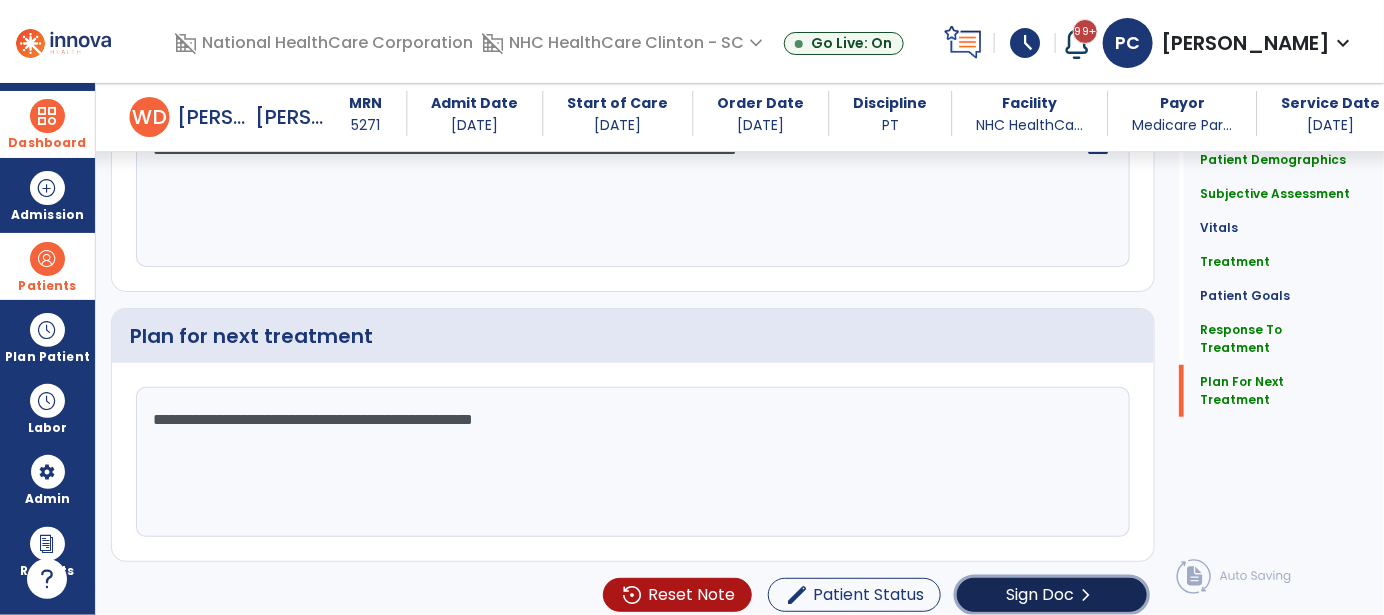 click on "chevron_right" 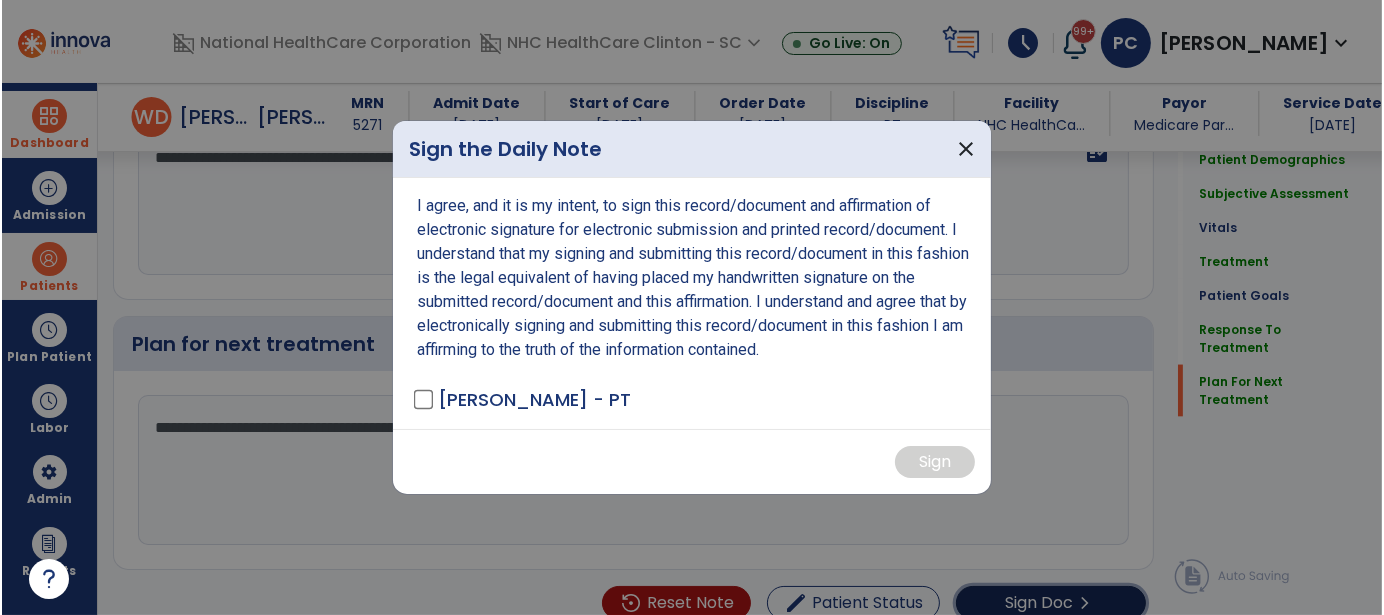 scroll, scrollTop: 3021, scrollLeft: 0, axis: vertical 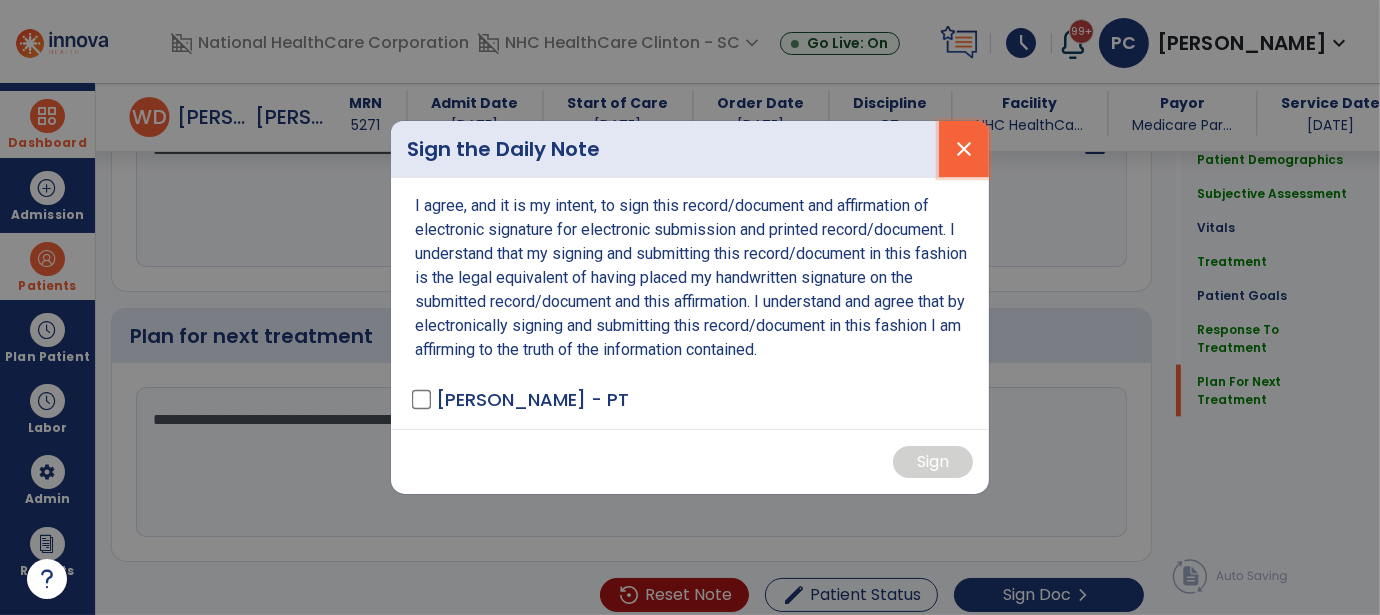 click on "close" at bounding box center (964, 149) 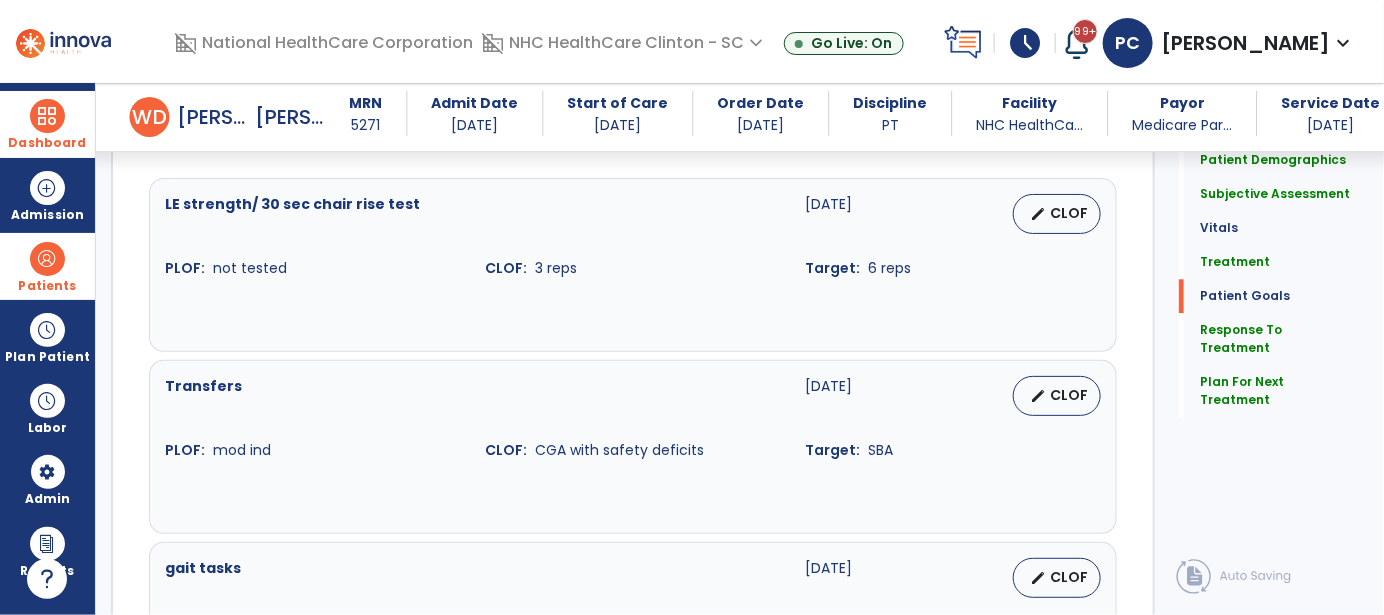 scroll, scrollTop: 1721, scrollLeft: 0, axis: vertical 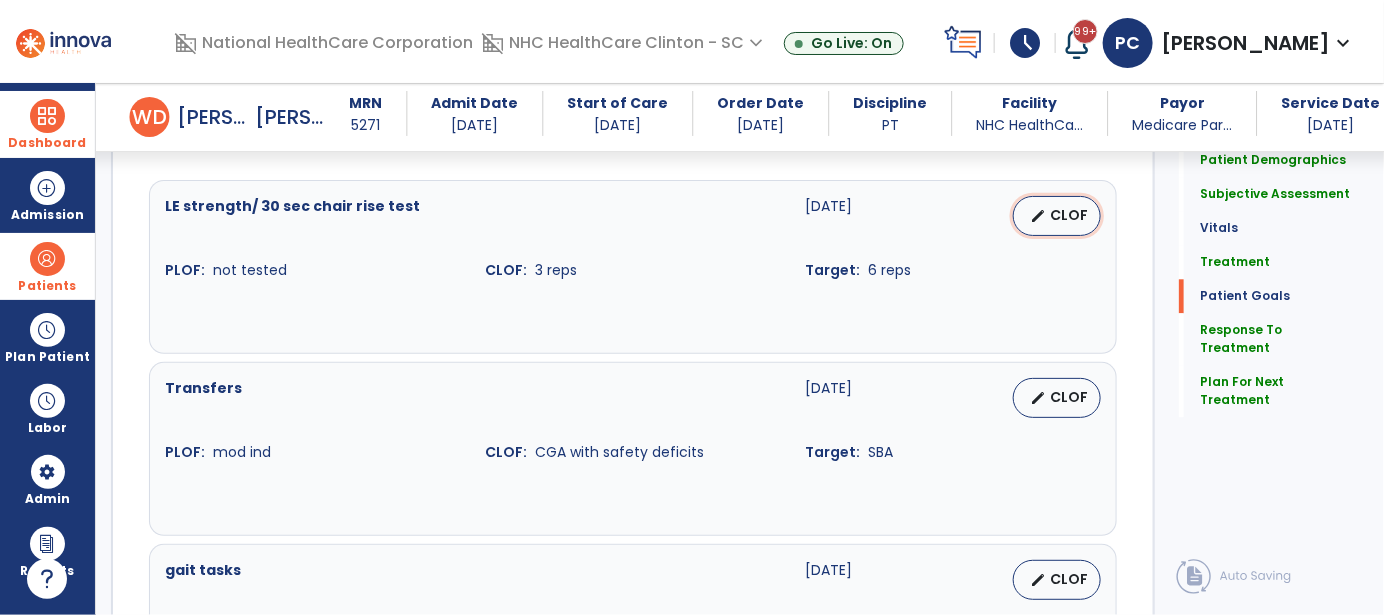 click on "edit   CLOF" at bounding box center (1057, 216) 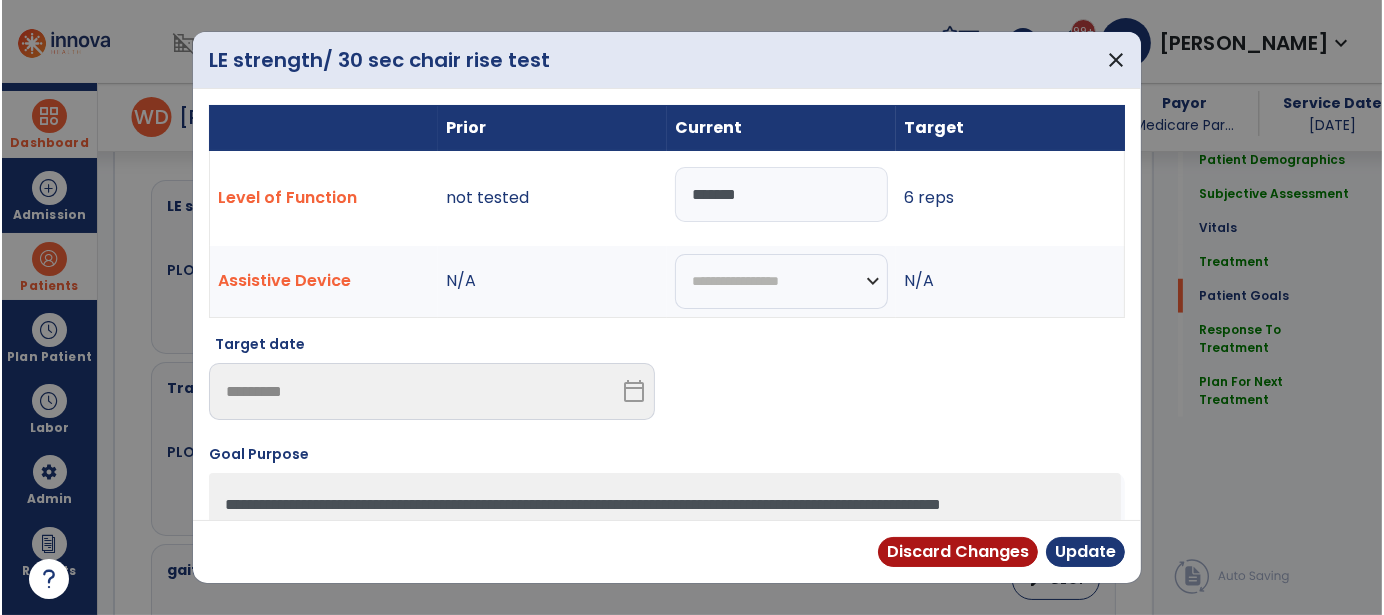 scroll, scrollTop: 1721, scrollLeft: 0, axis: vertical 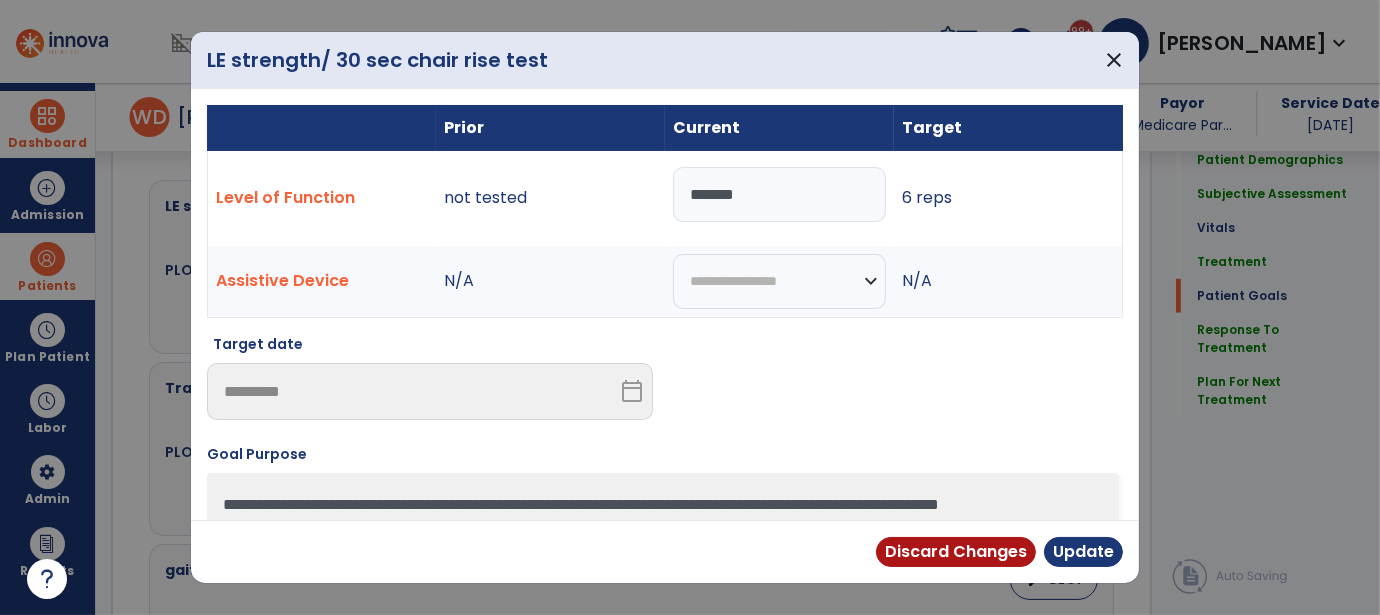 drag, startPoint x: 743, startPoint y: 199, endPoint x: 554, endPoint y: 193, distance: 189.09521 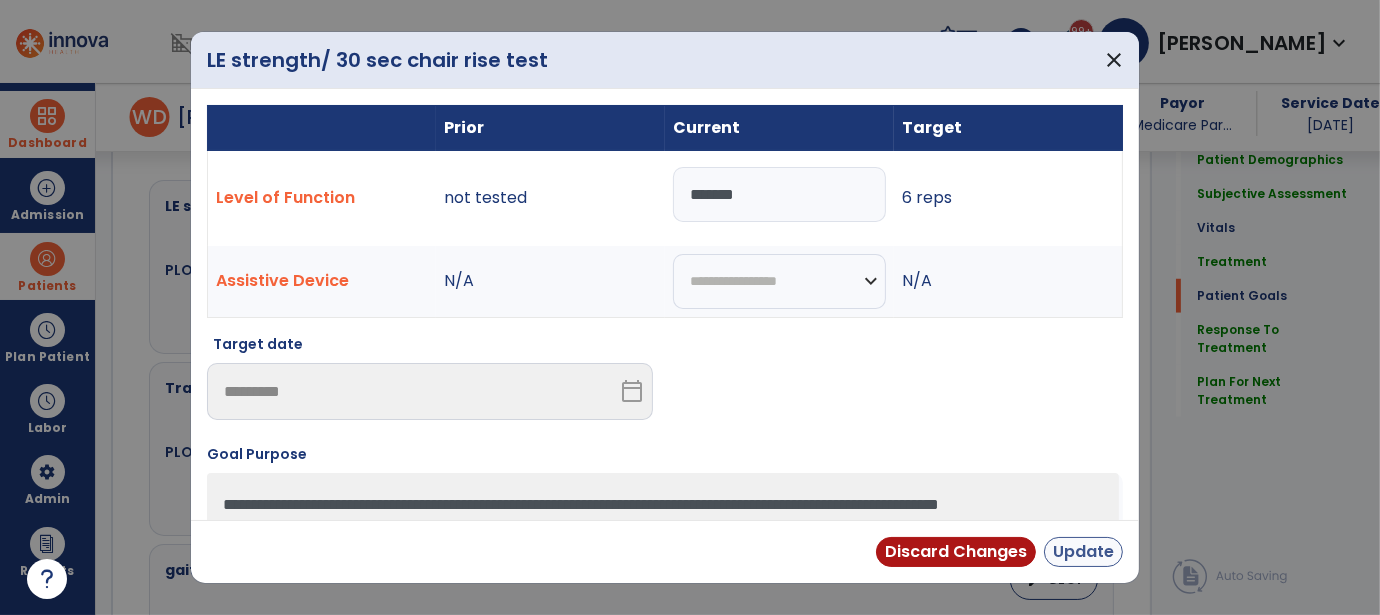 type on "******" 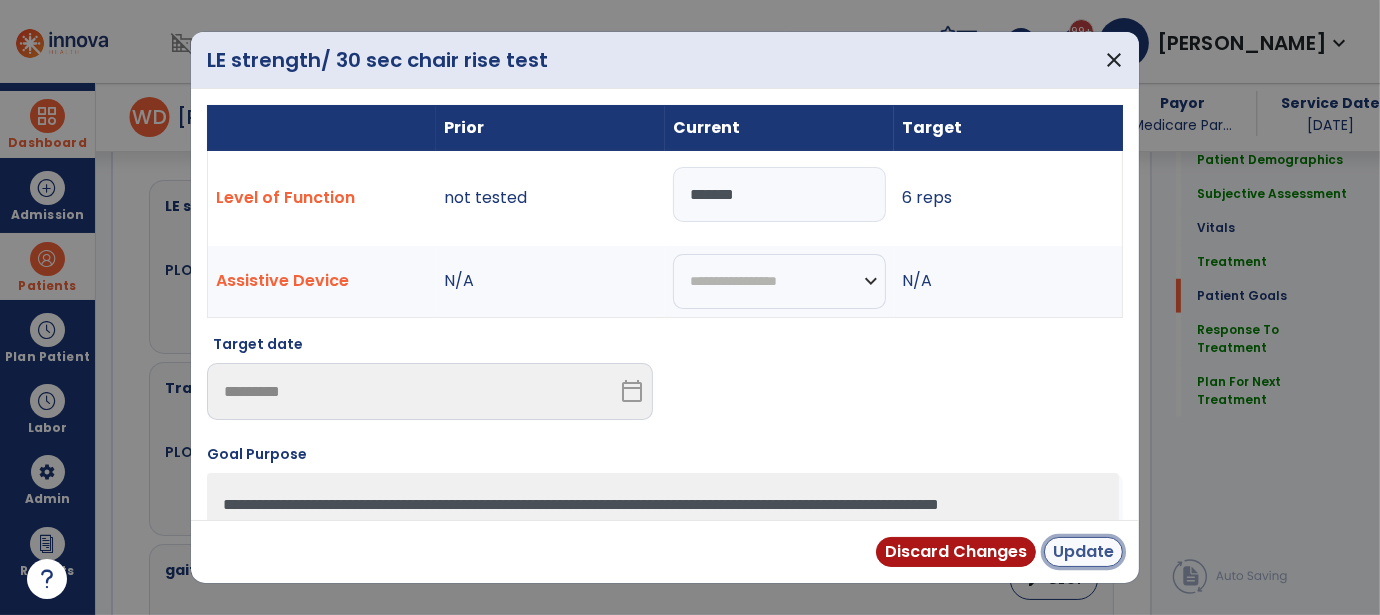 click on "Update" at bounding box center (1083, 552) 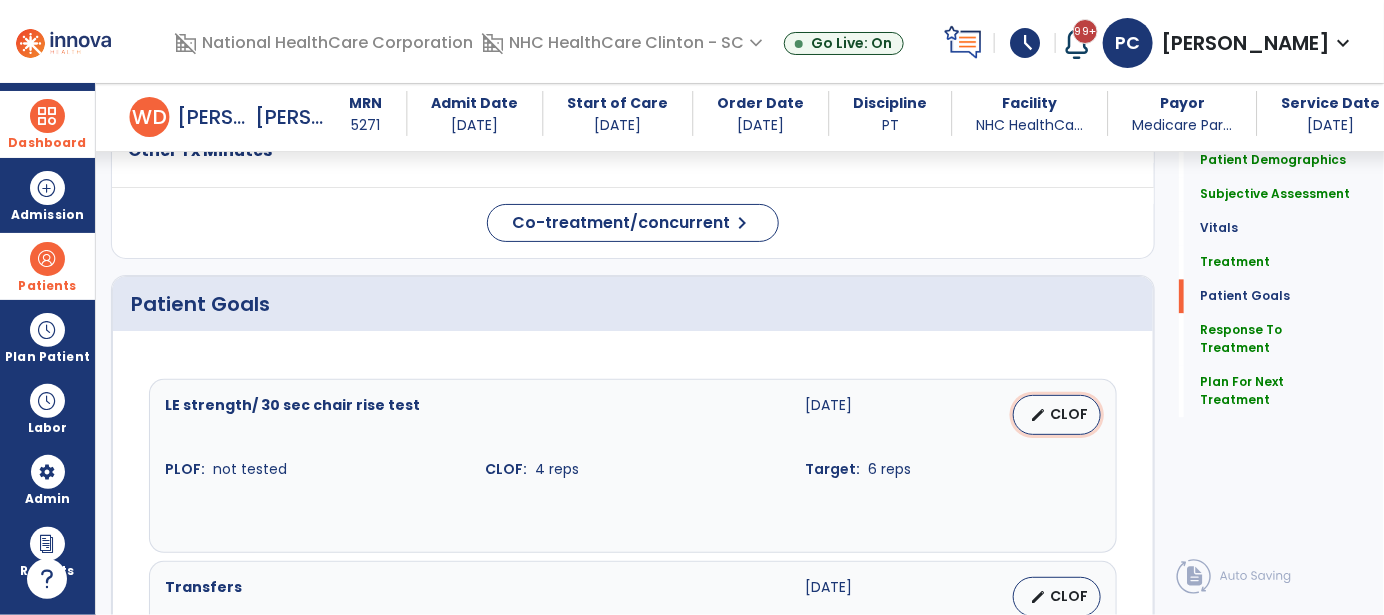 click on "CLOF" at bounding box center (1069, 414) 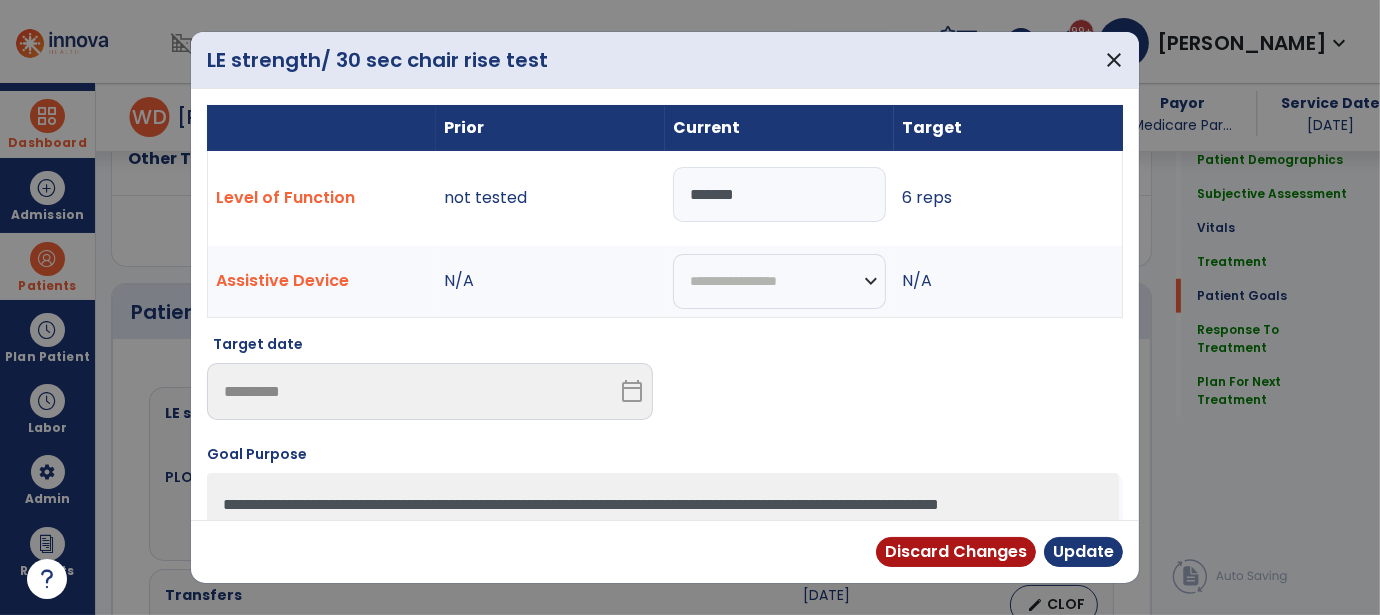 scroll, scrollTop: 1522, scrollLeft: 0, axis: vertical 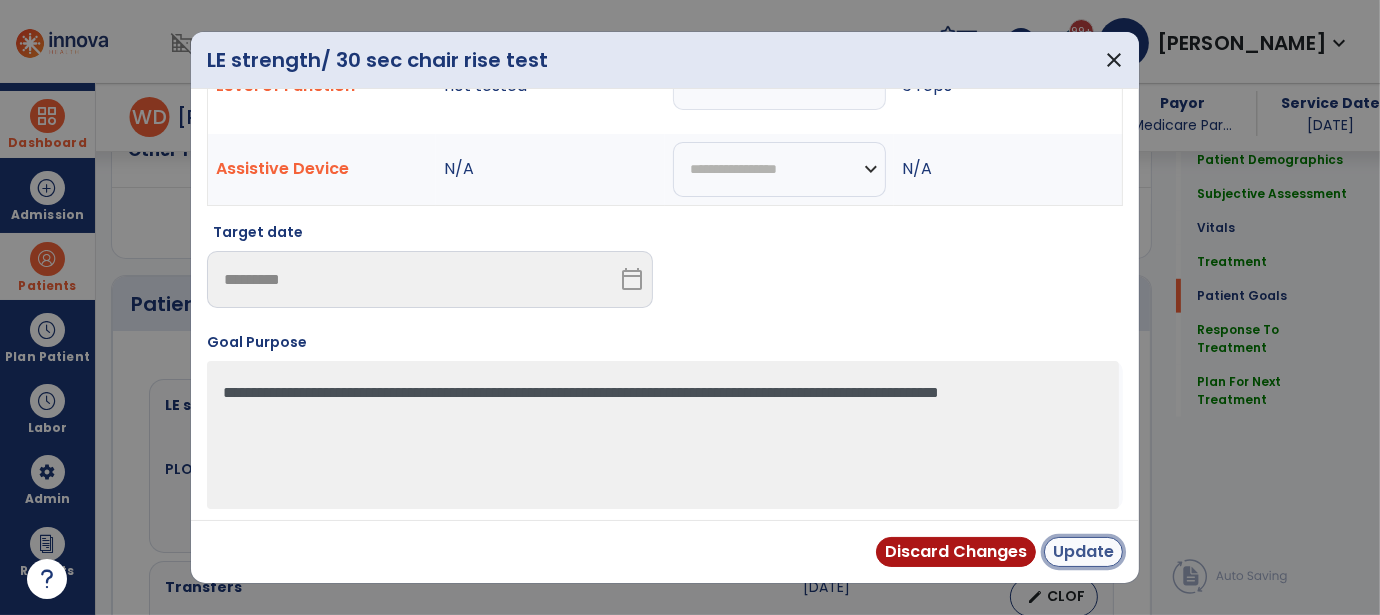click on "Update" at bounding box center (1083, 552) 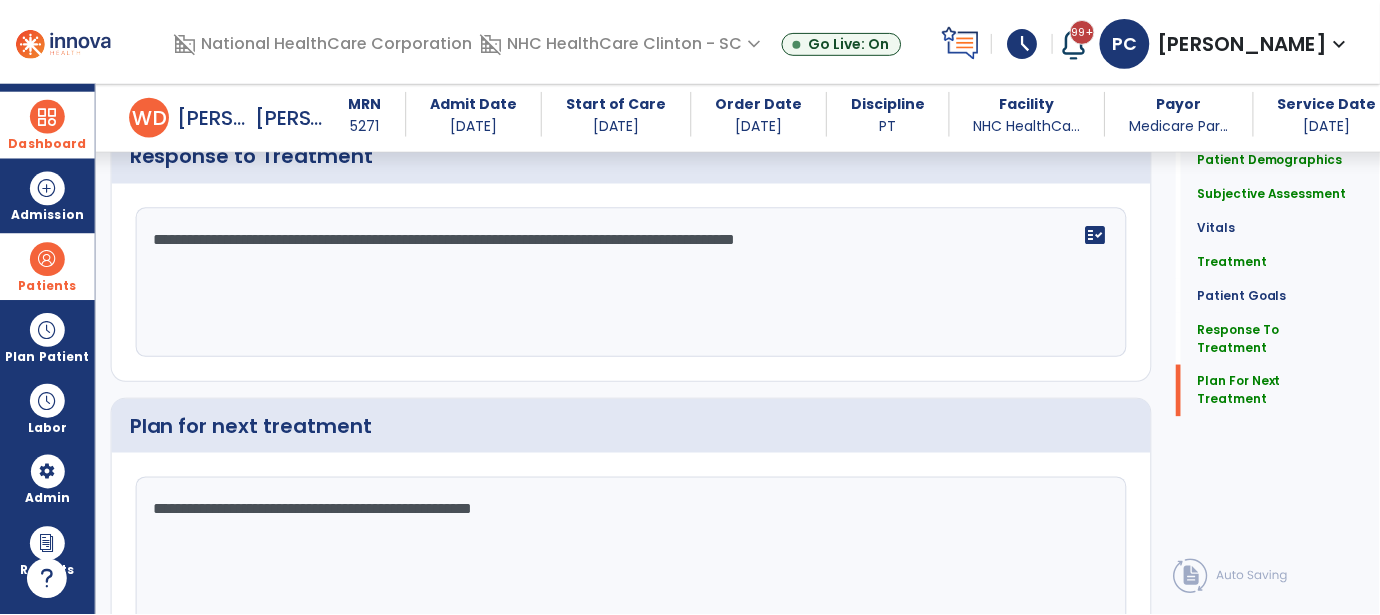 scroll, scrollTop: 3021, scrollLeft: 0, axis: vertical 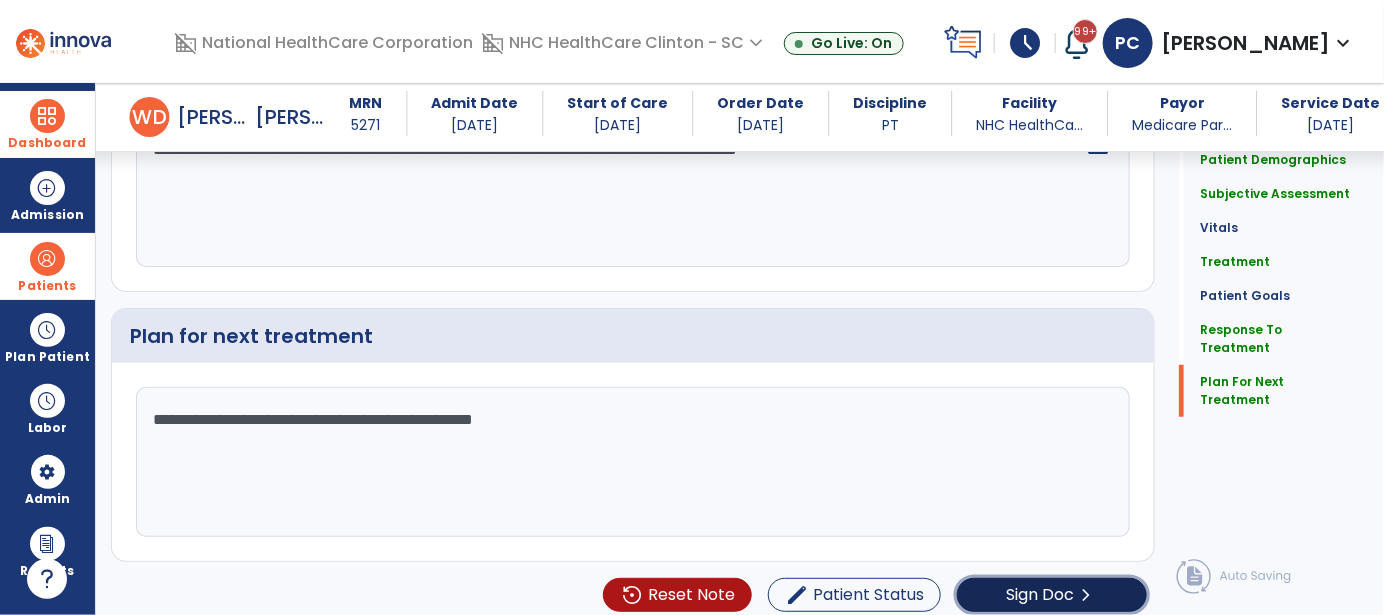 click on "Sign Doc" 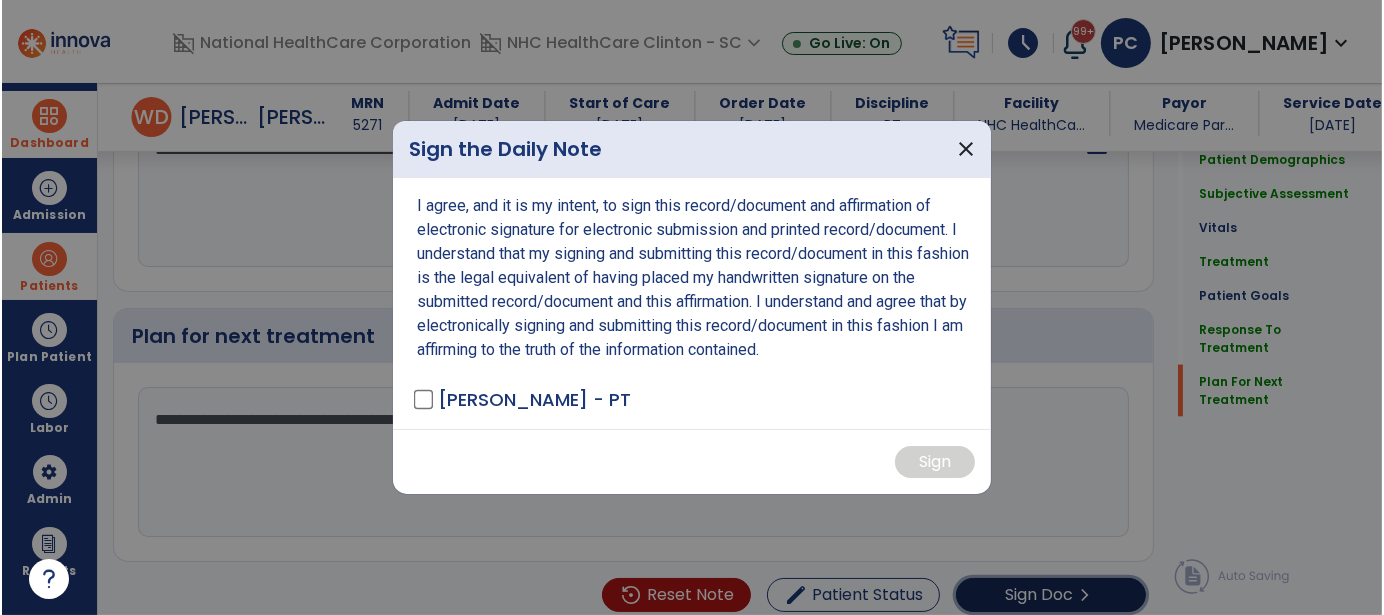 scroll, scrollTop: 3021, scrollLeft: 0, axis: vertical 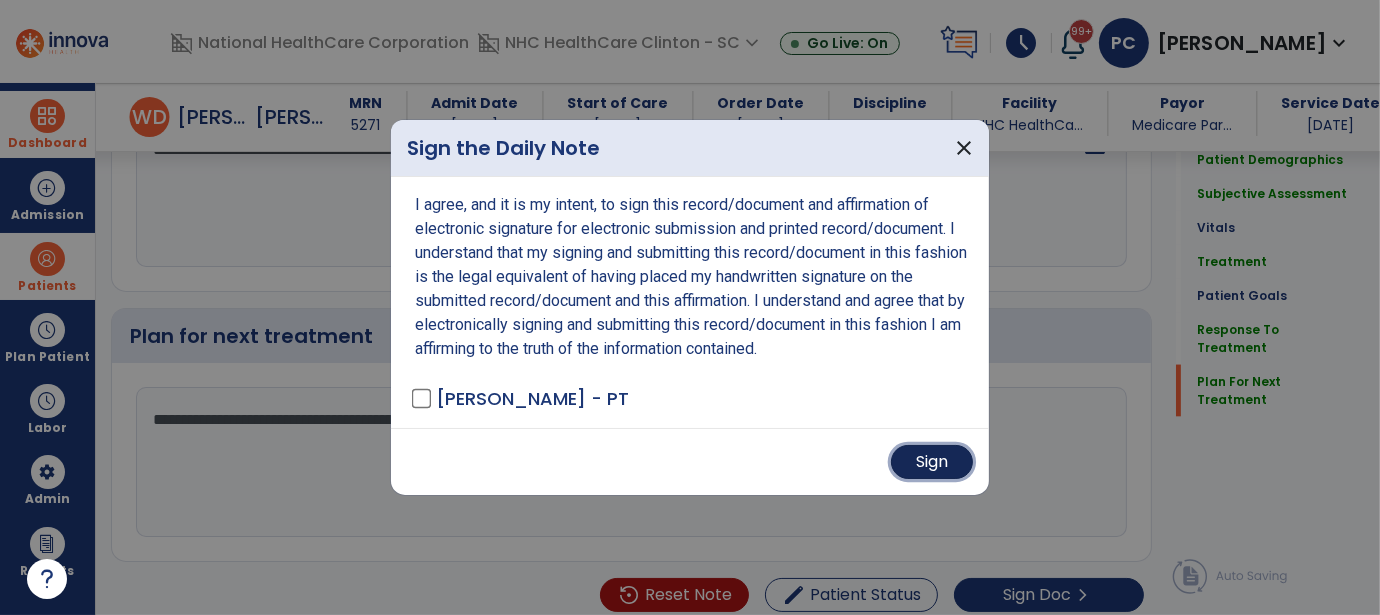 click on "Sign" at bounding box center (932, 462) 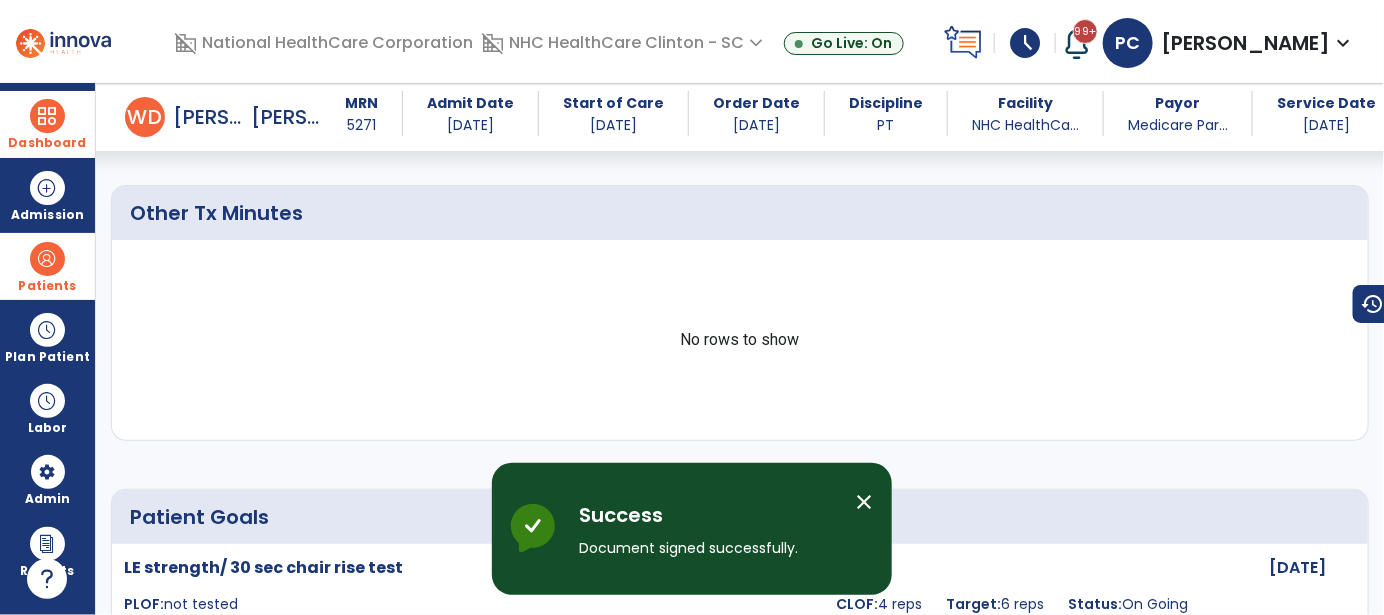 scroll, scrollTop: 1567, scrollLeft: 0, axis: vertical 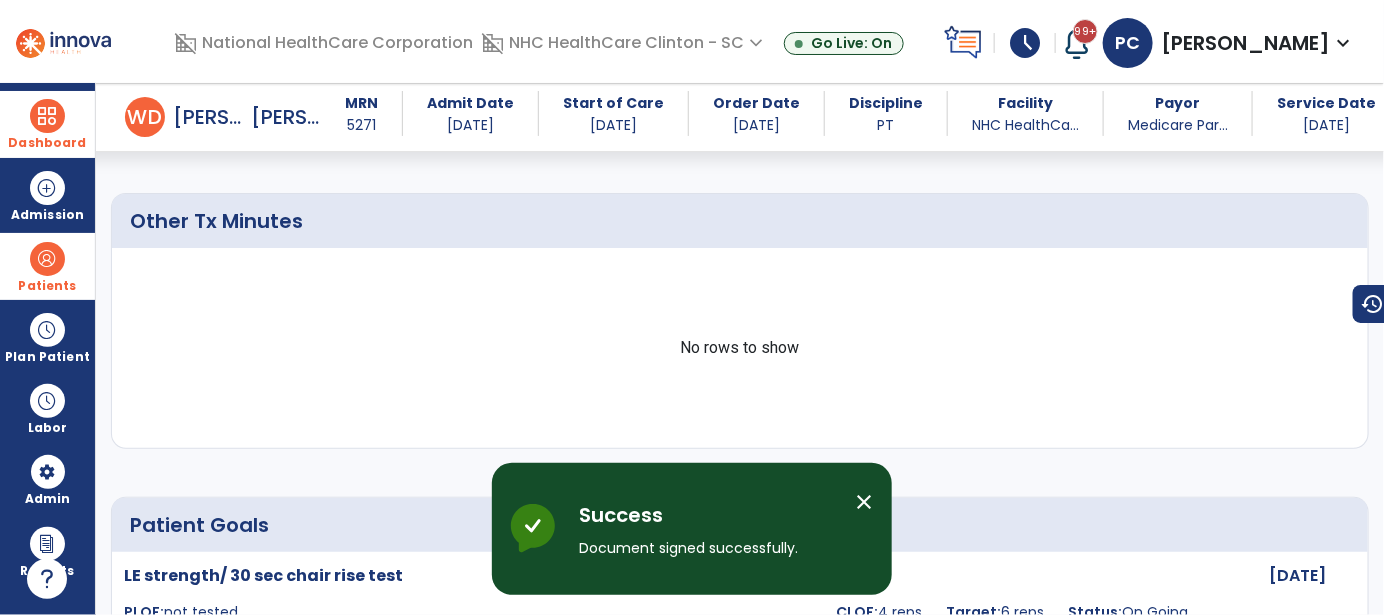 click on "No rows to show" at bounding box center (740, 348) 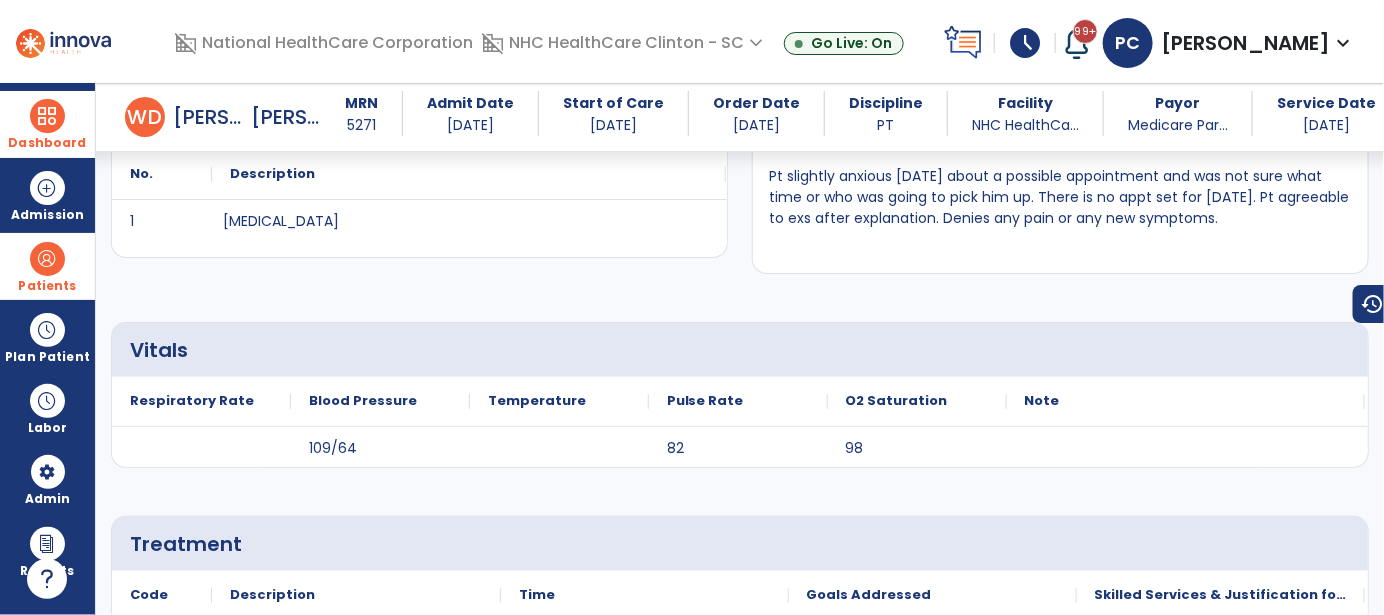 scroll, scrollTop: 0, scrollLeft: 0, axis: both 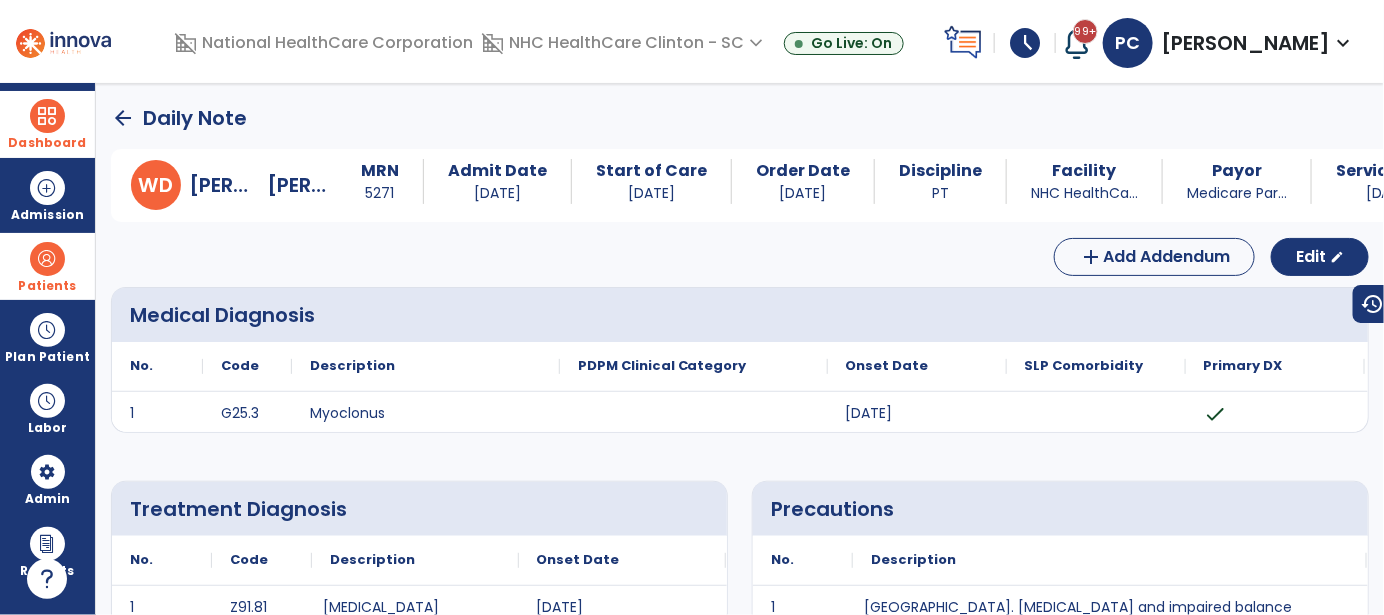click on "arrow_back" 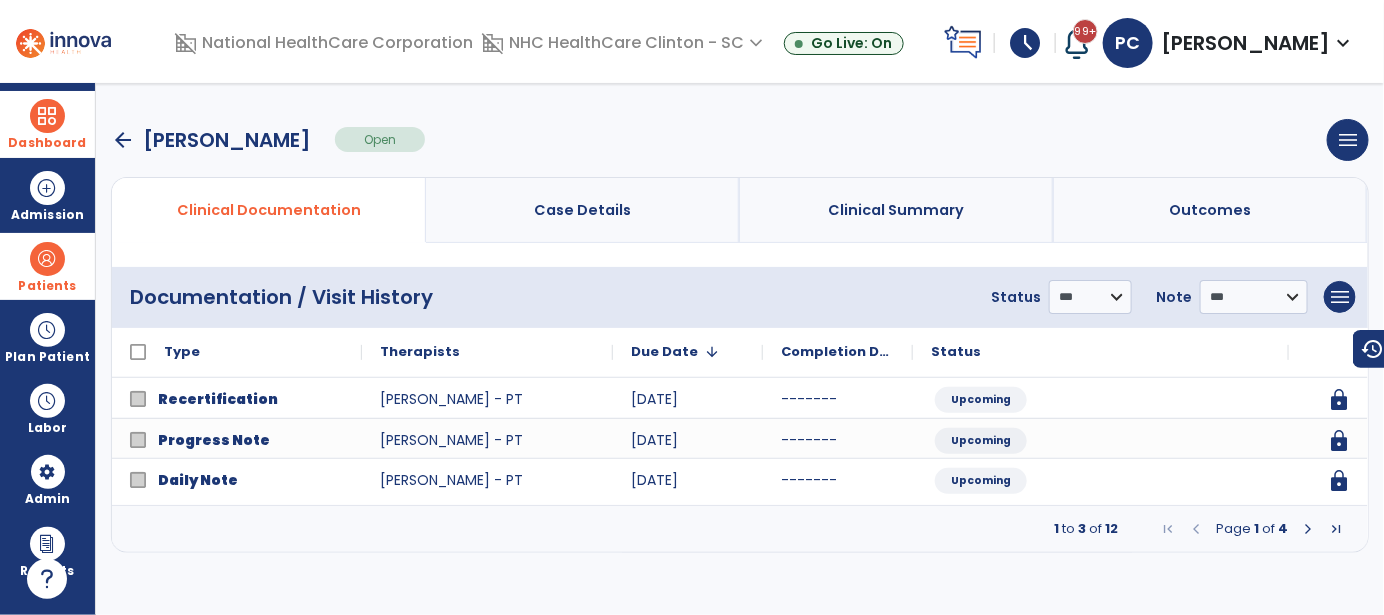click at bounding box center [1308, 529] 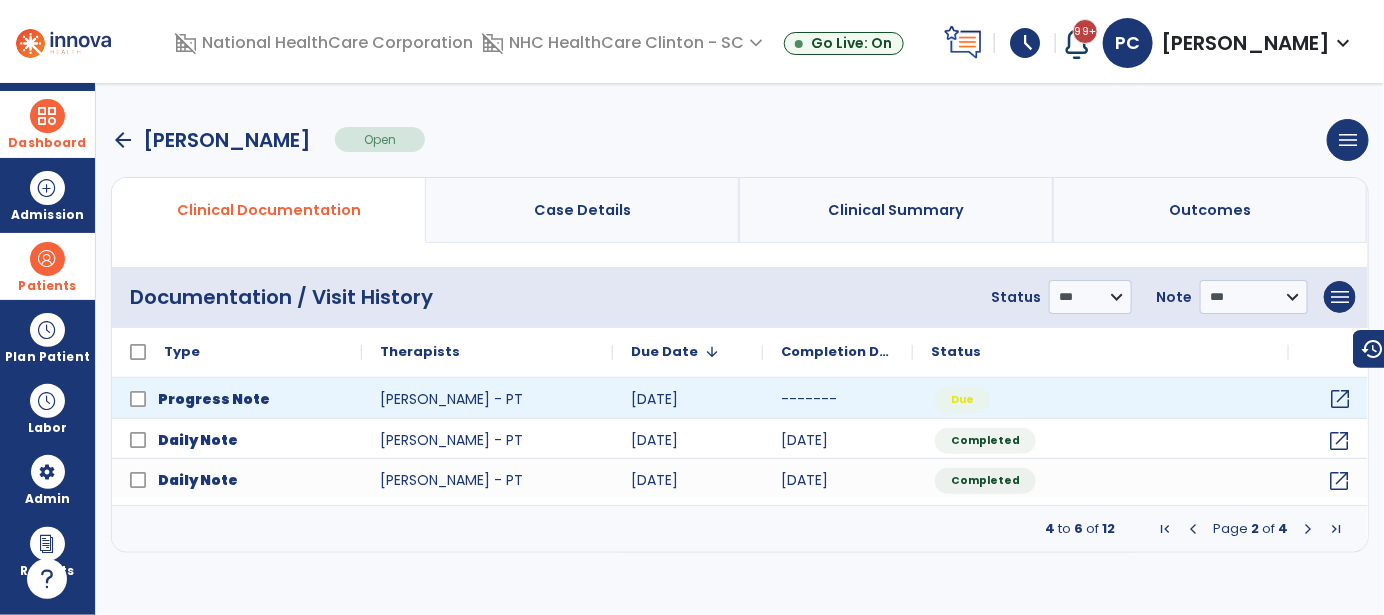 click on "open_in_new" 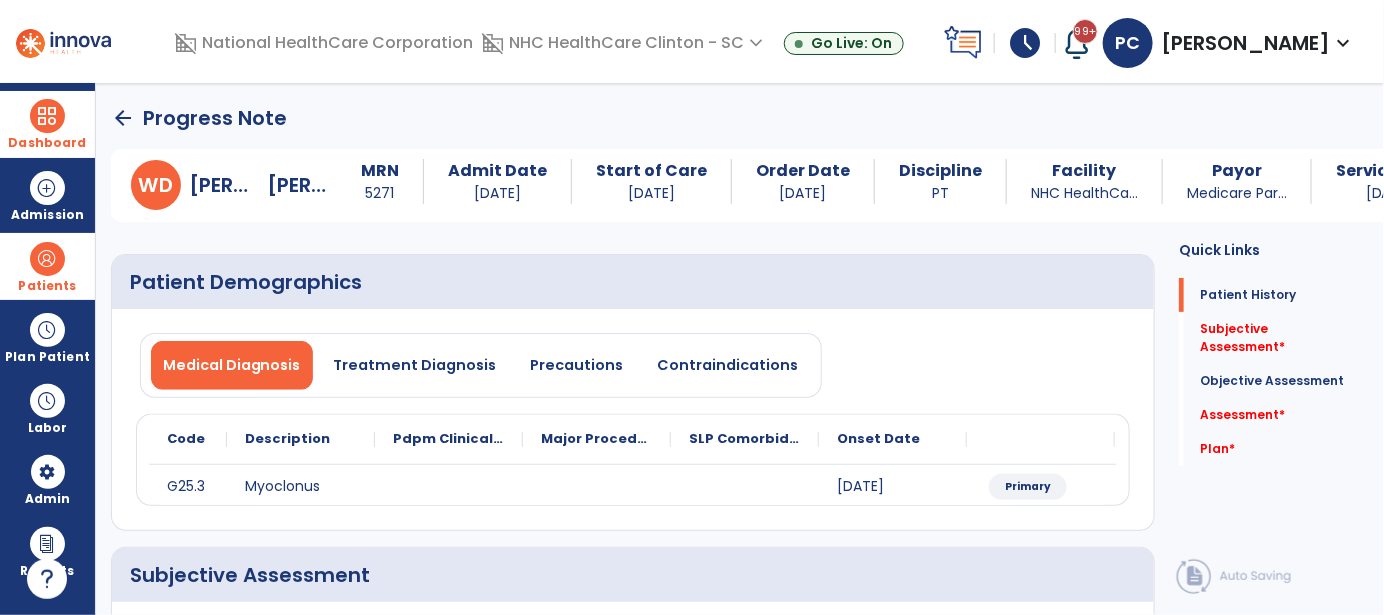 scroll, scrollTop: 299, scrollLeft: 0, axis: vertical 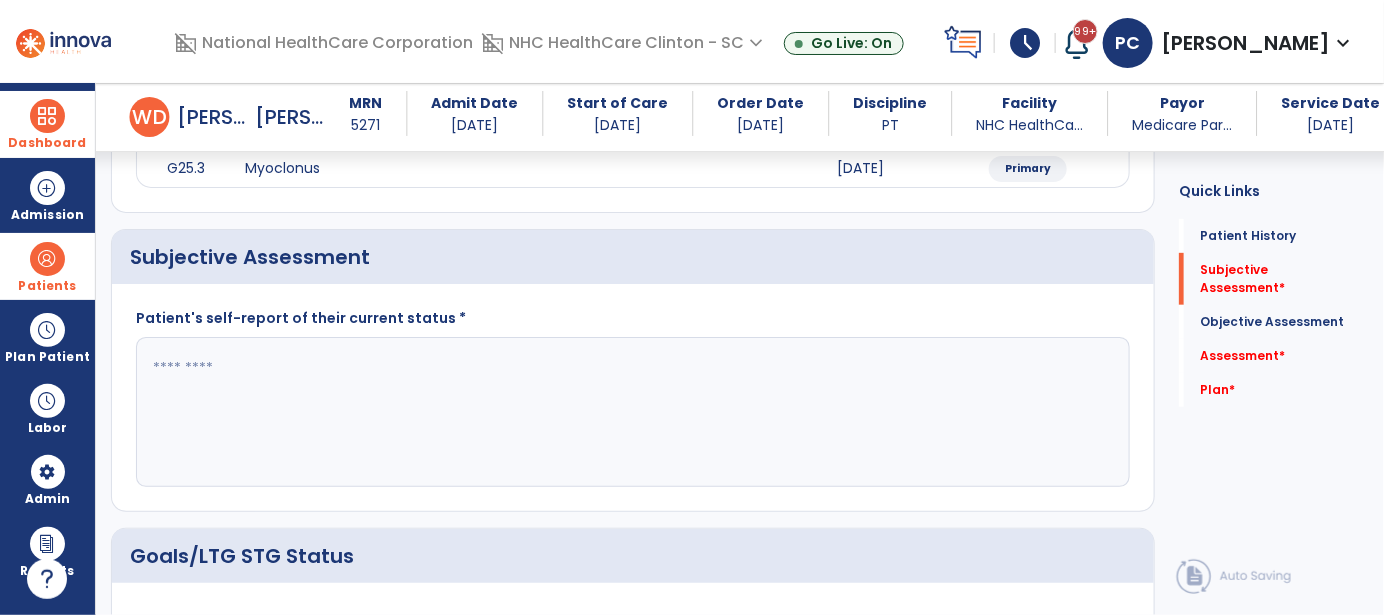 click 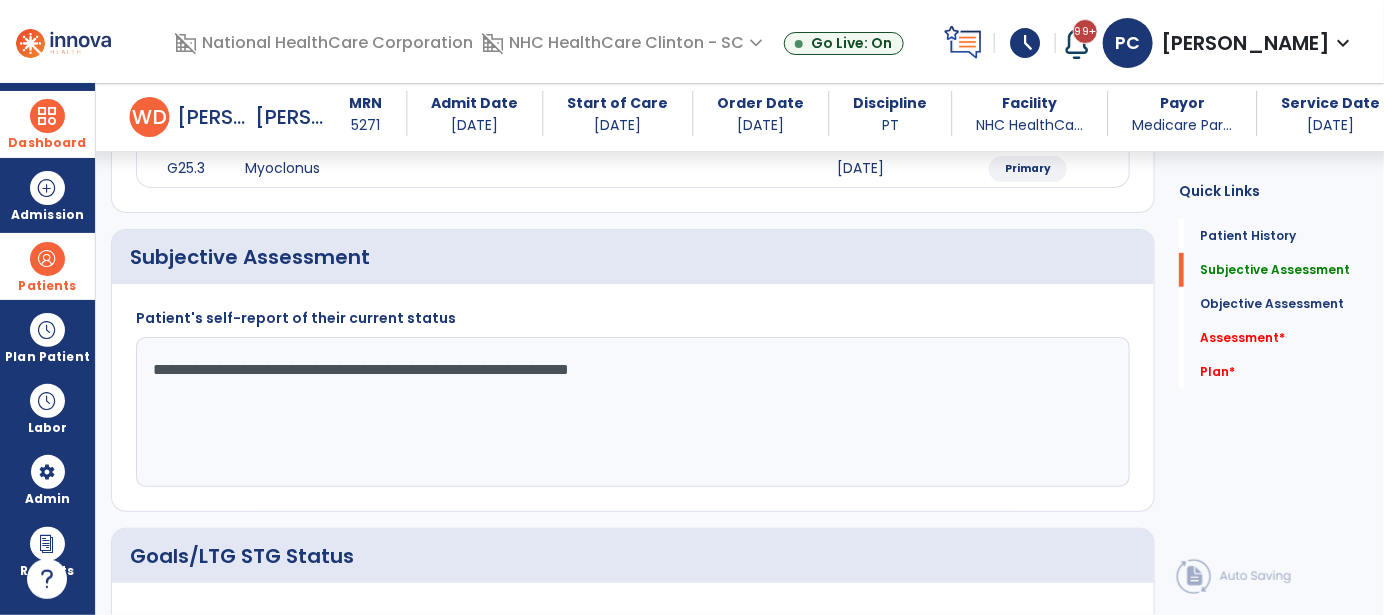 click on "**********" 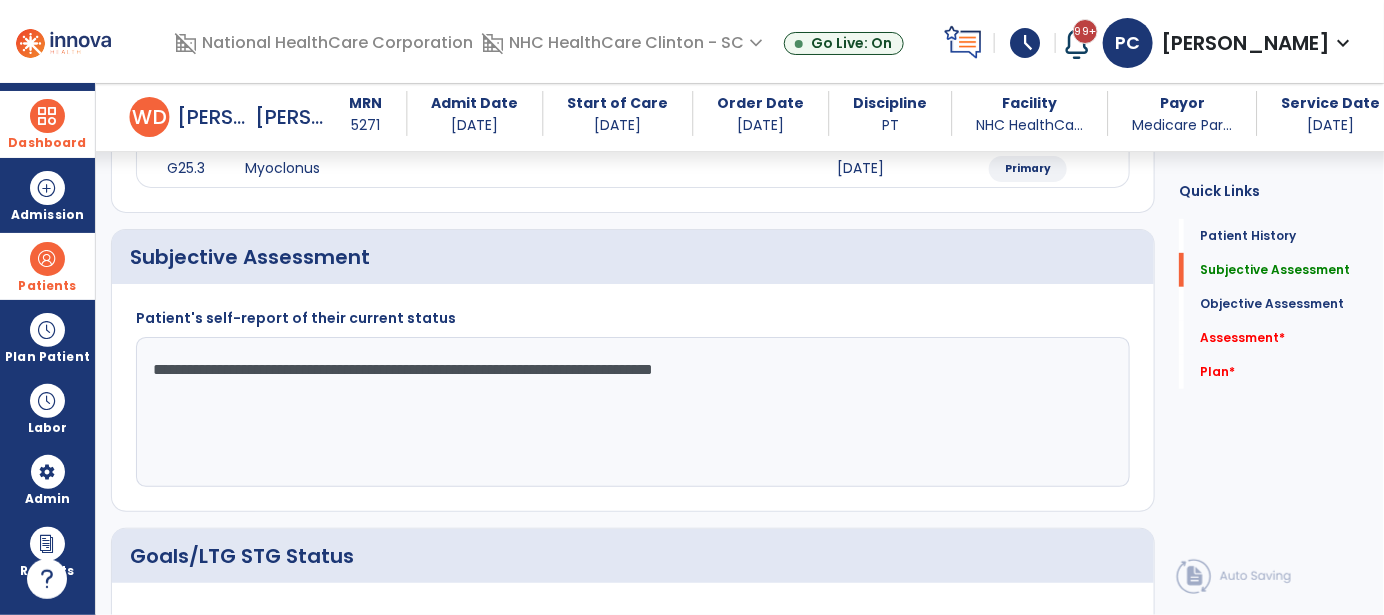 click on "**********" 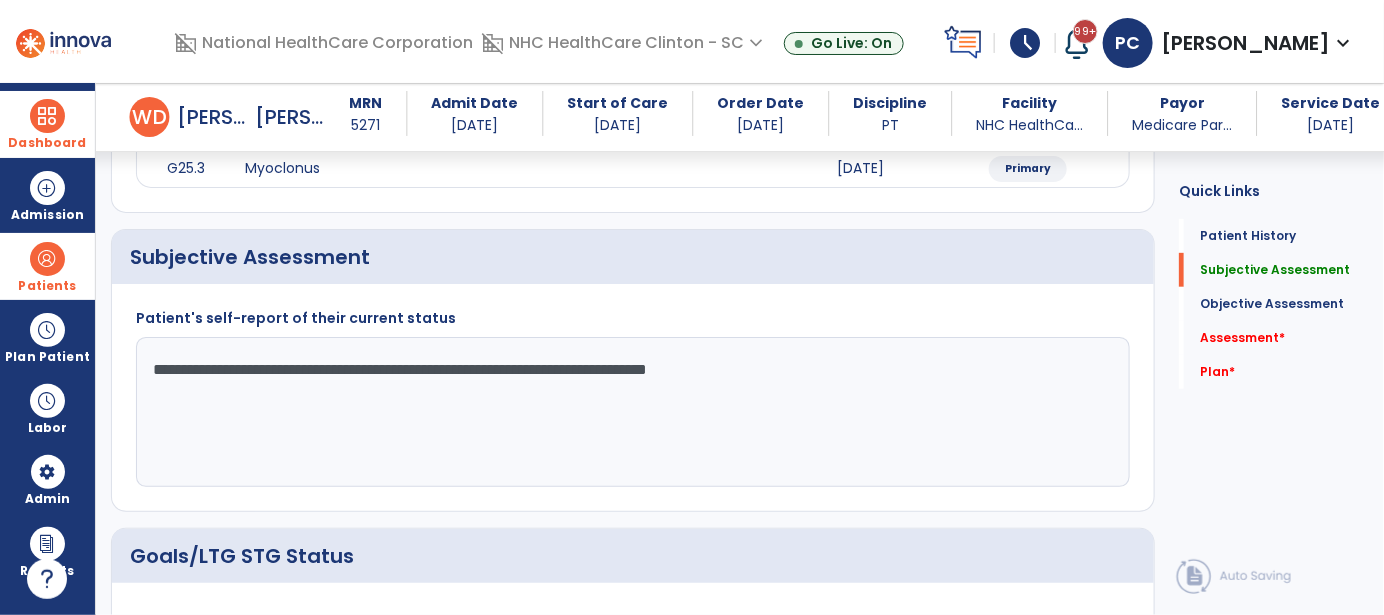 click on "**********" 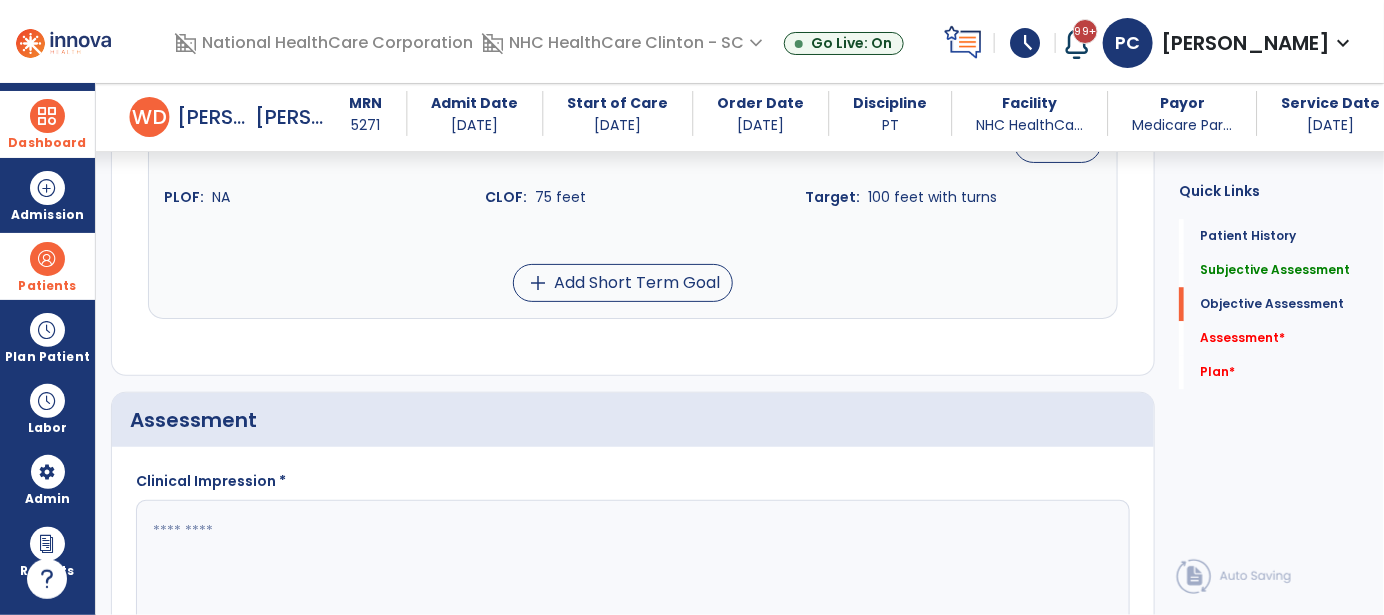 scroll, scrollTop: 1999, scrollLeft: 0, axis: vertical 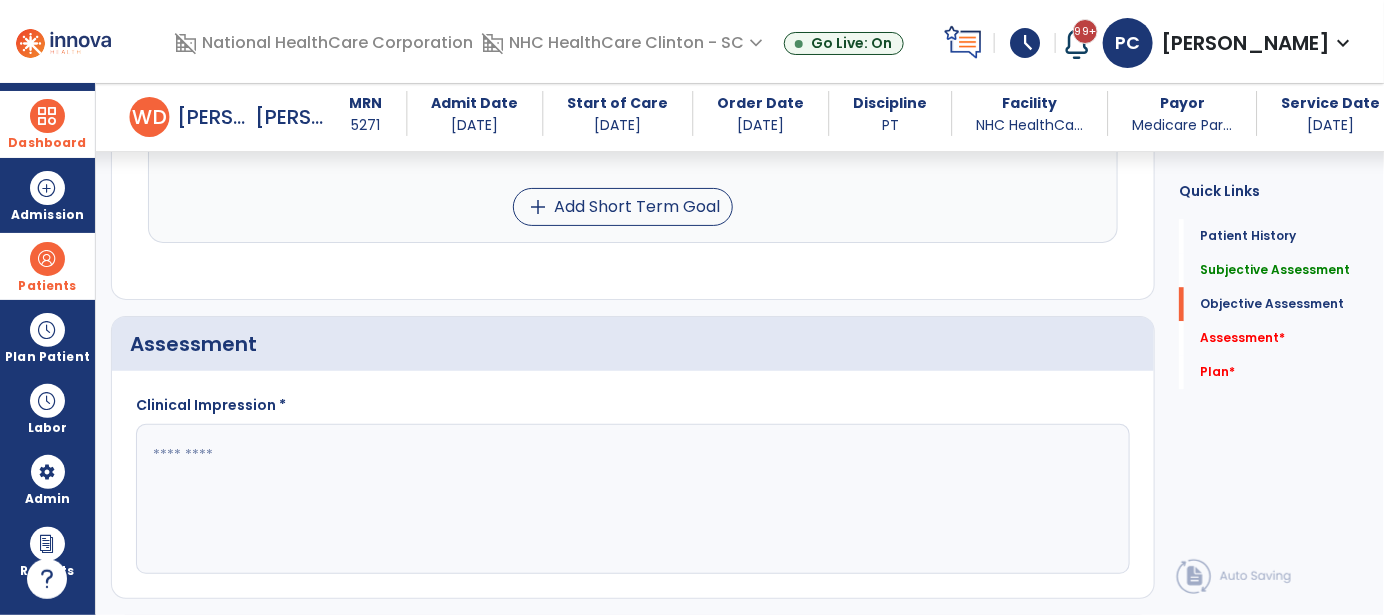 type on "**********" 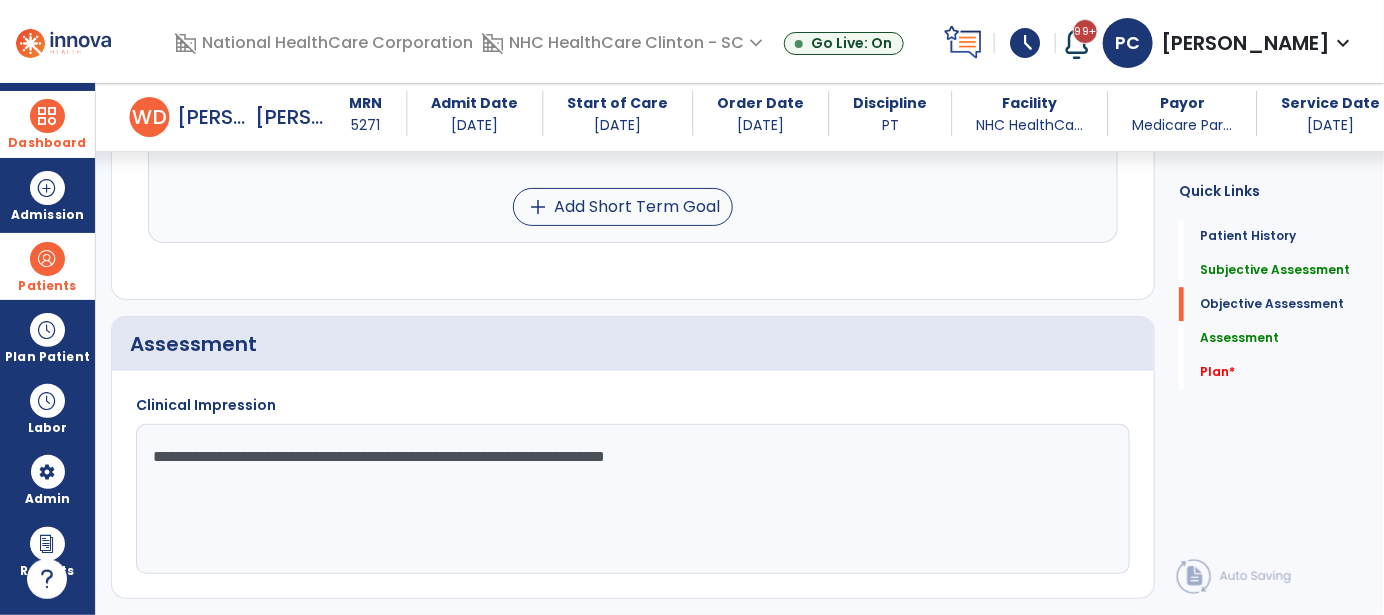 click on "**********" 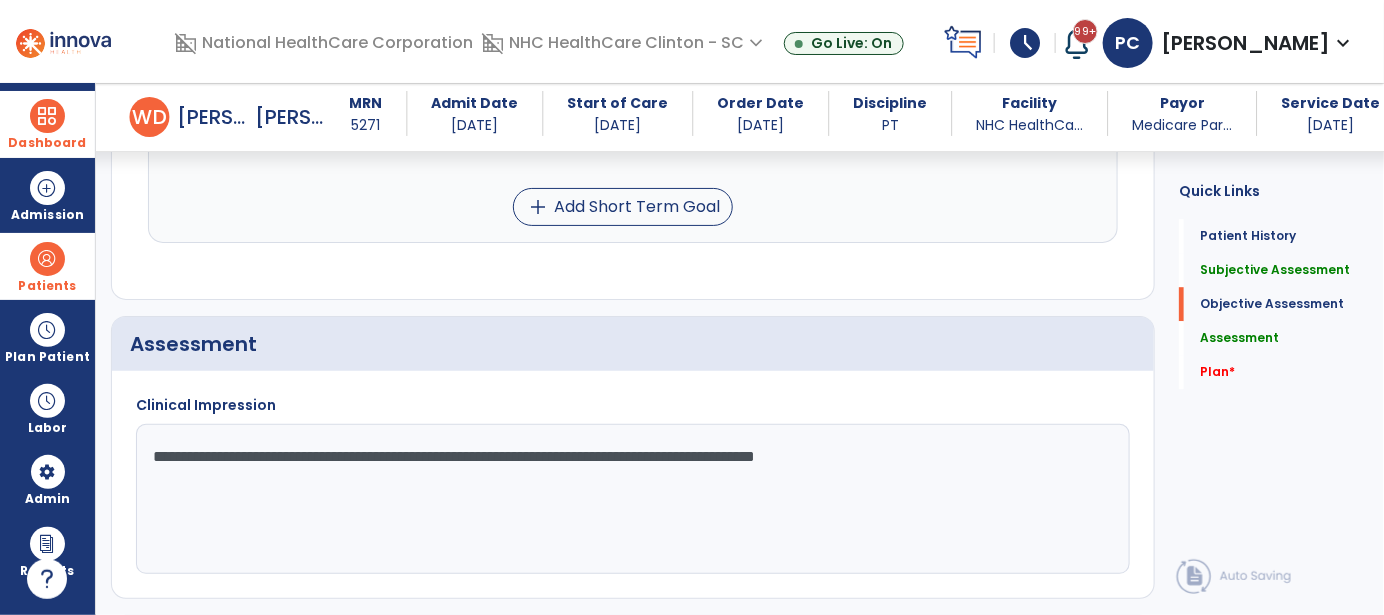 click on "**********" 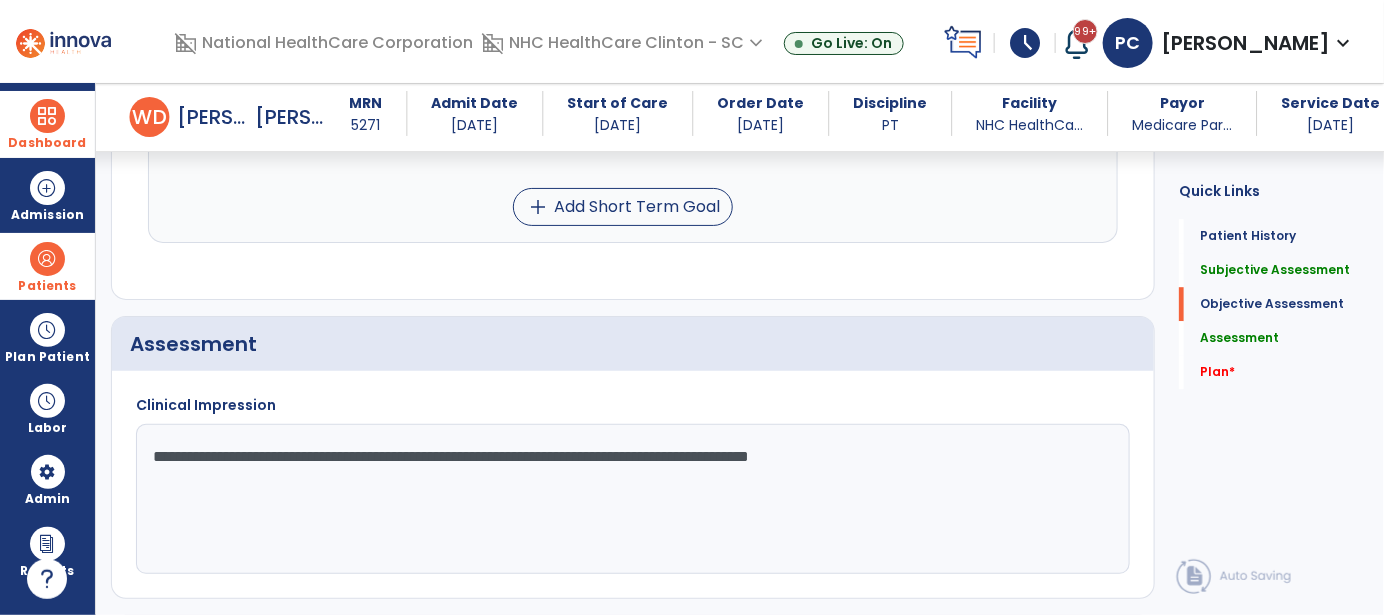 click on "**********" 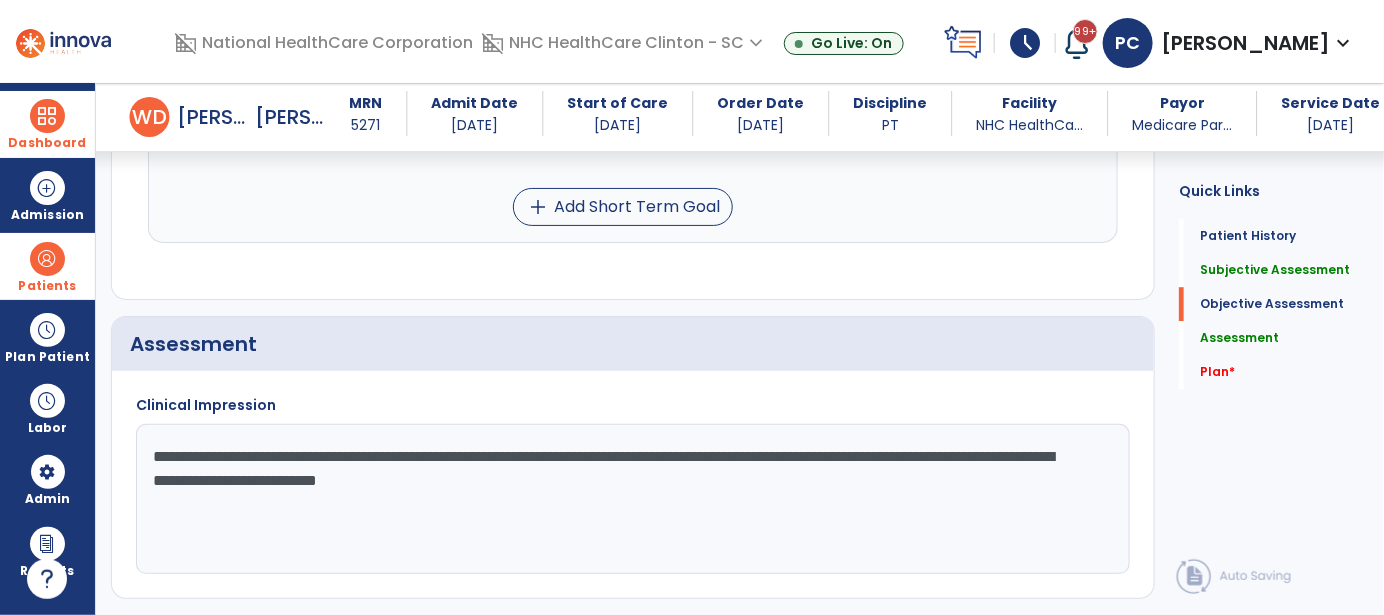 click on "**********" 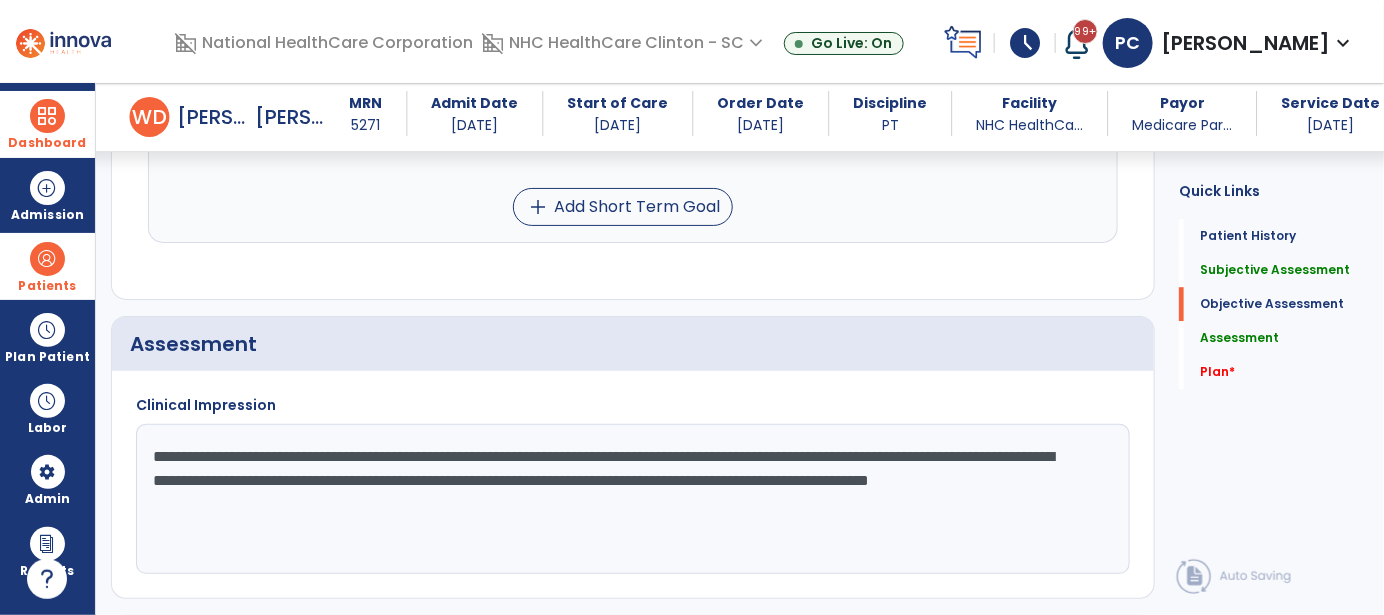 click on "**********" 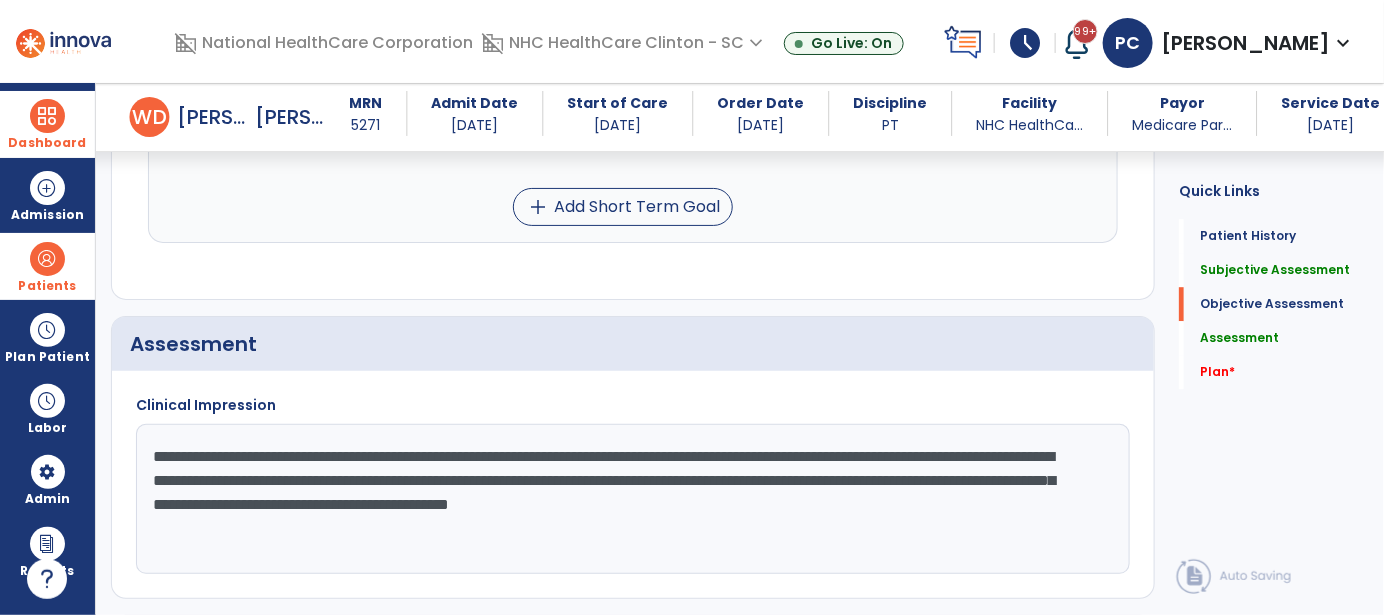click on "**********" 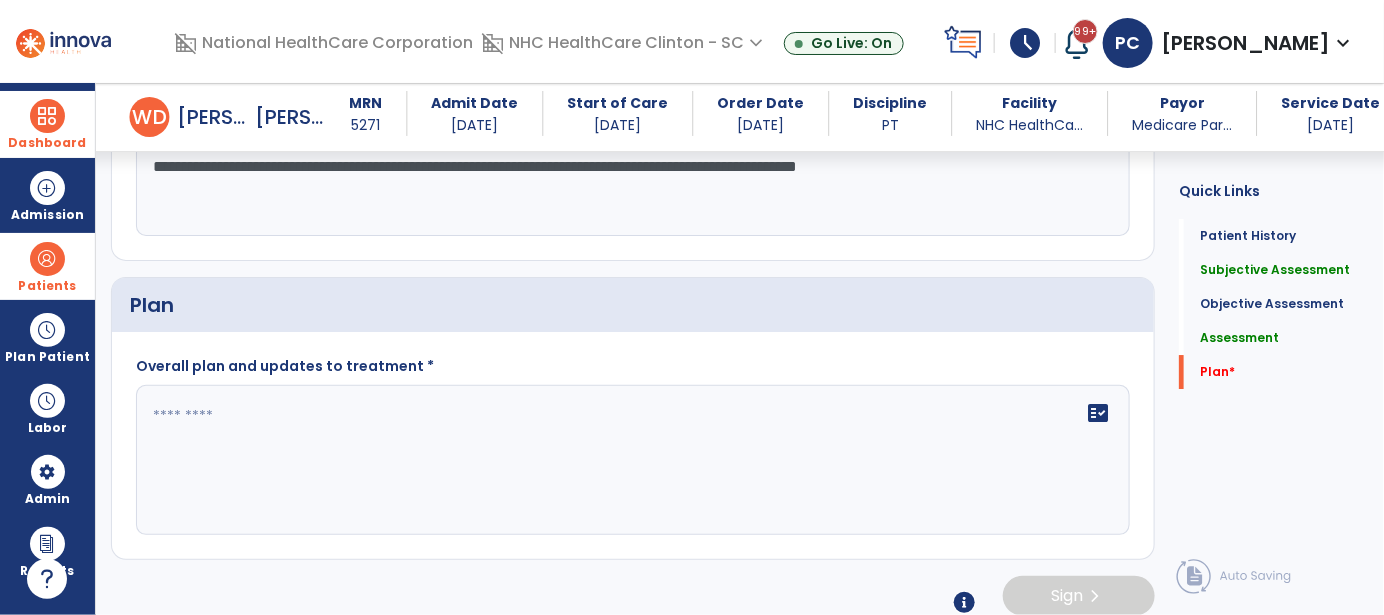 scroll, scrollTop: 2340, scrollLeft: 0, axis: vertical 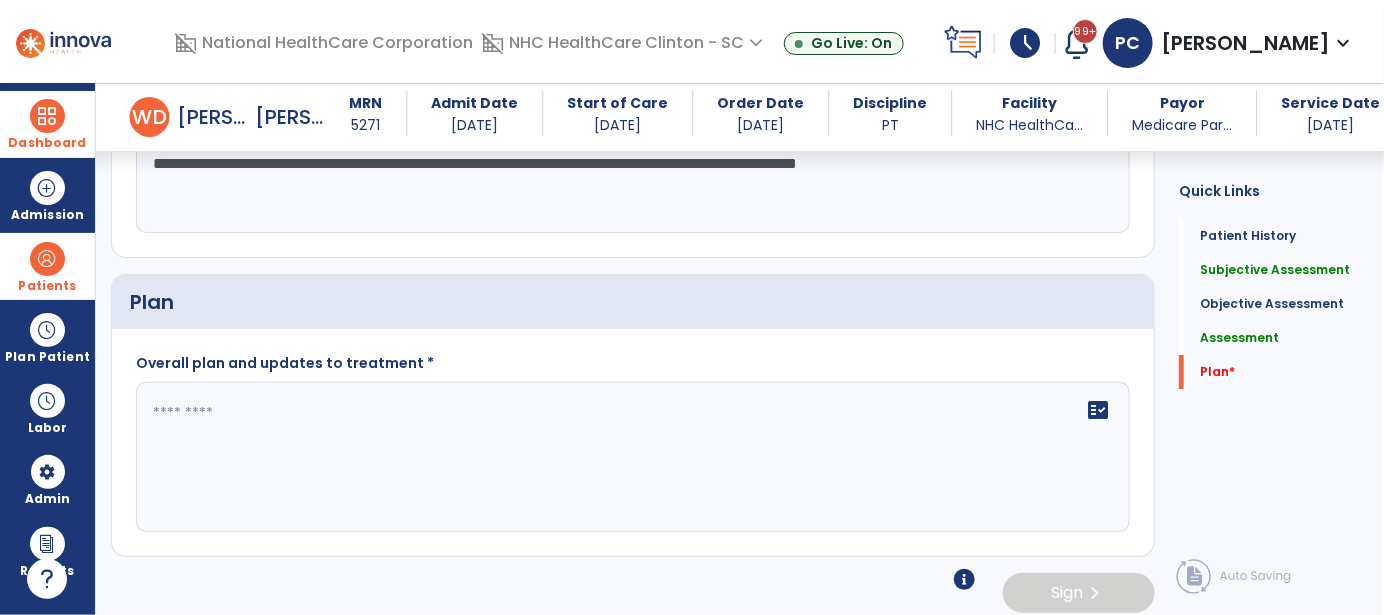 type on "**********" 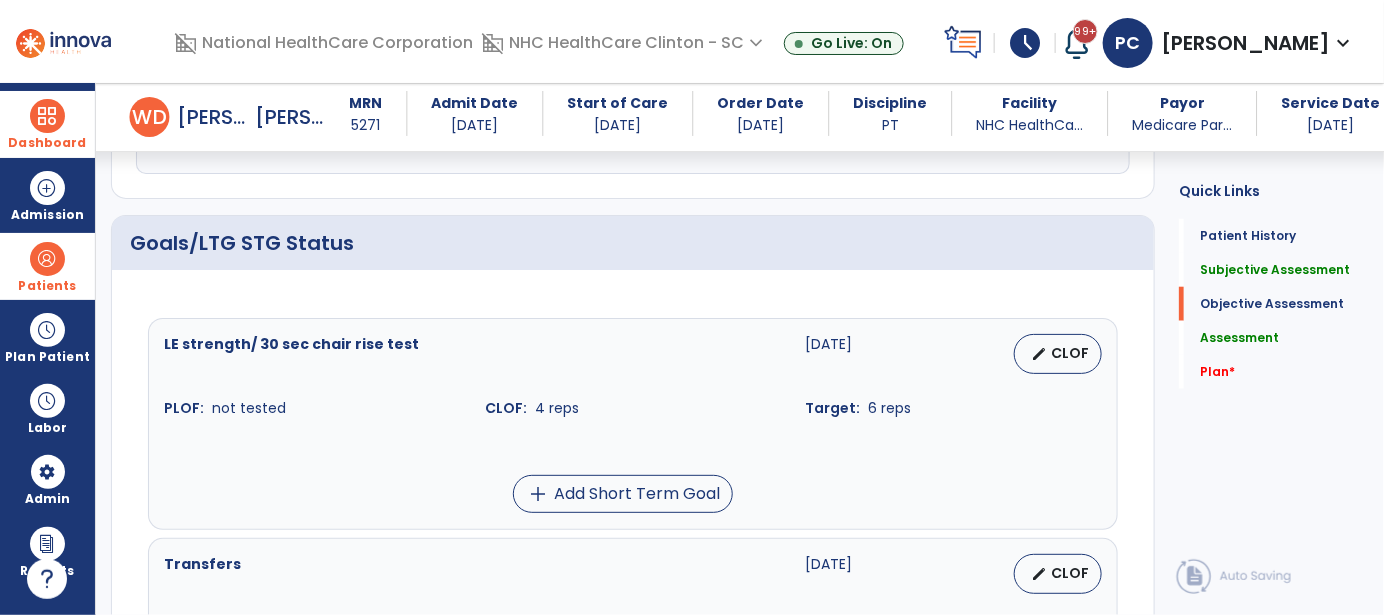 scroll, scrollTop: 541, scrollLeft: 0, axis: vertical 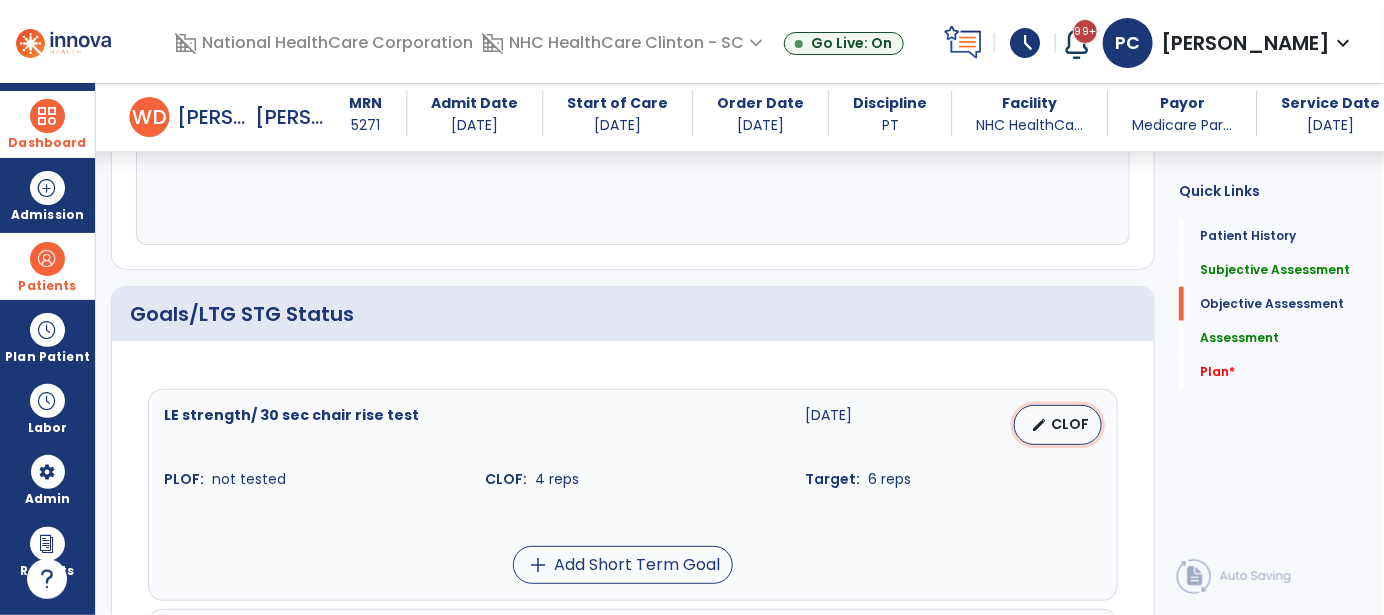 click on "CLOF" at bounding box center (1070, 424) 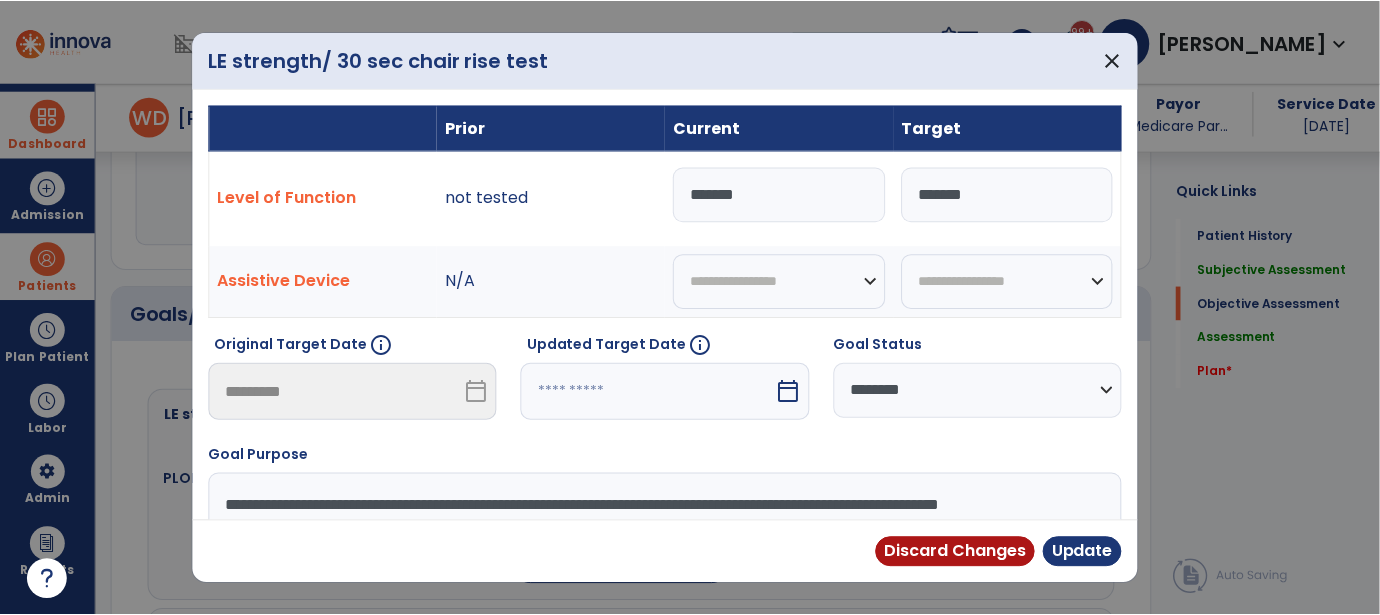 scroll, scrollTop: 541, scrollLeft: 0, axis: vertical 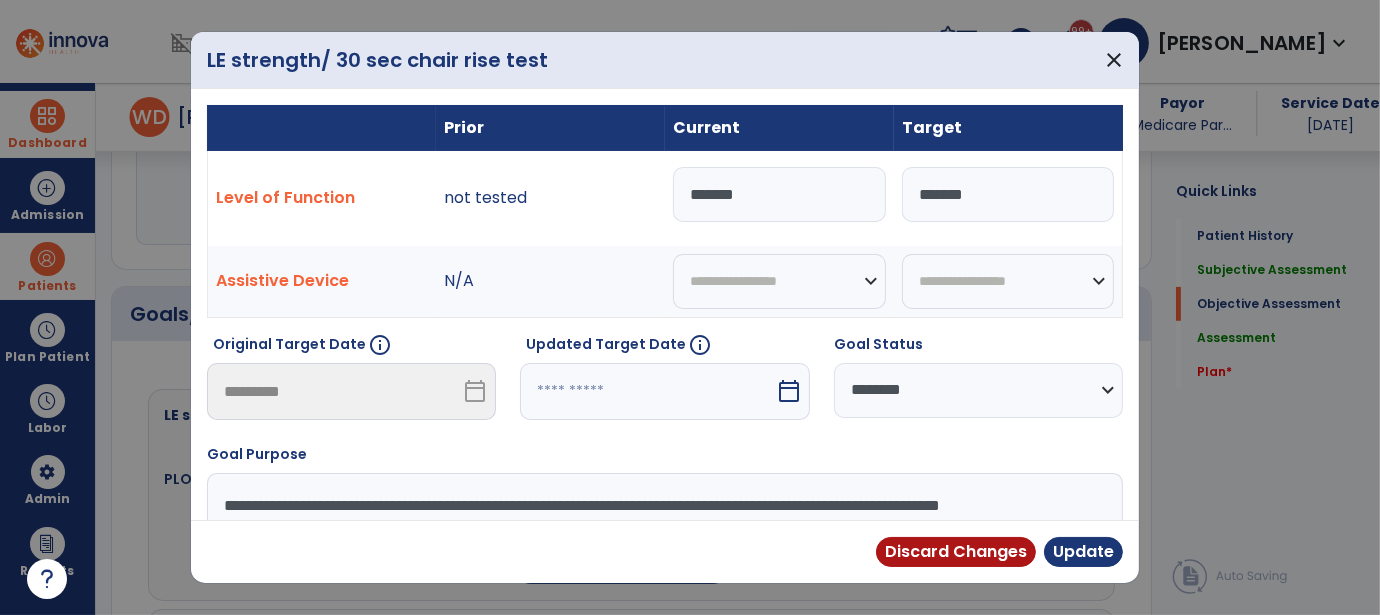 click on "******" at bounding box center [1008, 194] 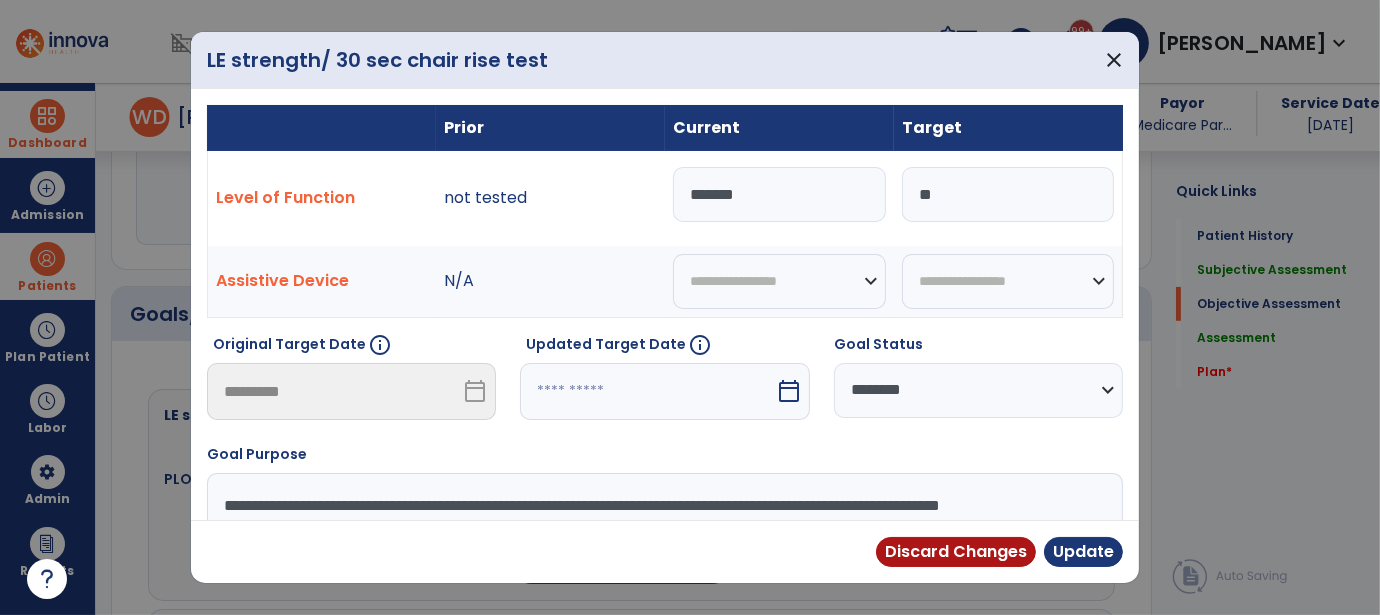 type on "**" 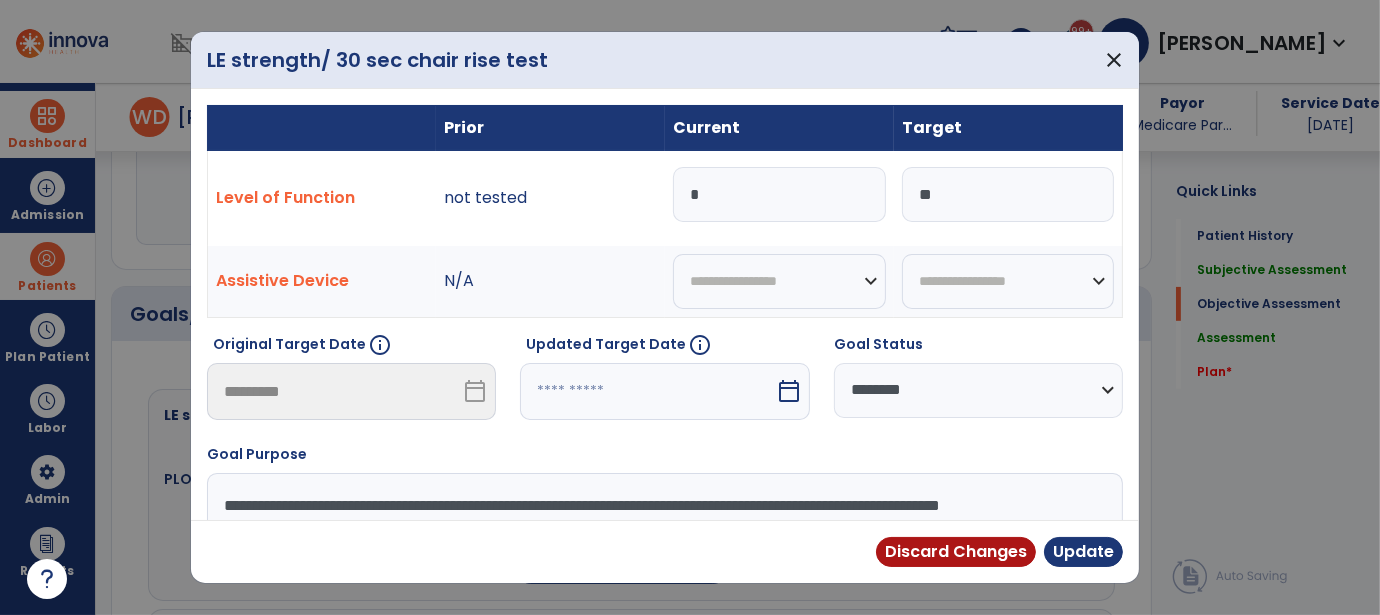 type on "*" 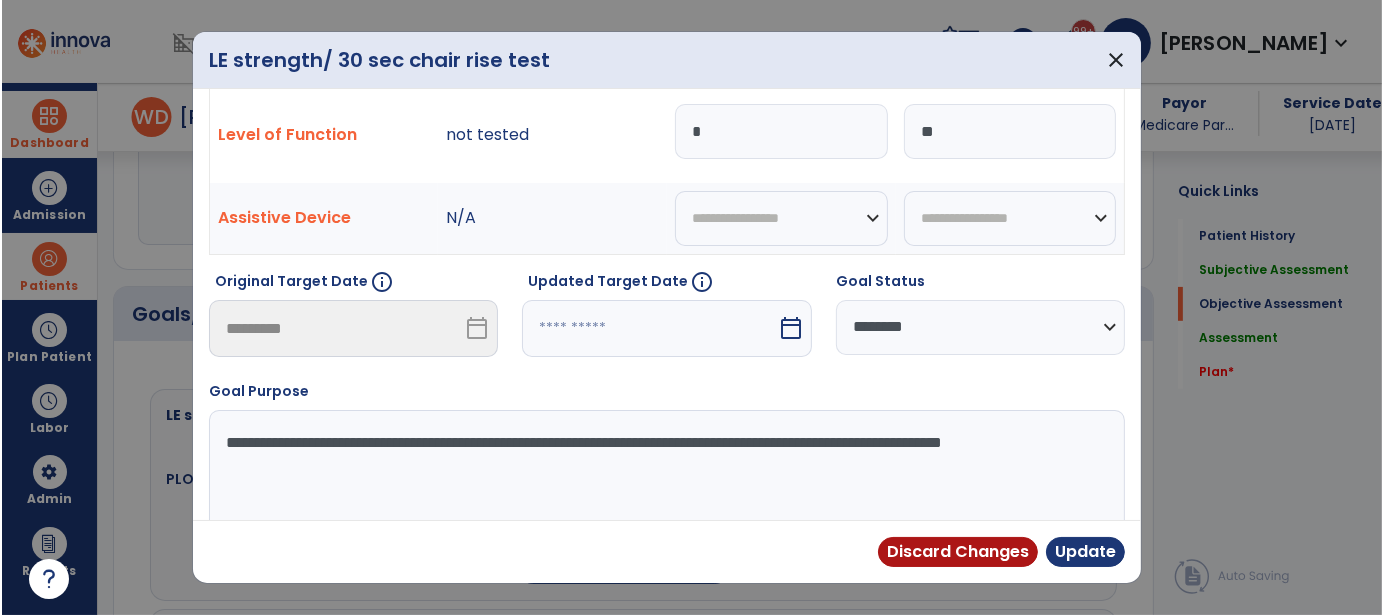 scroll, scrollTop: 113, scrollLeft: 0, axis: vertical 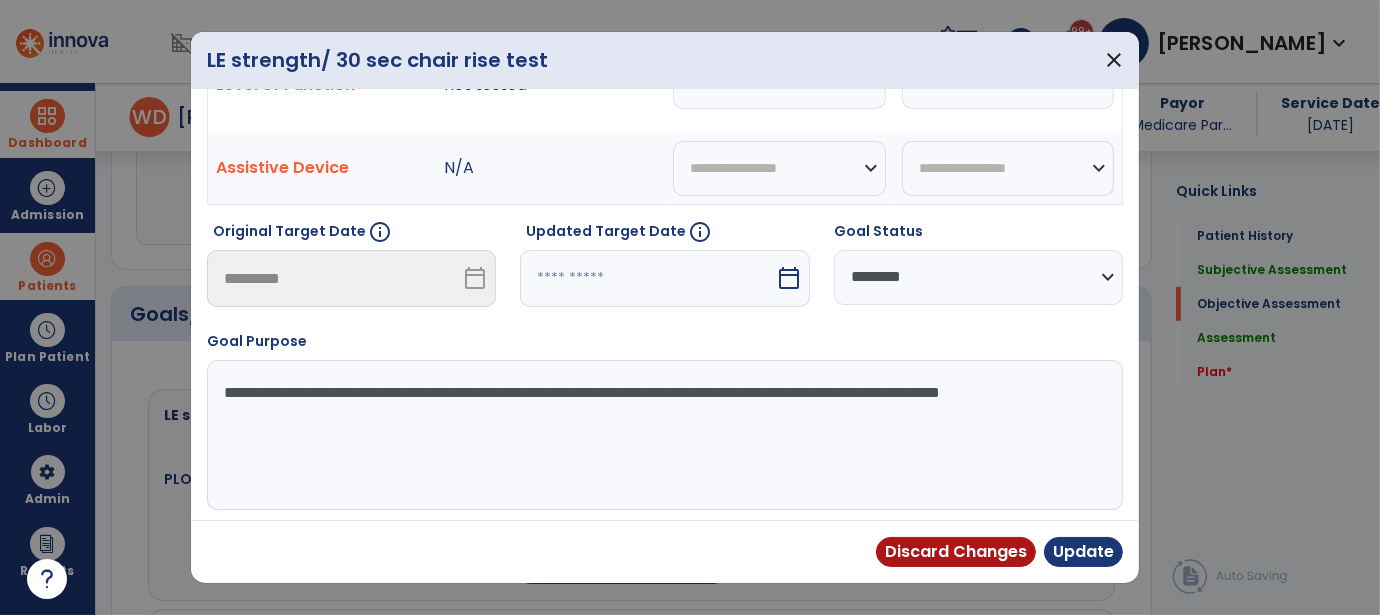 type on "**" 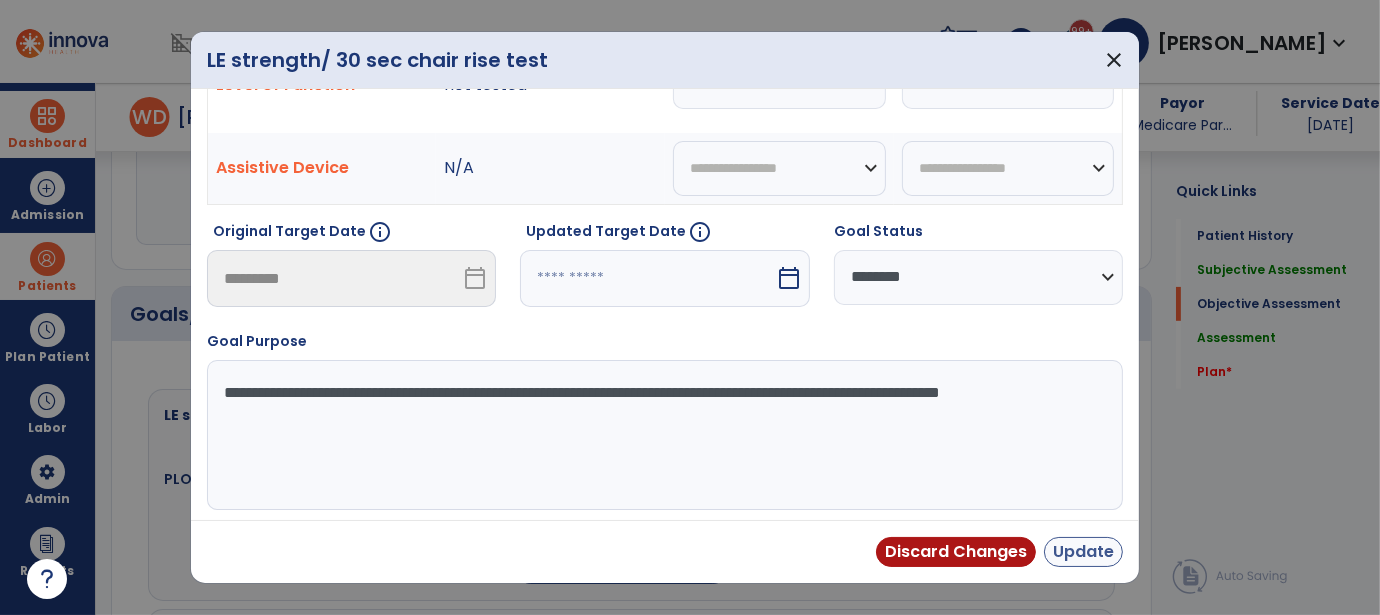 type on "**********" 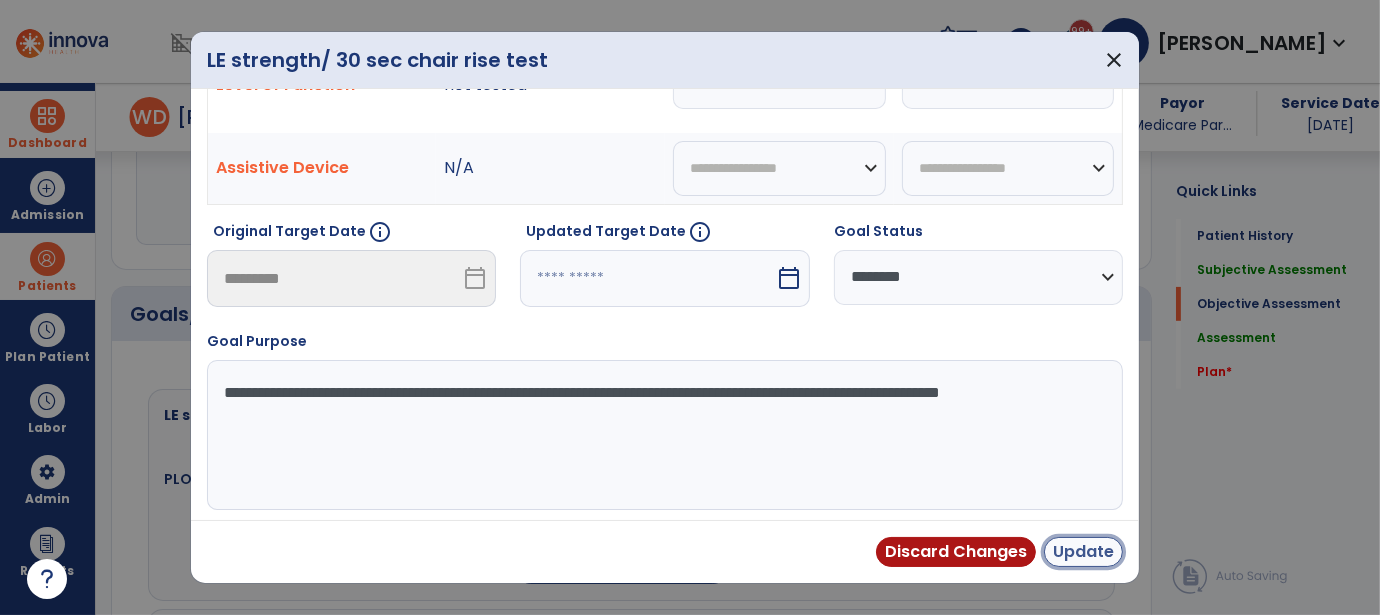 click on "Update" at bounding box center [1083, 552] 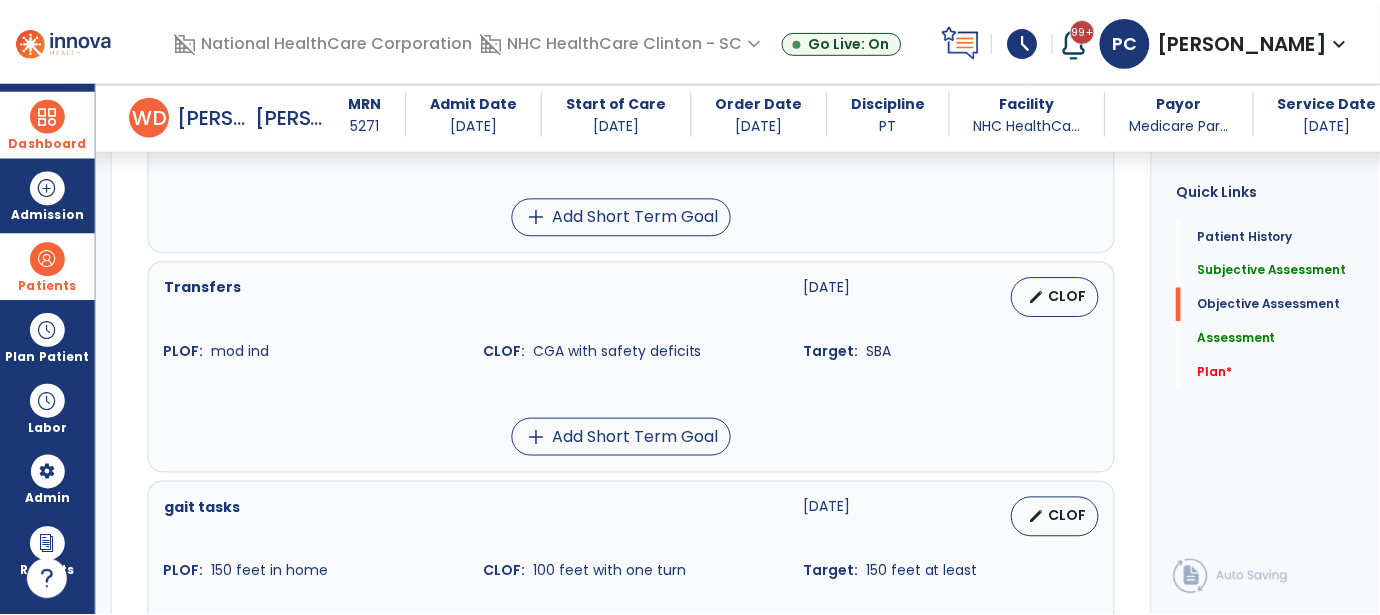 scroll, scrollTop: 841, scrollLeft: 0, axis: vertical 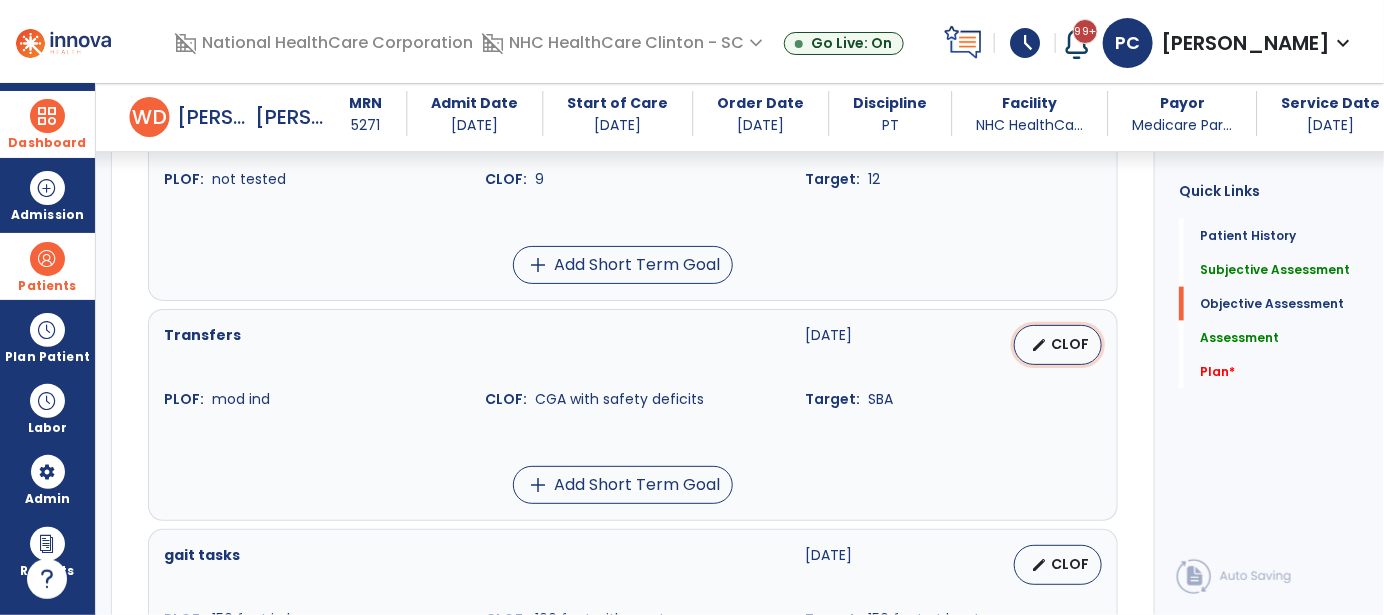click on "CLOF" at bounding box center [1070, 344] 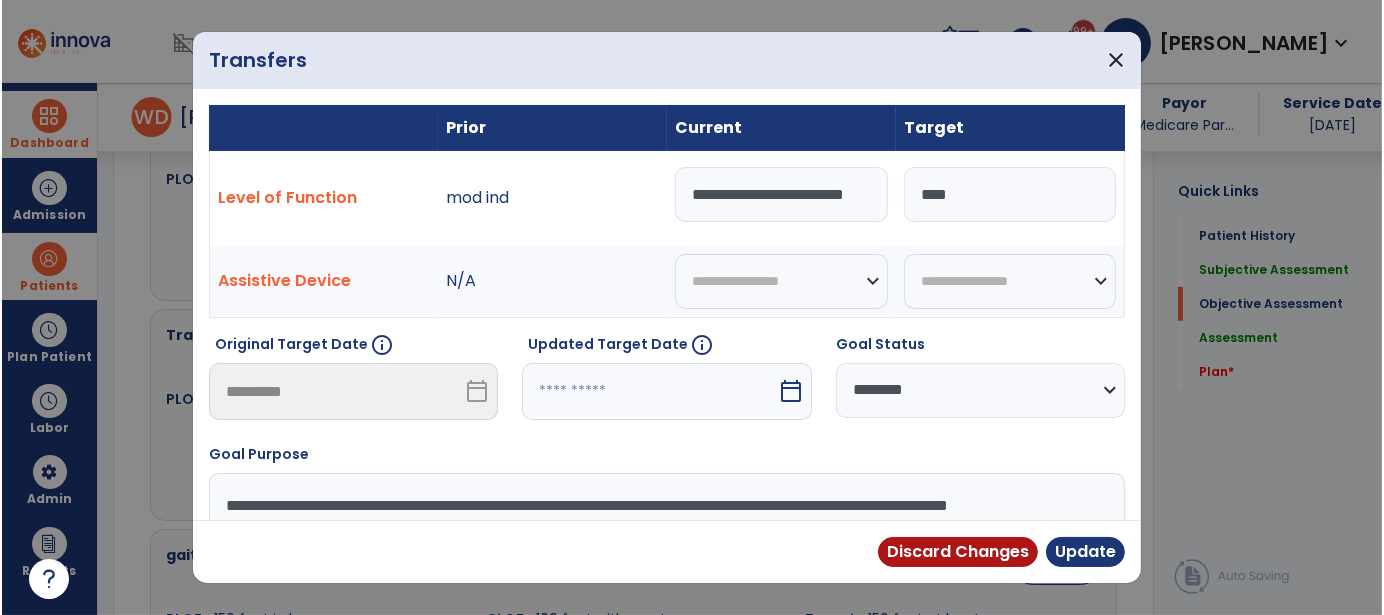 scroll, scrollTop: 841, scrollLeft: 0, axis: vertical 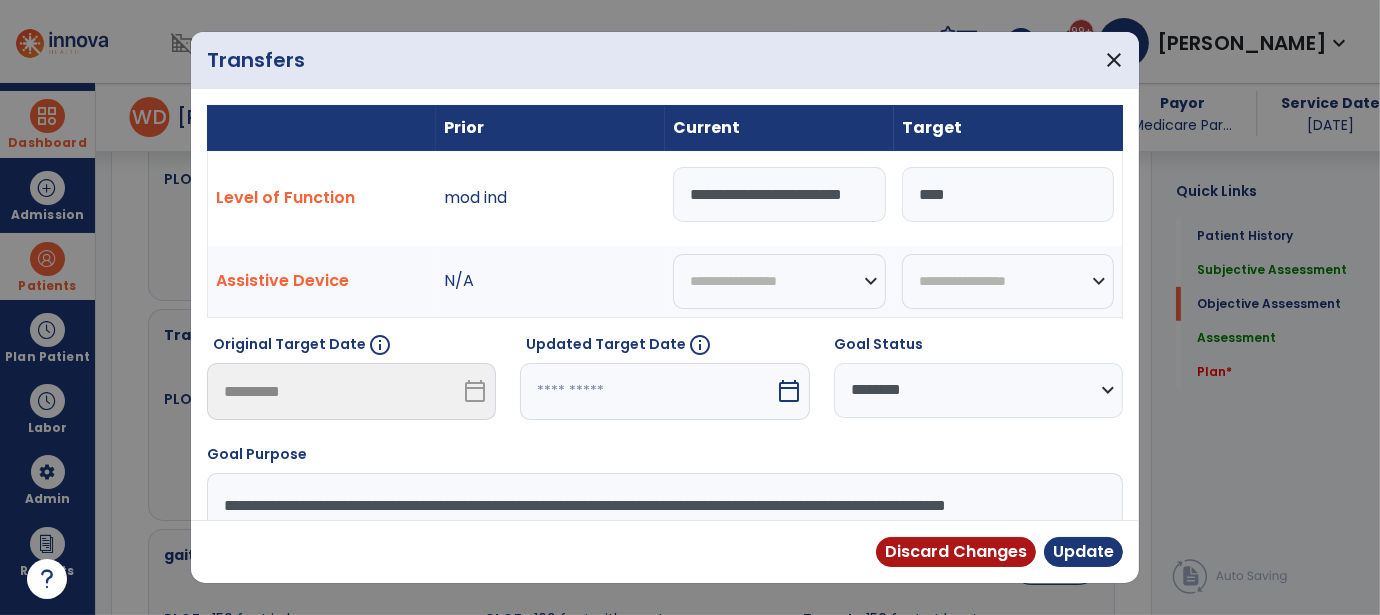 drag, startPoint x: 980, startPoint y: 201, endPoint x: 944, endPoint y: 211, distance: 37.363083 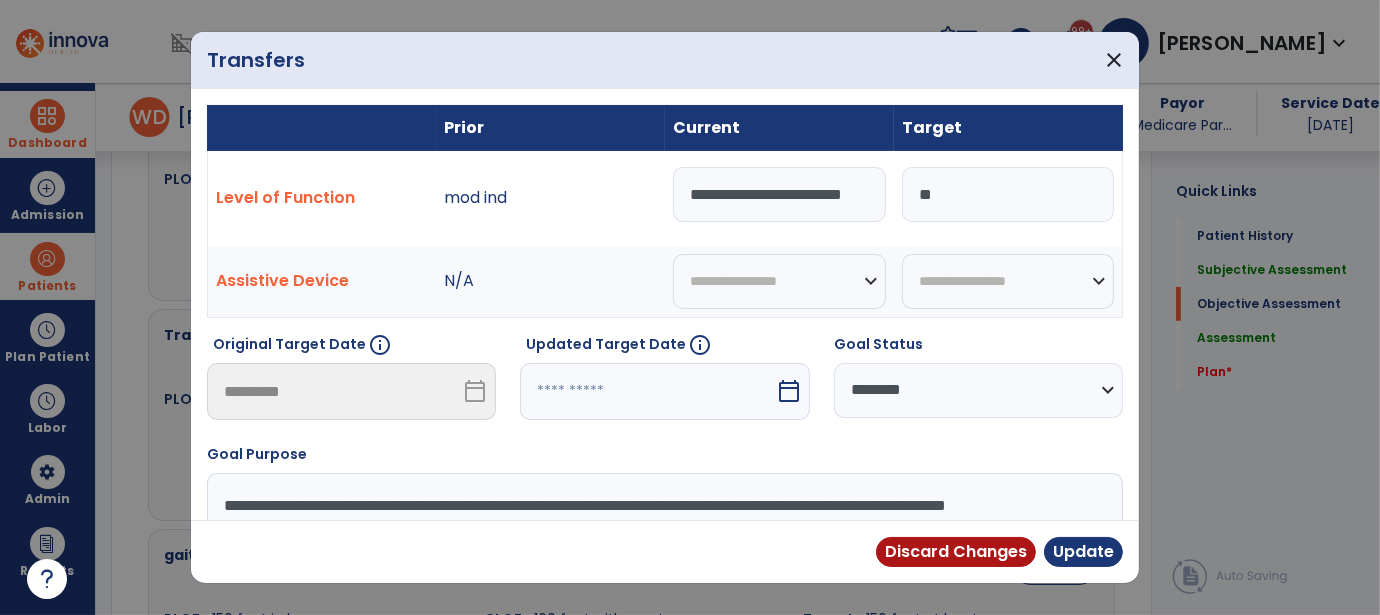 type on "*" 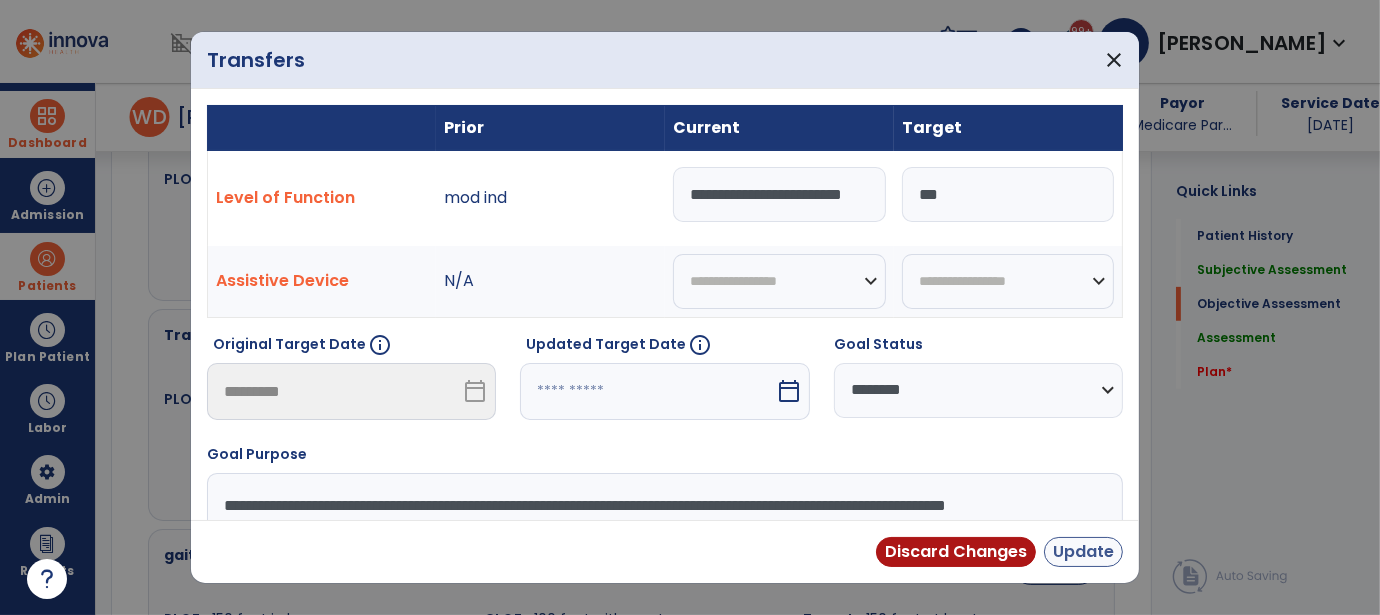 type on "***" 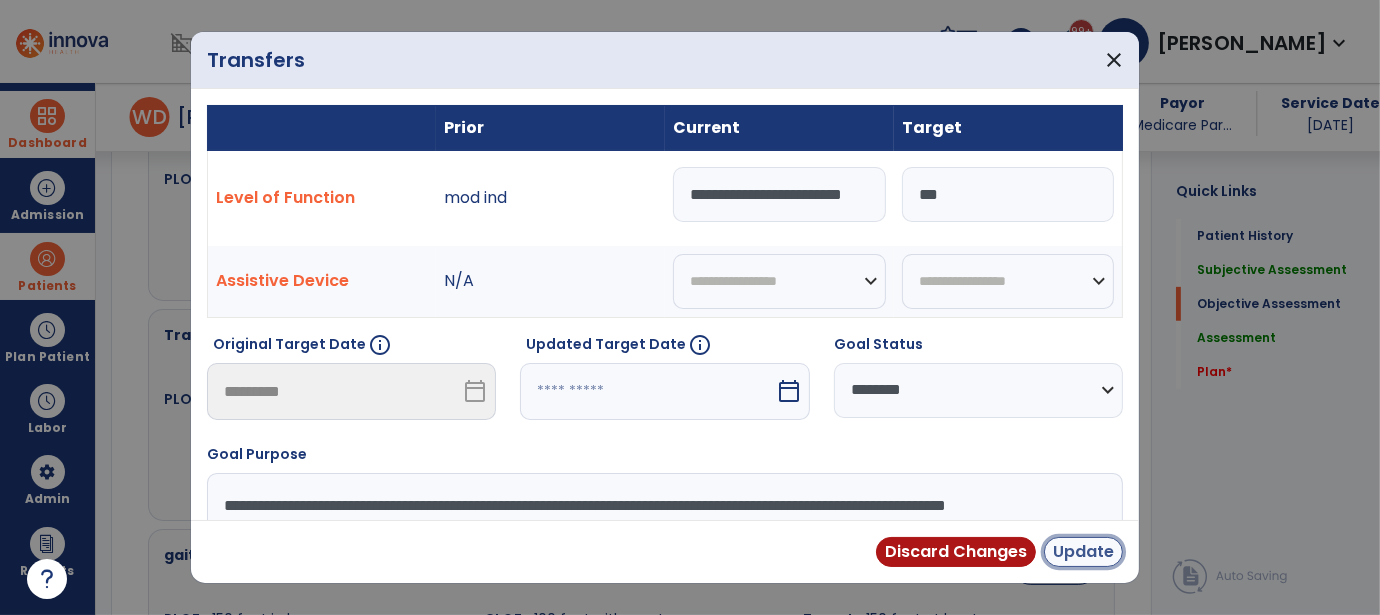 click on "Update" at bounding box center [1083, 552] 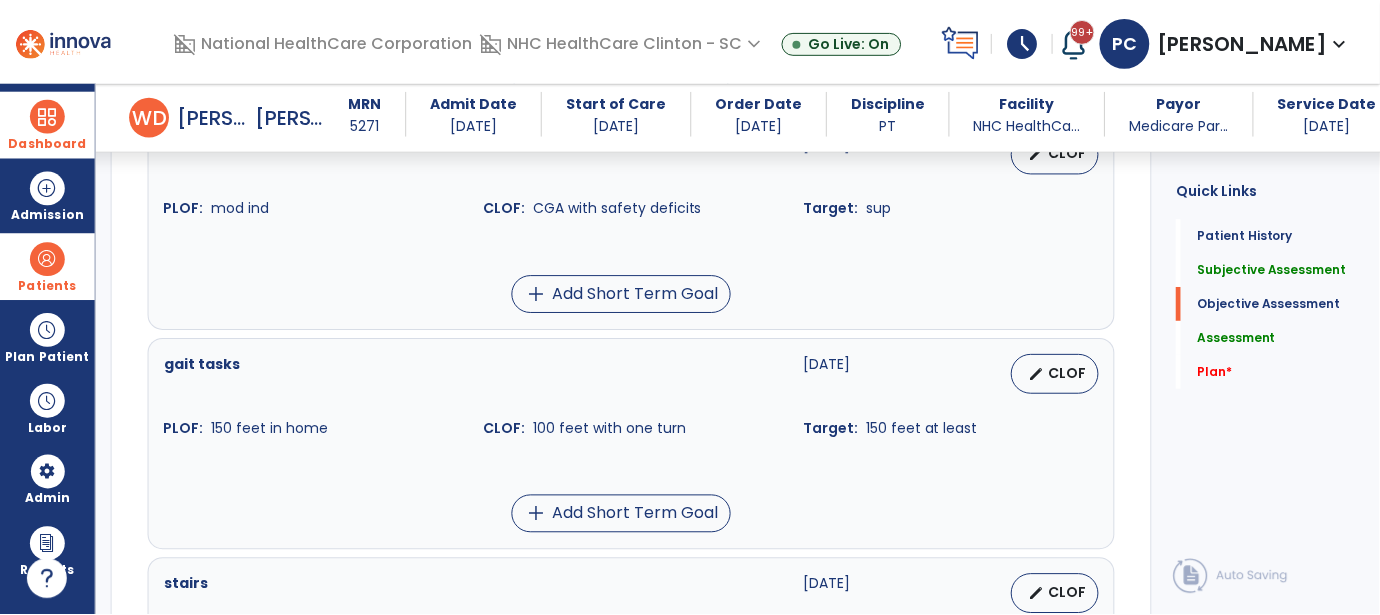 scroll, scrollTop: 1040, scrollLeft: 0, axis: vertical 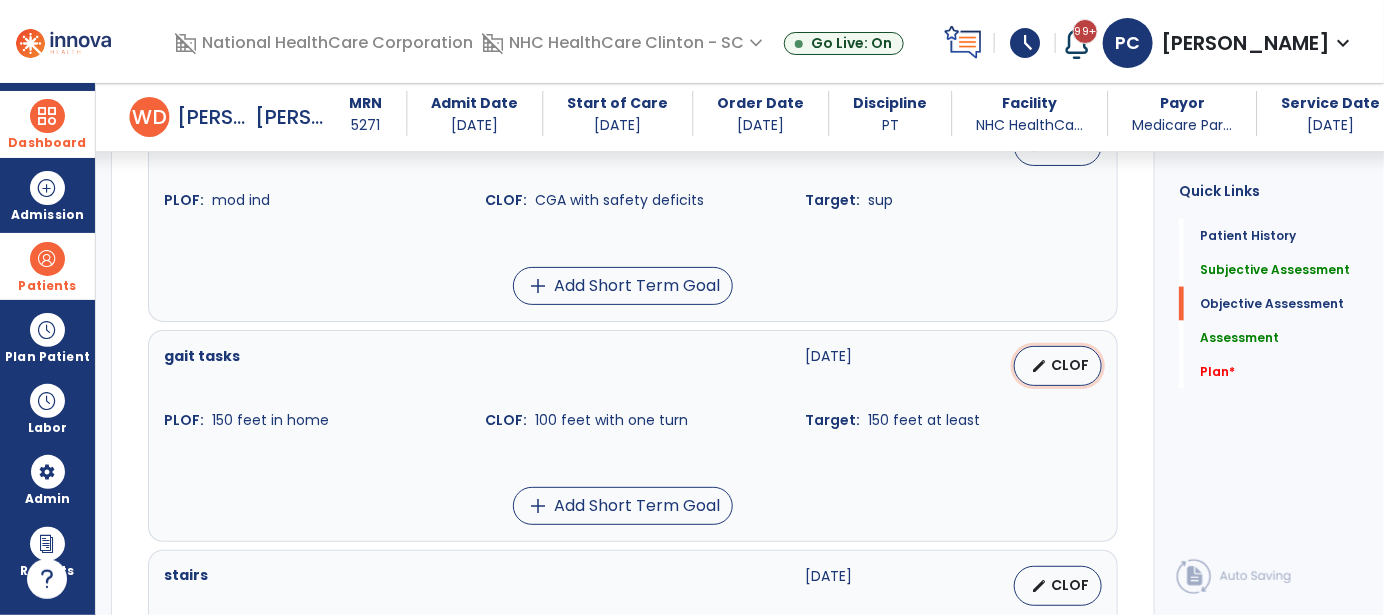 click on "edit   CLOF" at bounding box center (1058, 366) 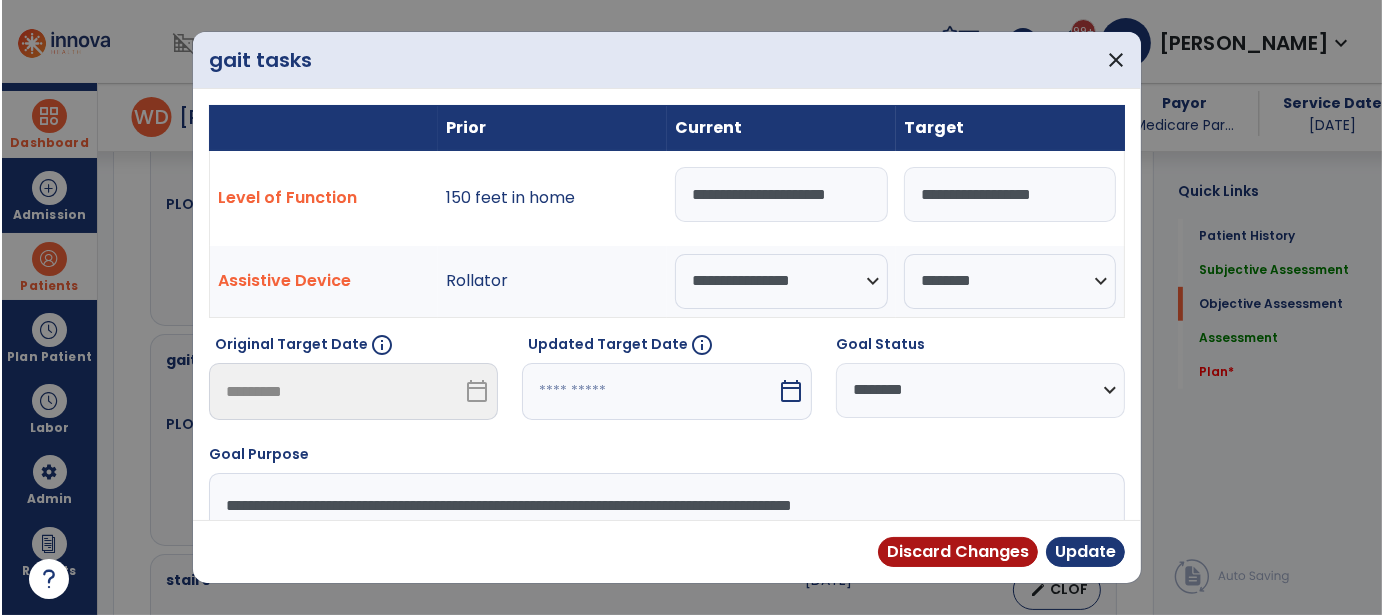 scroll, scrollTop: 1040, scrollLeft: 0, axis: vertical 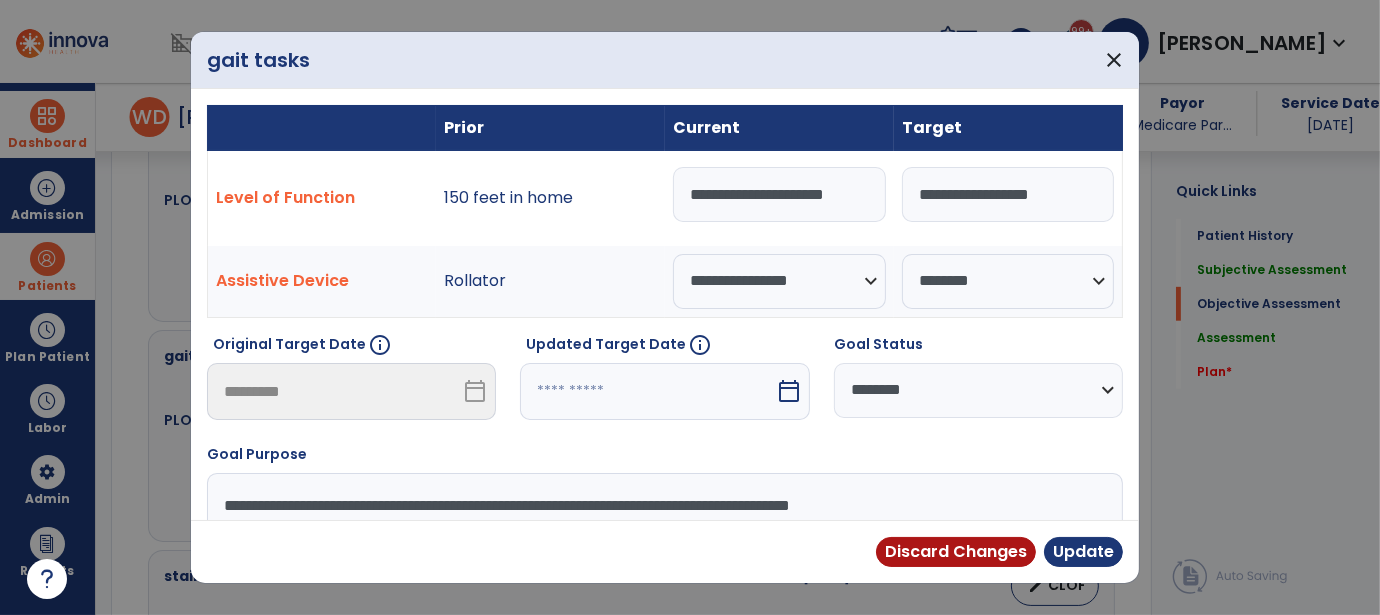 drag, startPoint x: 906, startPoint y: 194, endPoint x: 941, endPoint y: 191, distance: 35.128338 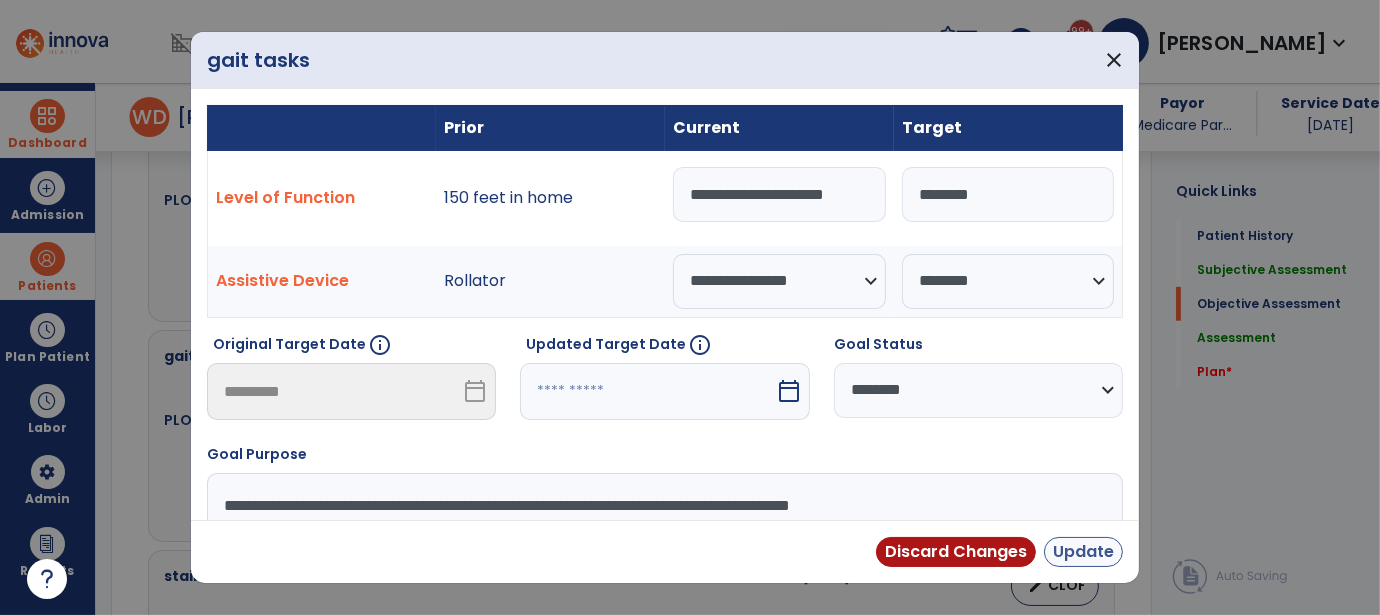 type on "********" 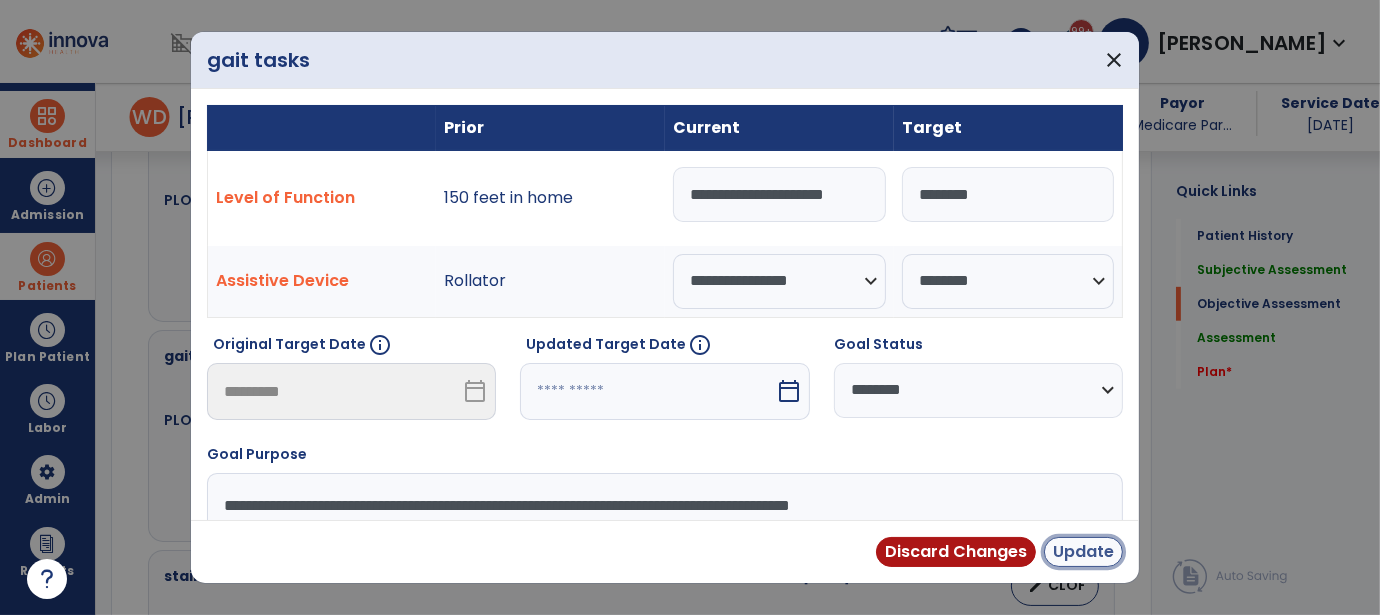click on "Update" at bounding box center [1083, 552] 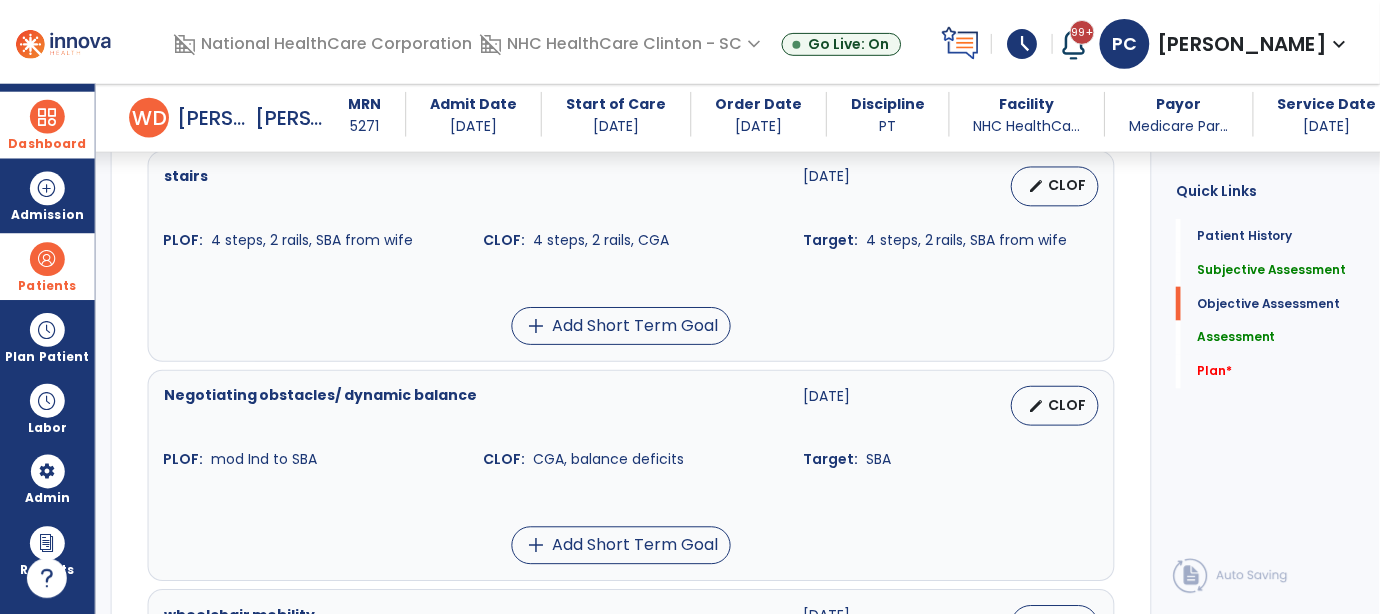 scroll, scrollTop: 1540, scrollLeft: 0, axis: vertical 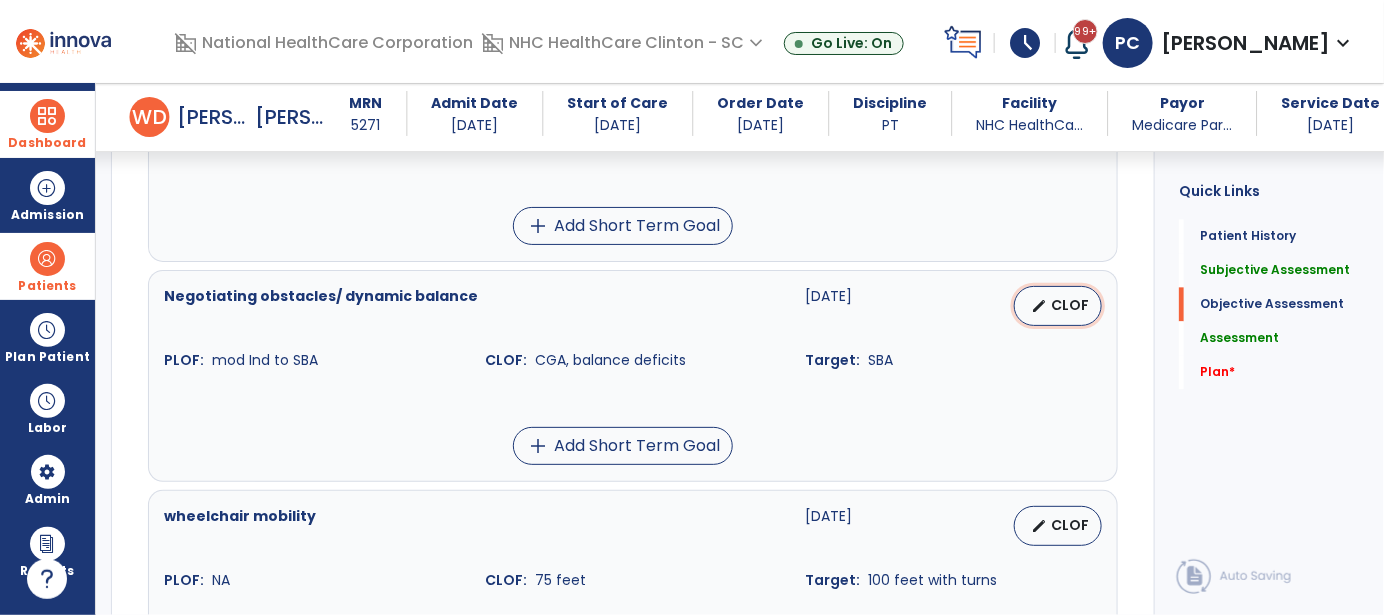 click on "edit   CLOF" at bounding box center (1058, 306) 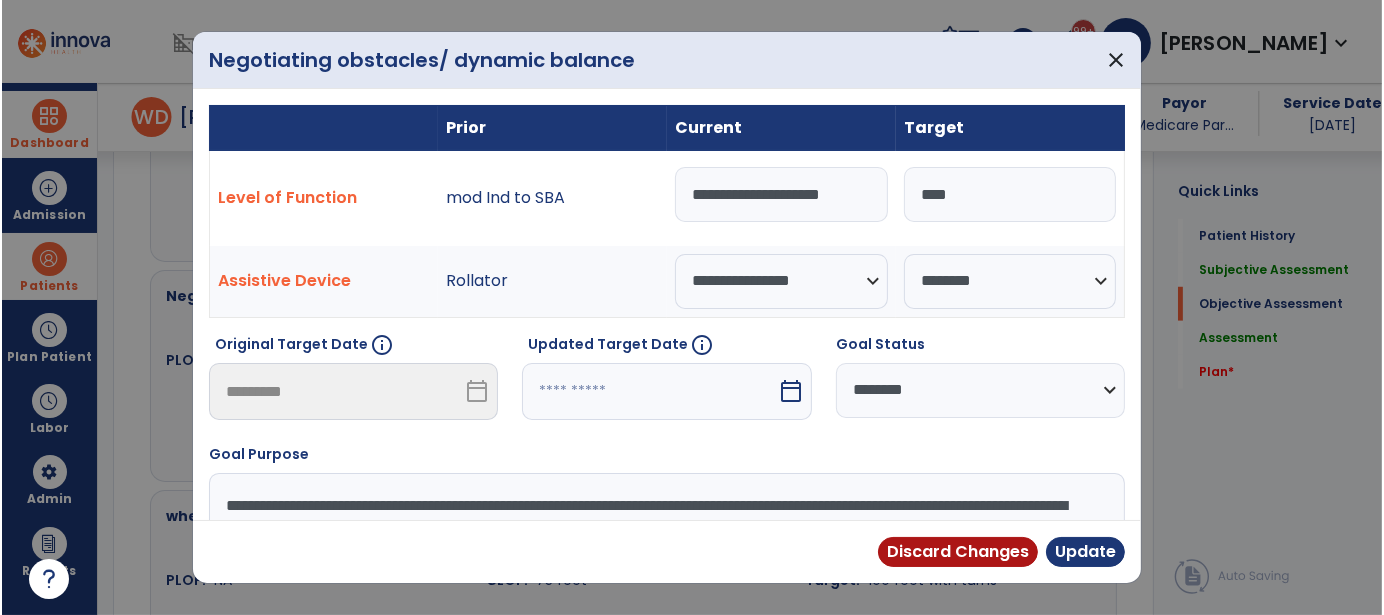 scroll, scrollTop: 1540, scrollLeft: 0, axis: vertical 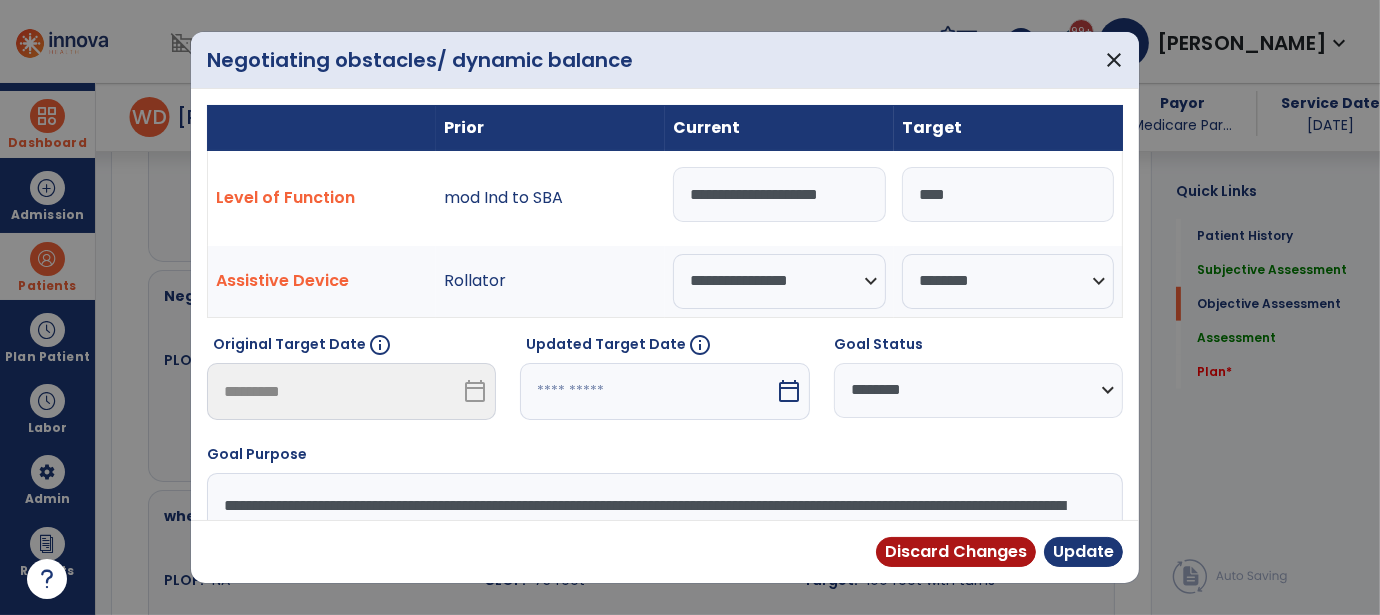 drag, startPoint x: 988, startPoint y: 203, endPoint x: 877, endPoint y: 203, distance: 111 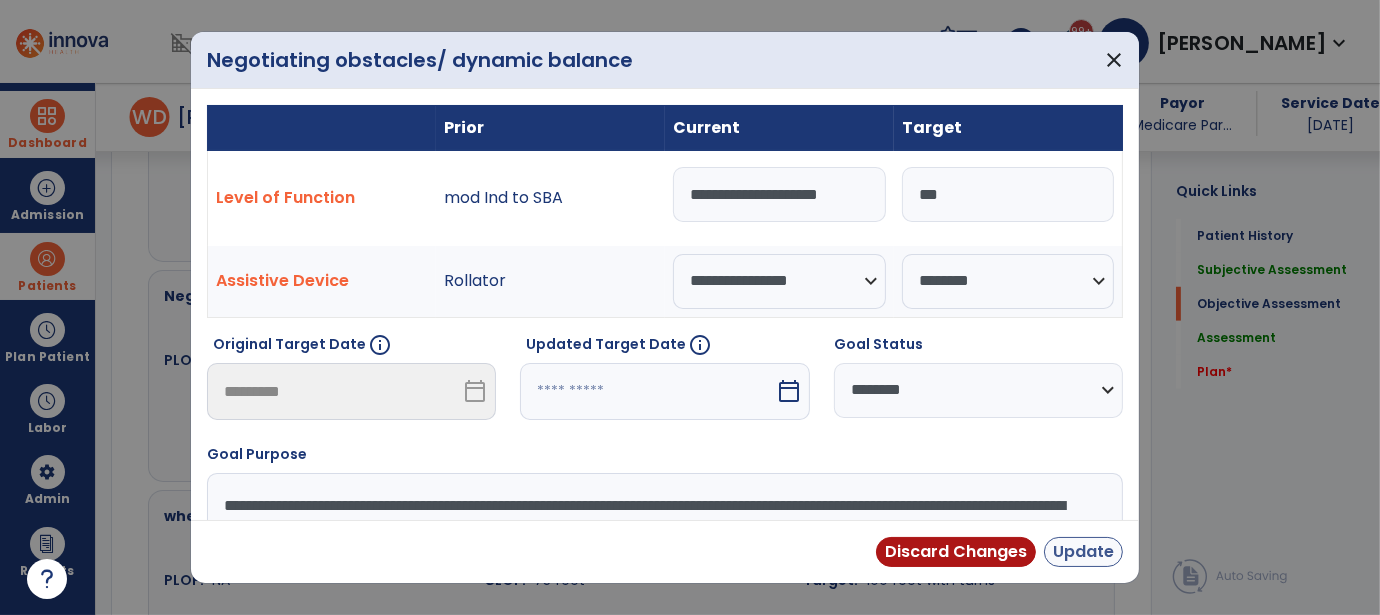 type on "***" 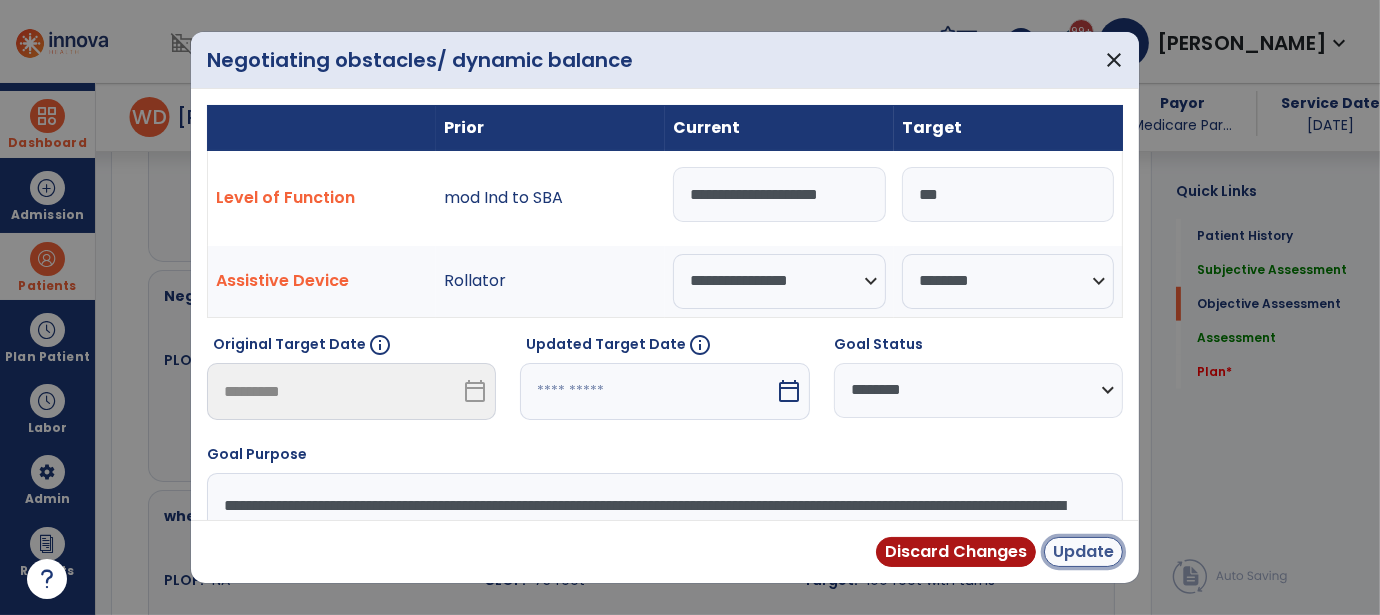 click on "Update" at bounding box center [1083, 552] 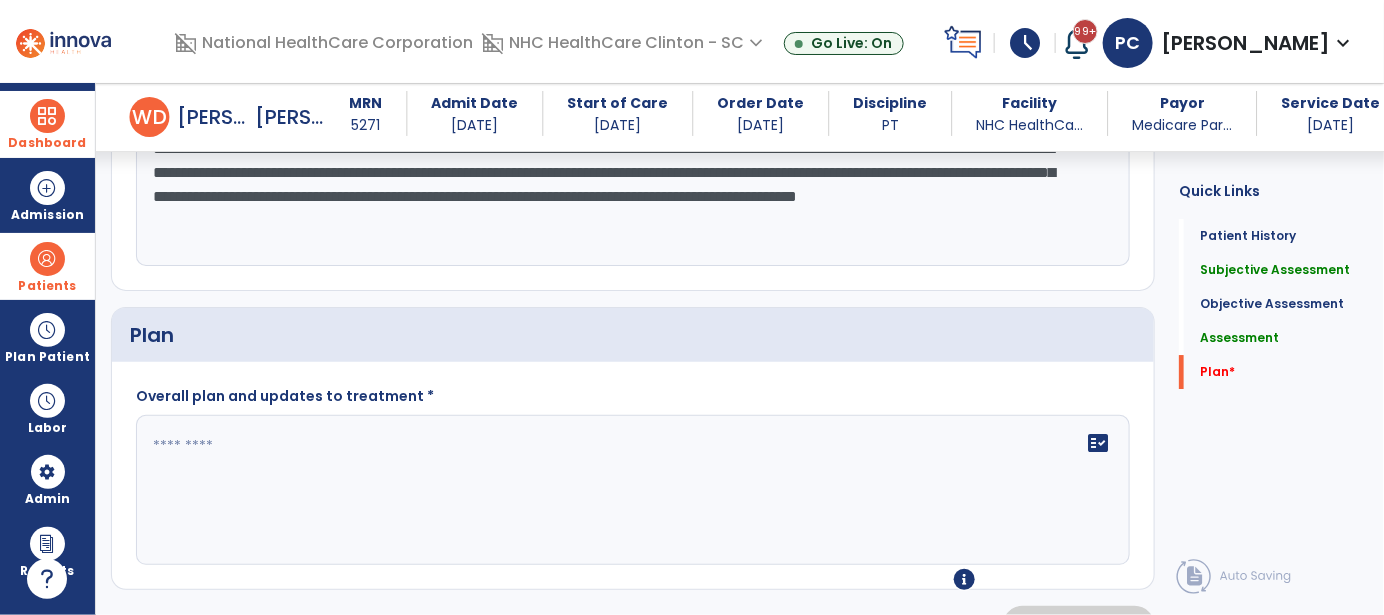 scroll, scrollTop: 2340, scrollLeft: 0, axis: vertical 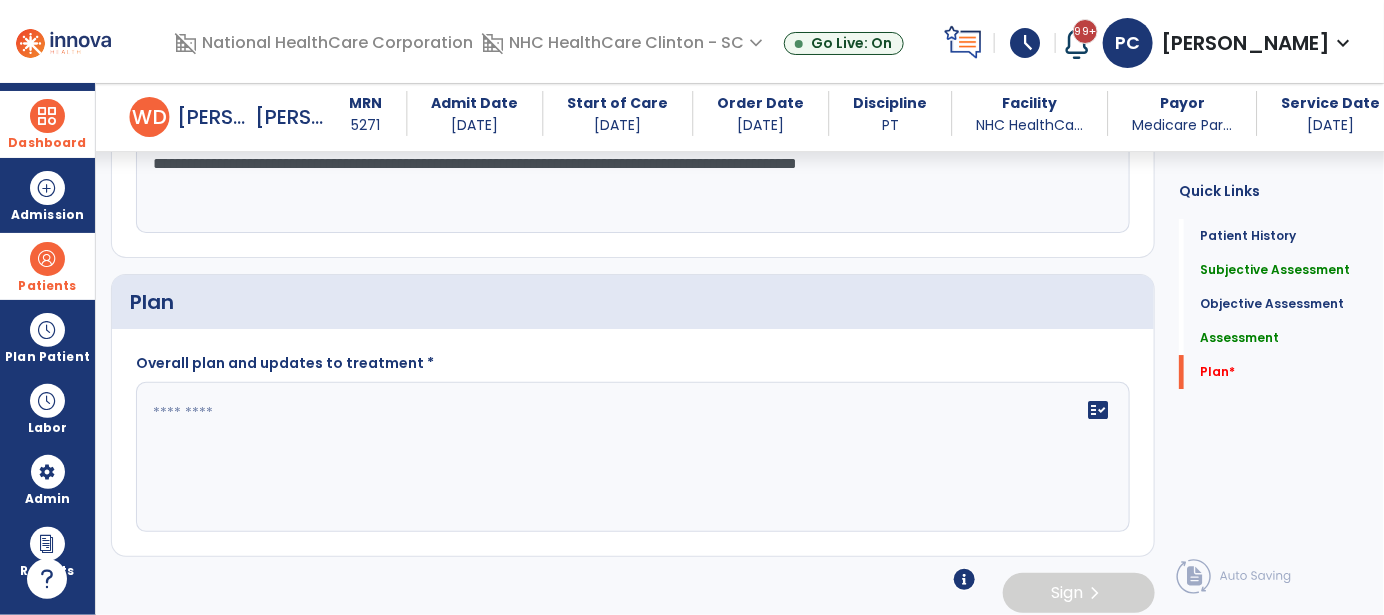 click on "fact_check" 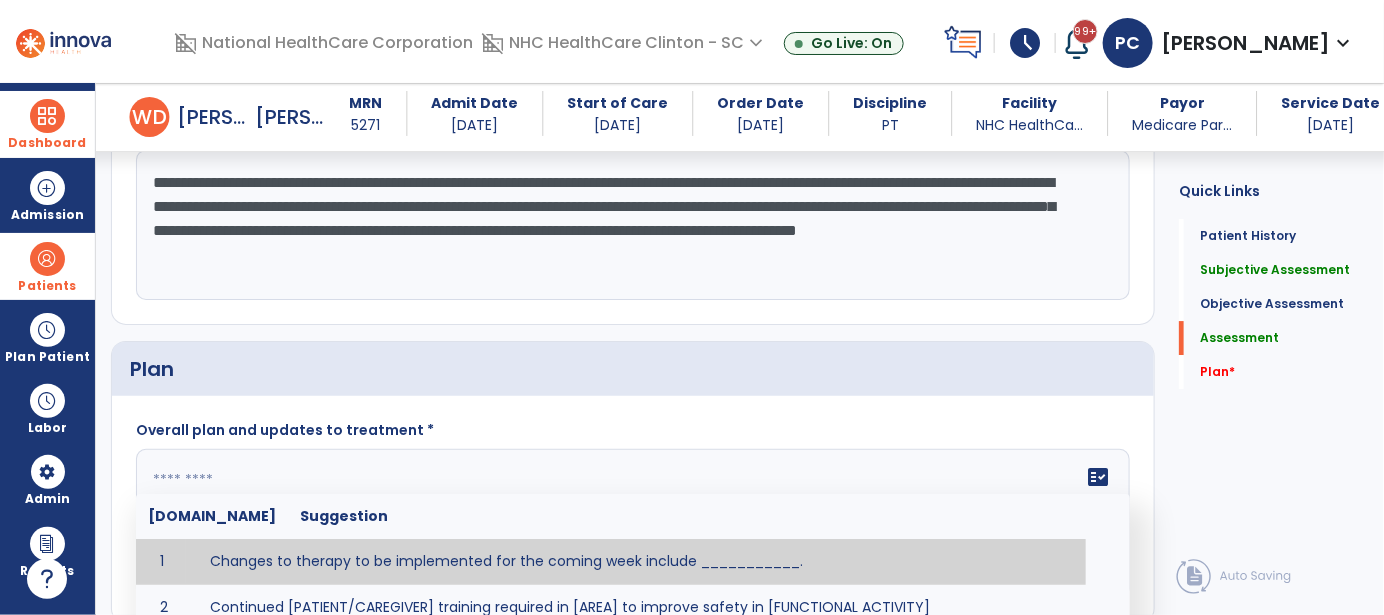 scroll, scrollTop: 2240, scrollLeft: 0, axis: vertical 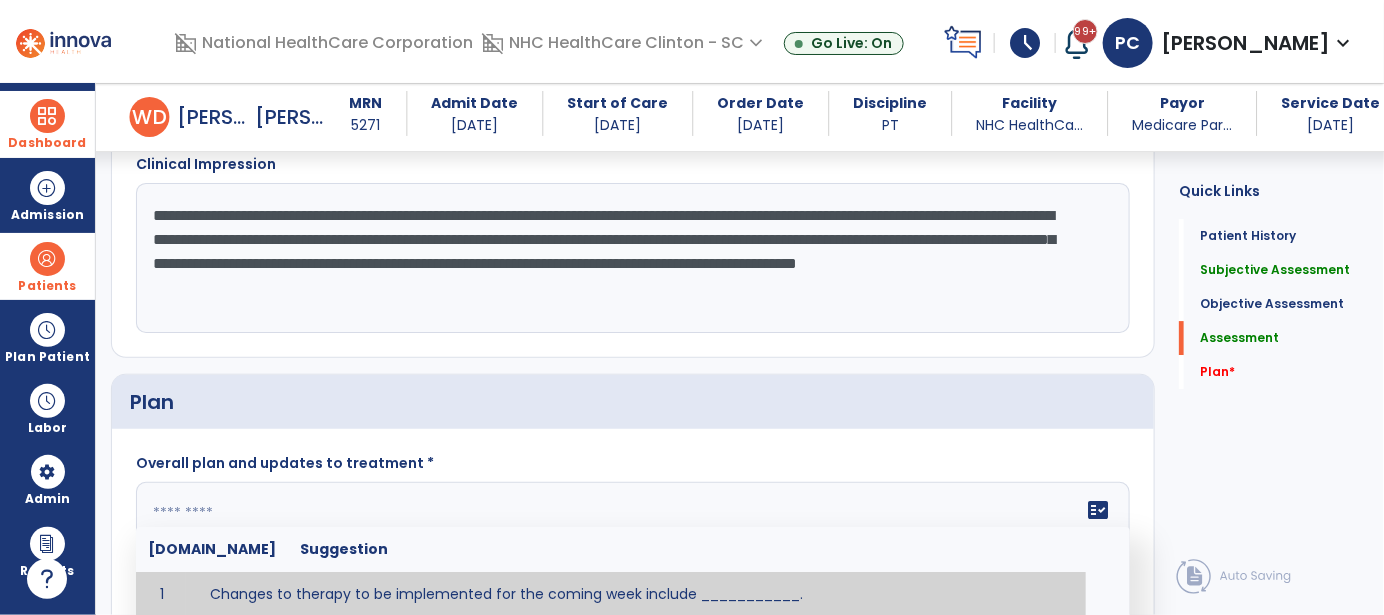click on "**********" 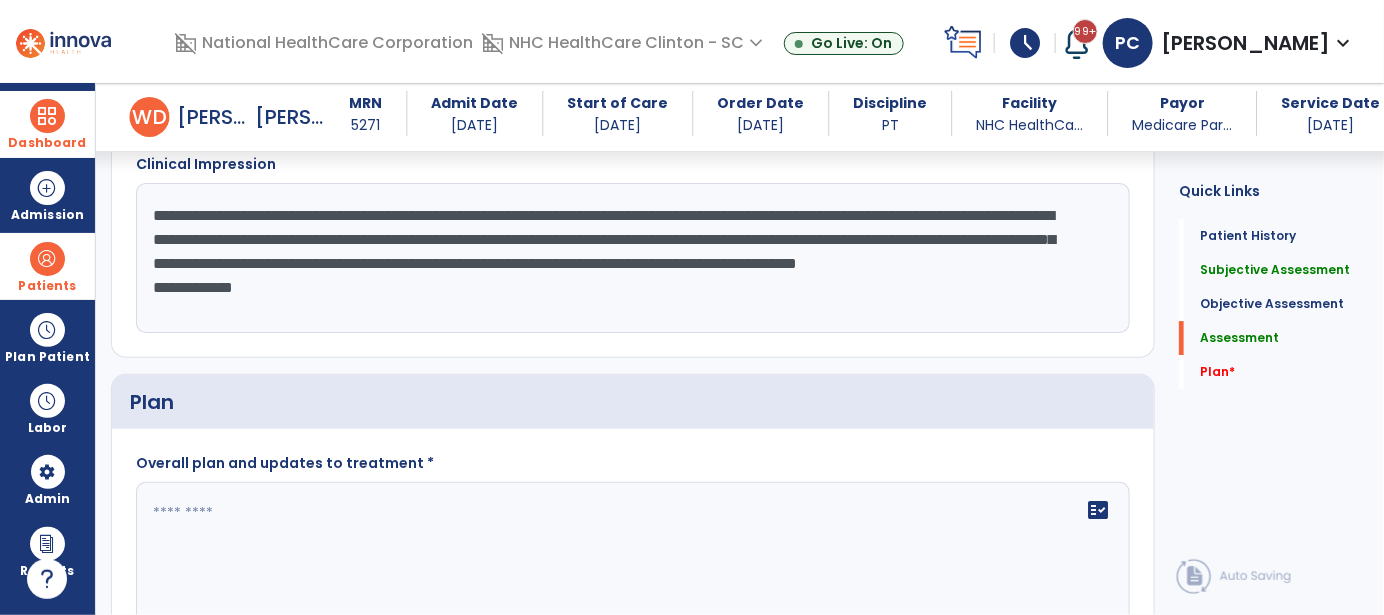 type on "**********" 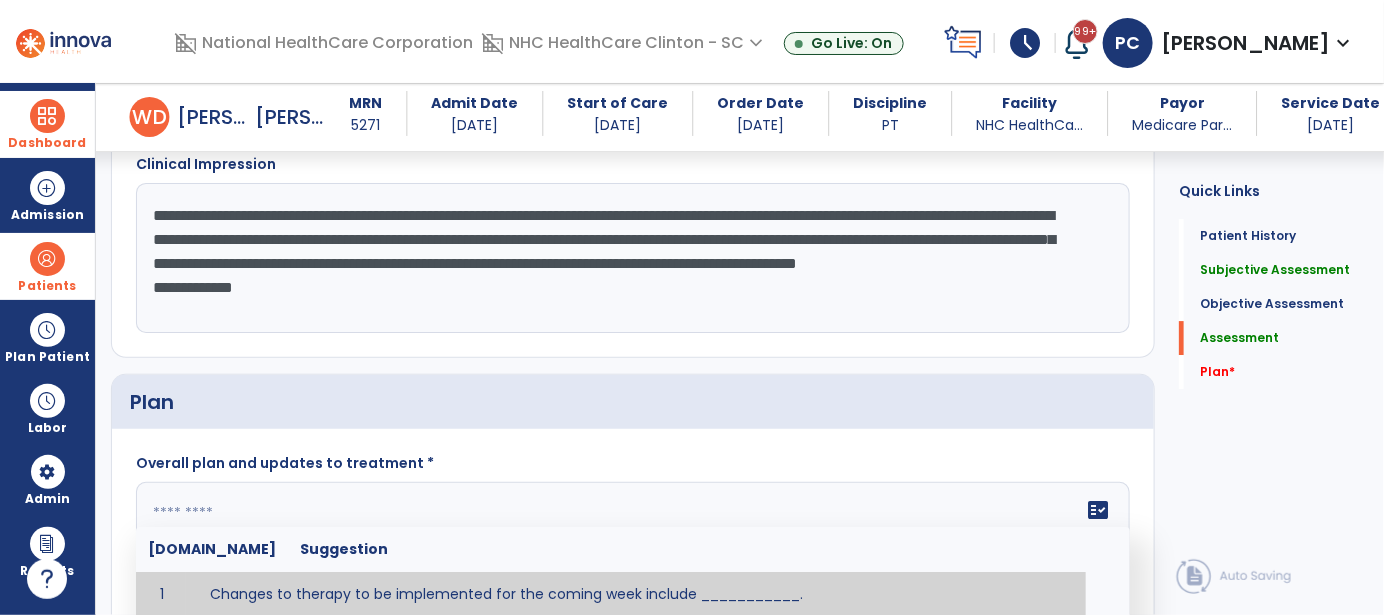 click on "fact_check  [DOMAIN_NAME] Suggestion 1 Changes to therapy to be implemented for the coming week include ___________. 2 Continued [PATIENT/CAREGIVER] training required in [AREA] to improve safety in [FUNCTIONAL ACTIVITY] 3 Due to [STATUS CHANGE] the treatment plan will be modified to [ADD/DISCONTINUE] [SPECIFIC MODALITY/TREATMENT TECHNIQUE]. 4 Goals related to ___________ have been met.  Will add new STG's to address _______ in the upcoming week. 5 Updated precautions include ________. 6 Progress treatment to include ____________. 7 Requires further [PATIENT/CAREGIVER] training in ______ to improve safety in ________. 8 Short term goals related to _________ have been met and new short term goals to be added as appropriate for patient. 9 STGs have been met, will now focus on LTGs. 10 The plan for next week's visits include [INTERVENTIONS] with the objective of improving [IMPAIRMENTS] to continue to progress toward long term goal(s). 11 12 13 Changes to therapy to be implemented for the coming week include ___________." 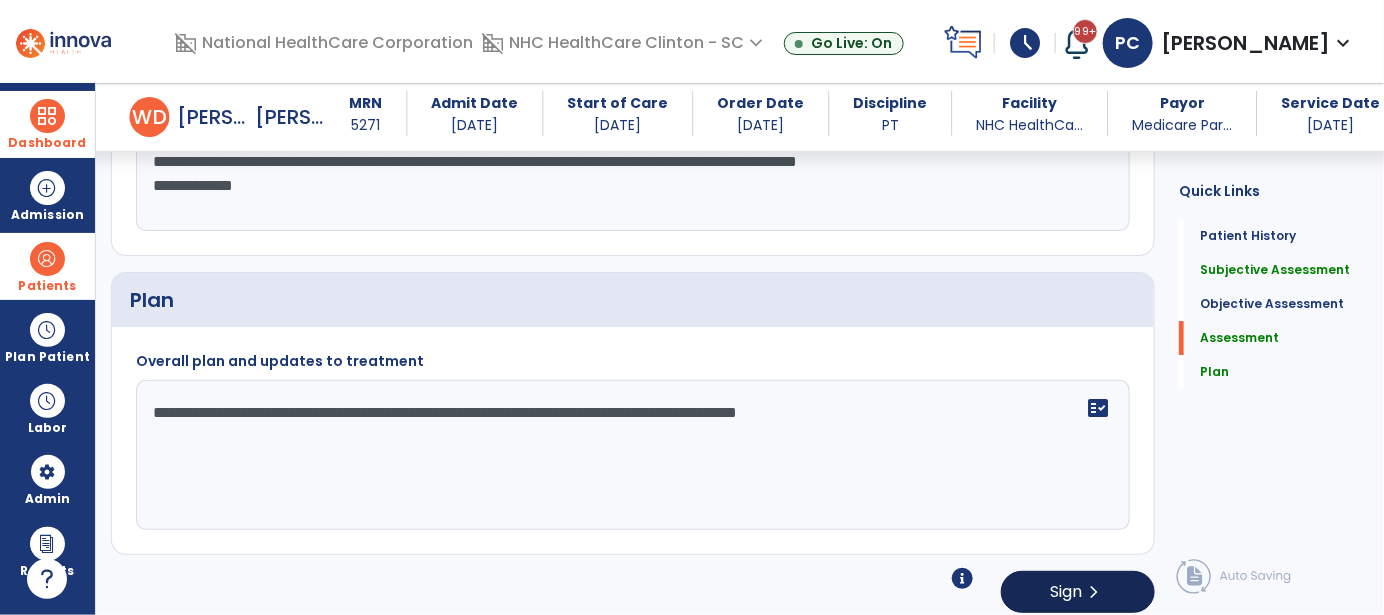 type on "**********" 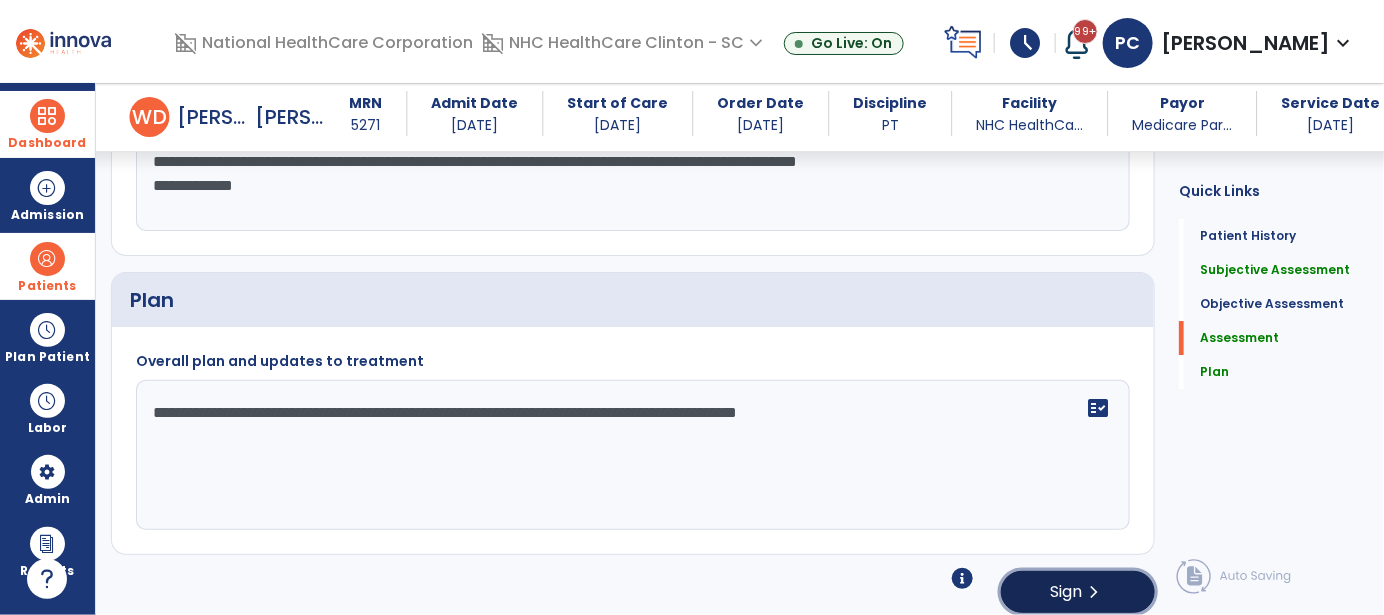click on "Sign" 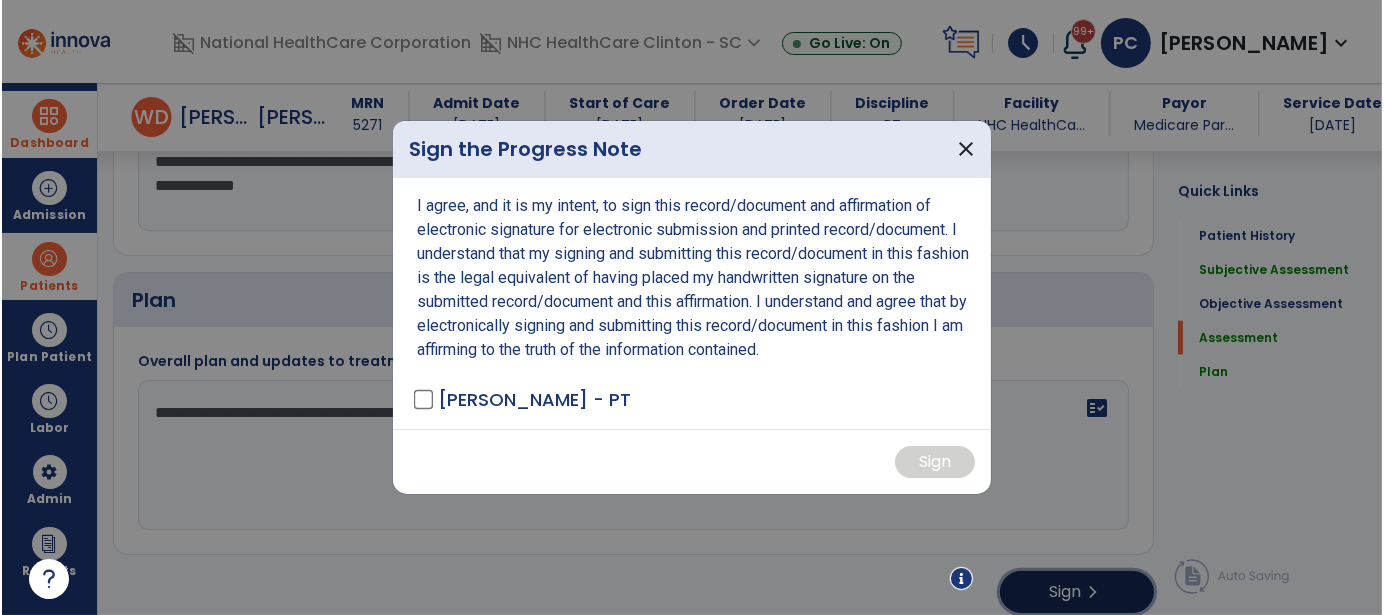 scroll, scrollTop: 2342, scrollLeft: 0, axis: vertical 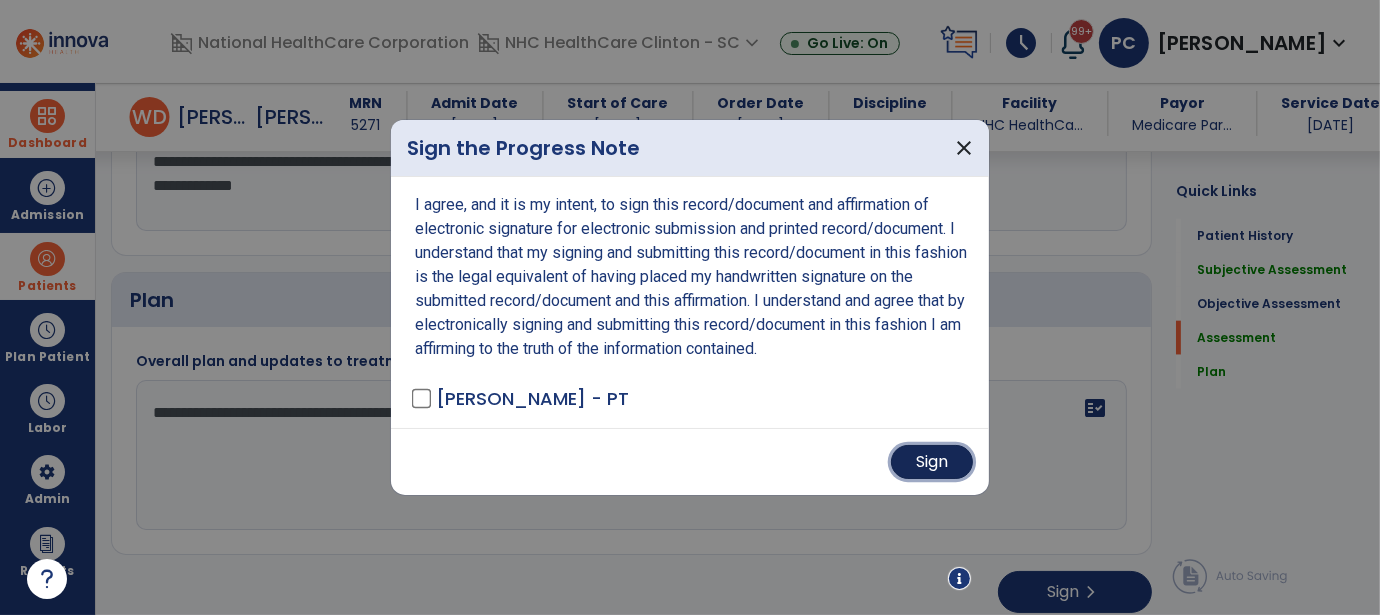 click on "Sign" at bounding box center (932, 462) 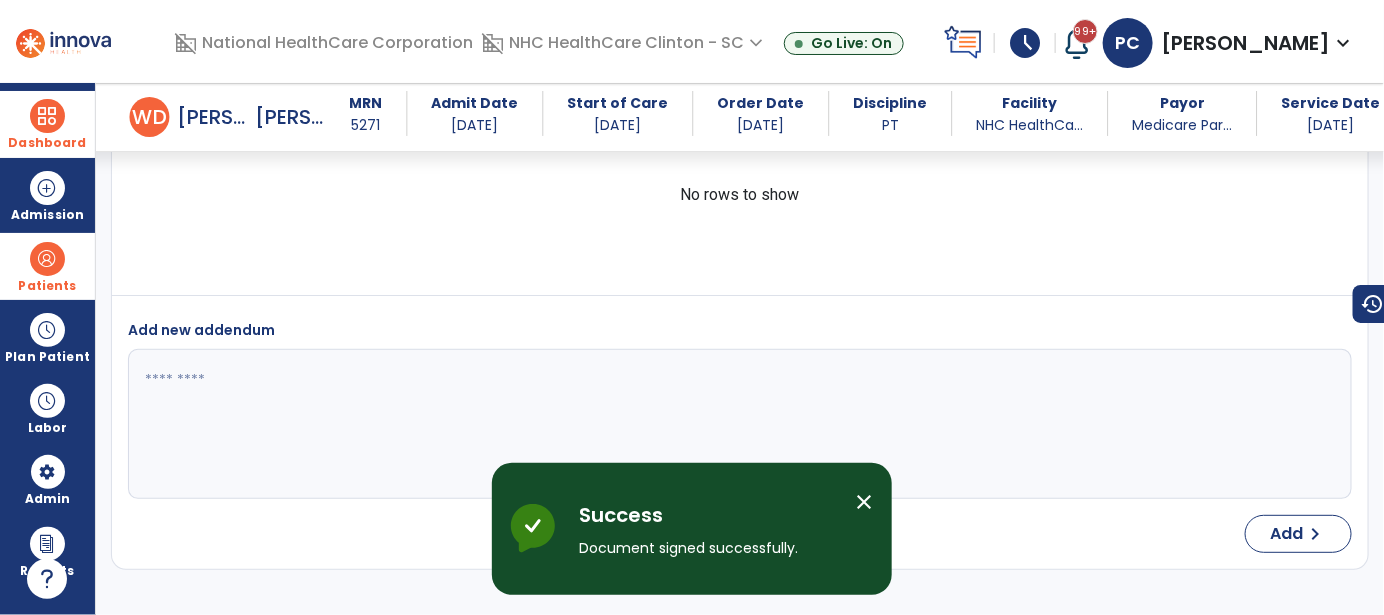 scroll, scrollTop: 2678, scrollLeft: 0, axis: vertical 